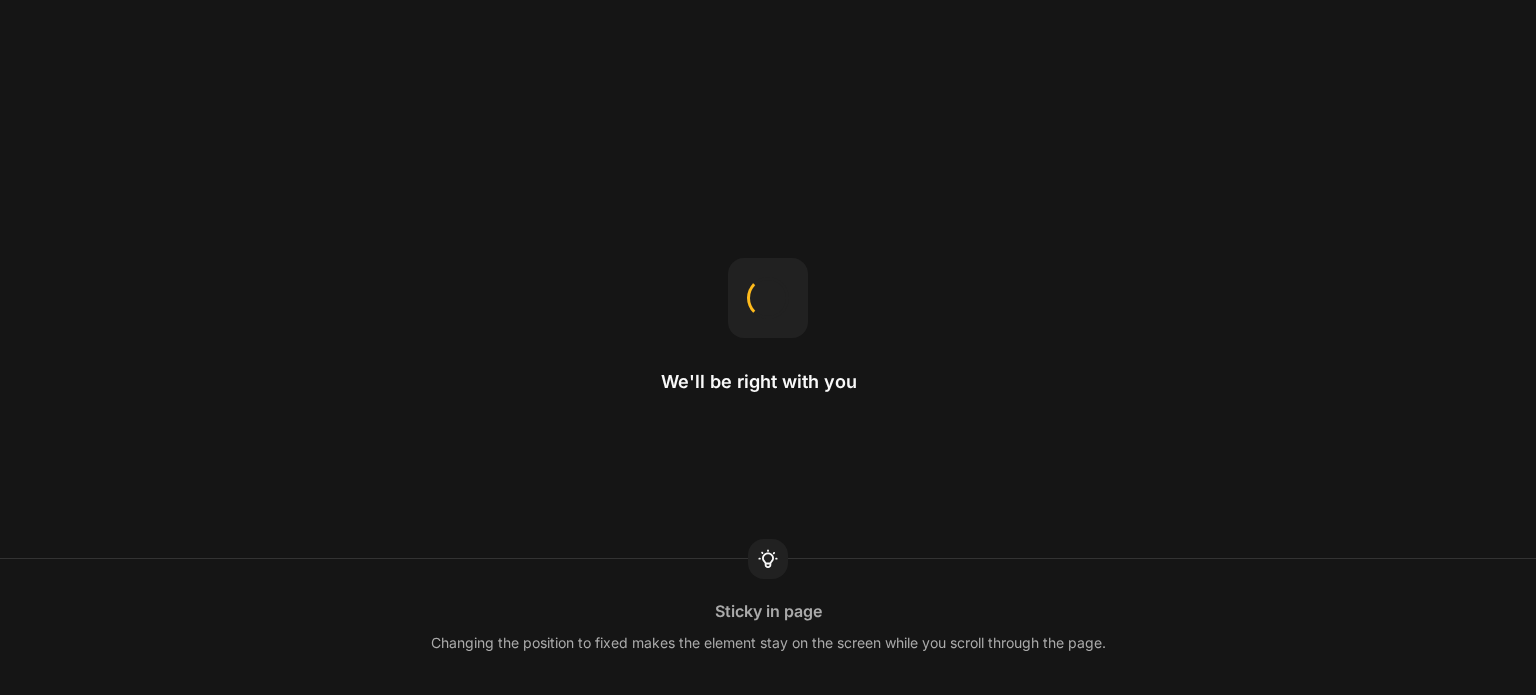 scroll, scrollTop: 0, scrollLeft: 0, axis: both 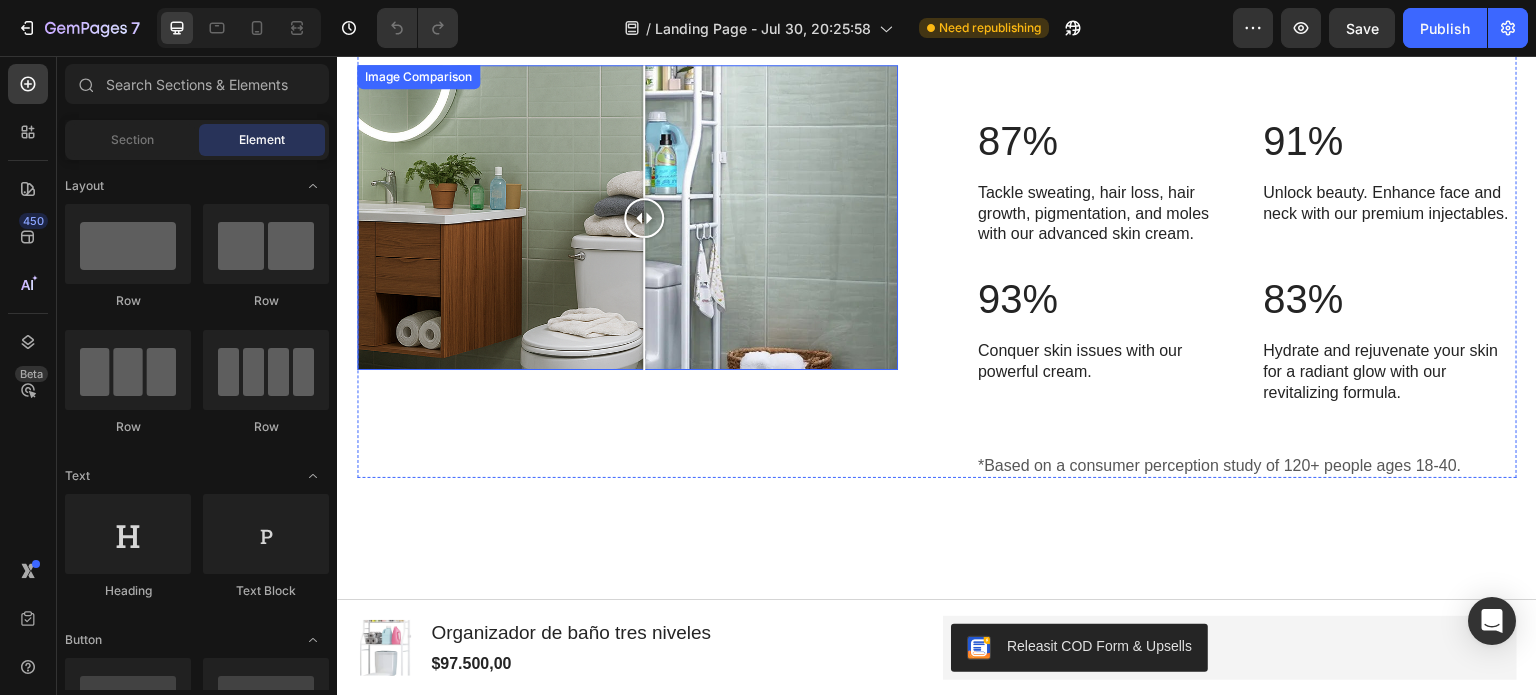 click at bounding box center [627, 217] 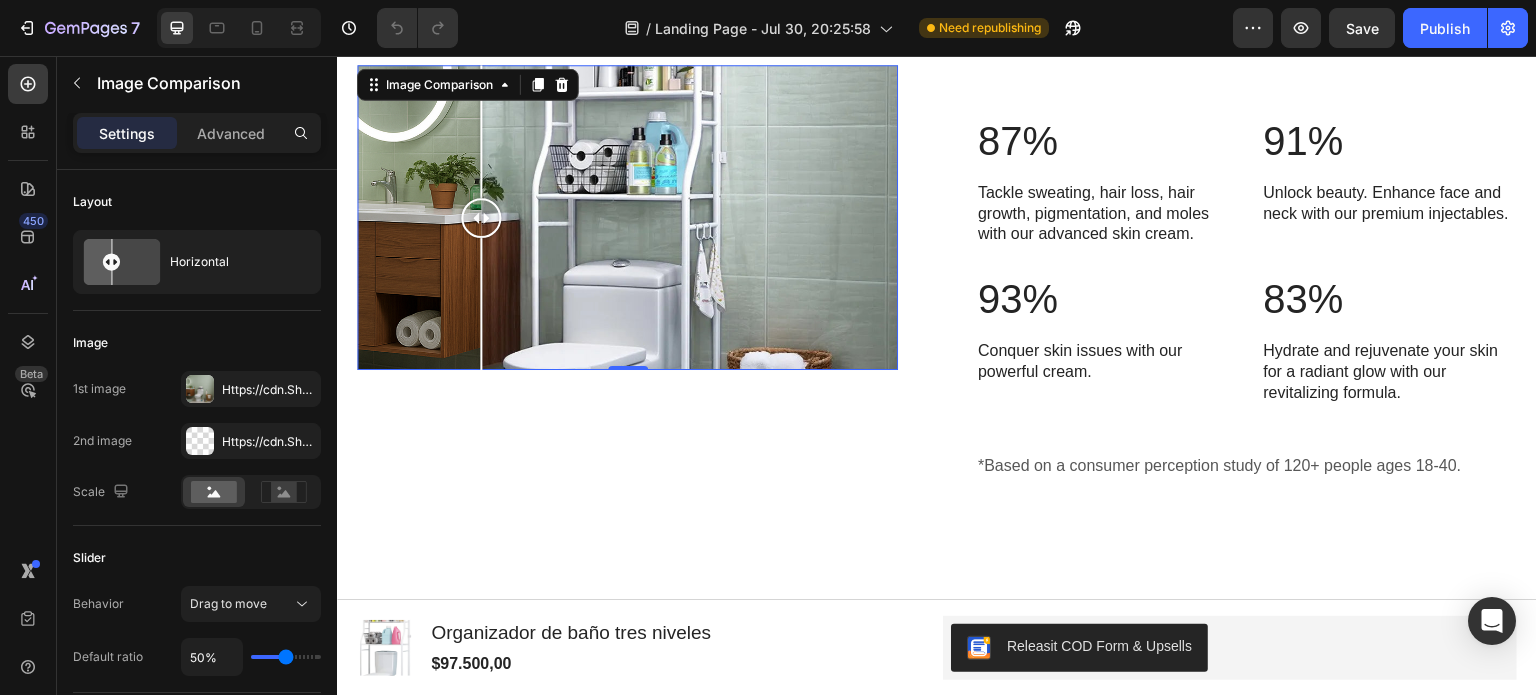 drag, startPoint x: 557, startPoint y: 215, endPoint x: 480, endPoint y: 337, distance: 144.26712 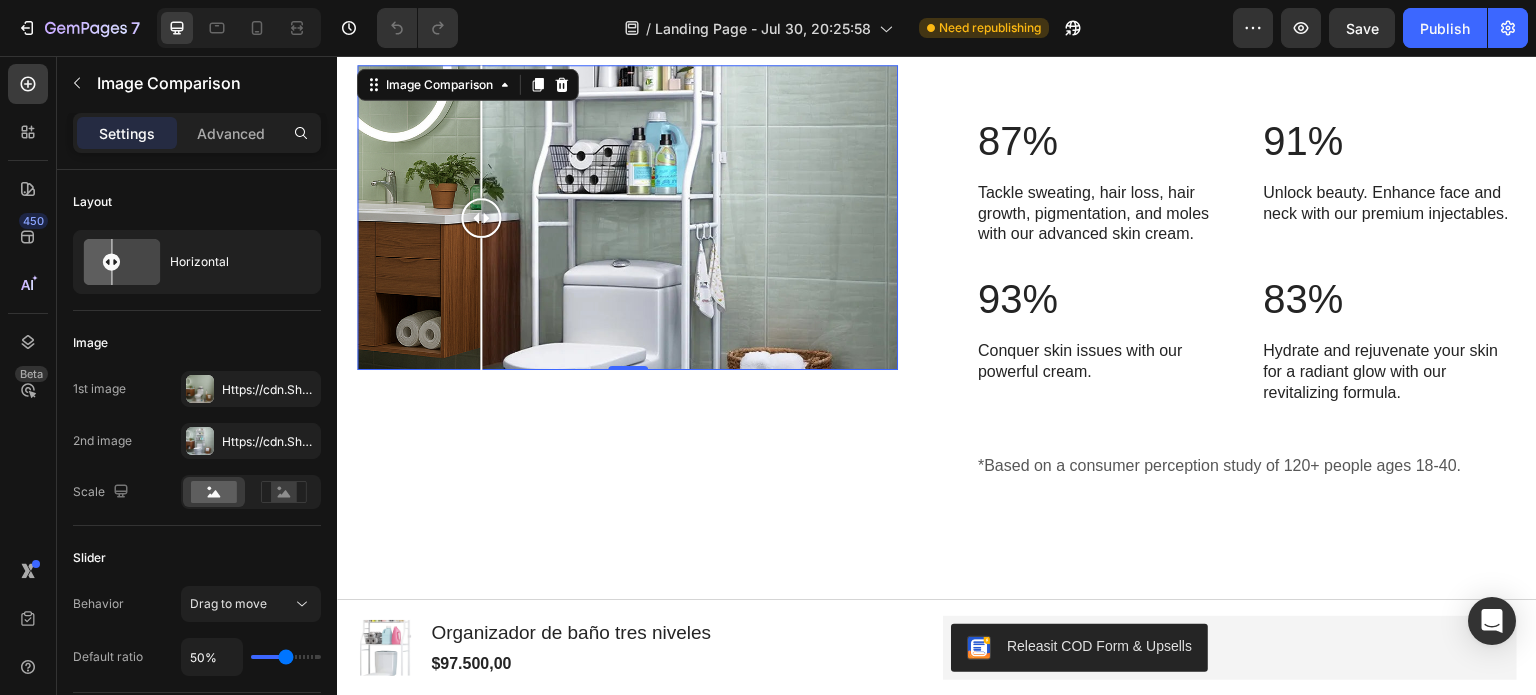 click at bounding box center [481, 217] 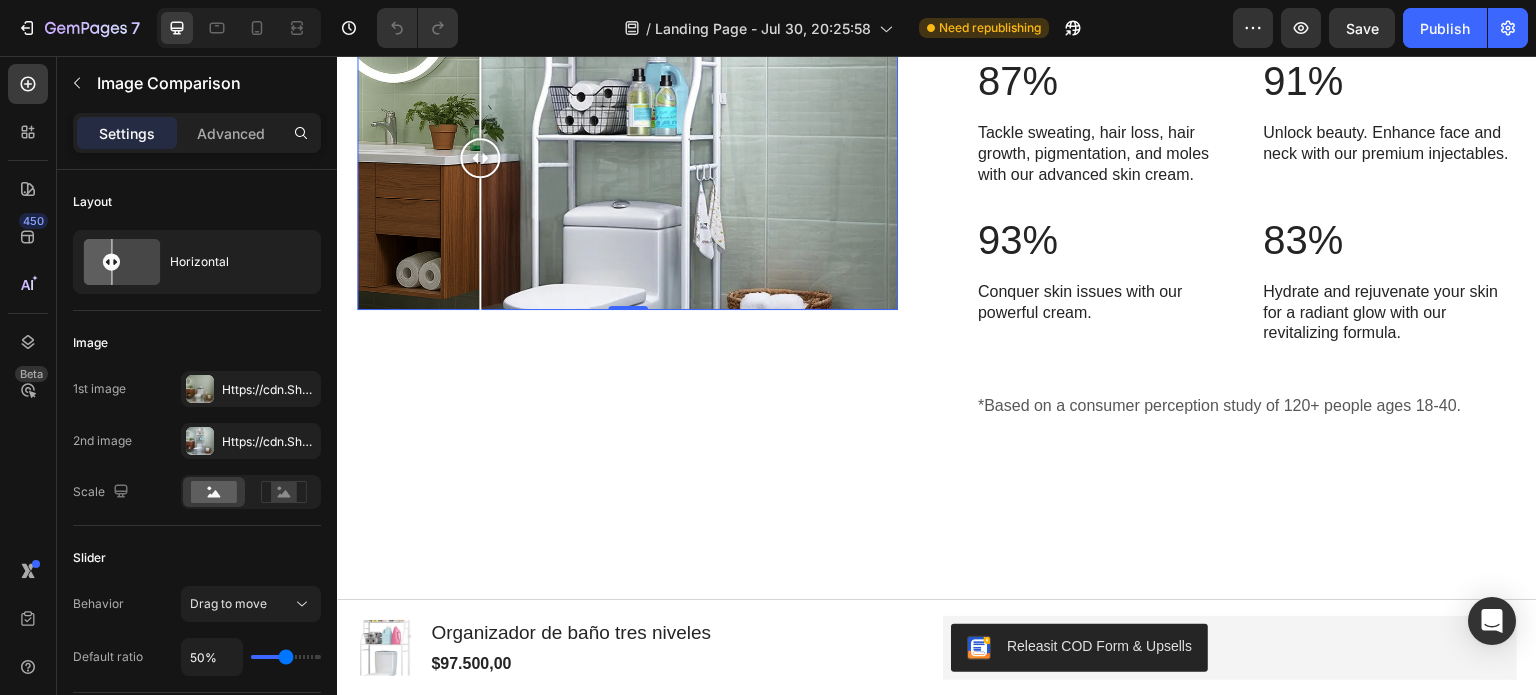 scroll, scrollTop: 1084, scrollLeft: 0, axis: vertical 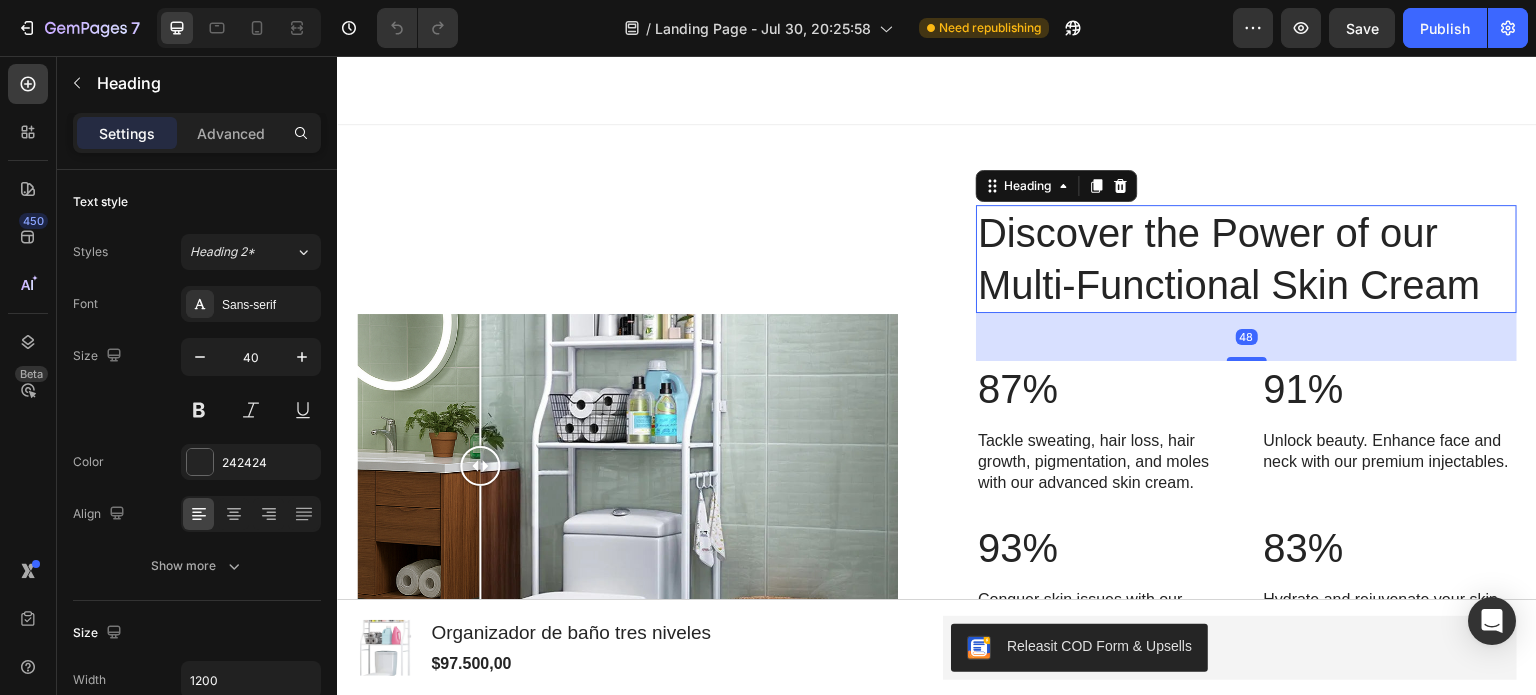 click on "Discover the Power of our Multi-Functional Skin Cream" at bounding box center [1246, 259] 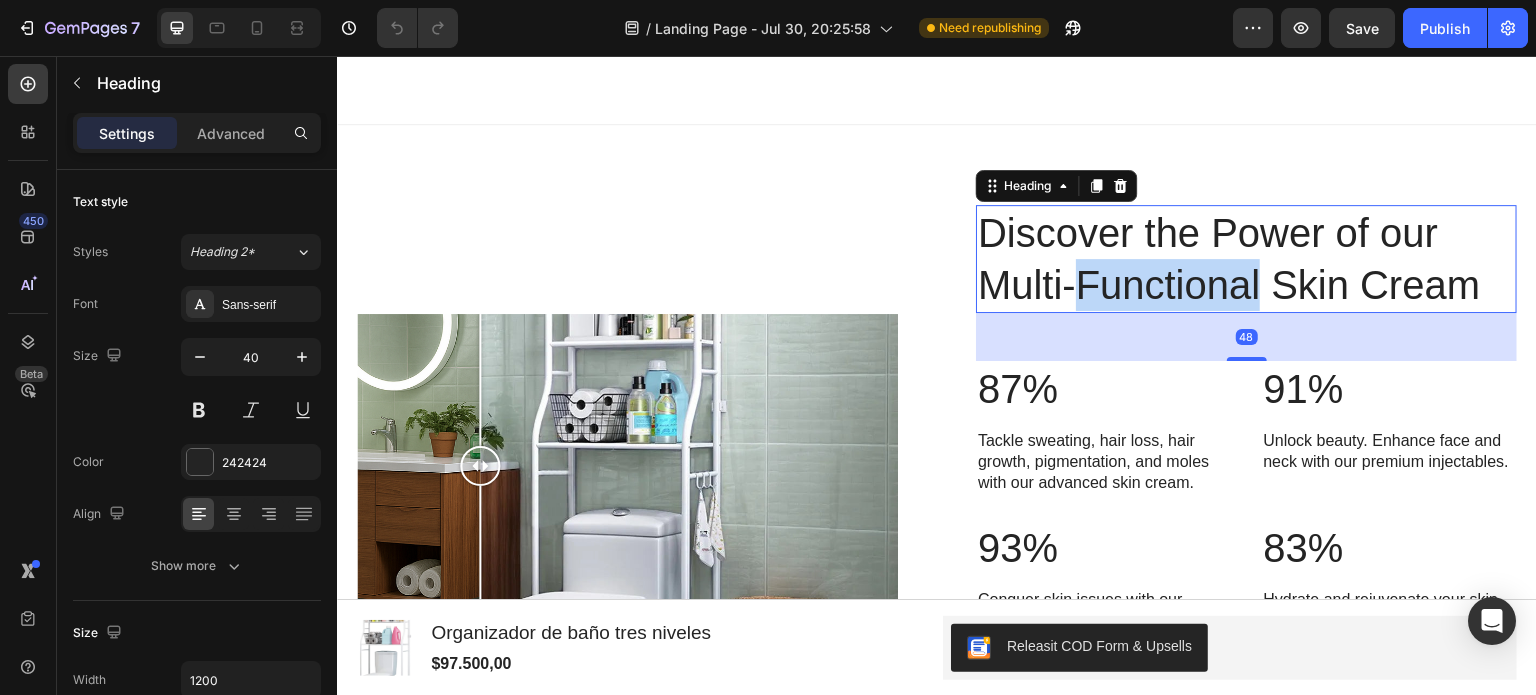 click on "Discover the Power of our Multi-Functional Skin Cream" at bounding box center [1246, 259] 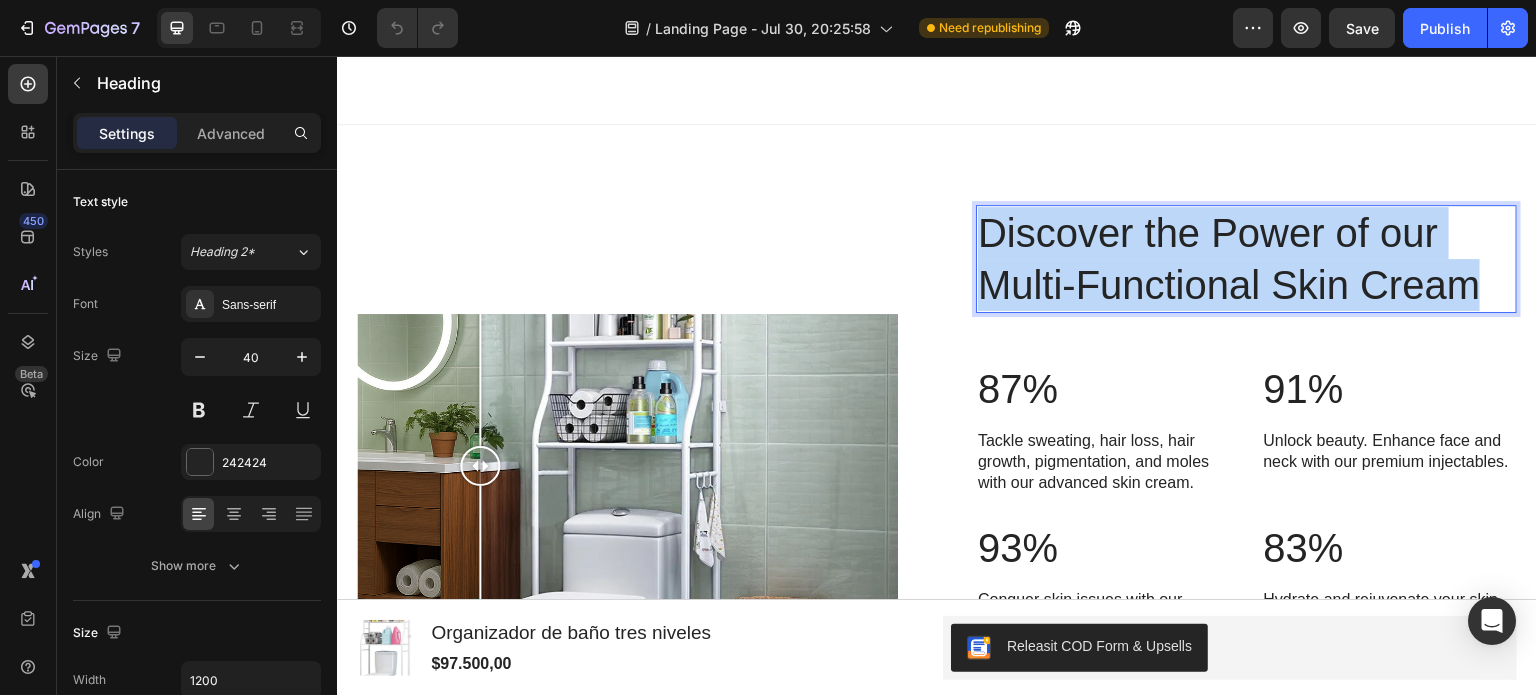 click on "Discover the Power of our Multi-Functional Skin Cream" at bounding box center (1246, 259) 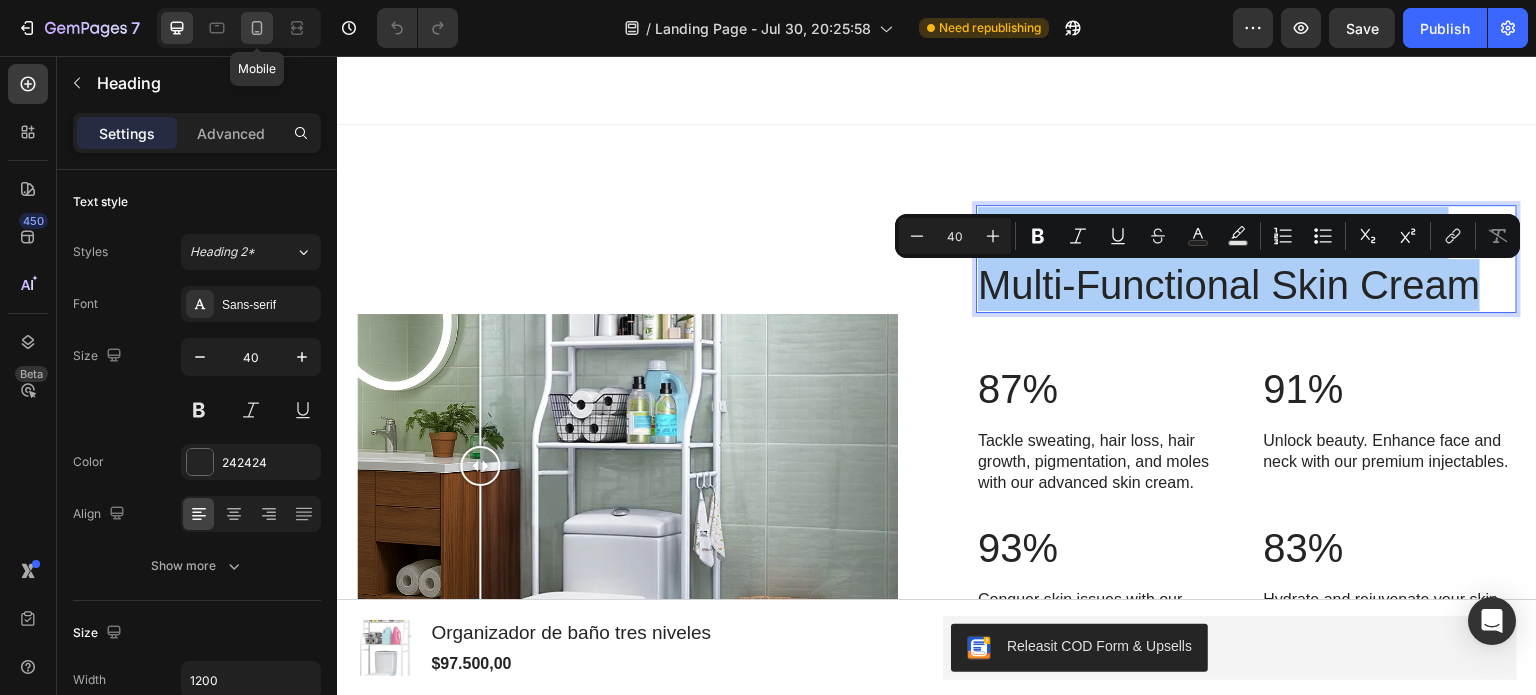 click 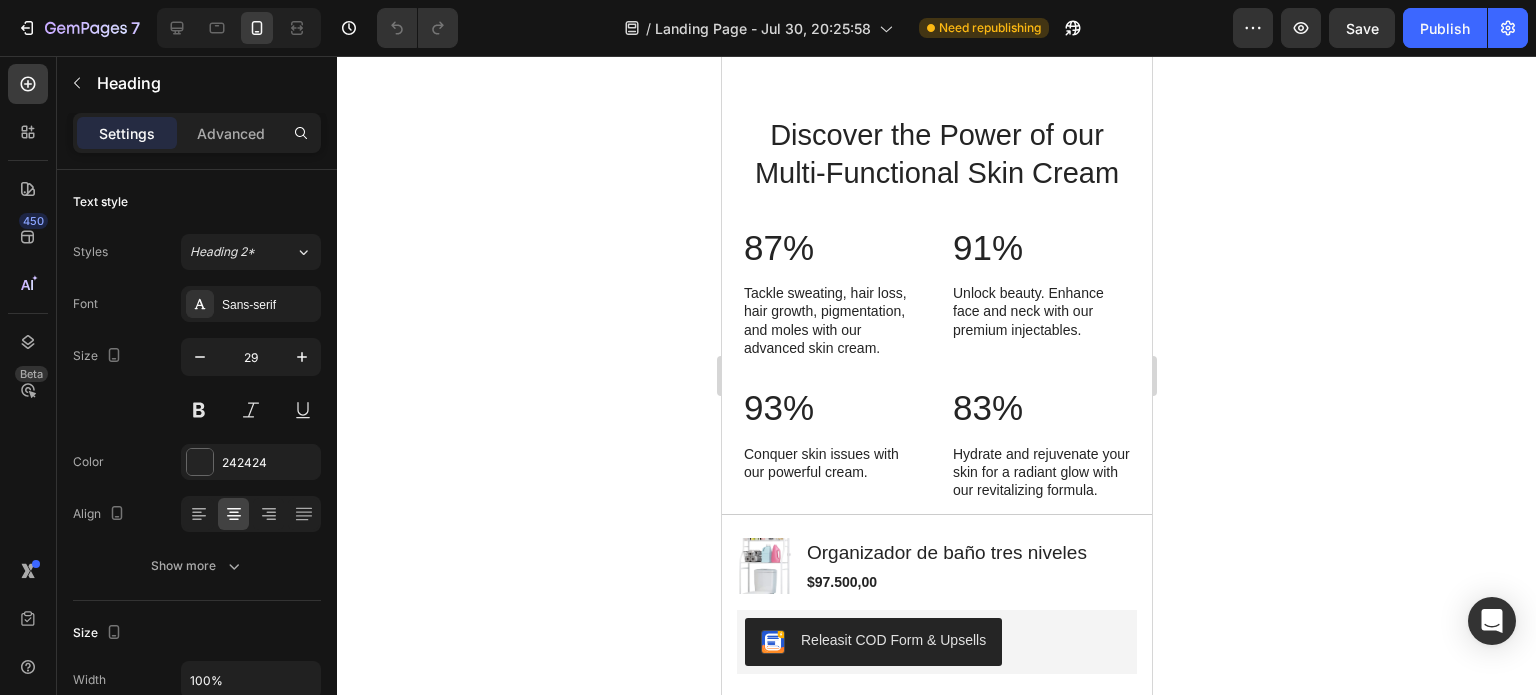 scroll, scrollTop: 1139, scrollLeft: 0, axis: vertical 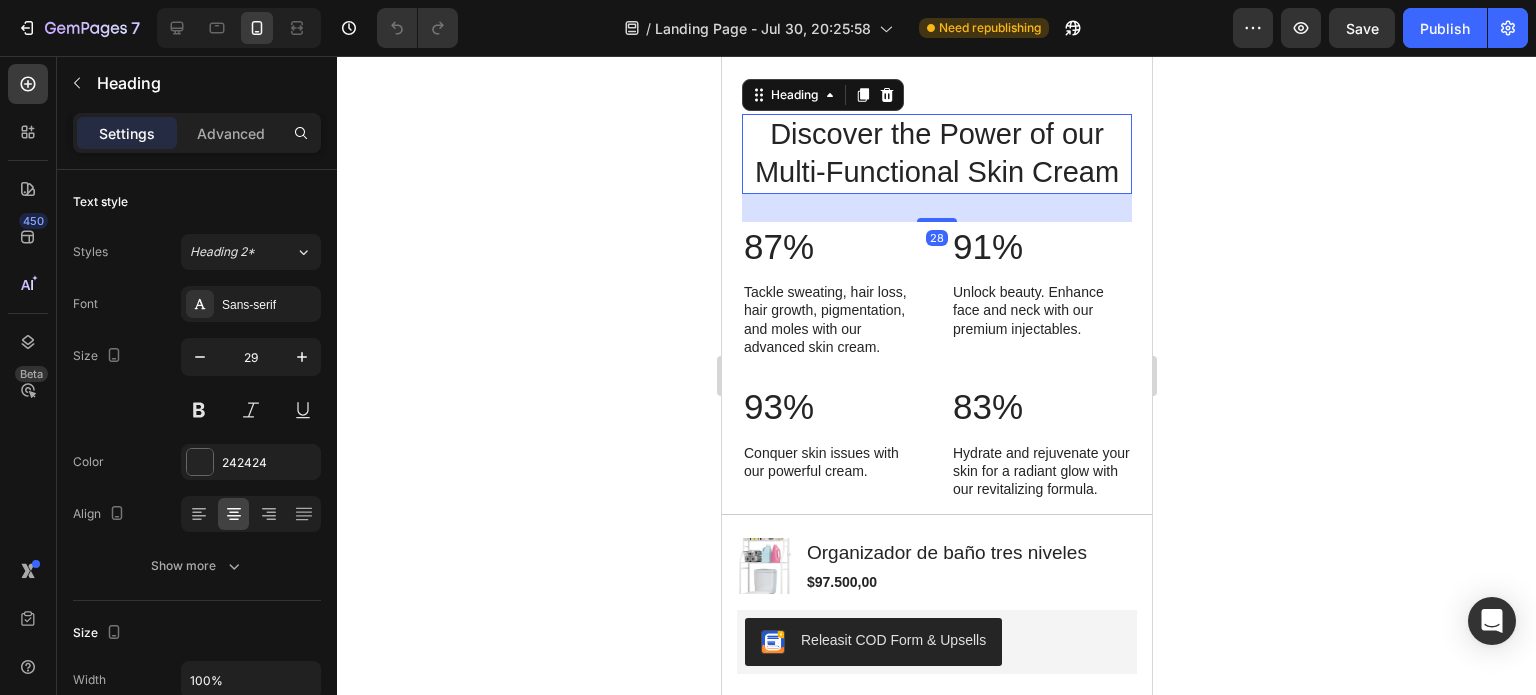 click on "Discover the Power of our Multi-Functional Skin Cream" at bounding box center [936, 153] 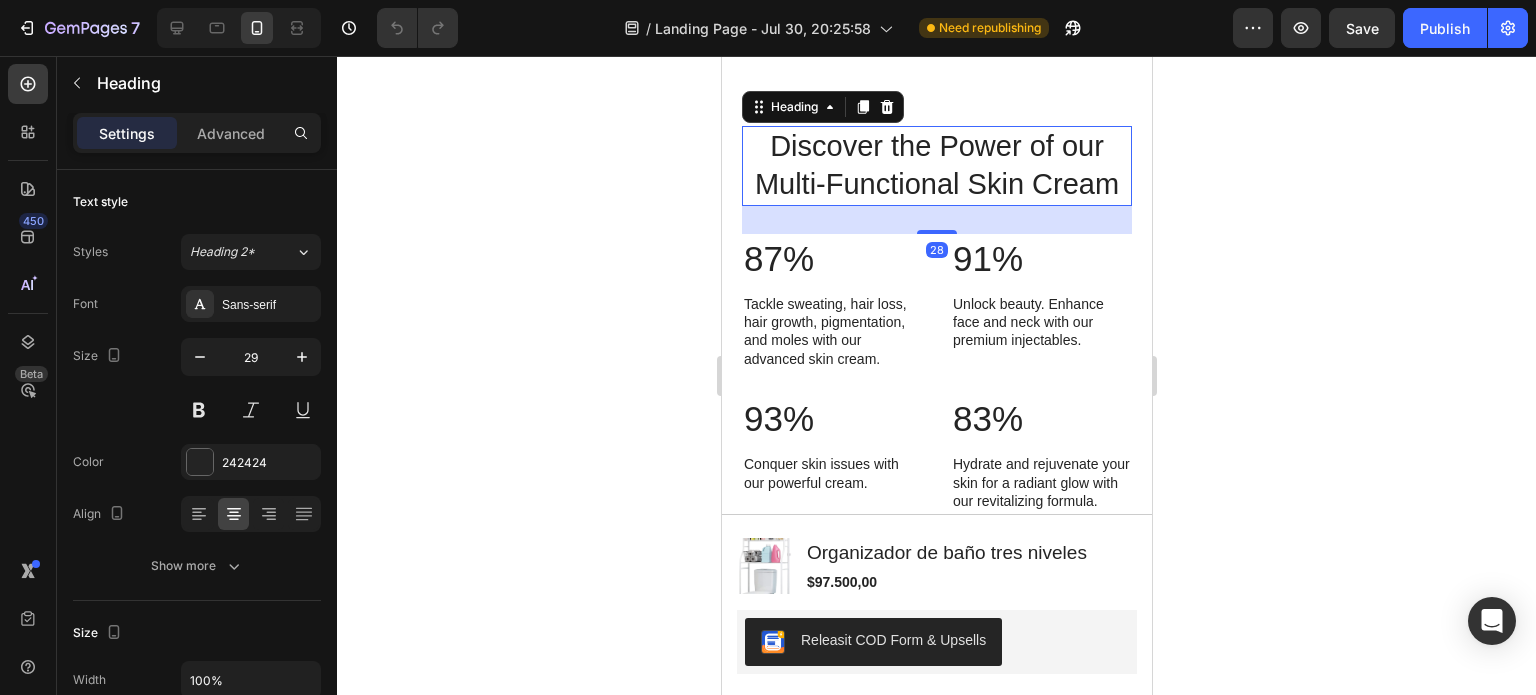 scroll, scrollTop: 1181, scrollLeft: 0, axis: vertical 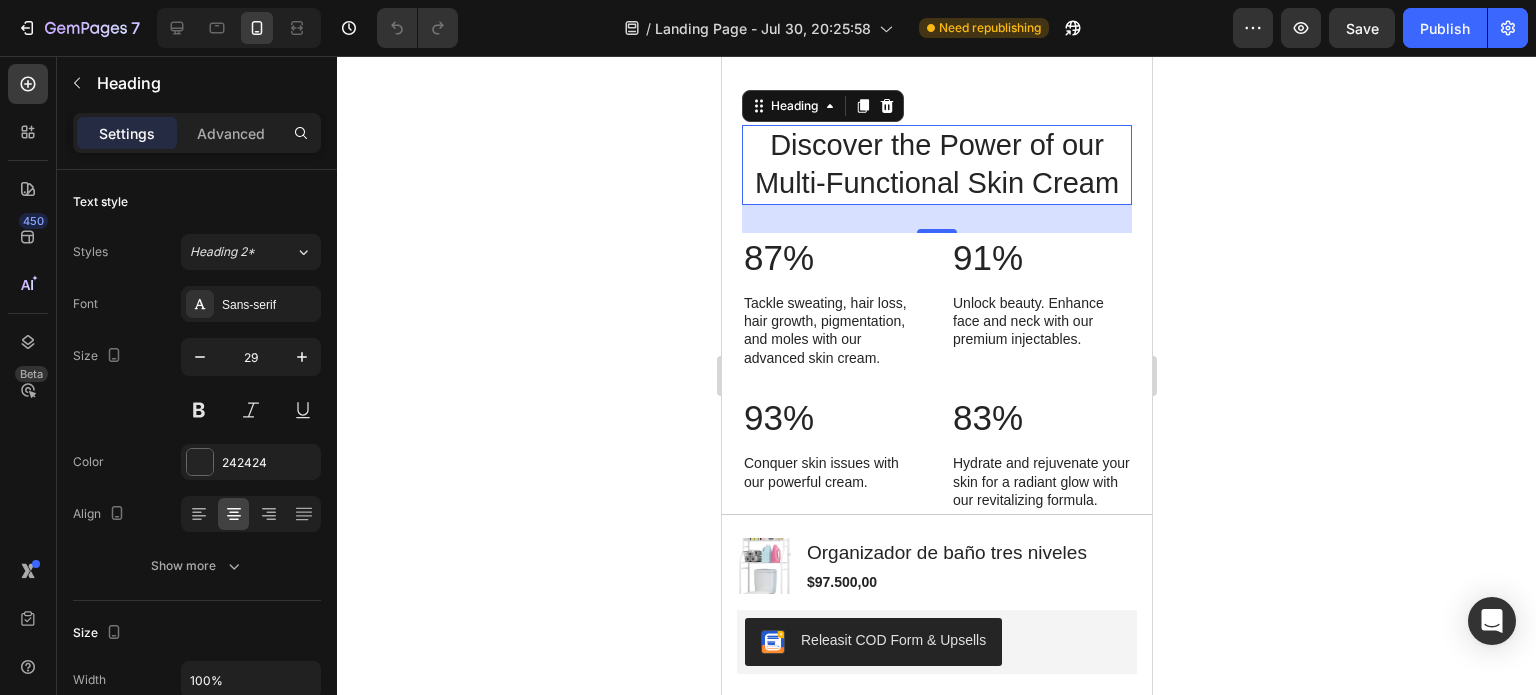 click on "Discover the Power of our Multi-Functional Skin Cream" at bounding box center [936, 164] 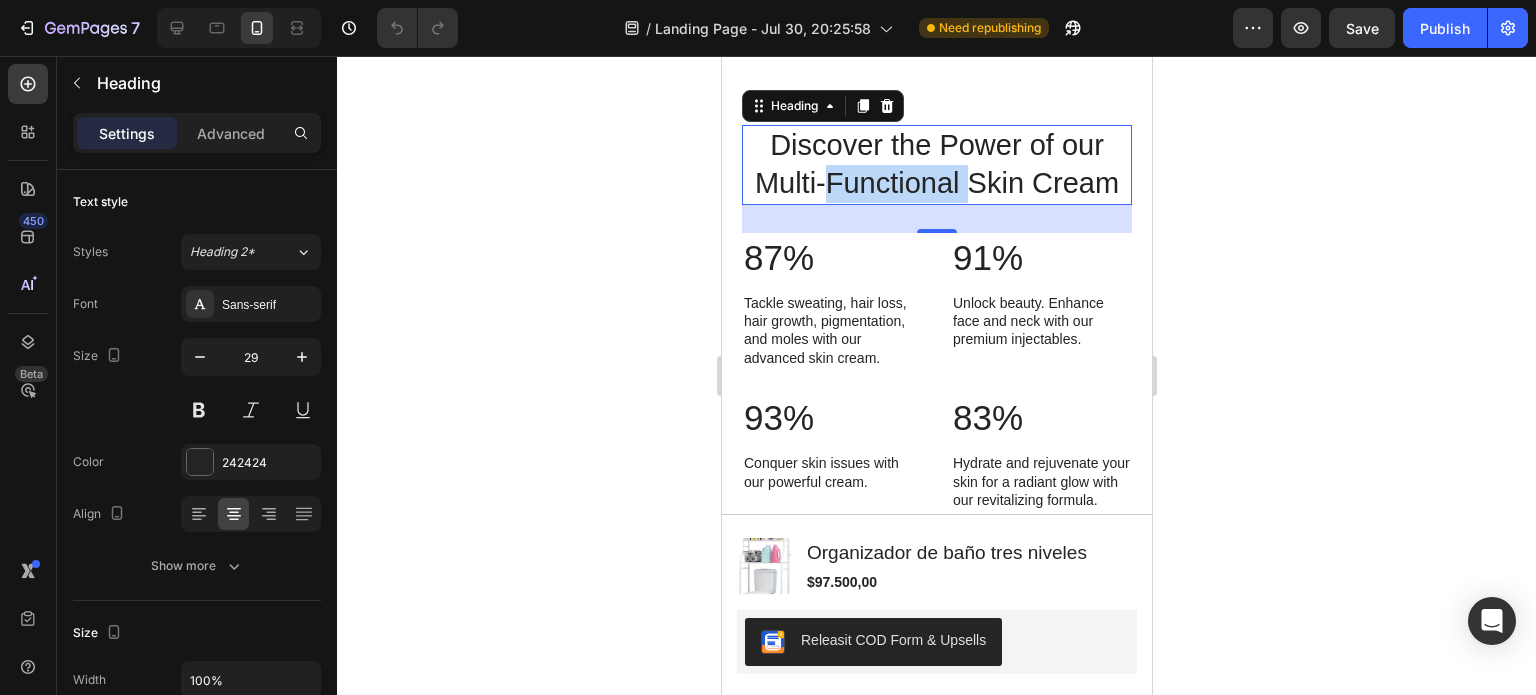 click on "Discover the Power of our Multi-Functional Skin Cream" at bounding box center [936, 164] 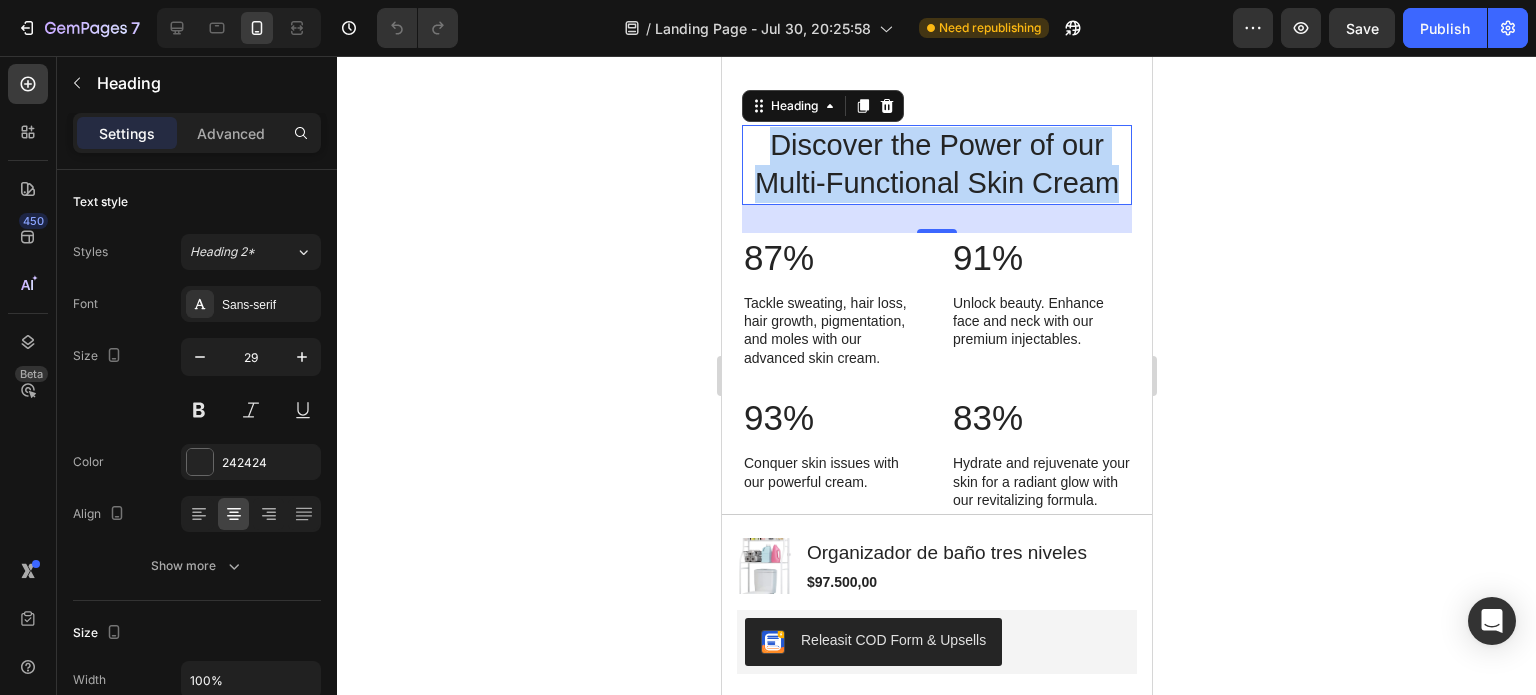 click on "Discover the Power of our Multi-Functional Skin Cream" at bounding box center [936, 164] 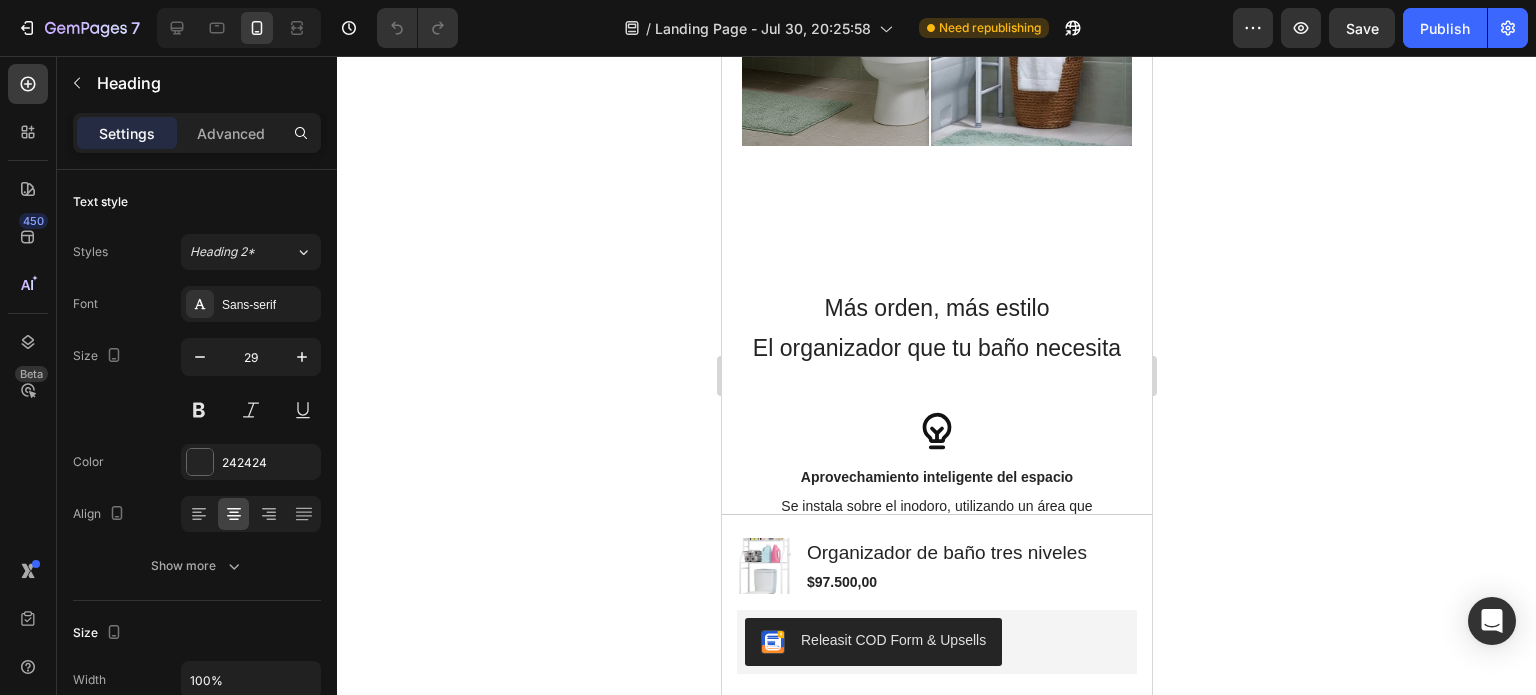 type on "16" 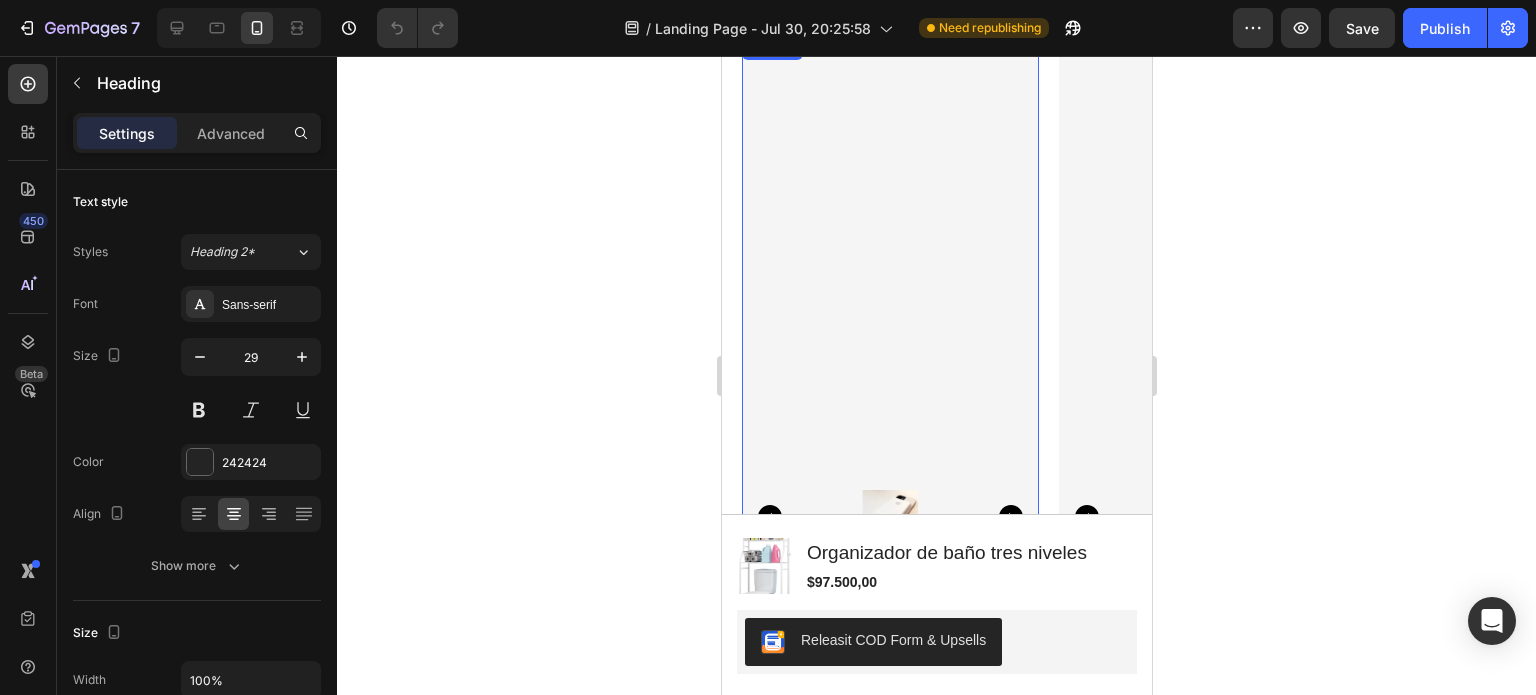 scroll, scrollTop: 6181, scrollLeft: 0, axis: vertical 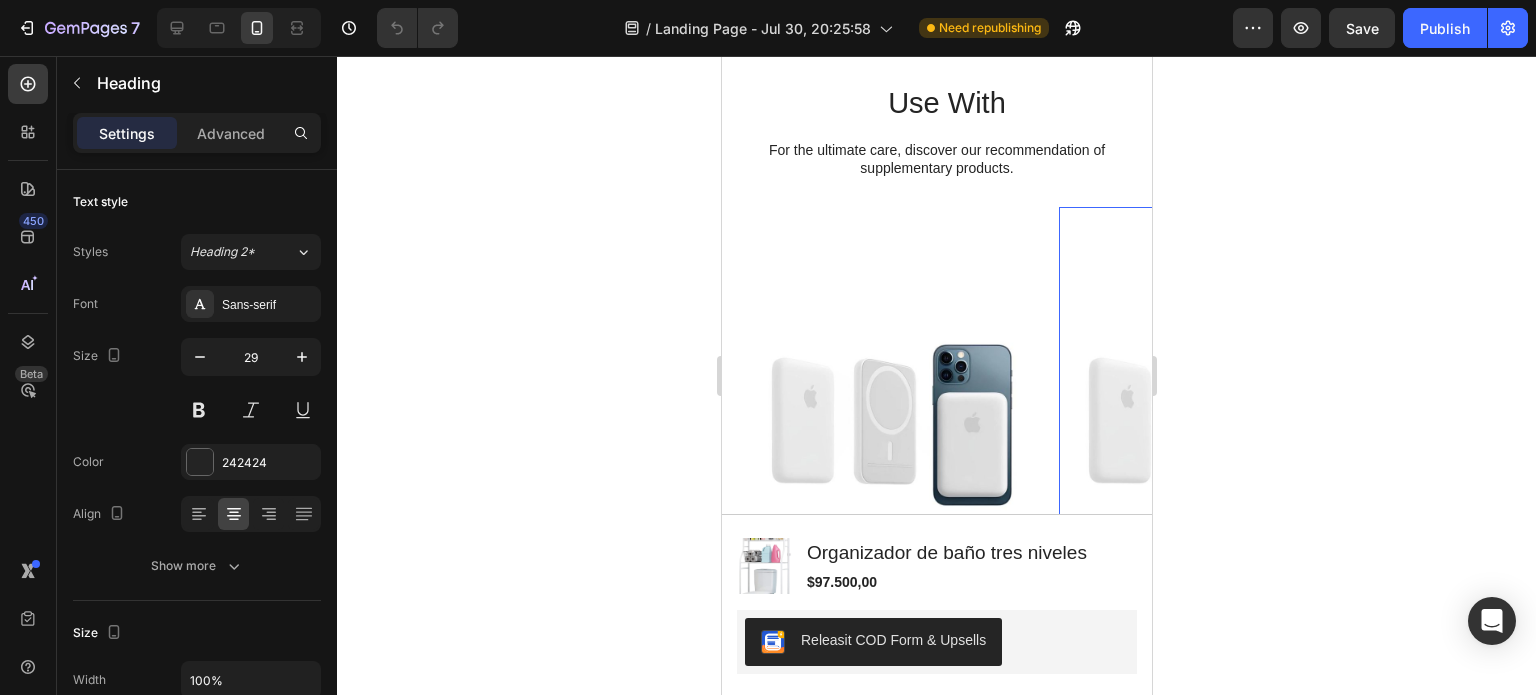 click at bounding box center [1206, 429] 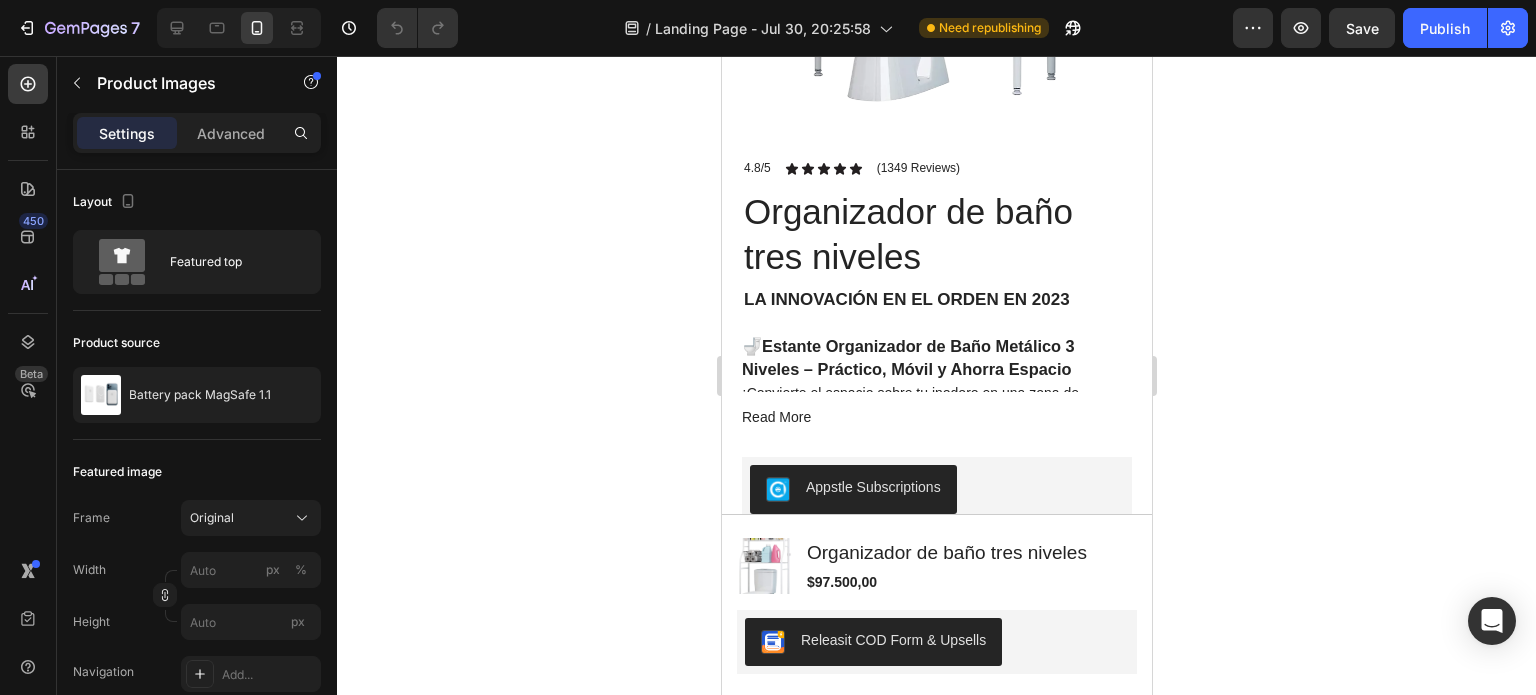 scroll, scrollTop: 620, scrollLeft: 0, axis: vertical 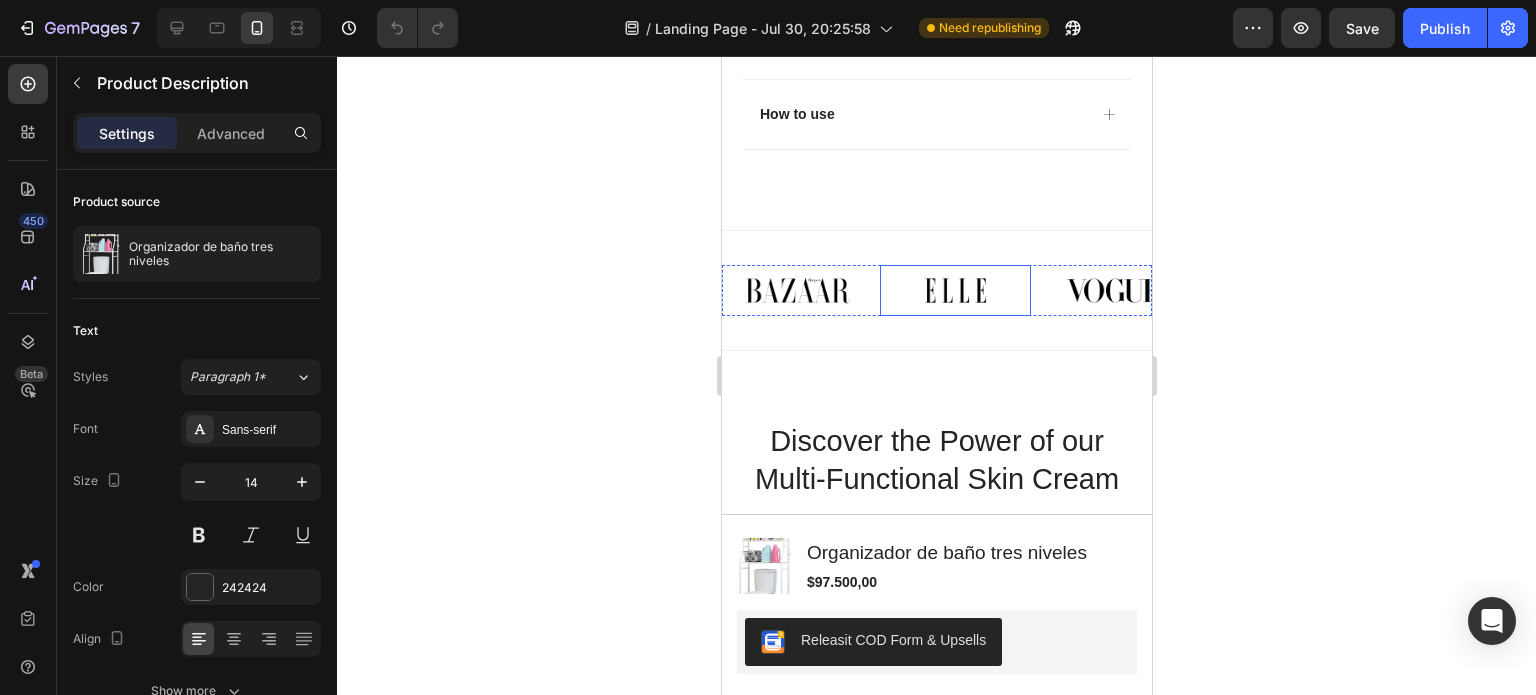 click at bounding box center [954, 290] 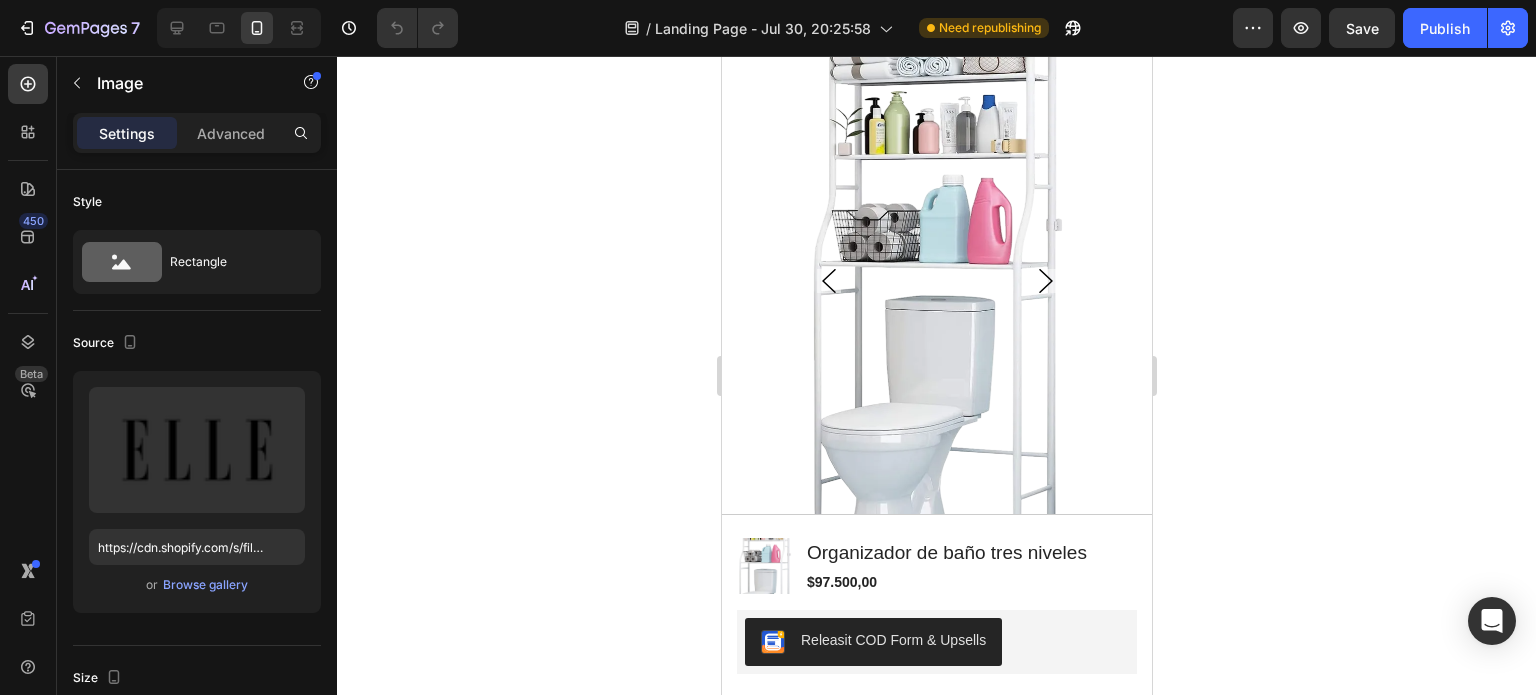 scroll, scrollTop: 0, scrollLeft: 0, axis: both 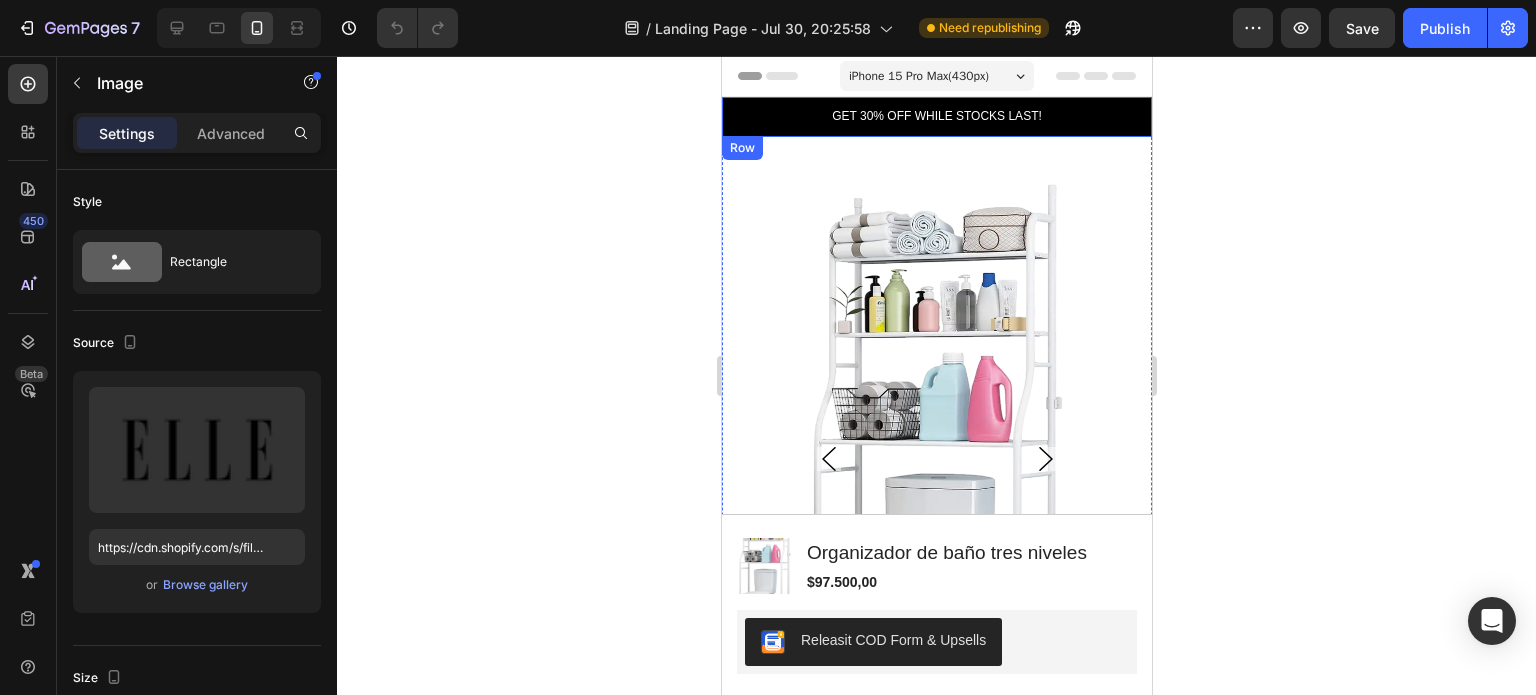 click on "GET 30% OFF WHILE STOCKS LAST!" at bounding box center (936, 117) 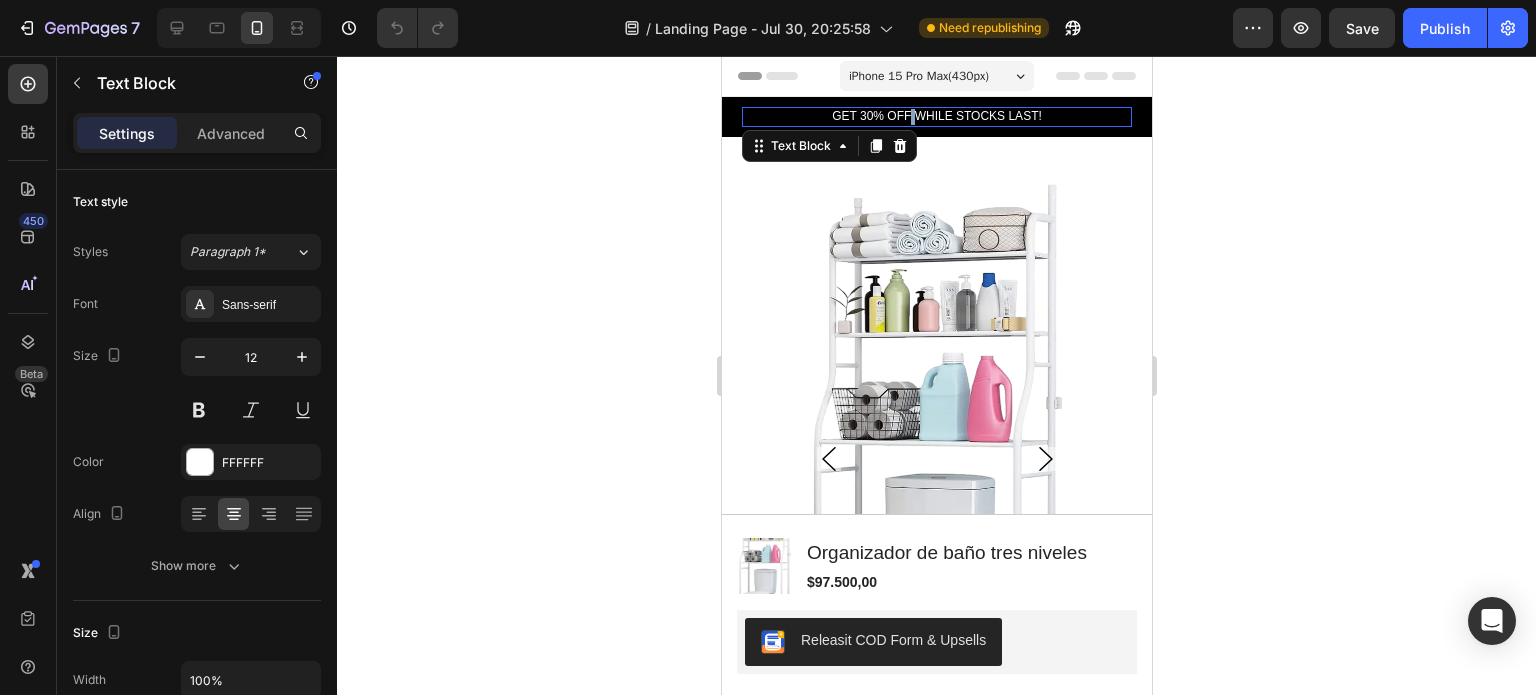 click on "GET 30% OFF WHILE STOCKS LAST!" at bounding box center [936, 117] 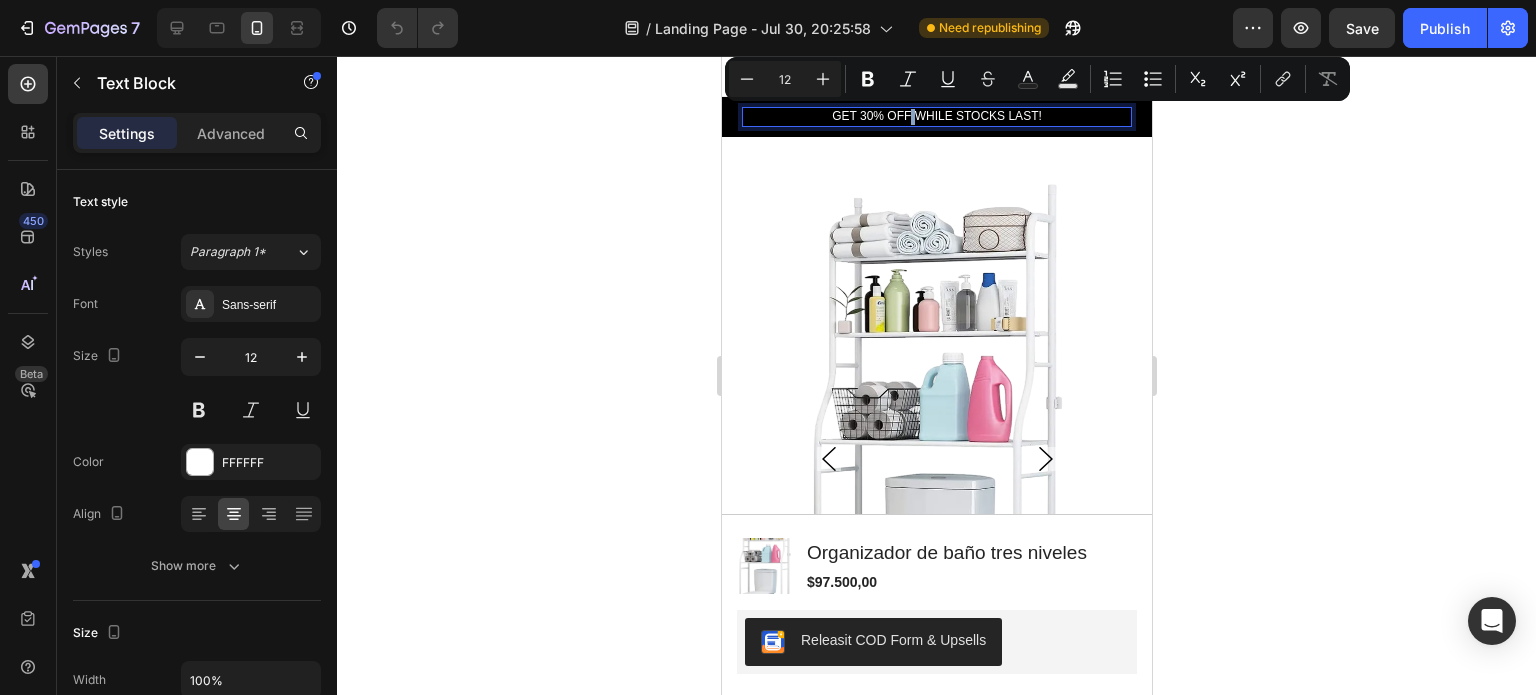 click on "GET 30% OFF WHILE STOCKS LAST!" at bounding box center (936, 117) 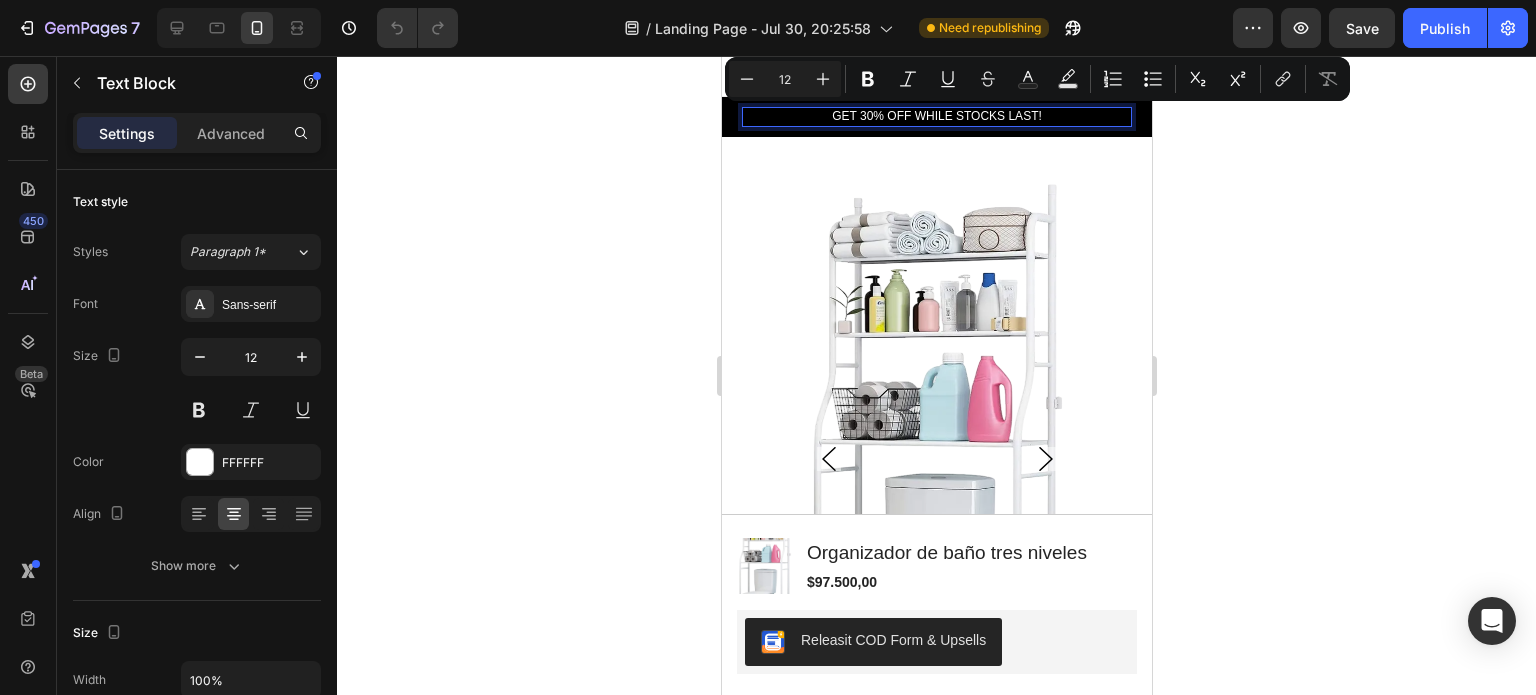 click on "GET 30% OFF WHILE STOCKS LAST!" at bounding box center (936, 117) 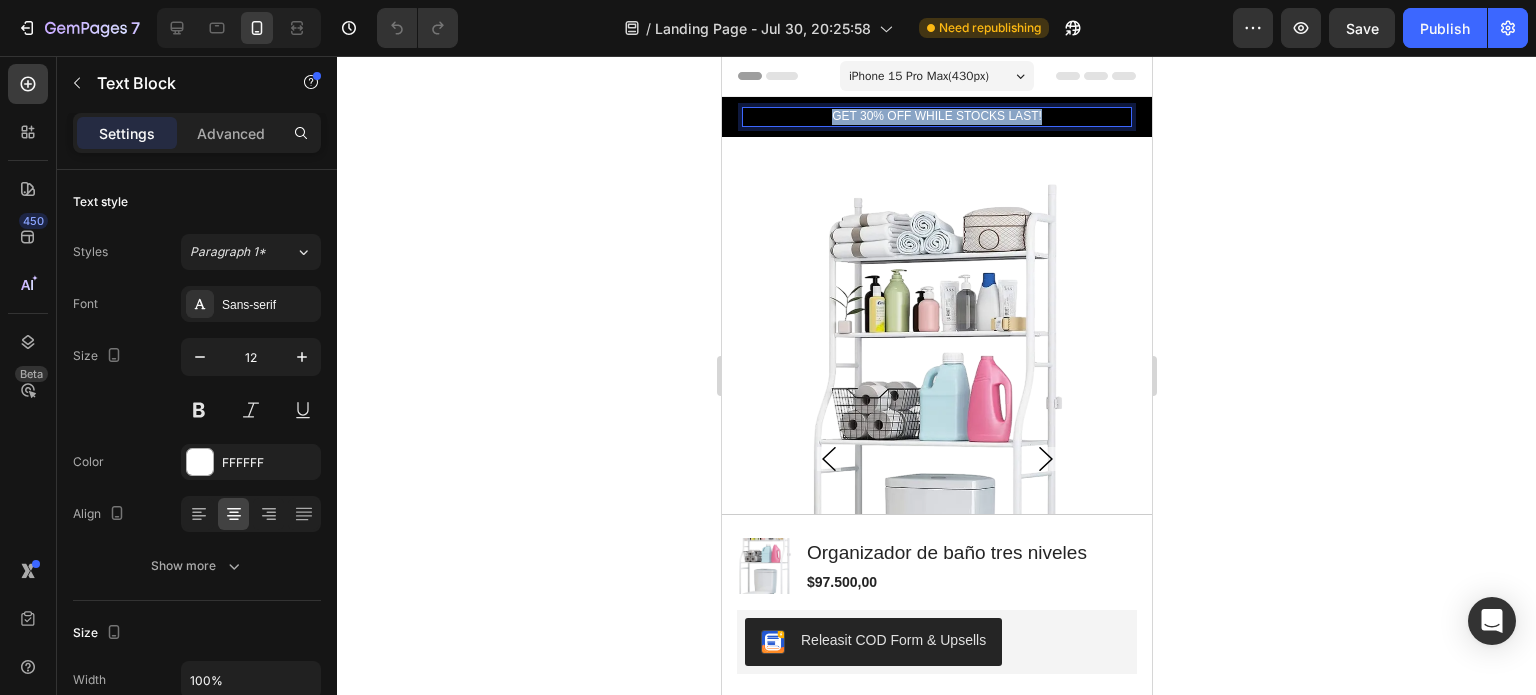 click on "GET 30% OFF WHILE STOCKS LAST!" at bounding box center (936, 117) 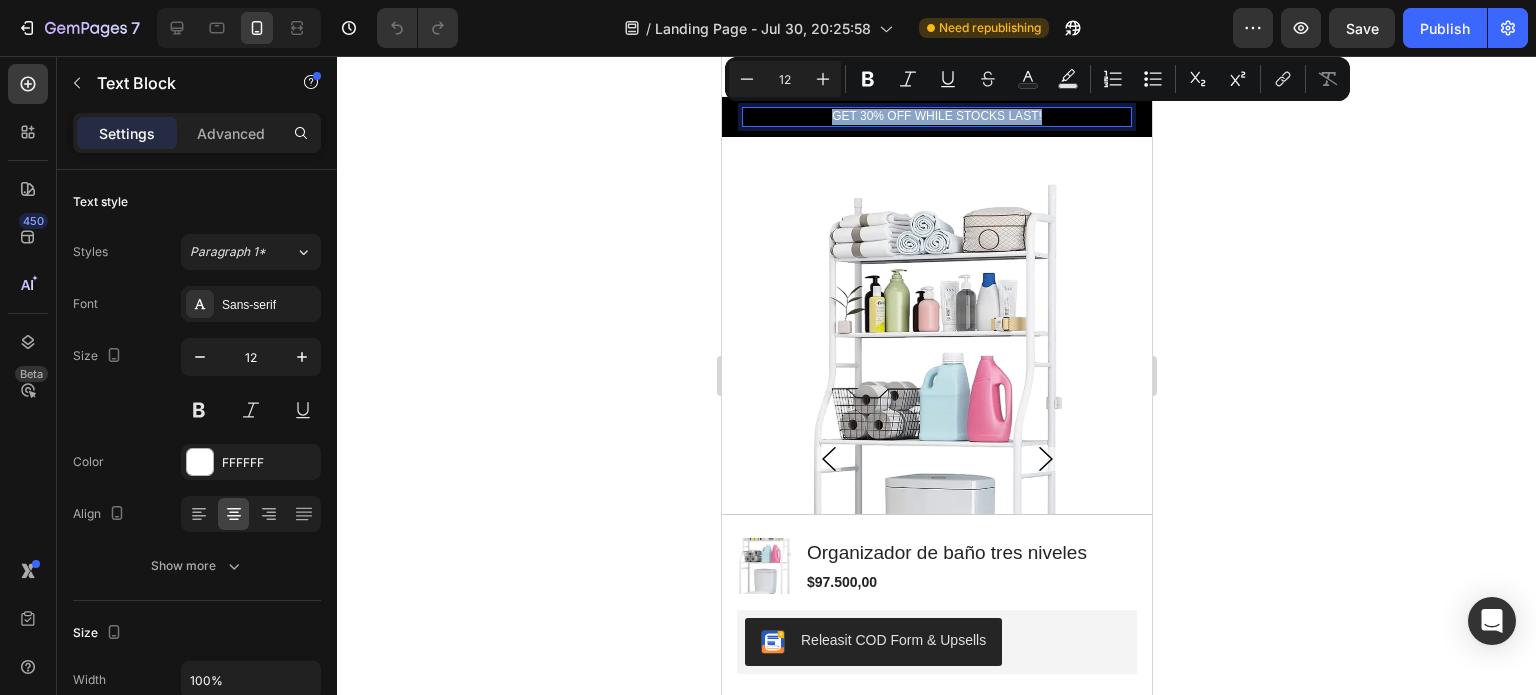 click on "GET 30% OFF WHILE STOCKS LAST!" at bounding box center [936, 117] 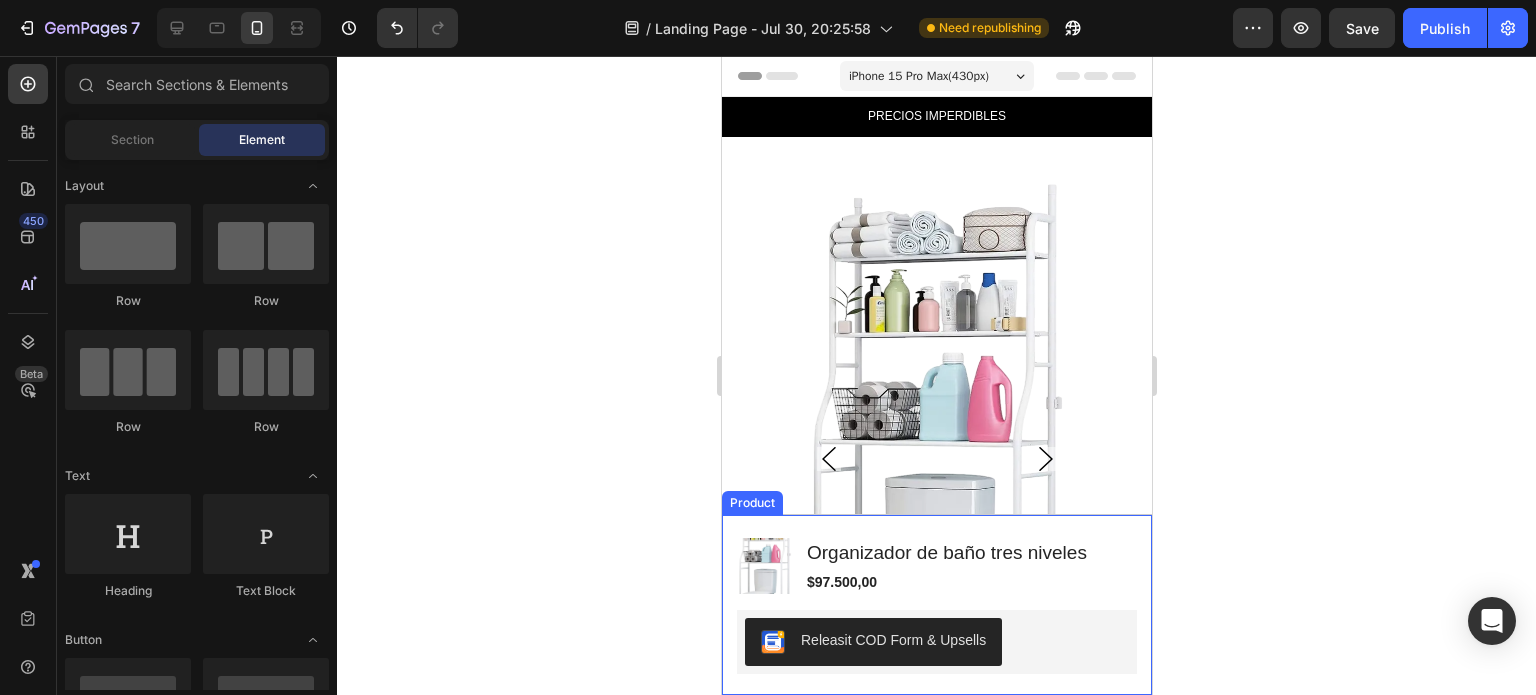 click 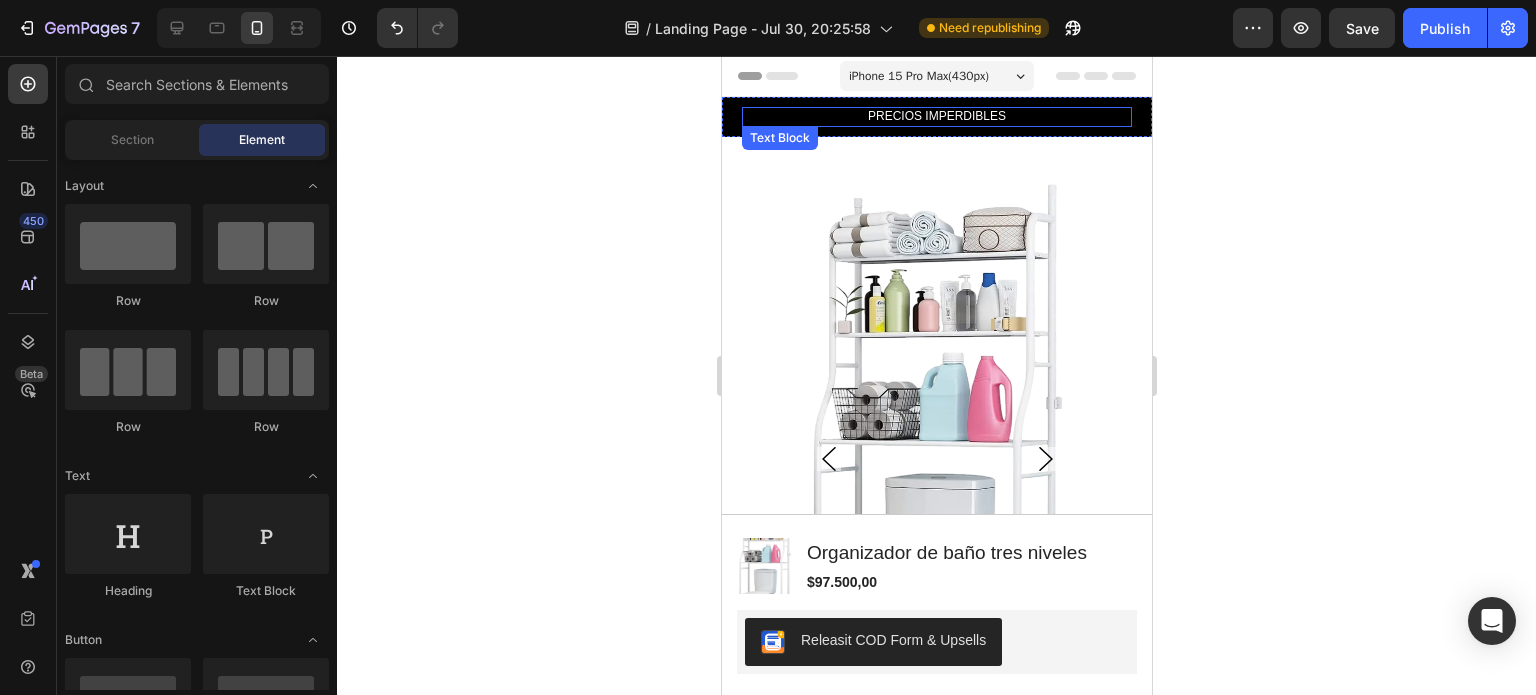click on "PRECIOS IMPERDIBLES" at bounding box center [936, 117] 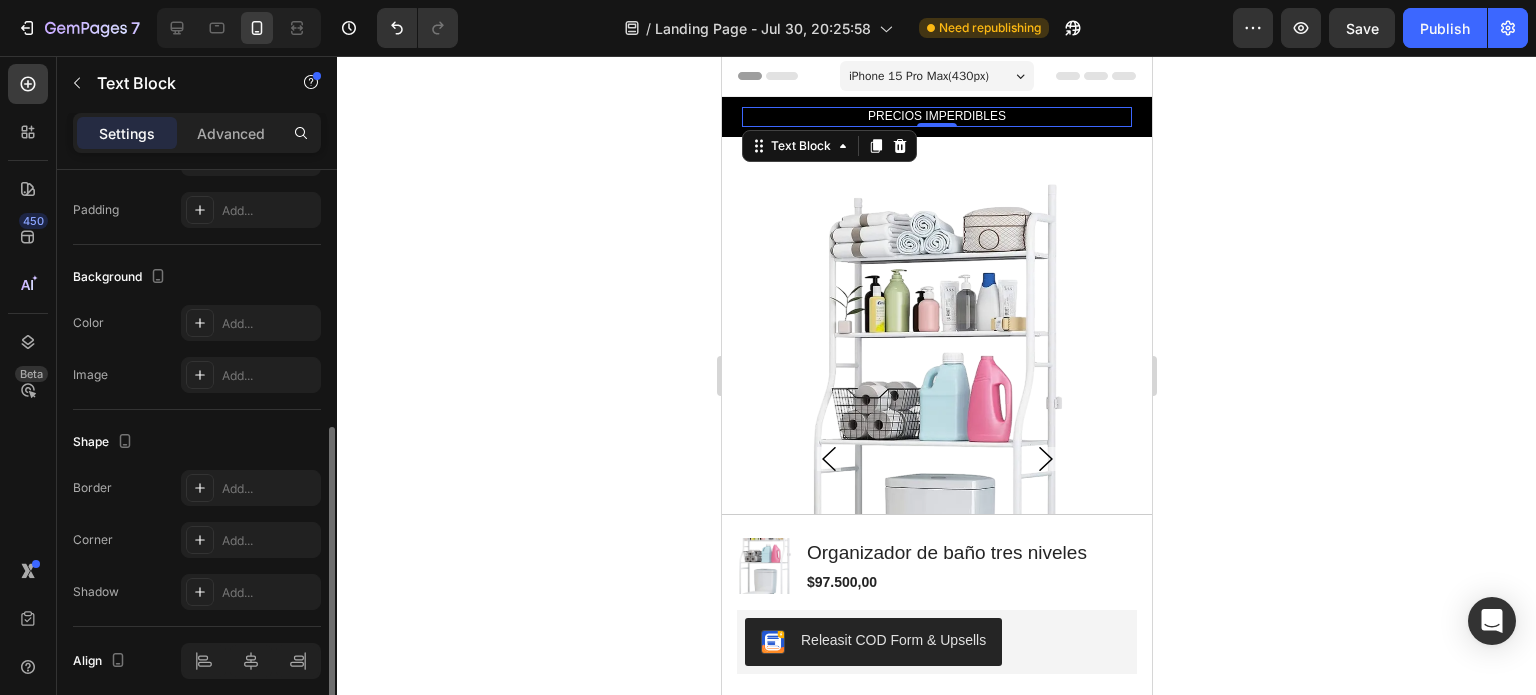 scroll, scrollTop: 600, scrollLeft: 0, axis: vertical 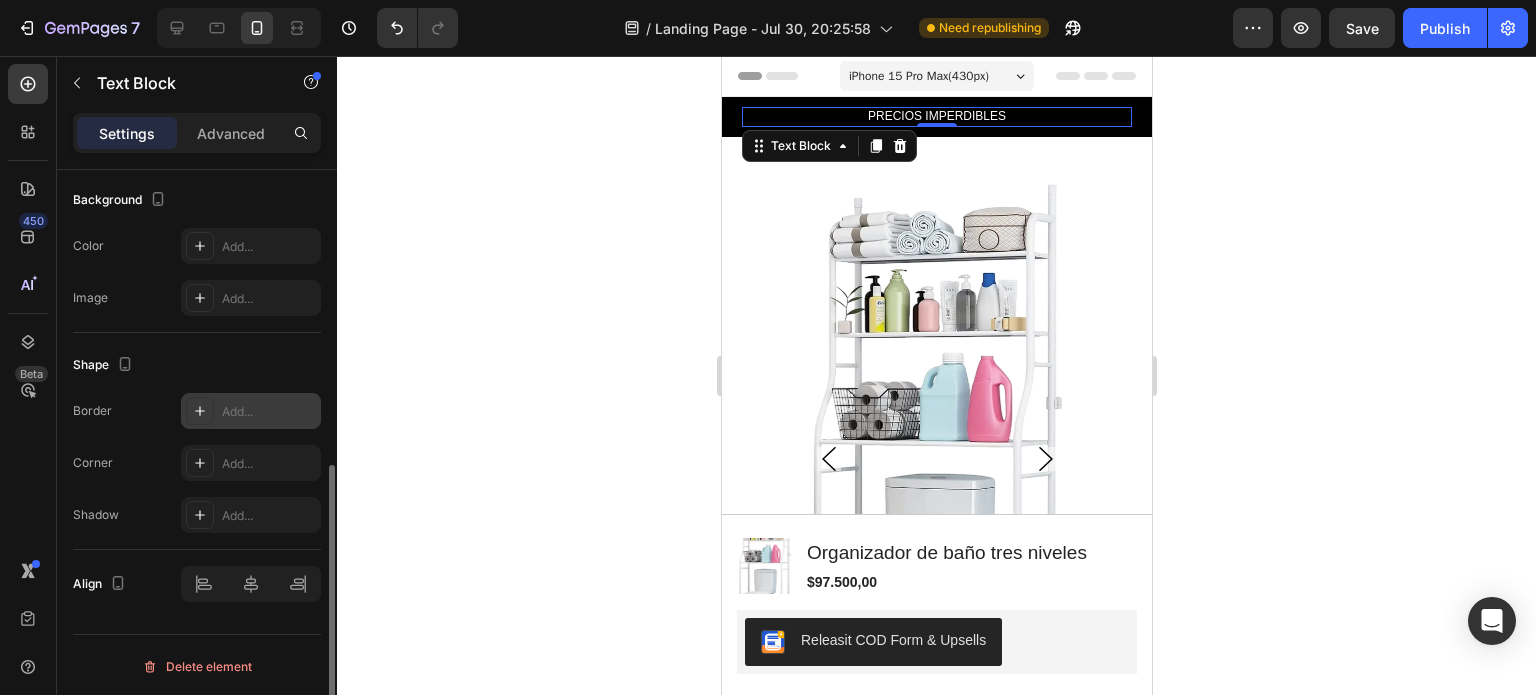 click on "Add..." at bounding box center [251, 411] 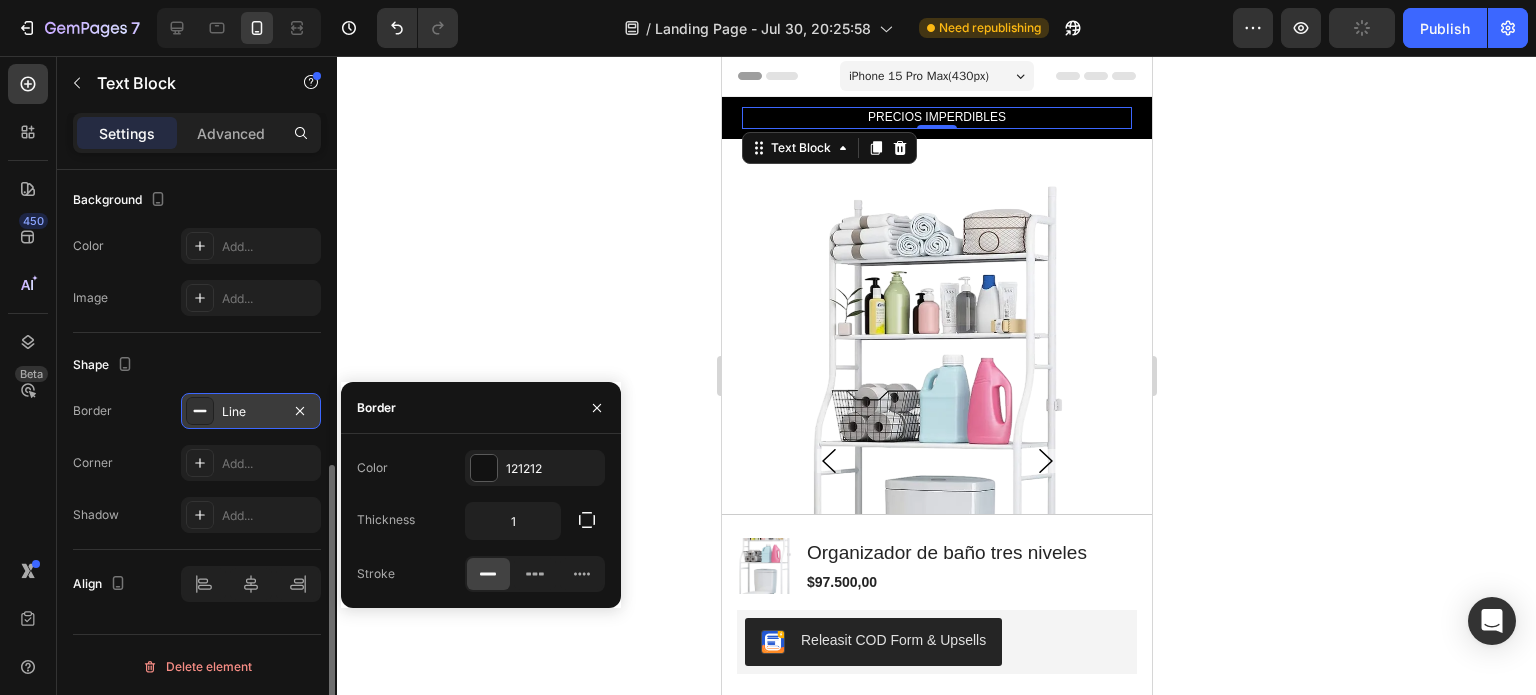 click on "Line" at bounding box center (251, 411) 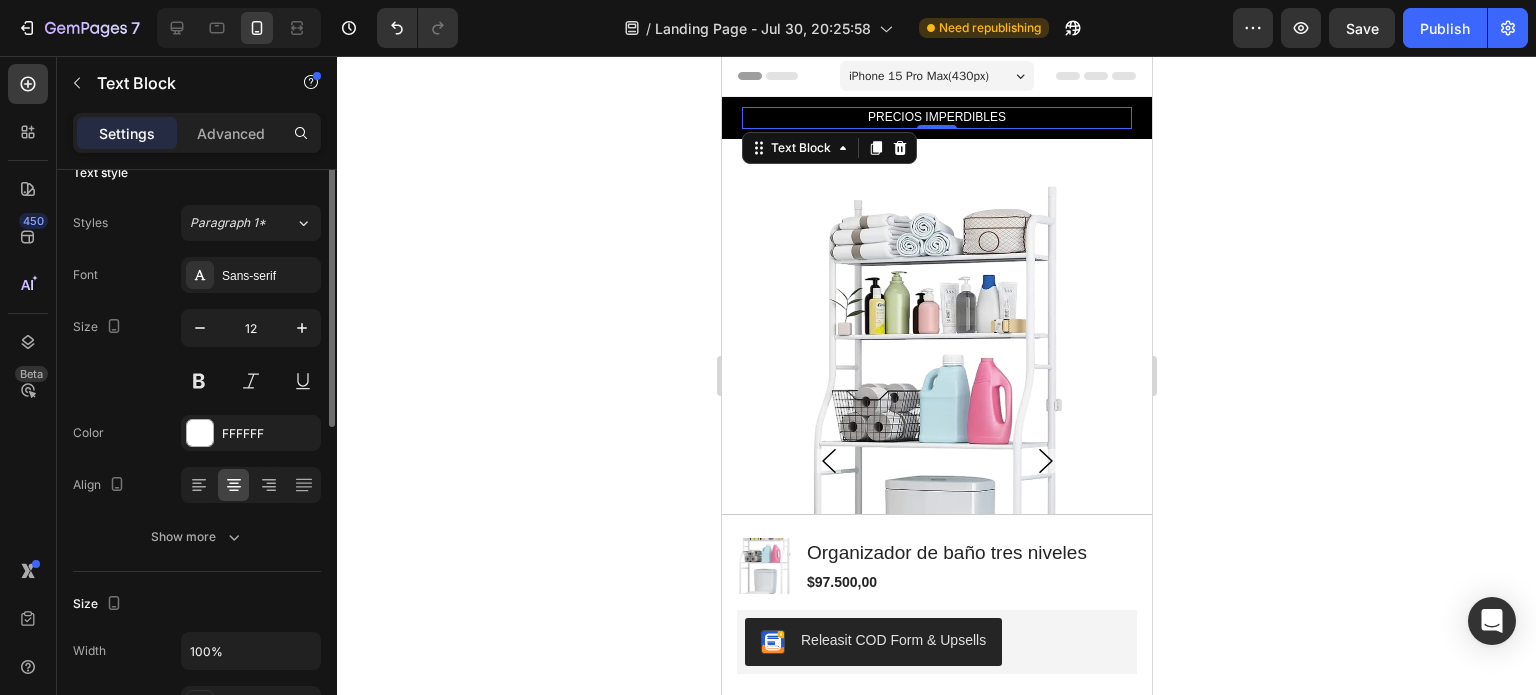 scroll, scrollTop: 0, scrollLeft: 0, axis: both 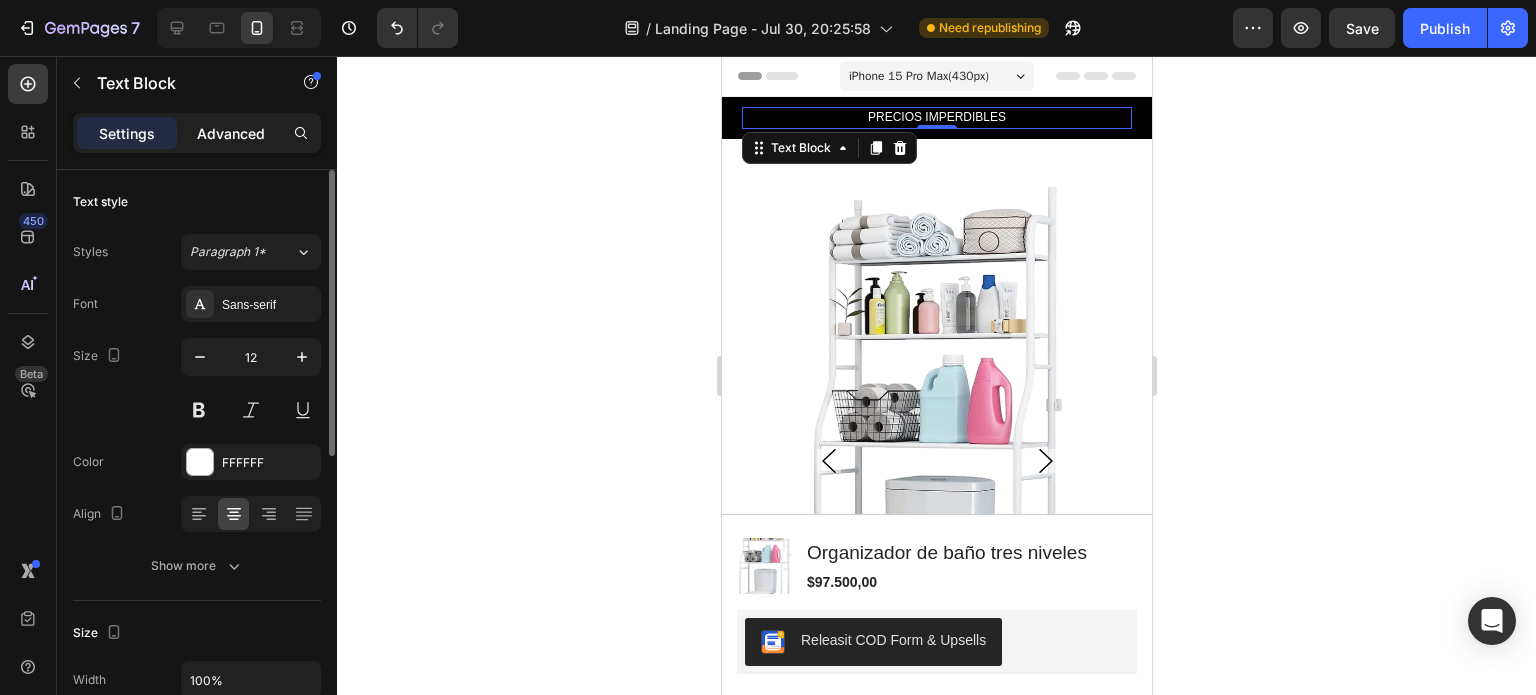 click on "Advanced" at bounding box center (231, 133) 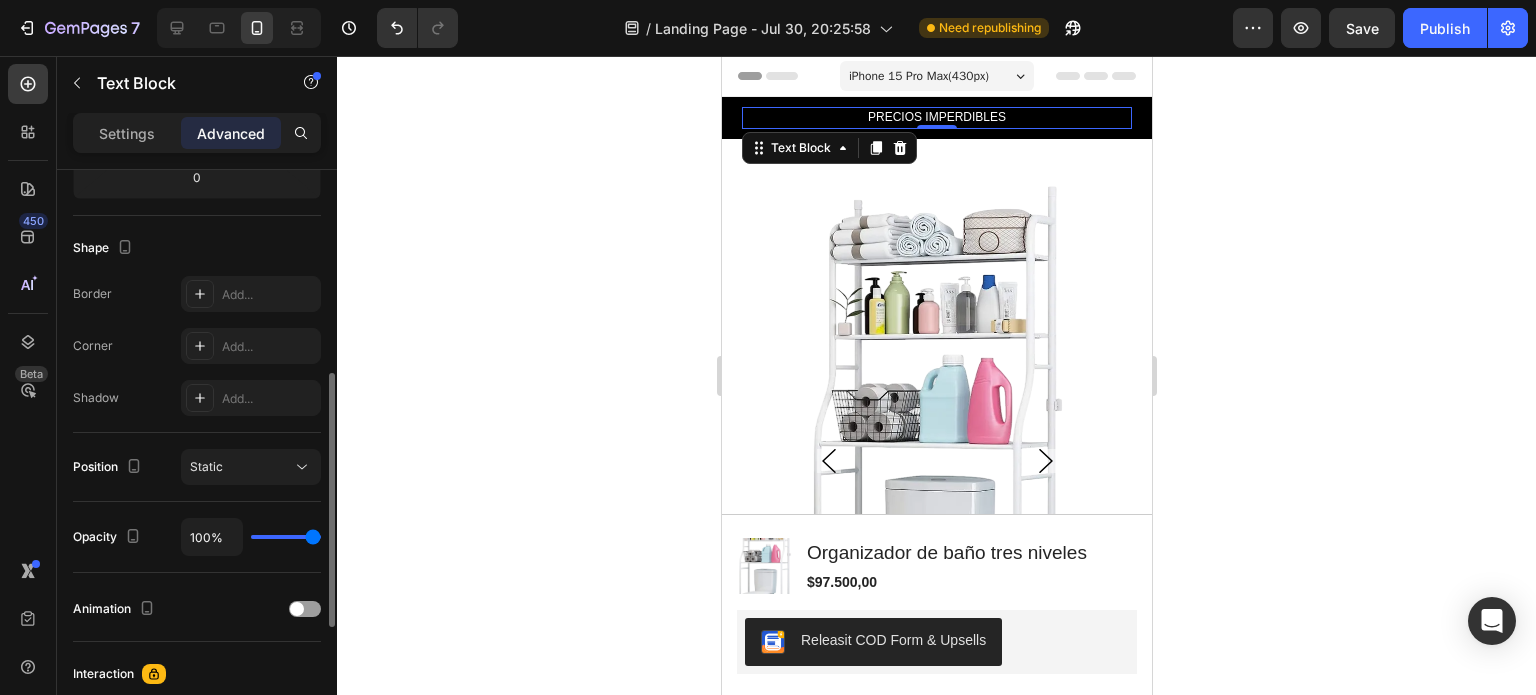 scroll, scrollTop: 465, scrollLeft: 0, axis: vertical 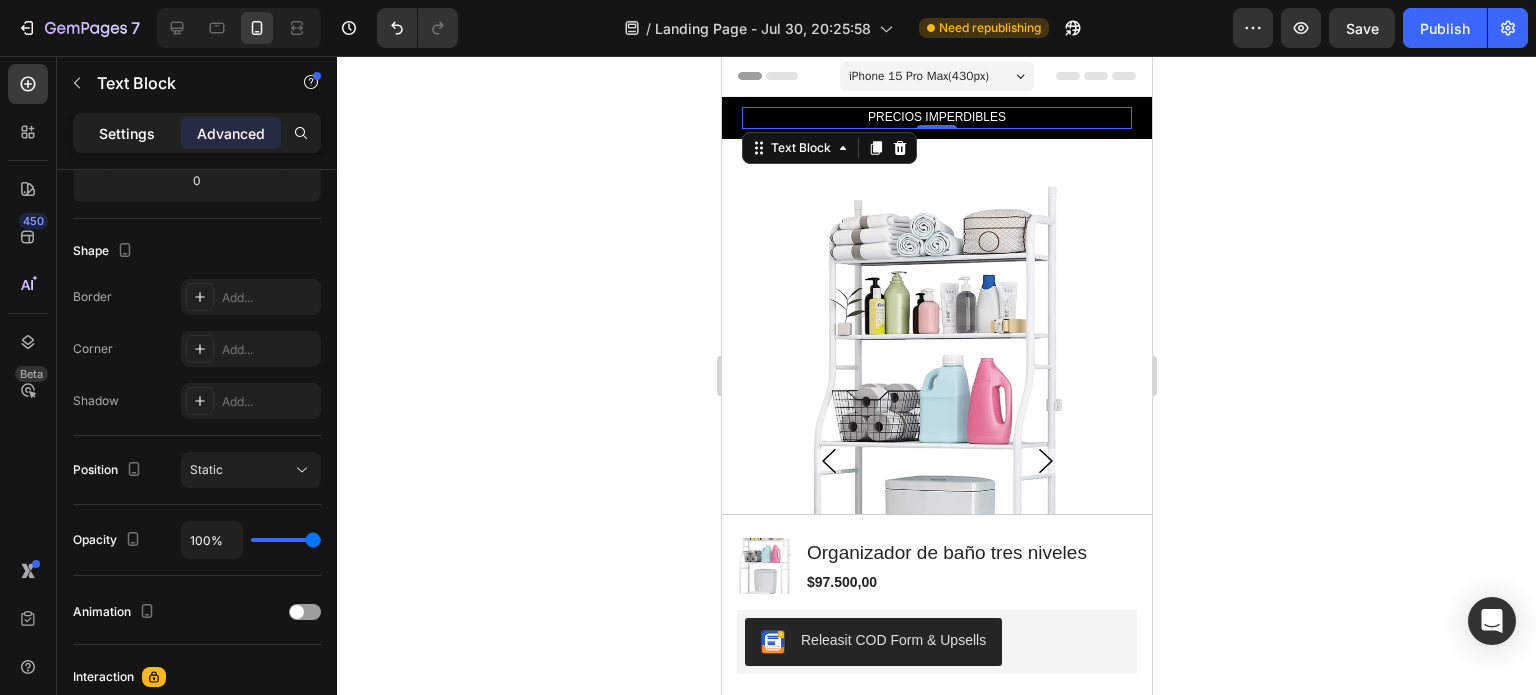 click on "Settings" at bounding box center [127, 133] 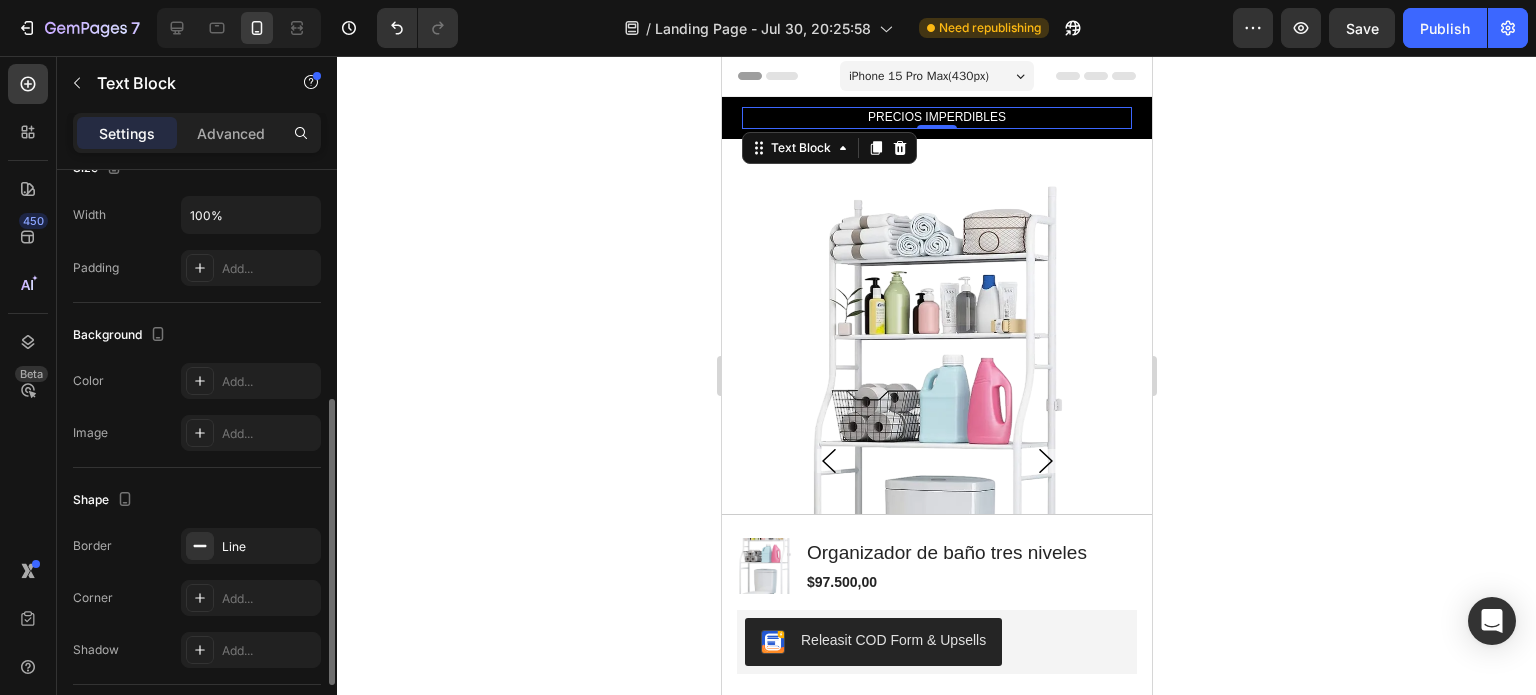 click on "Background The changes might be hidden by  the video. Color Add... Image Add..." 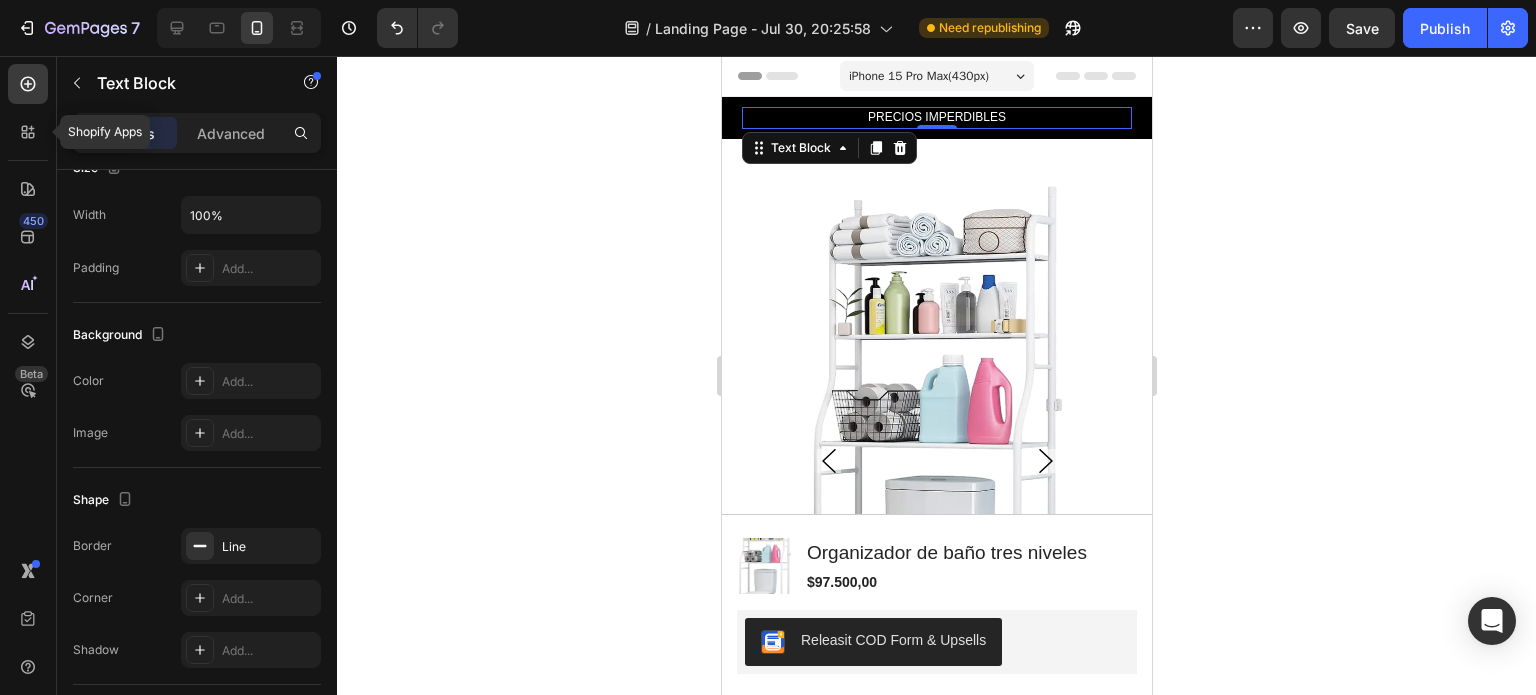 click 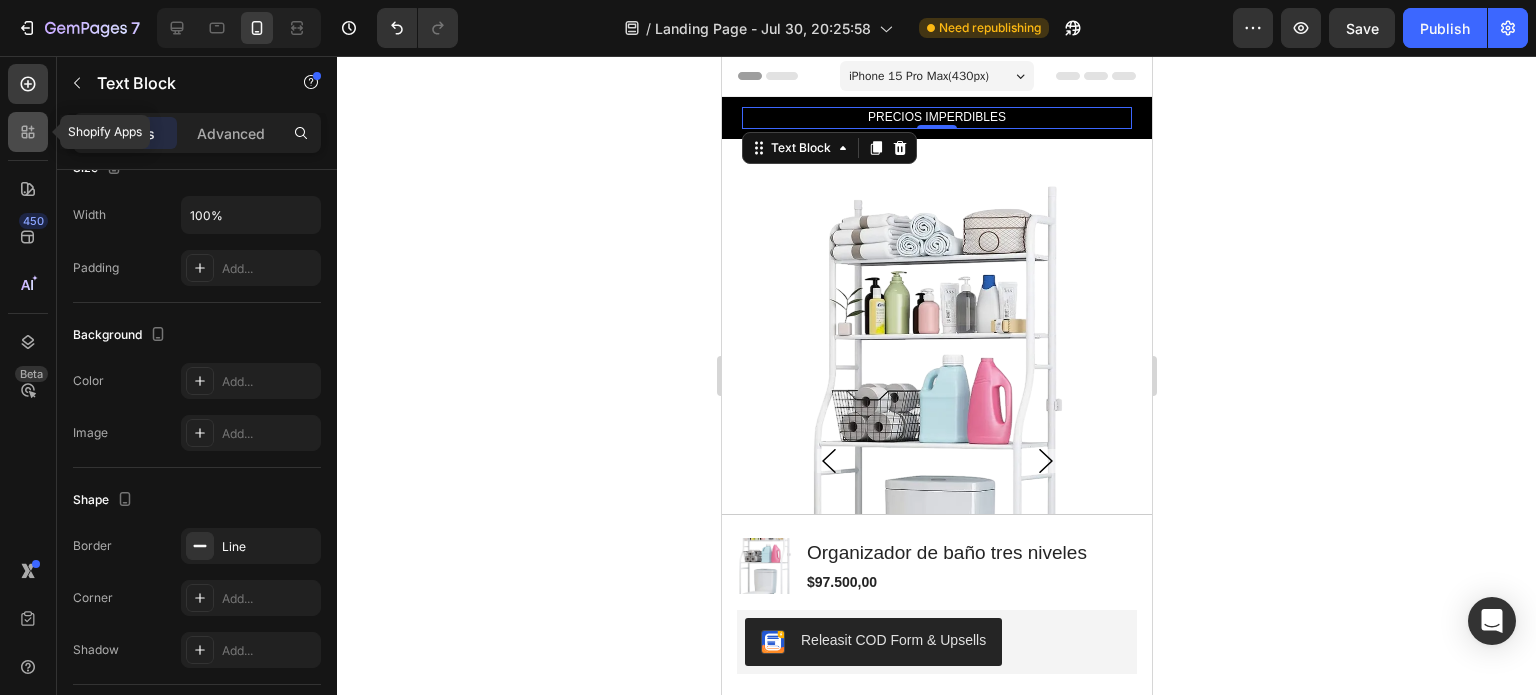 click 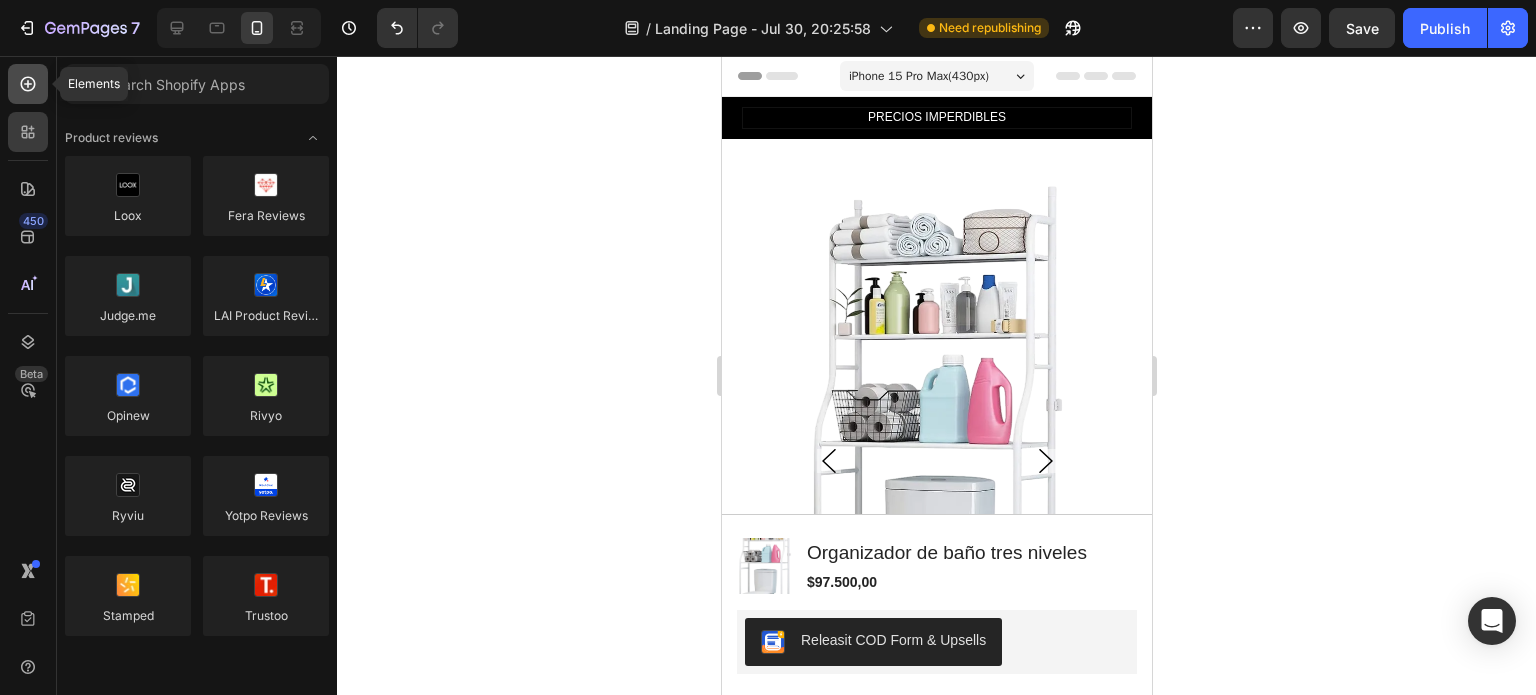 click 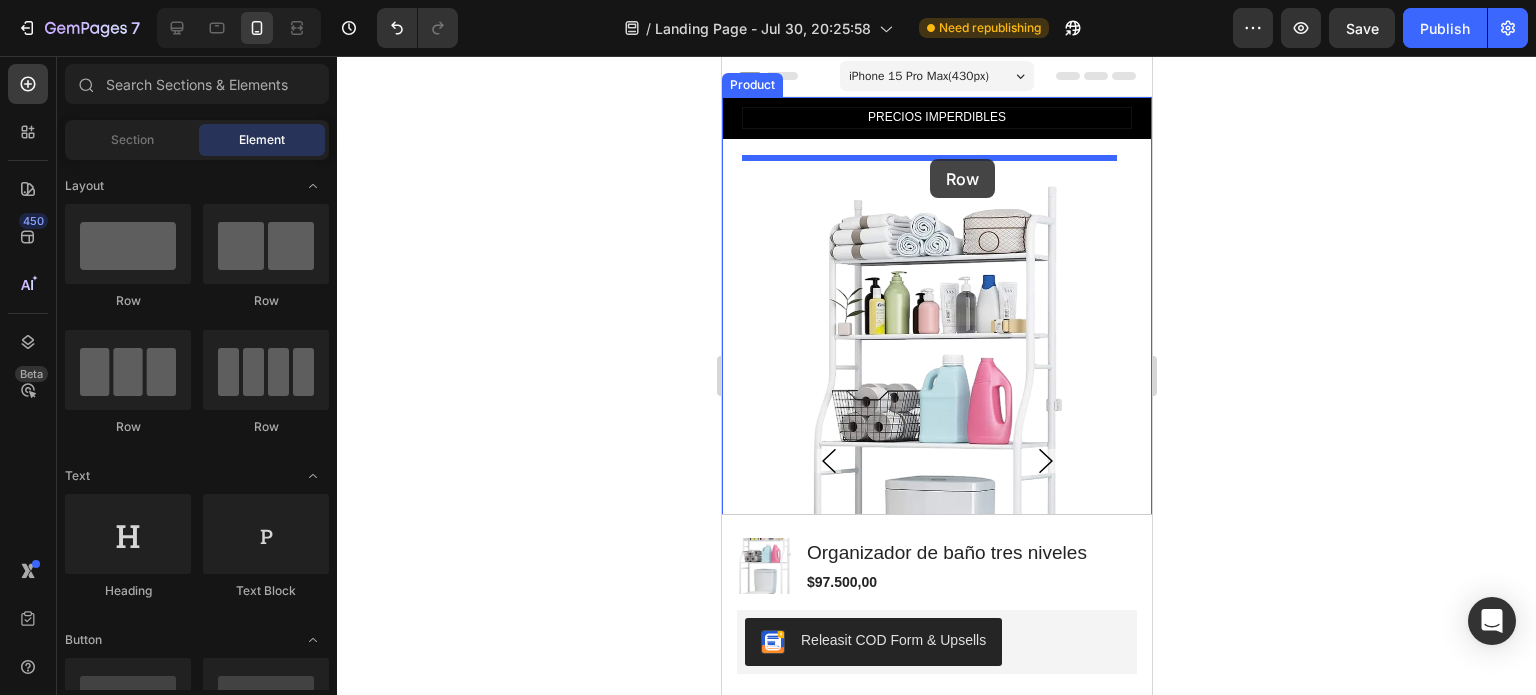 drag, startPoint x: 843, startPoint y: 438, endPoint x: 929, endPoint y: 161, distance: 290.0431 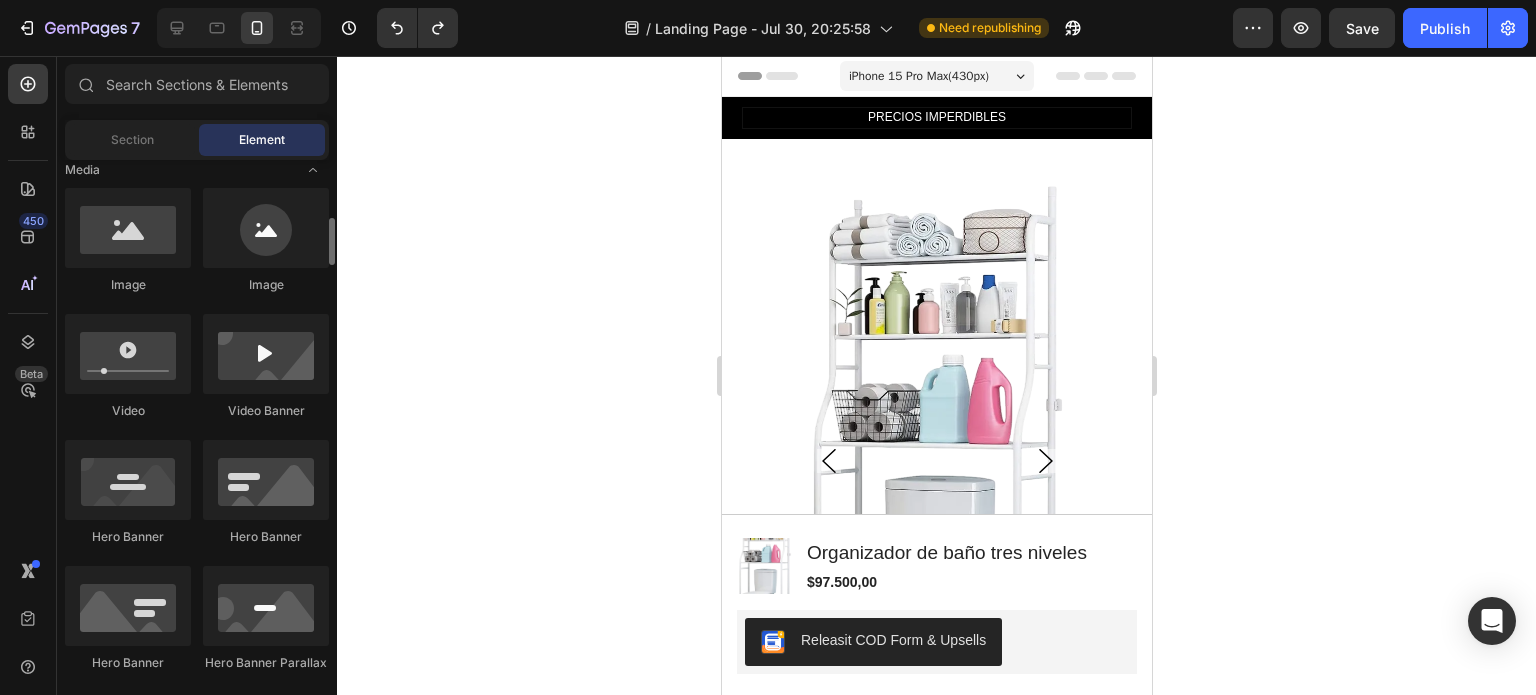 scroll, scrollTop: 636, scrollLeft: 0, axis: vertical 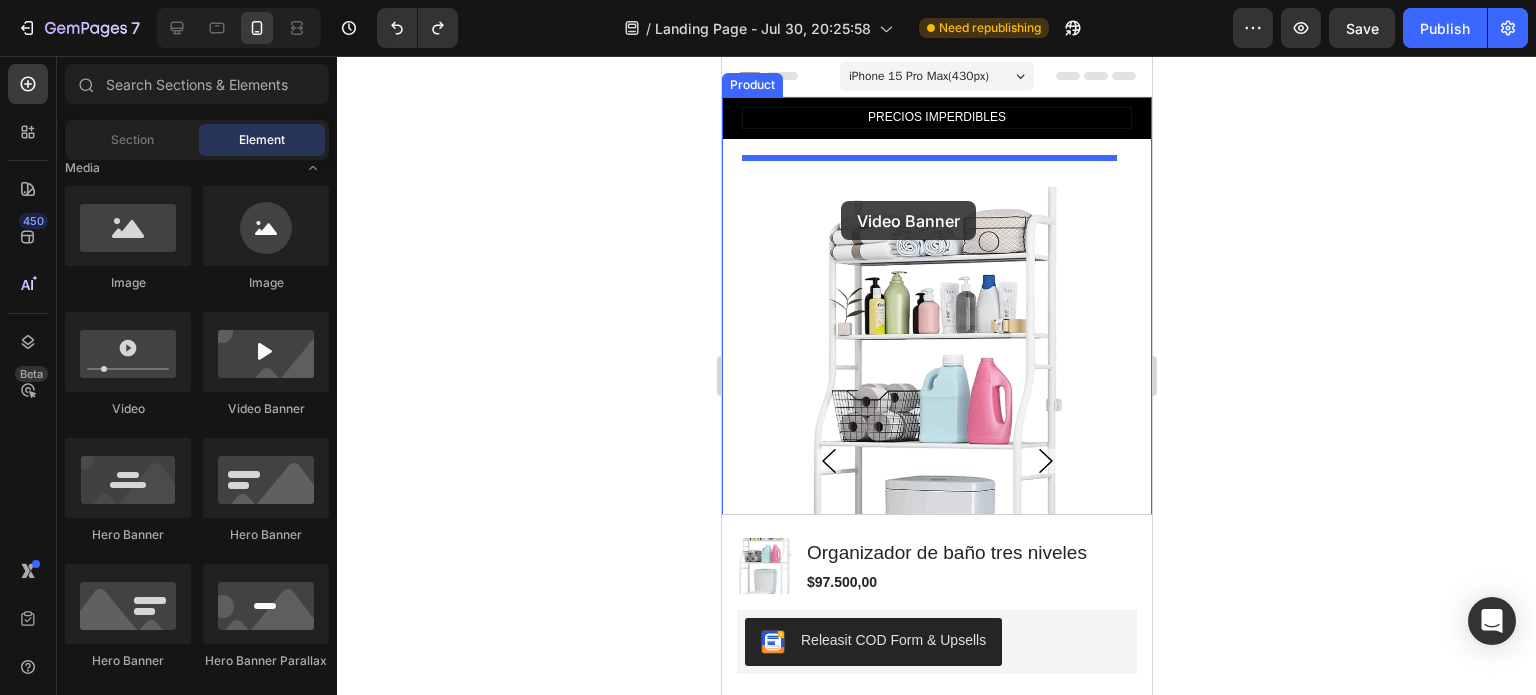 drag, startPoint x: 984, startPoint y: 423, endPoint x: 833, endPoint y: 191, distance: 276.81223 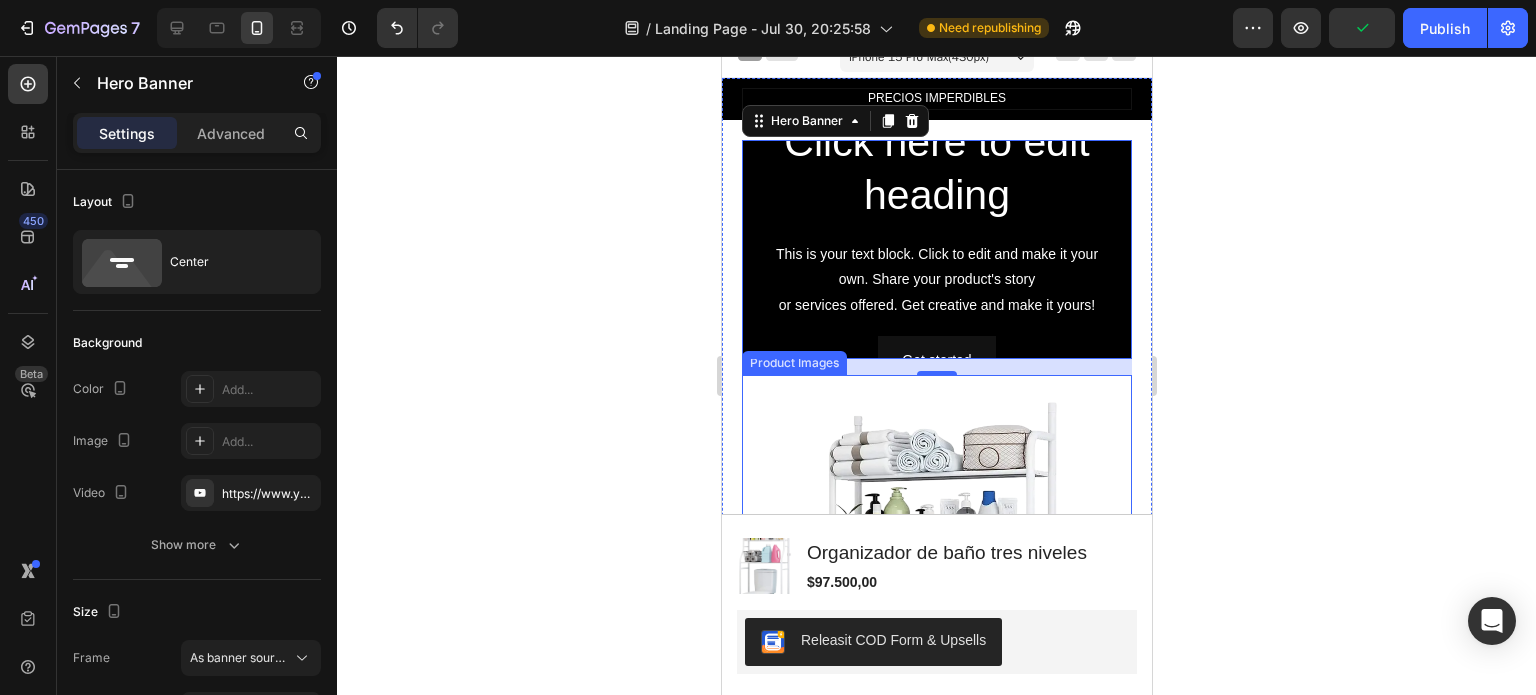 scroll, scrollTop: 0, scrollLeft: 0, axis: both 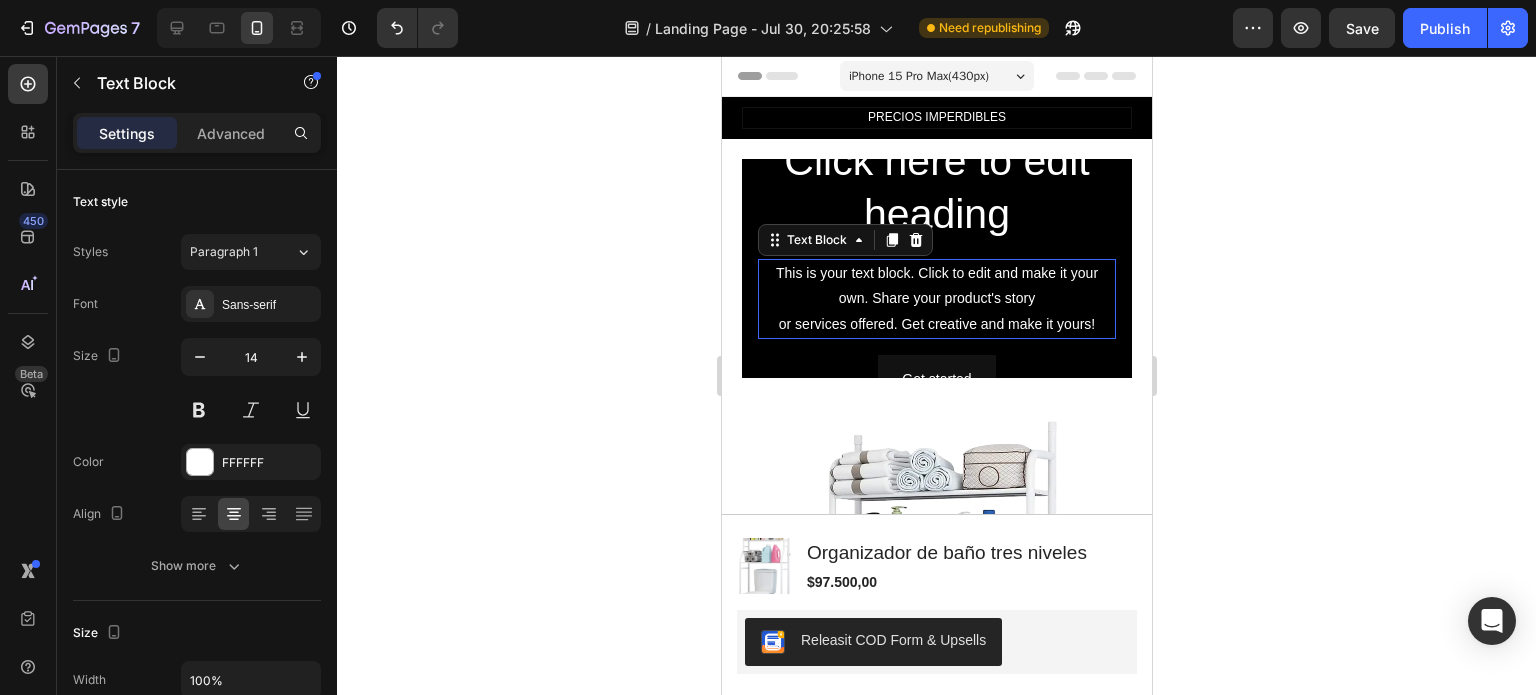 click on "This is your text block. Click to edit and make it your own. Share your product's story                   or services offered. Get creative and make it yours!" at bounding box center (936, 299) 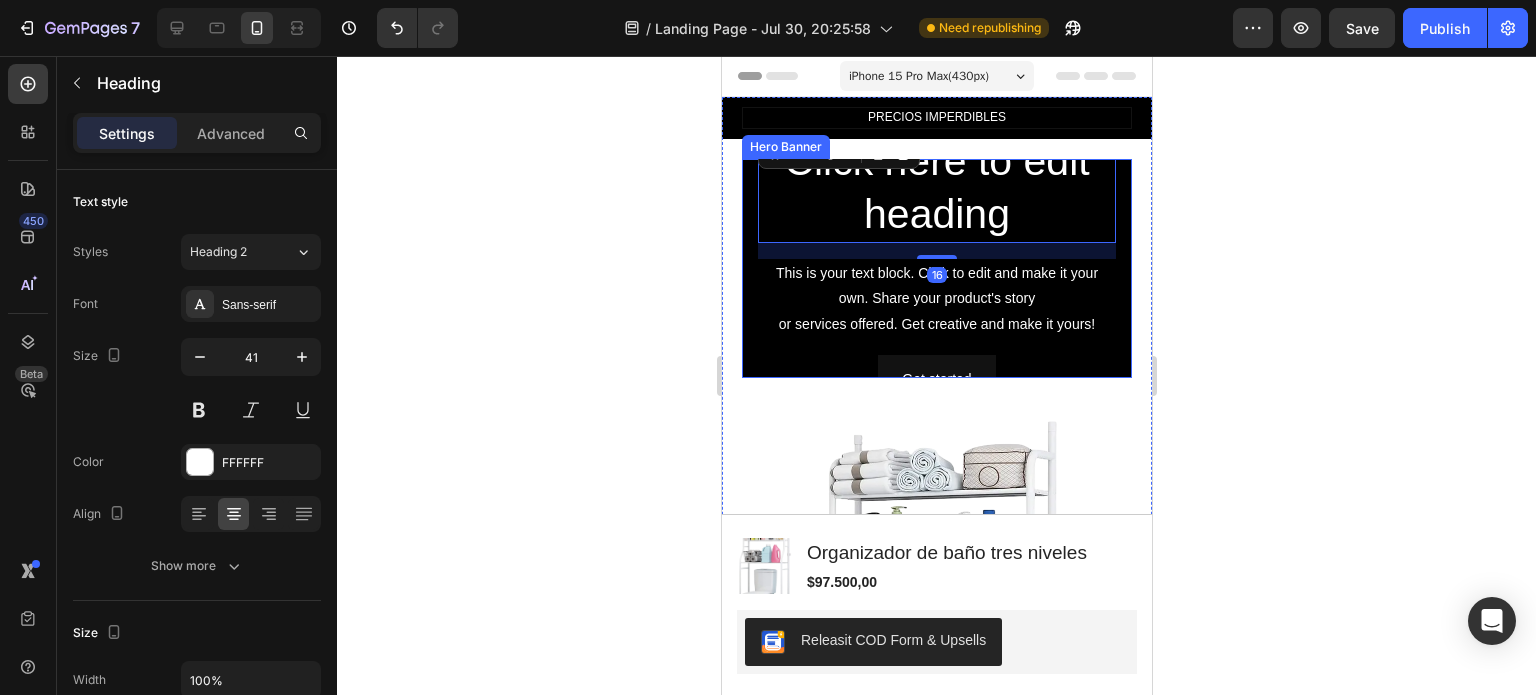 click on "Click here to edit heading Heading   16 This is your text block. Click to edit and make it your own. Share your product's story                   or services offered. Get creative and make it yours! Text Block Get started Button" at bounding box center [936, 268] 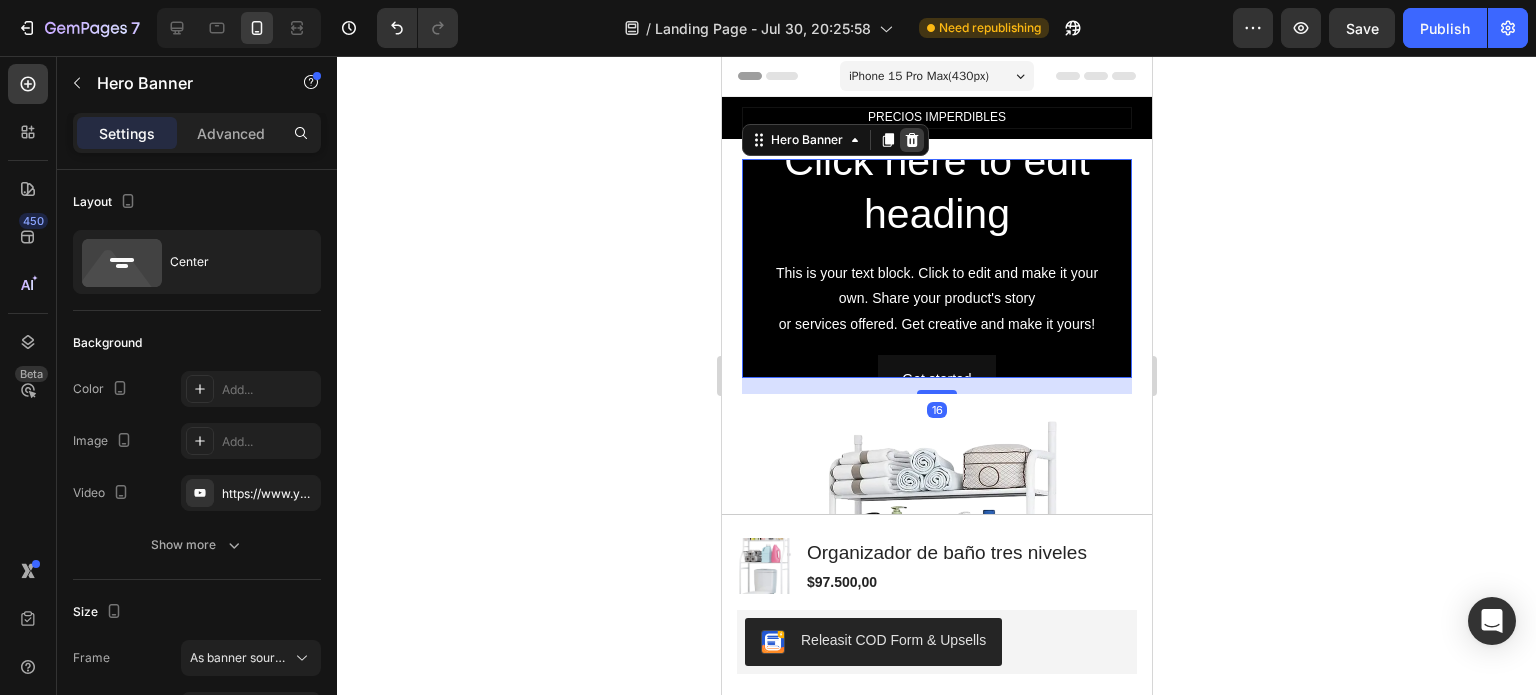 click 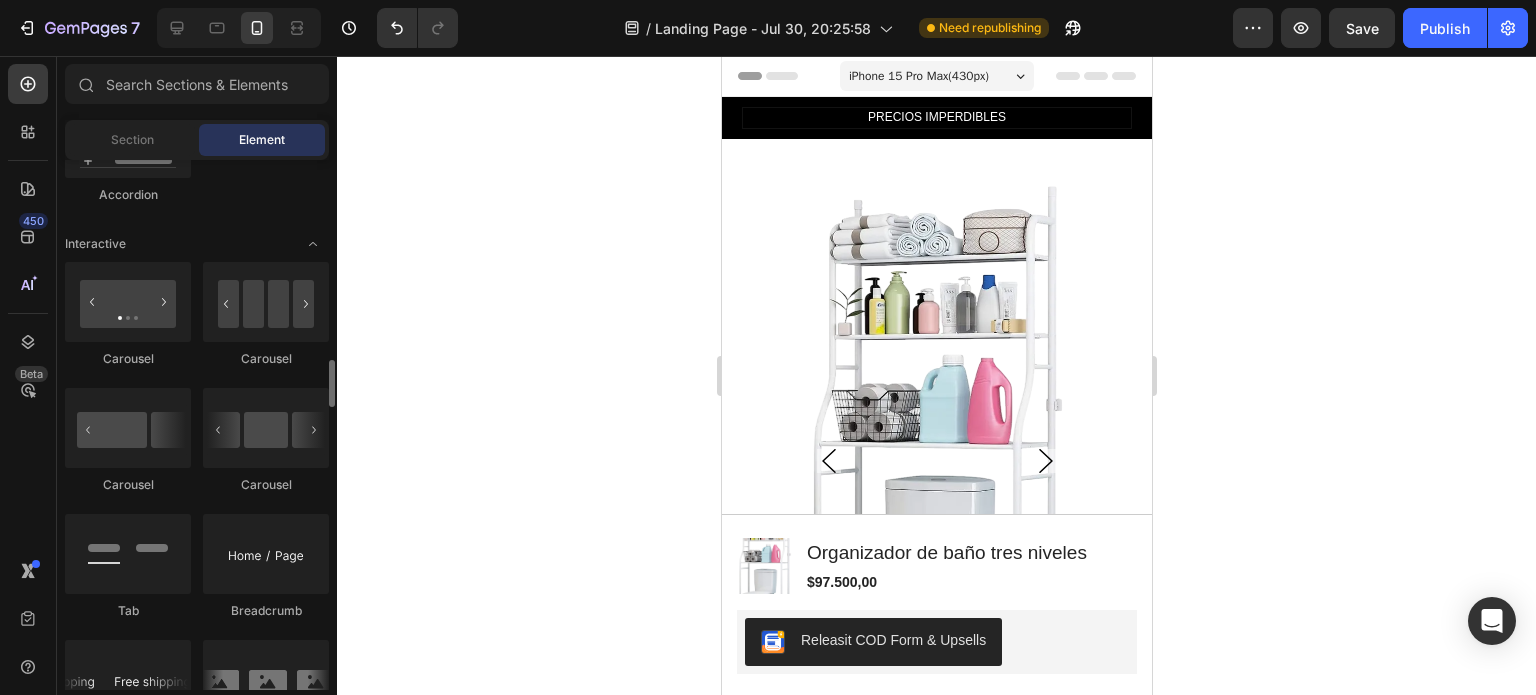 scroll, scrollTop: 1998, scrollLeft: 0, axis: vertical 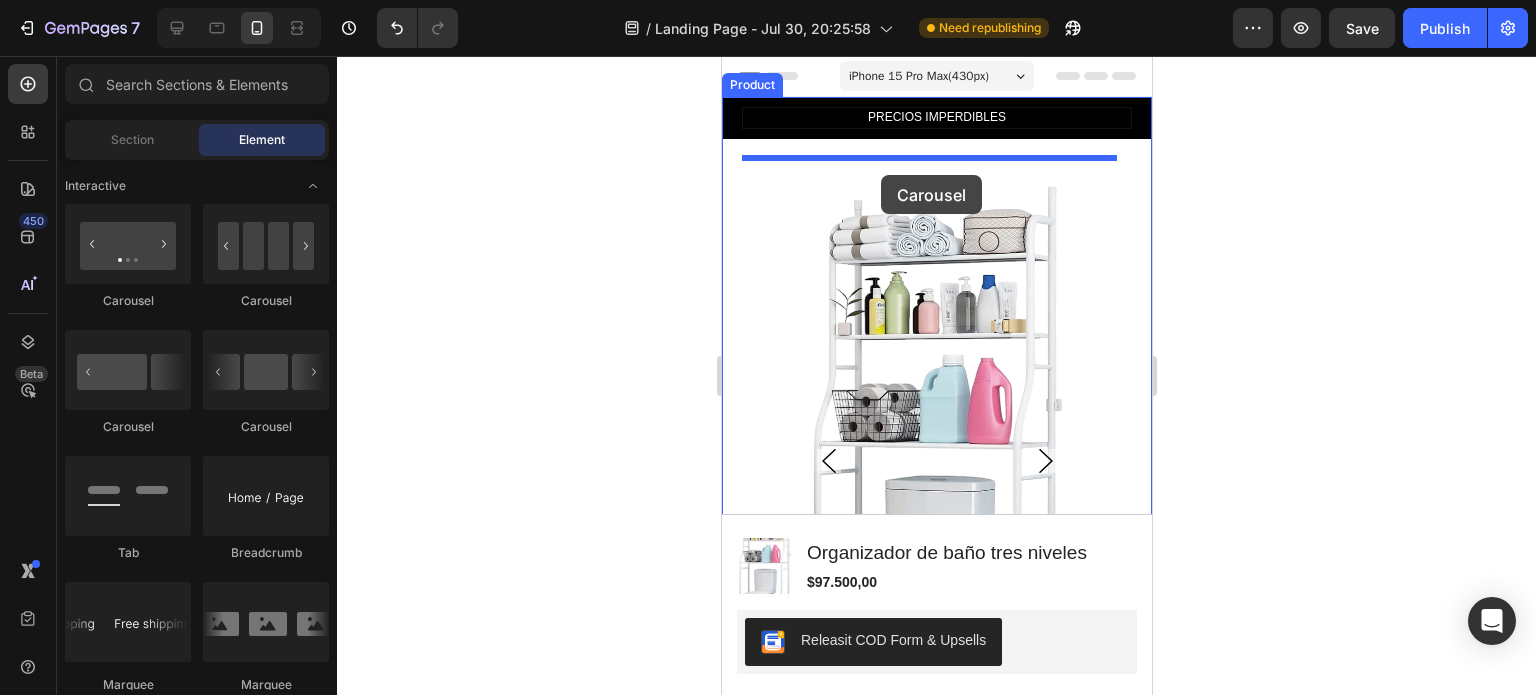 drag, startPoint x: 856, startPoint y: 317, endPoint x: 878, endPoint y: 175, distance: 143.69412 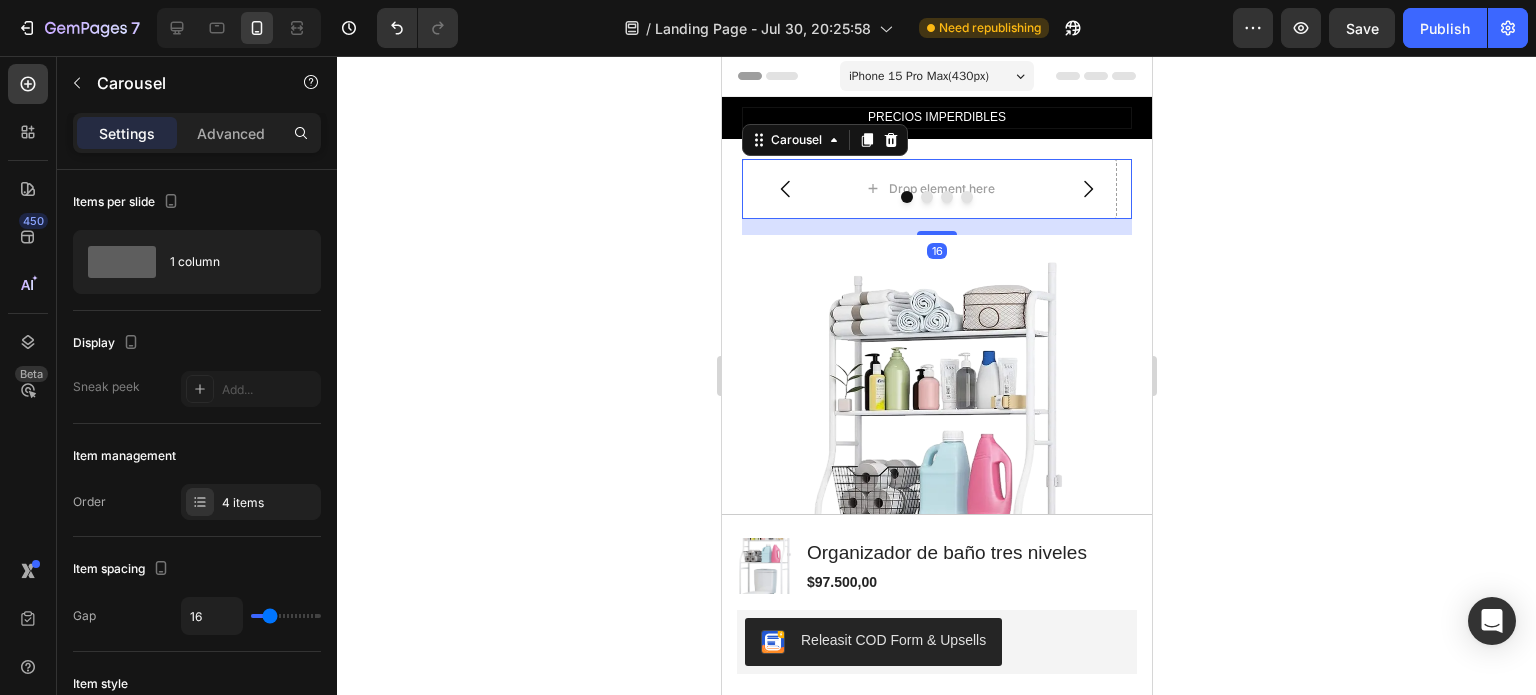 click 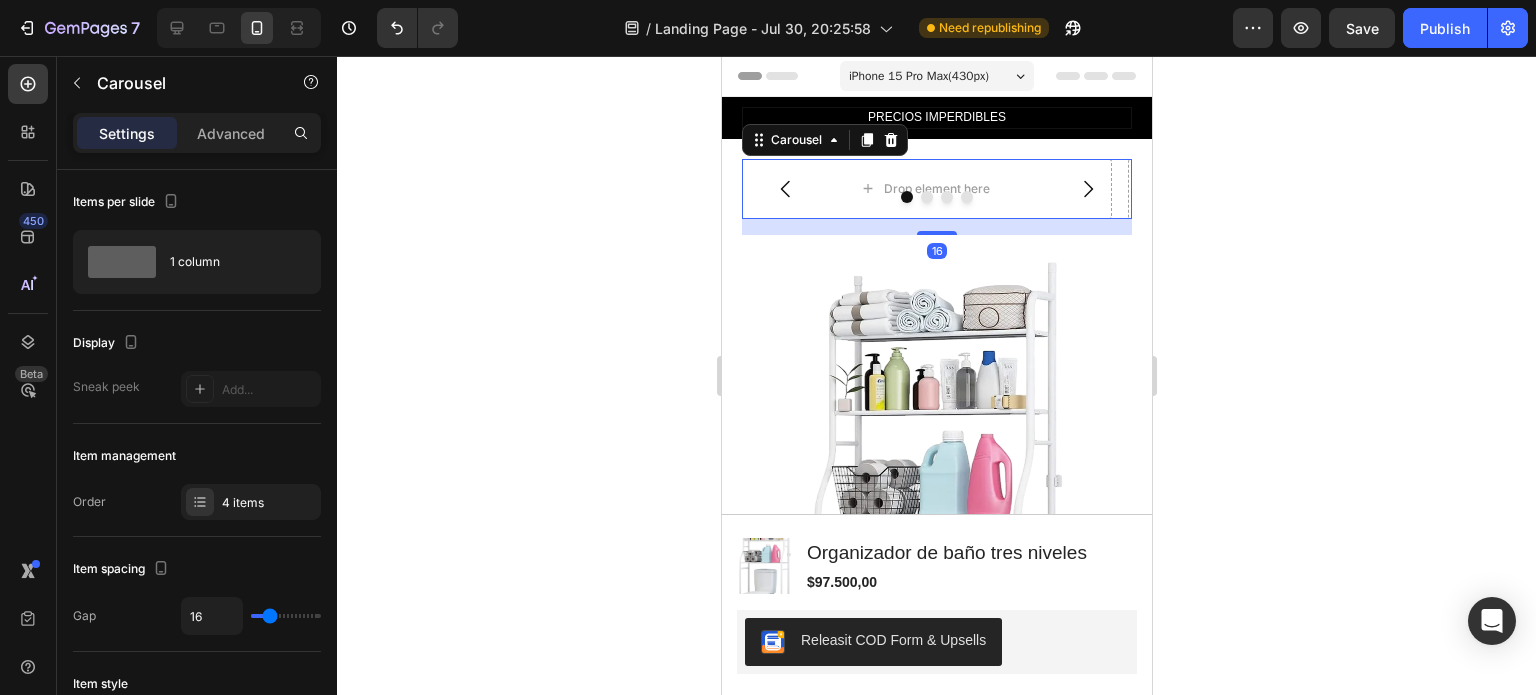 click 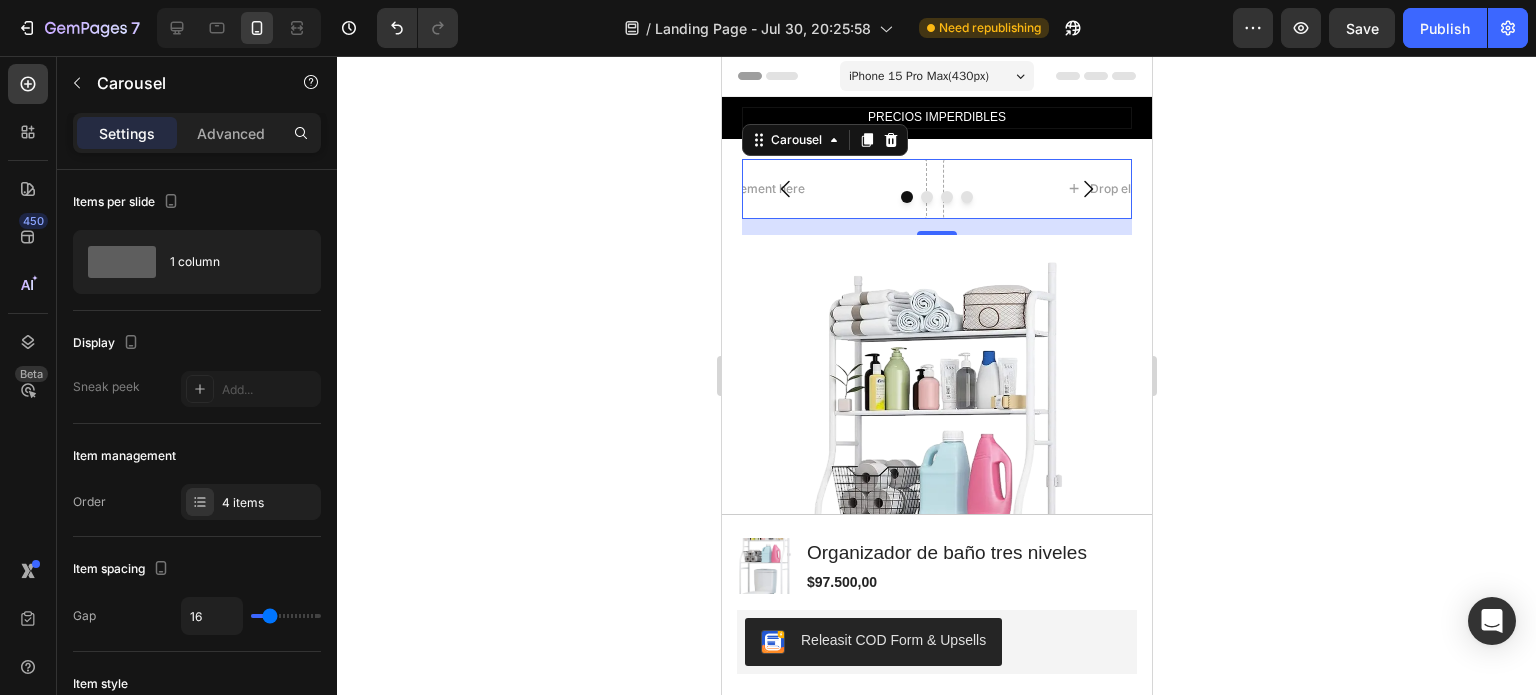 click 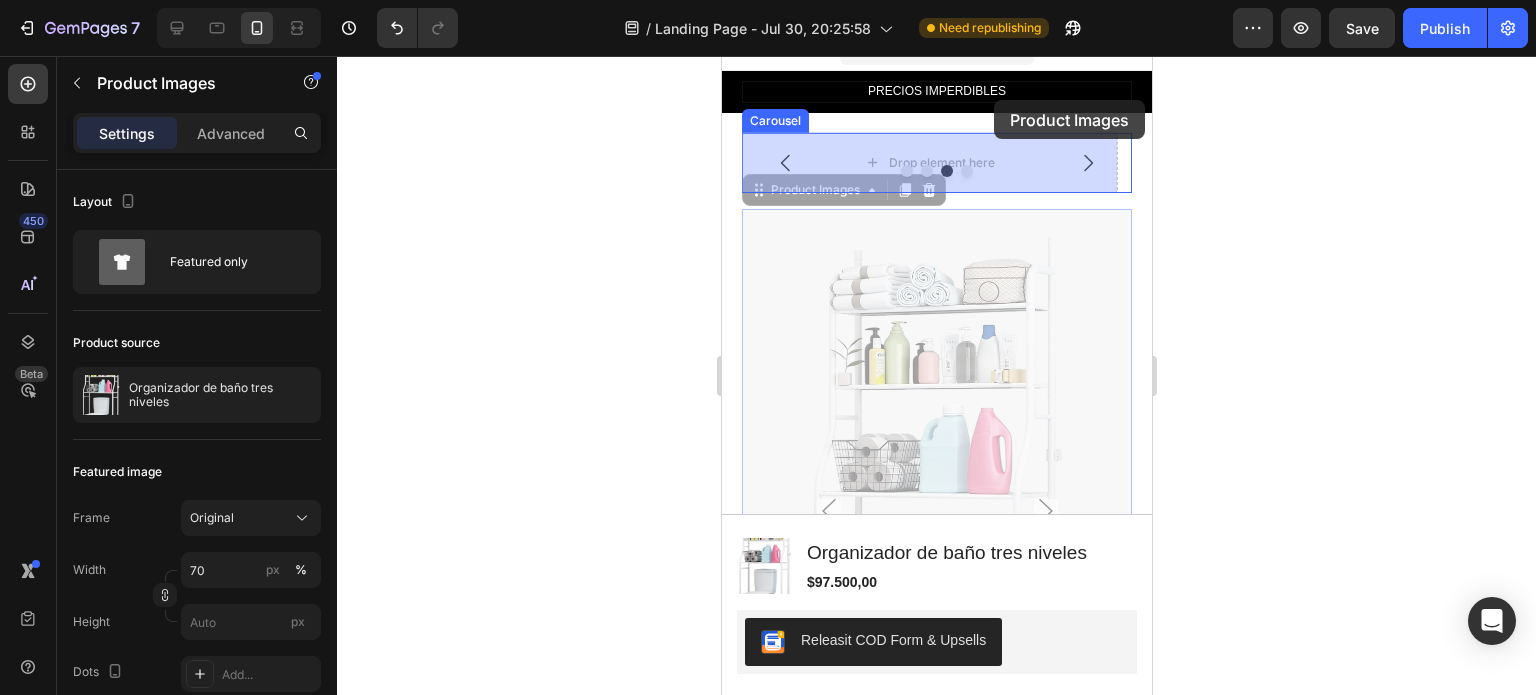 scroll, scrollTop: 0, scrollLeft: 0, axis: both 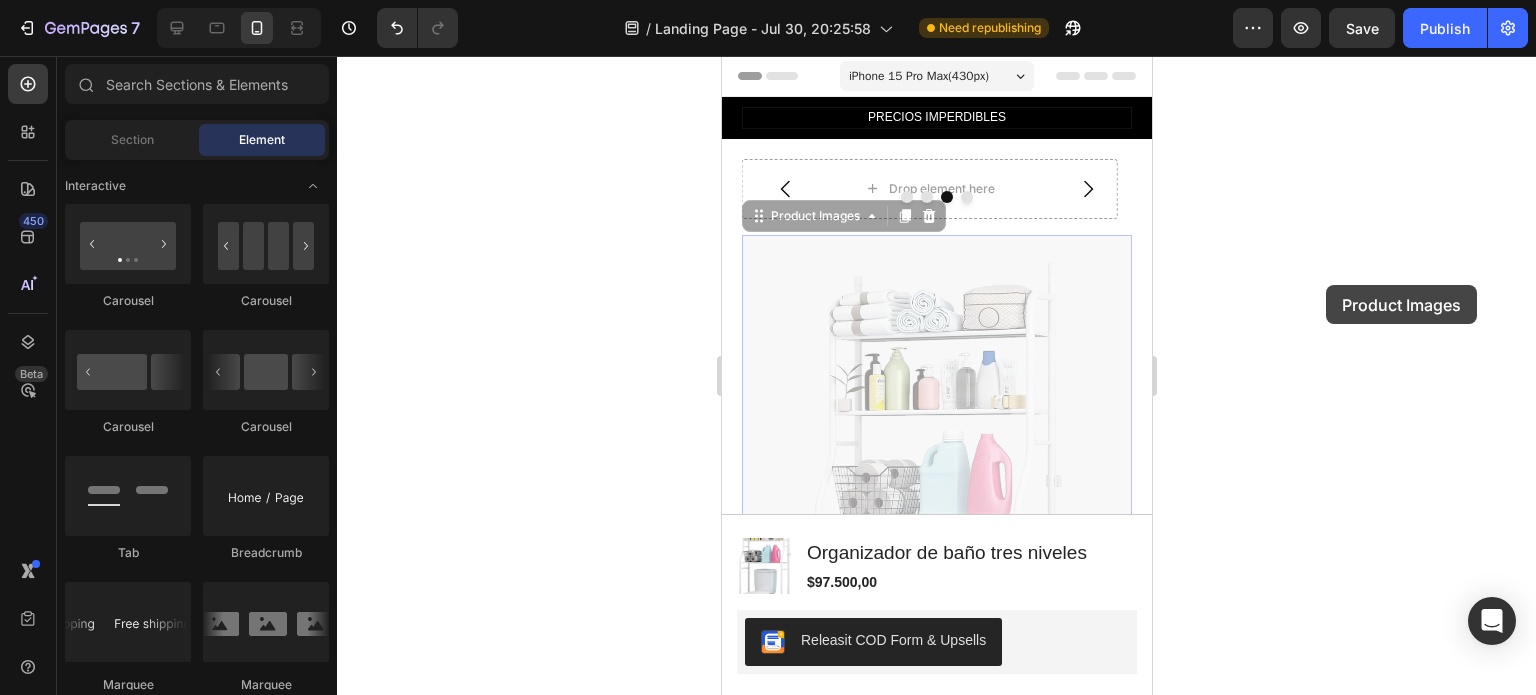 drag, startPoint x: 1326, startPoint y: 285, endPoint x: 267, endPoint y: 171, distance: 1065.1183 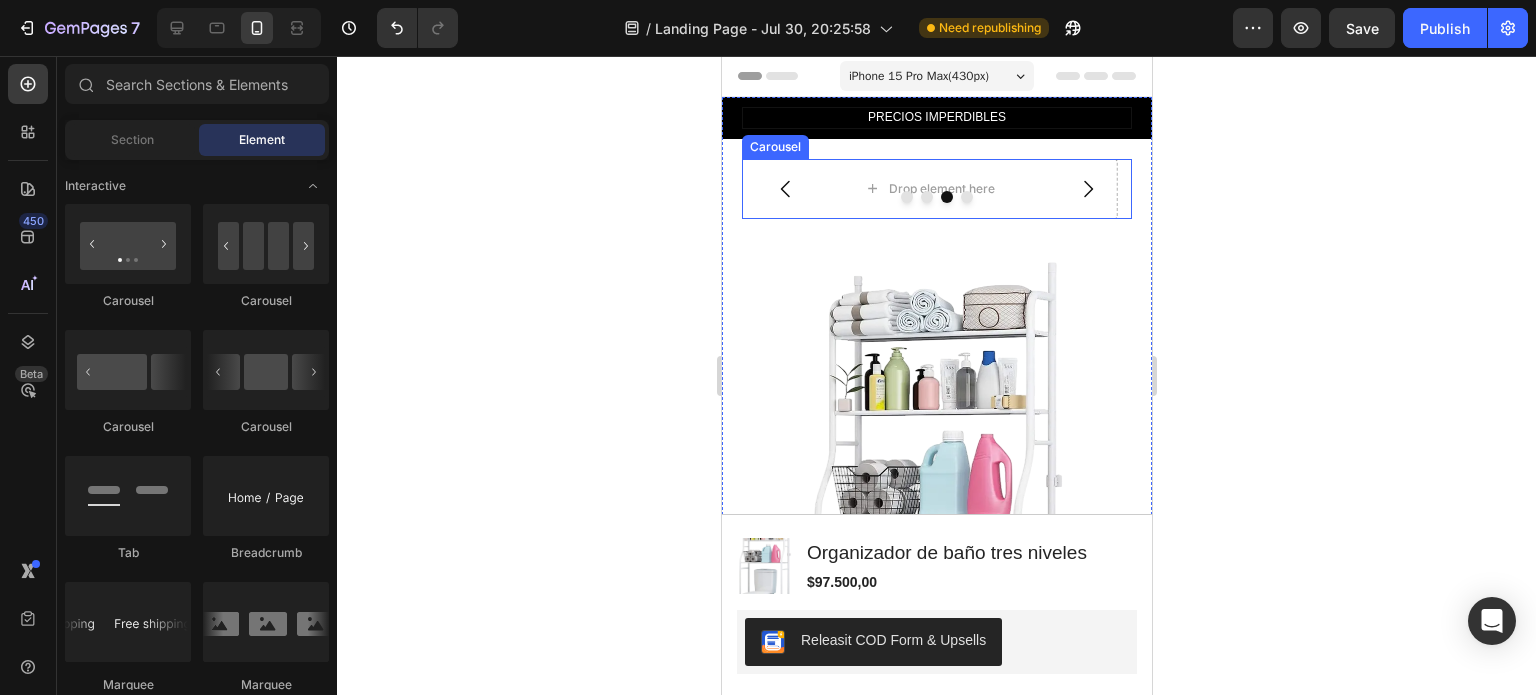 click at bounding box center [936, 197] 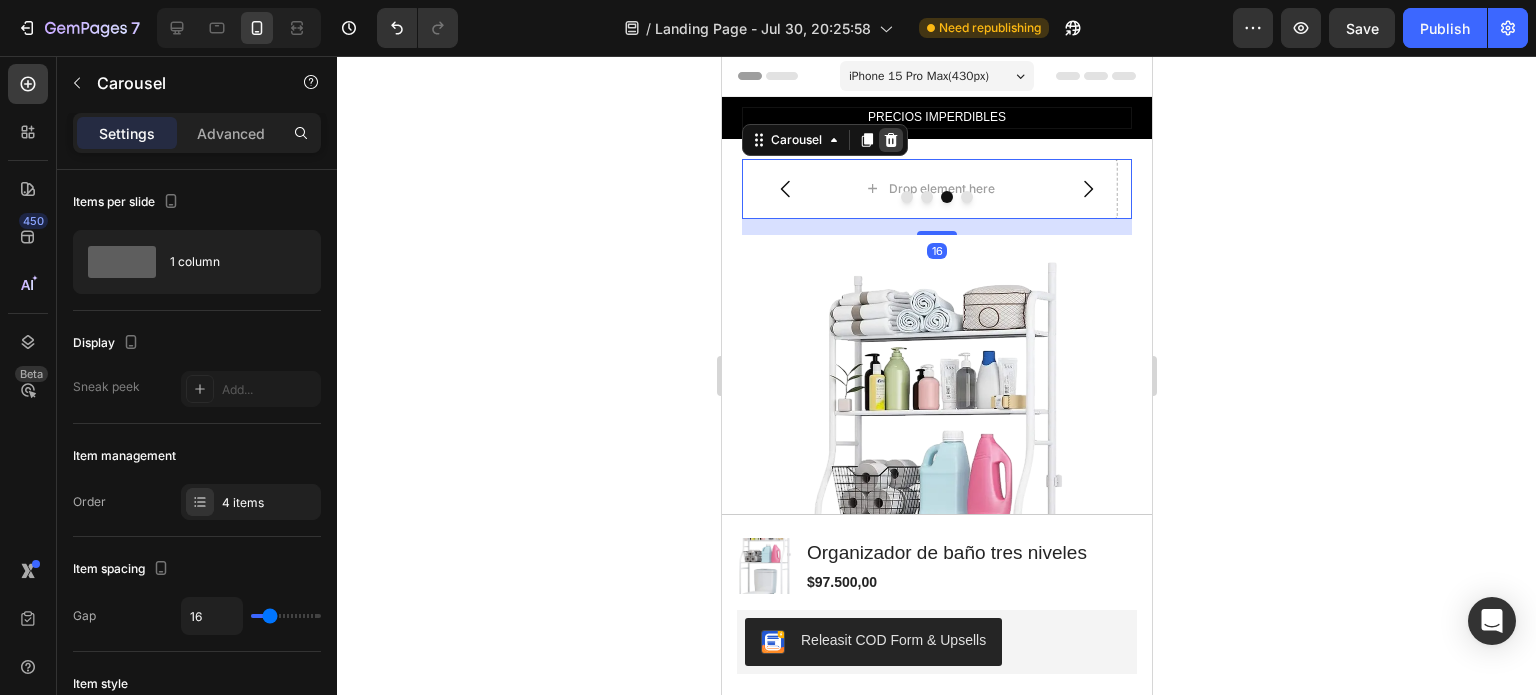 click 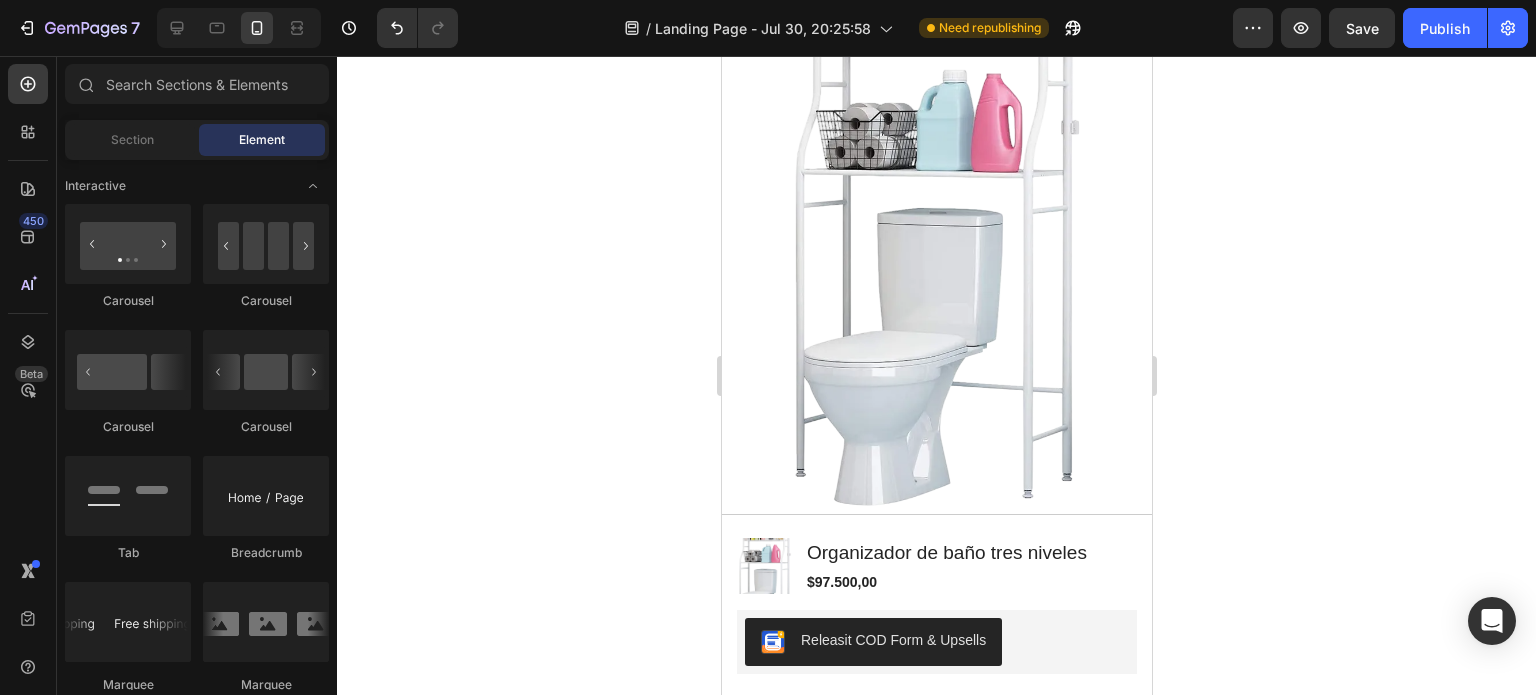 scroll, scrollTop: 3773, scrollLeft: 0, axis: vertical 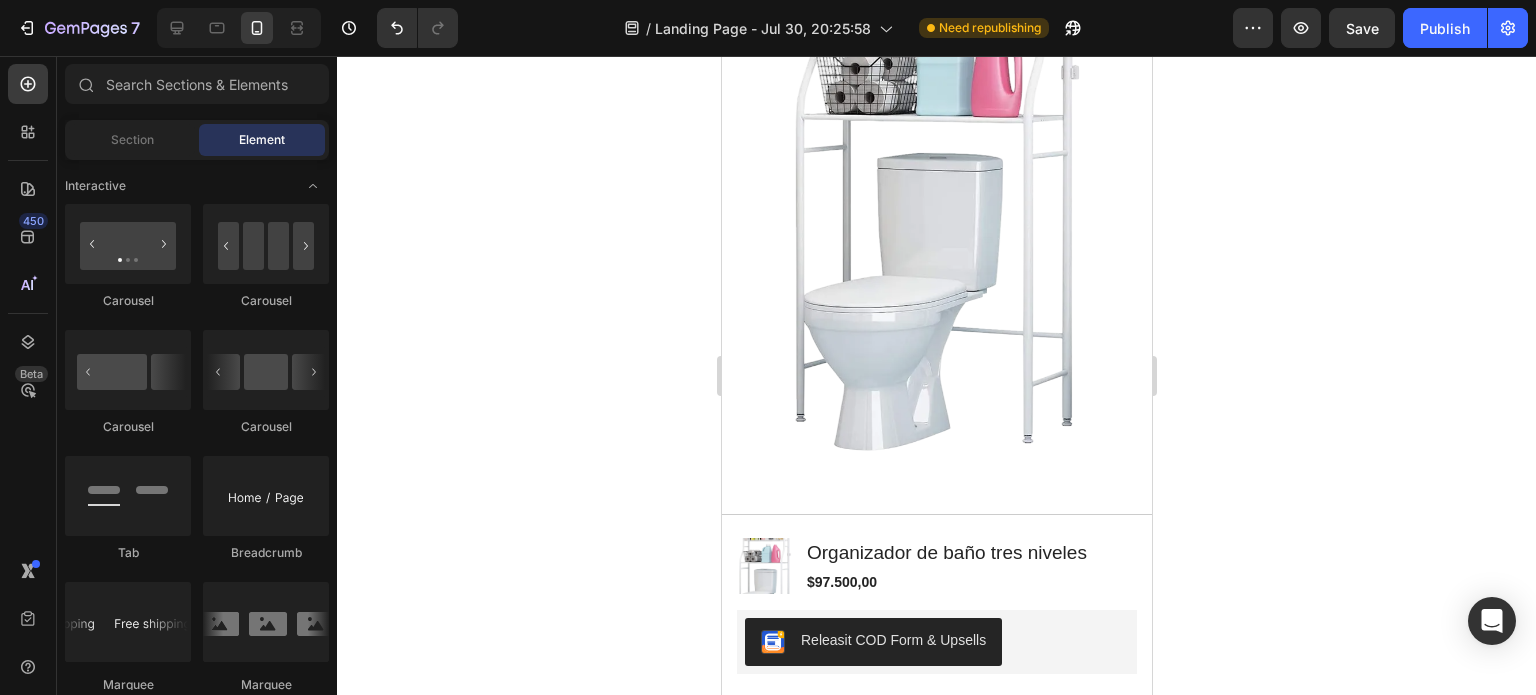 click at bounding box center (936, 136) 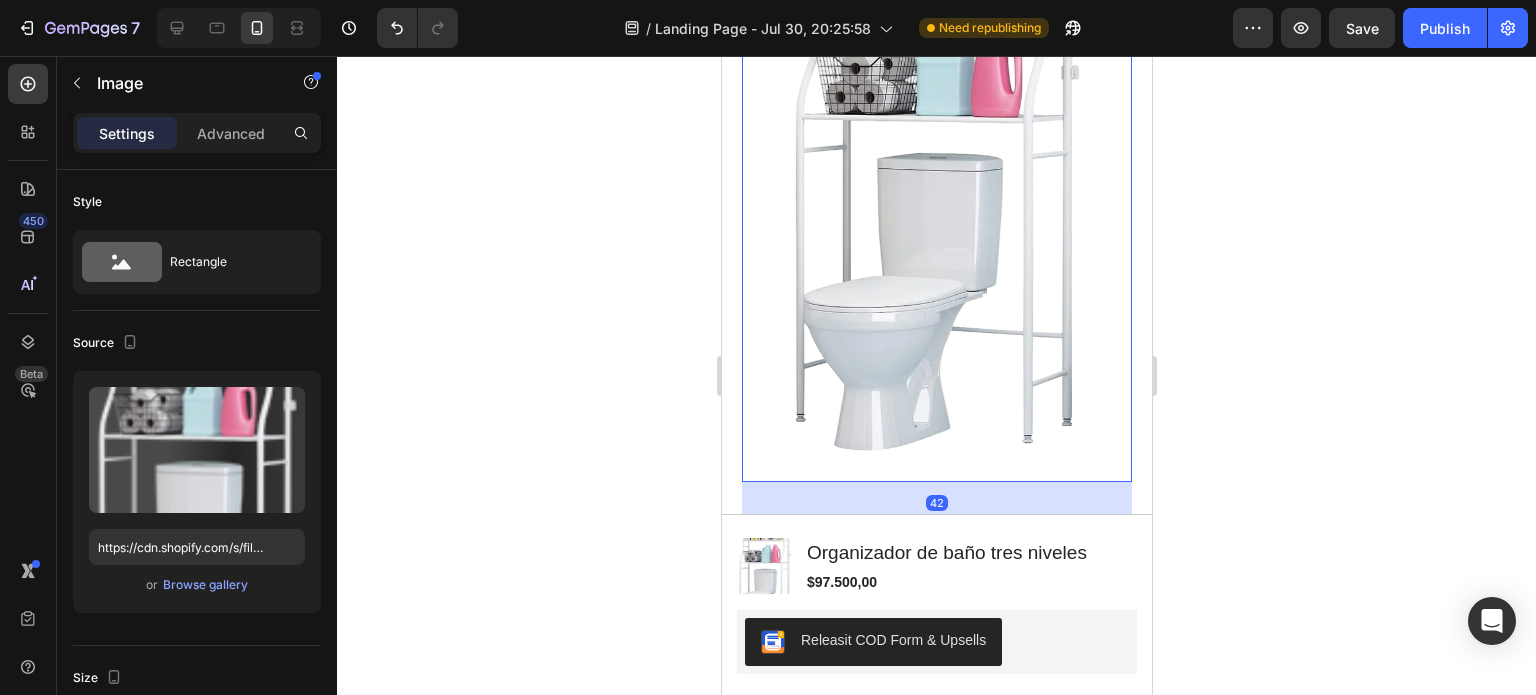 scroll, scrollTop: 3528, scrollLeft: 0, axis: vertical 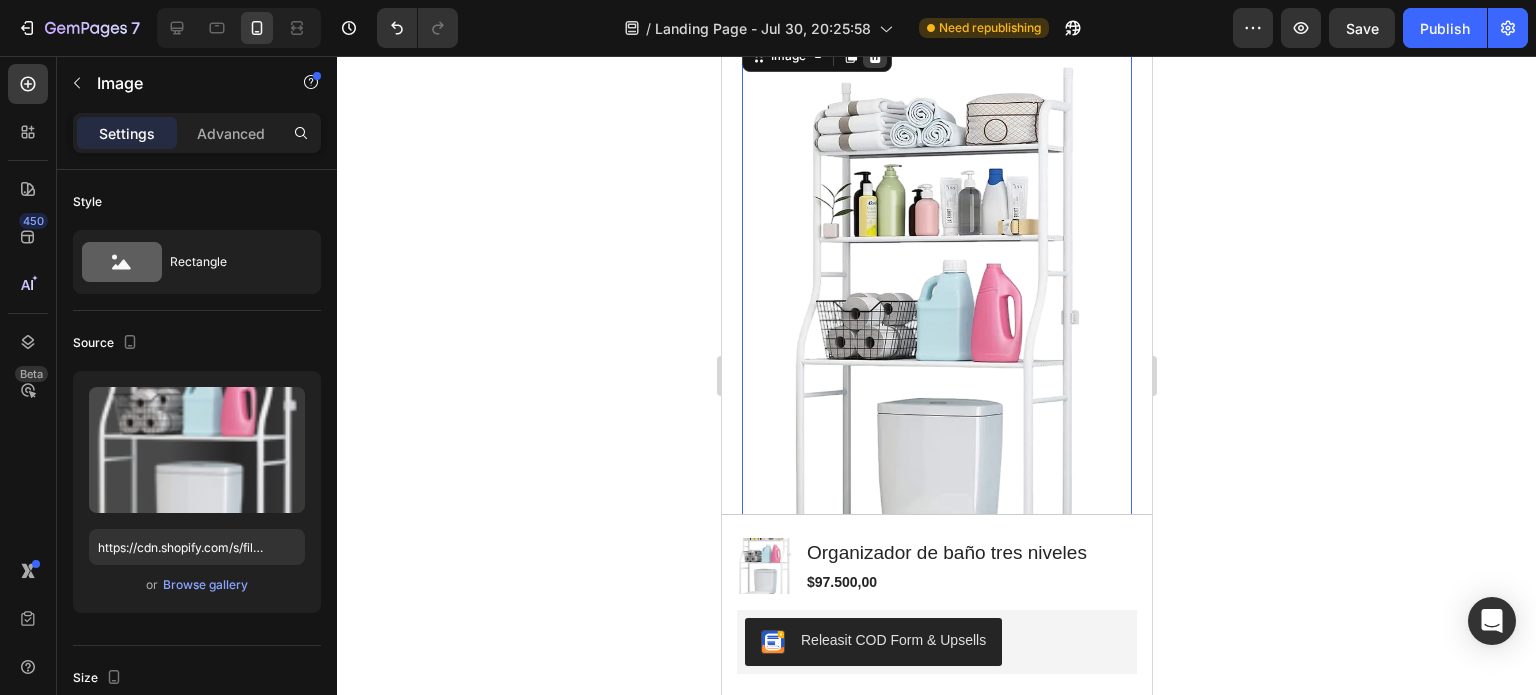 click at bounding box center (874, 56) 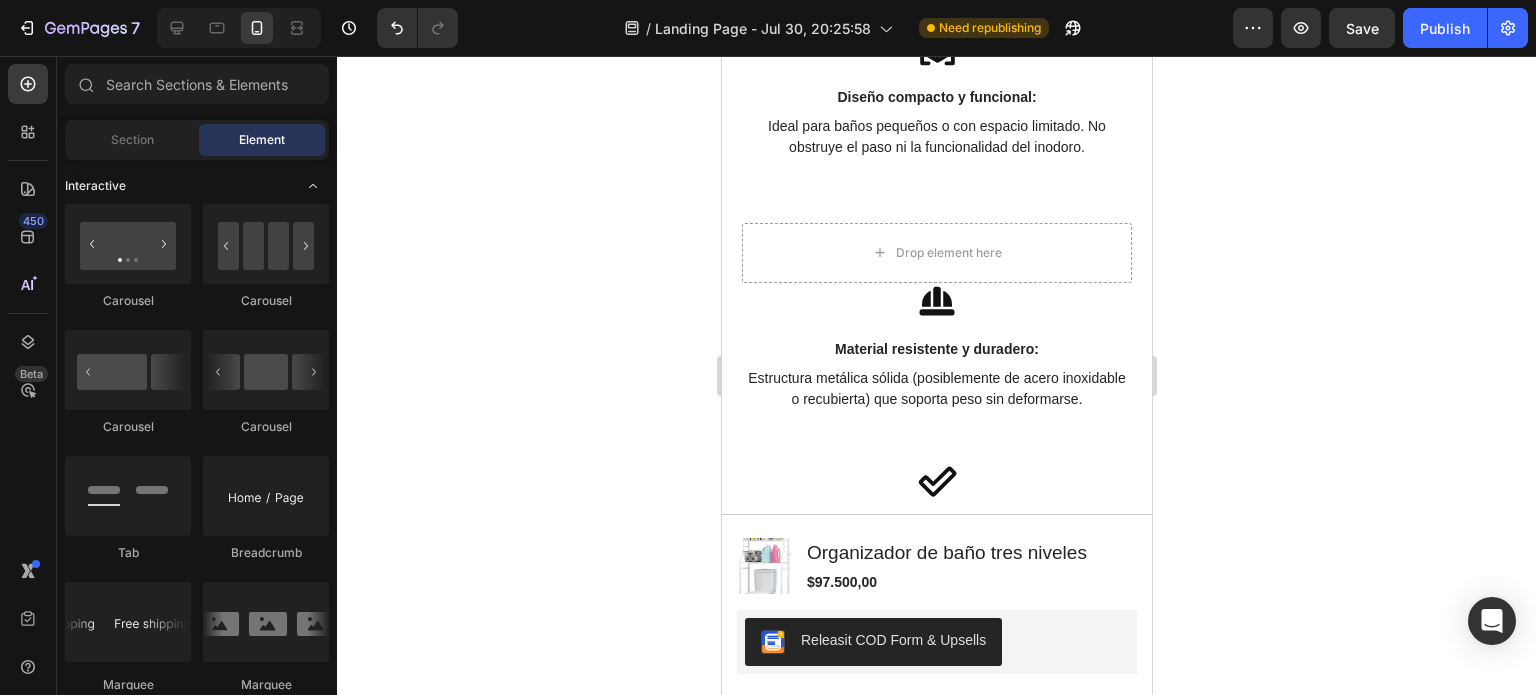 scroll, scrollTop: 3337, scrollLeft: 0, axis: vertical 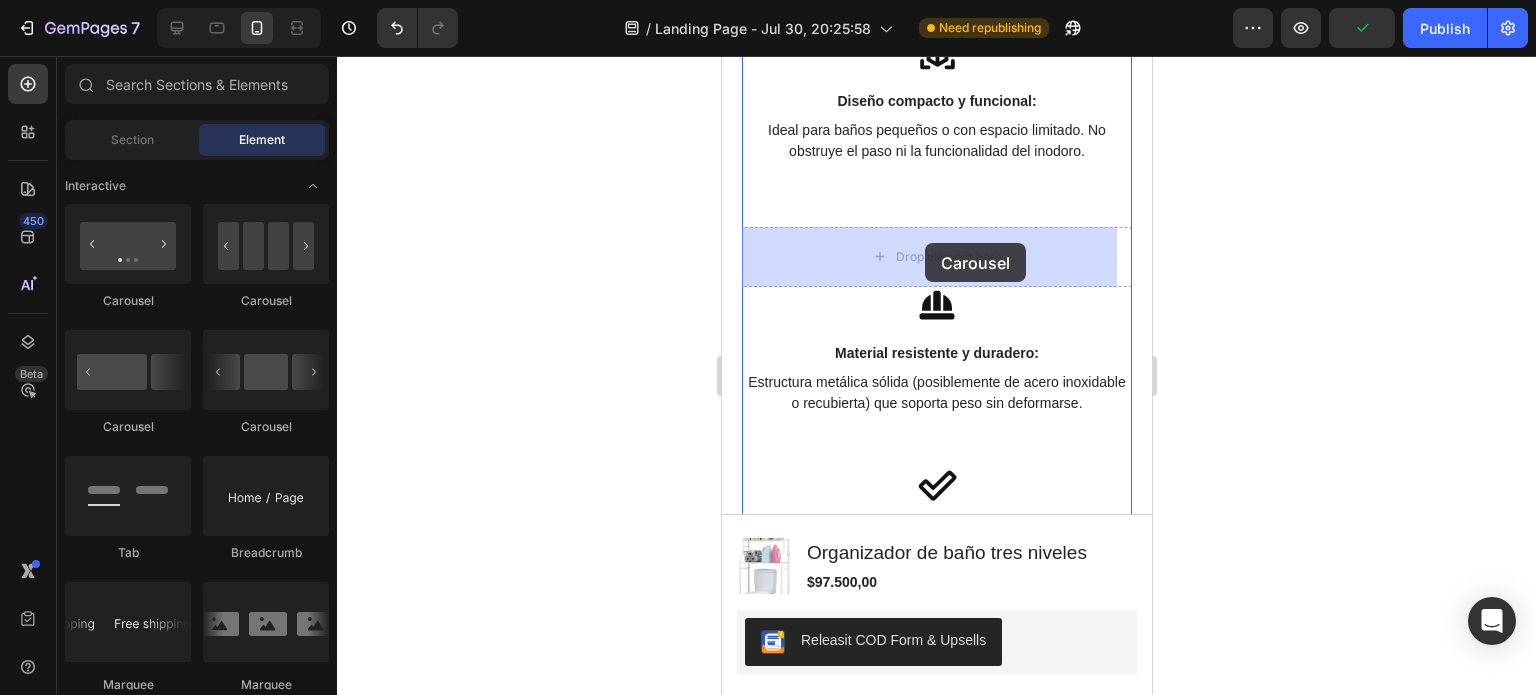 drag, startPoint x: 1001, startPoint y: 304, endPoint x: 935, endPoint y: 249, distance: 85.91275 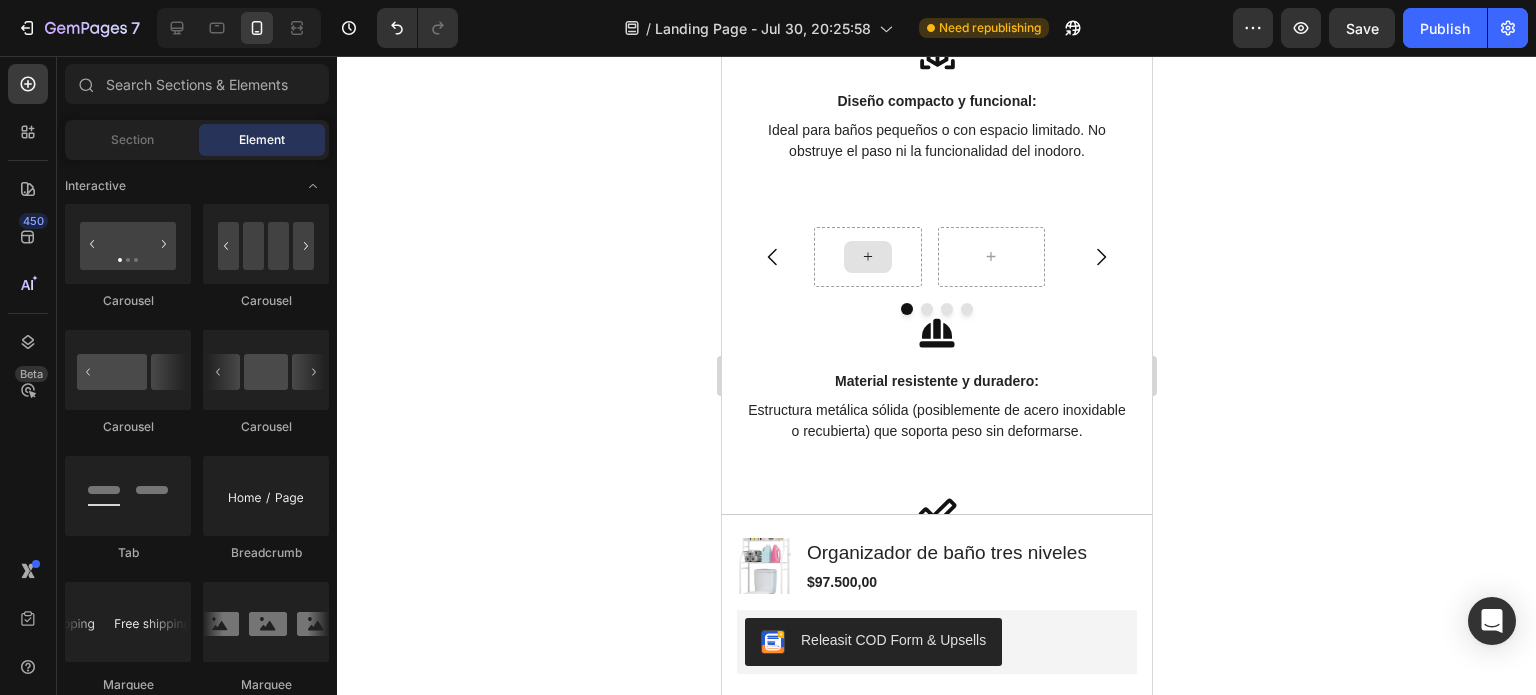 click 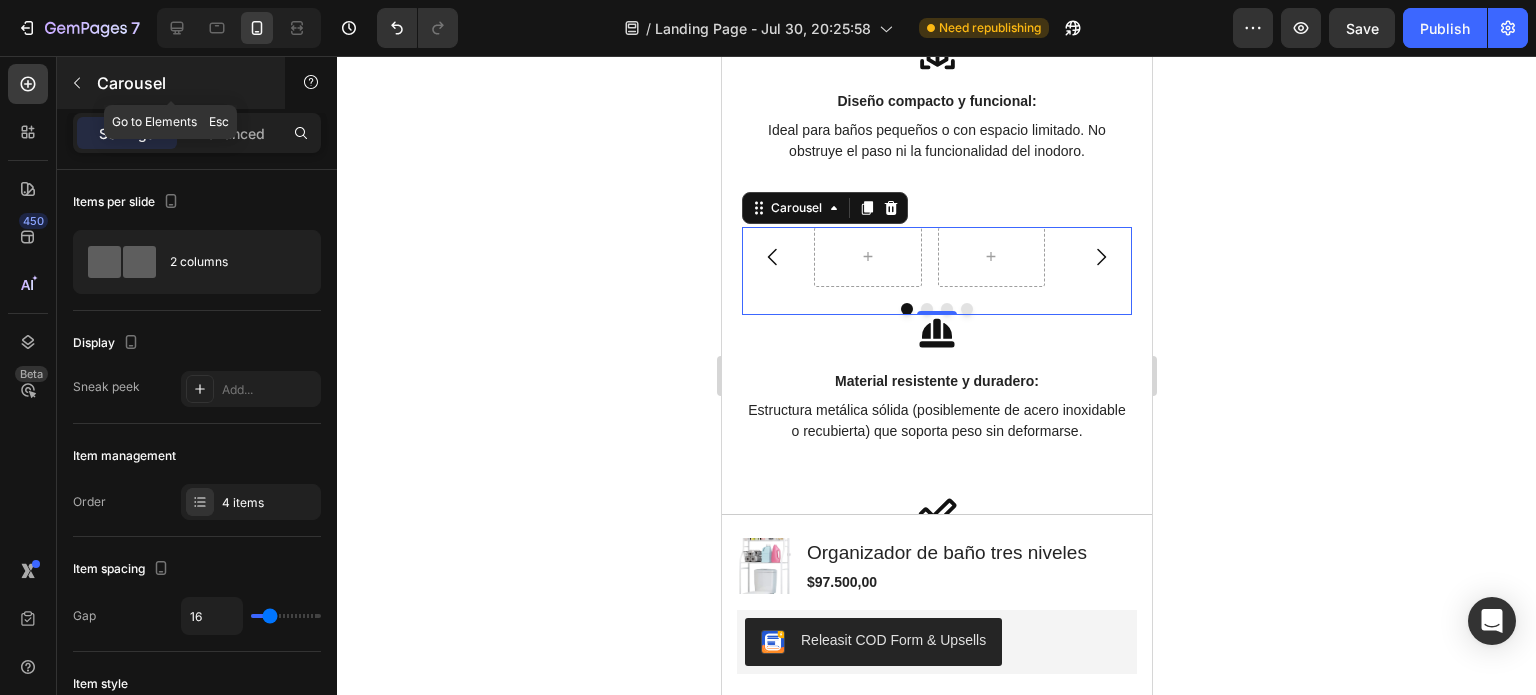 click 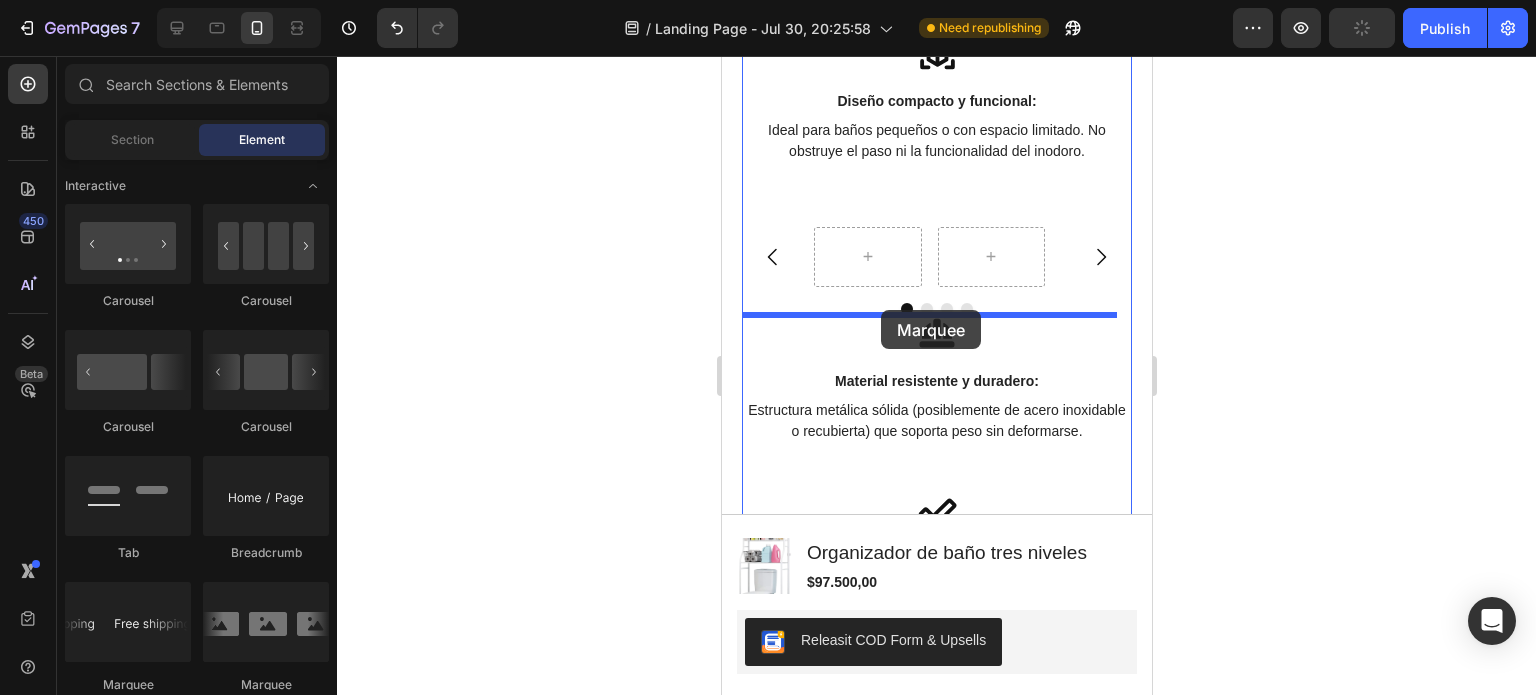 drag, startPoint x: 971, startPoint y: 663, endPoint x: 880, endPoint y: 310, distance: 364.5408 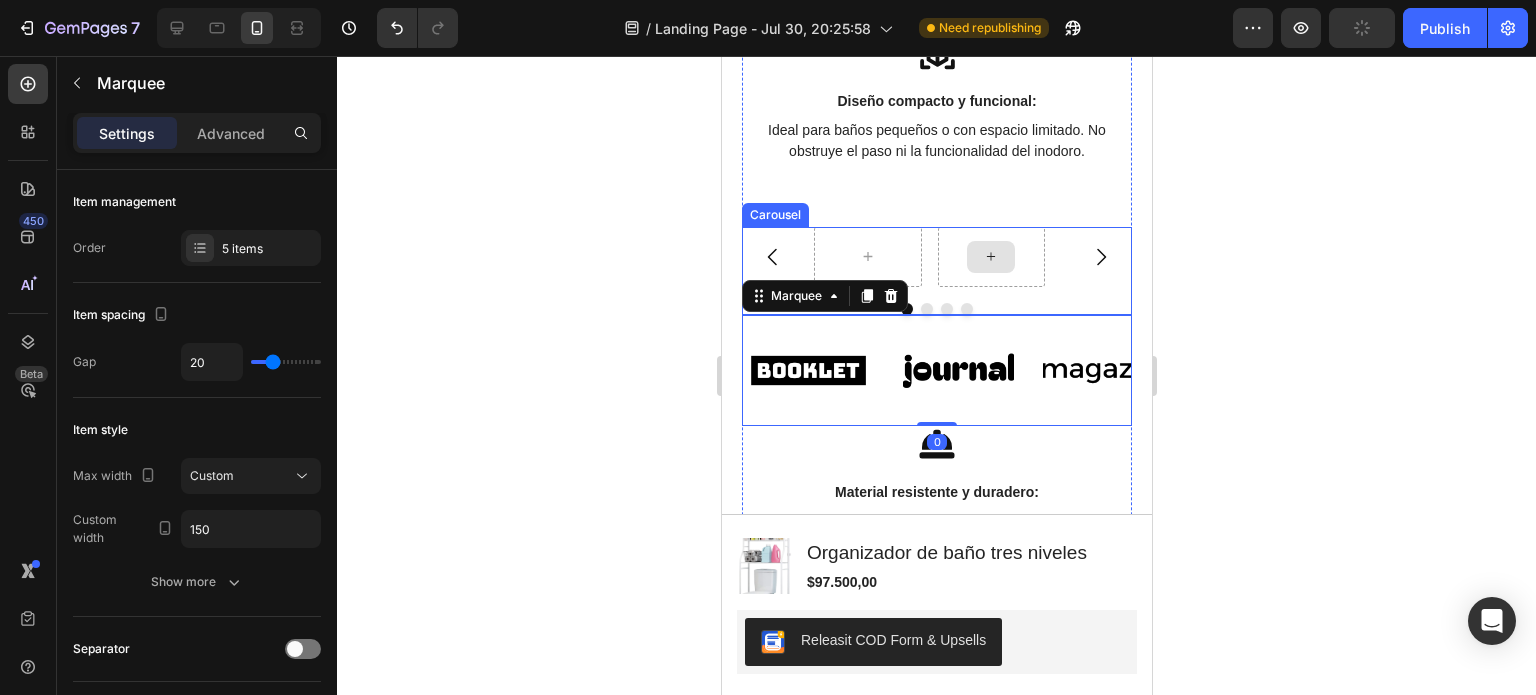 click at bounding box center [991, 257] 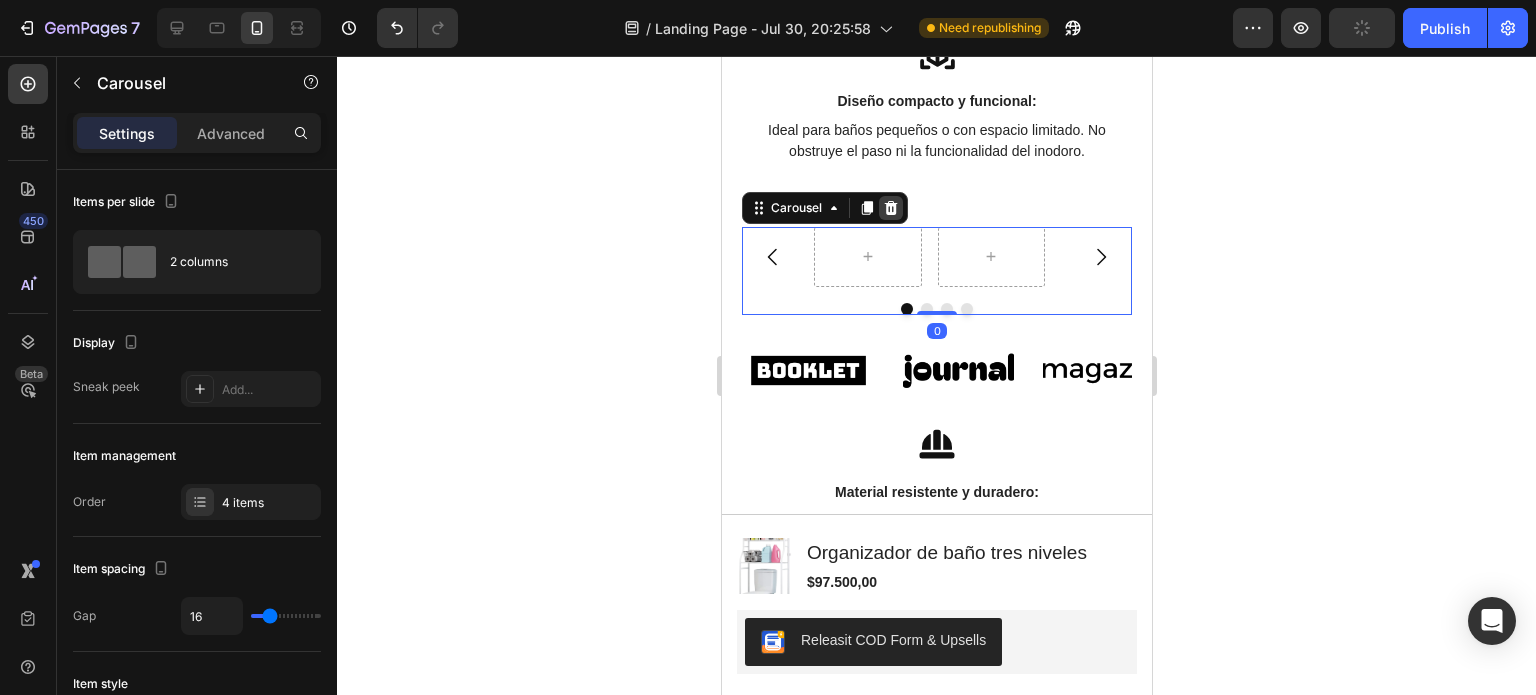 click 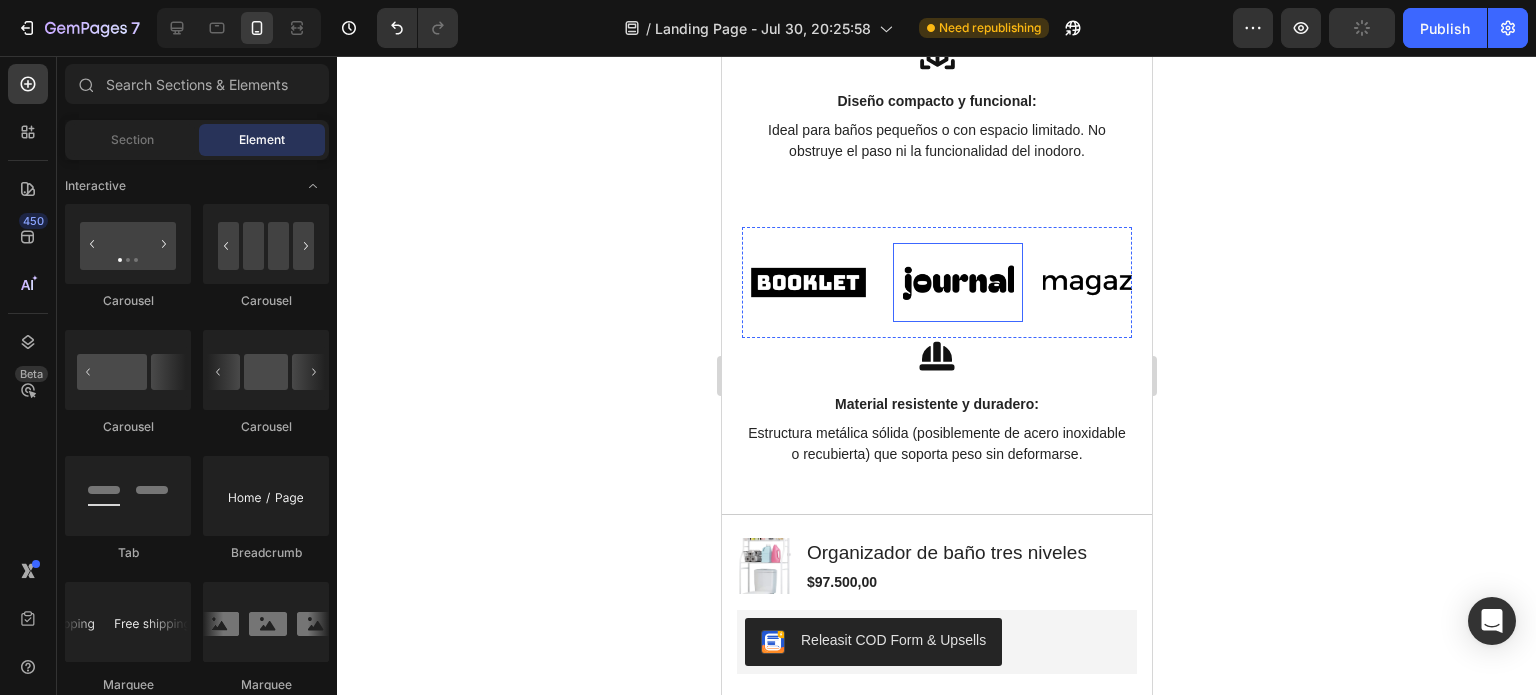 click on "Image" at bounding box center (957, 282) 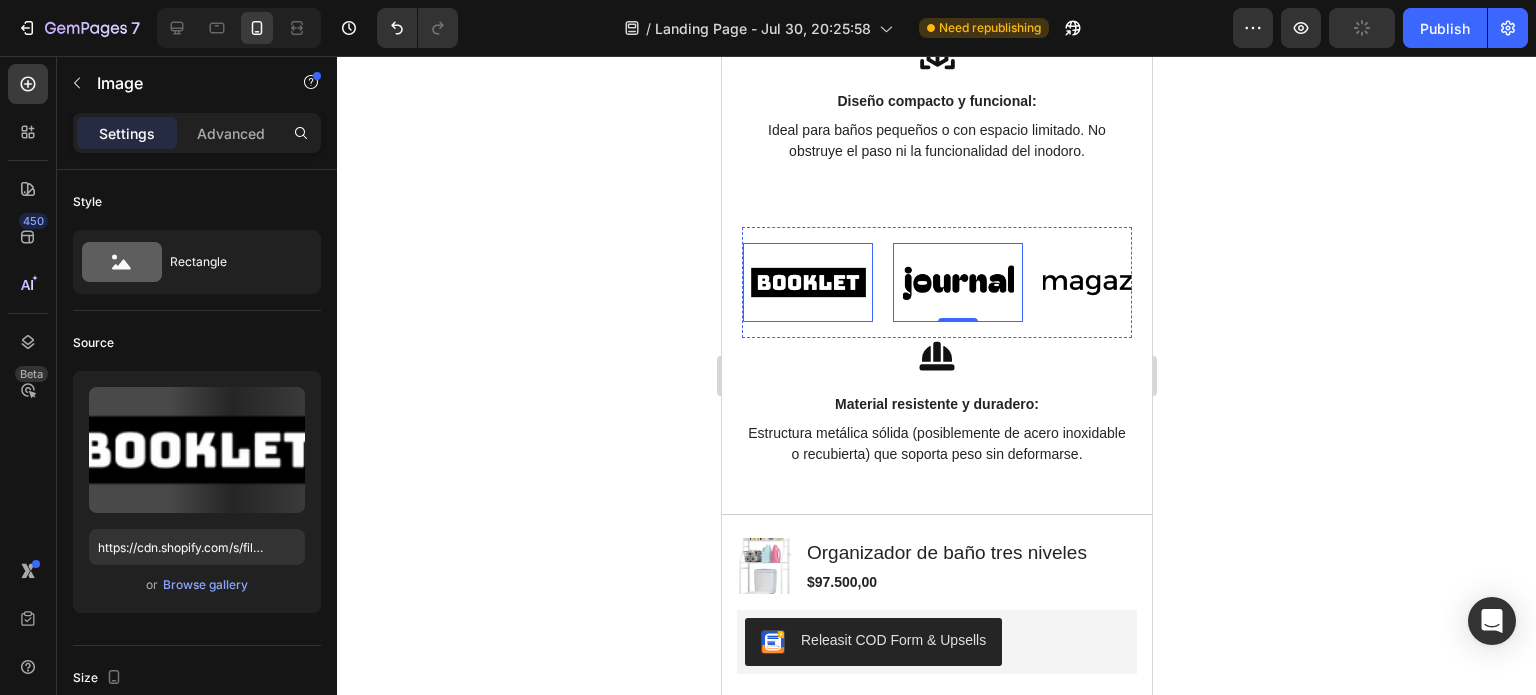 click on "Image" at bounding box center (807, 282) 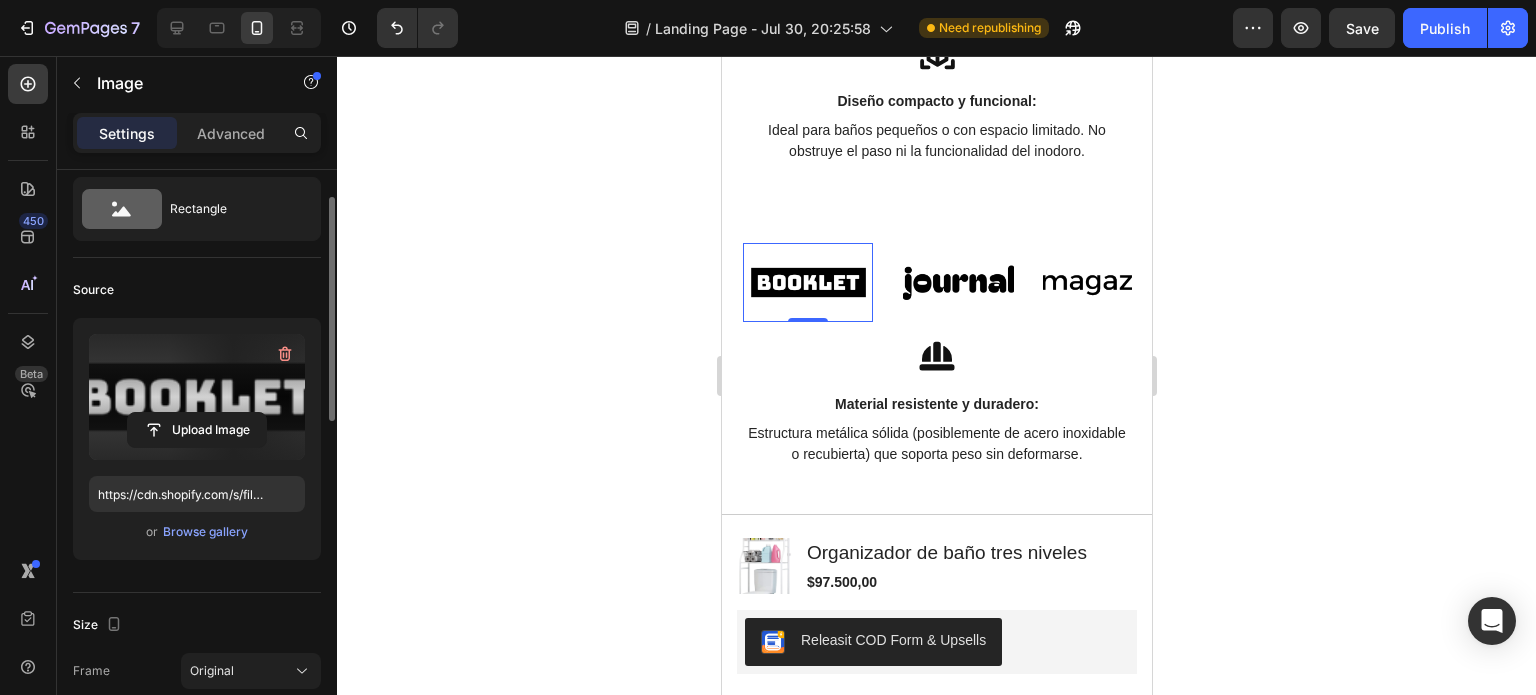 scroll, scrollTop: 52, scrollLeft: 0, axis: vertical 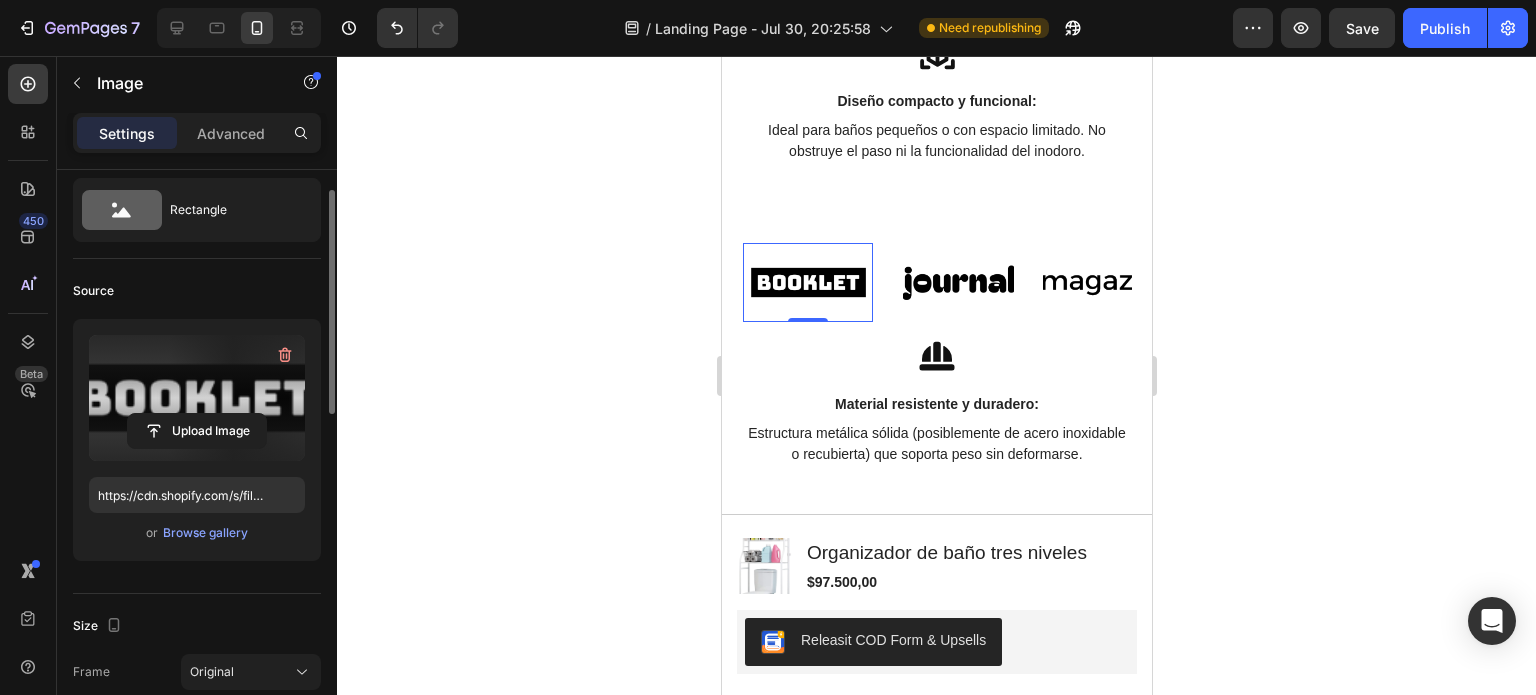 click at bounding box center (197, 398) 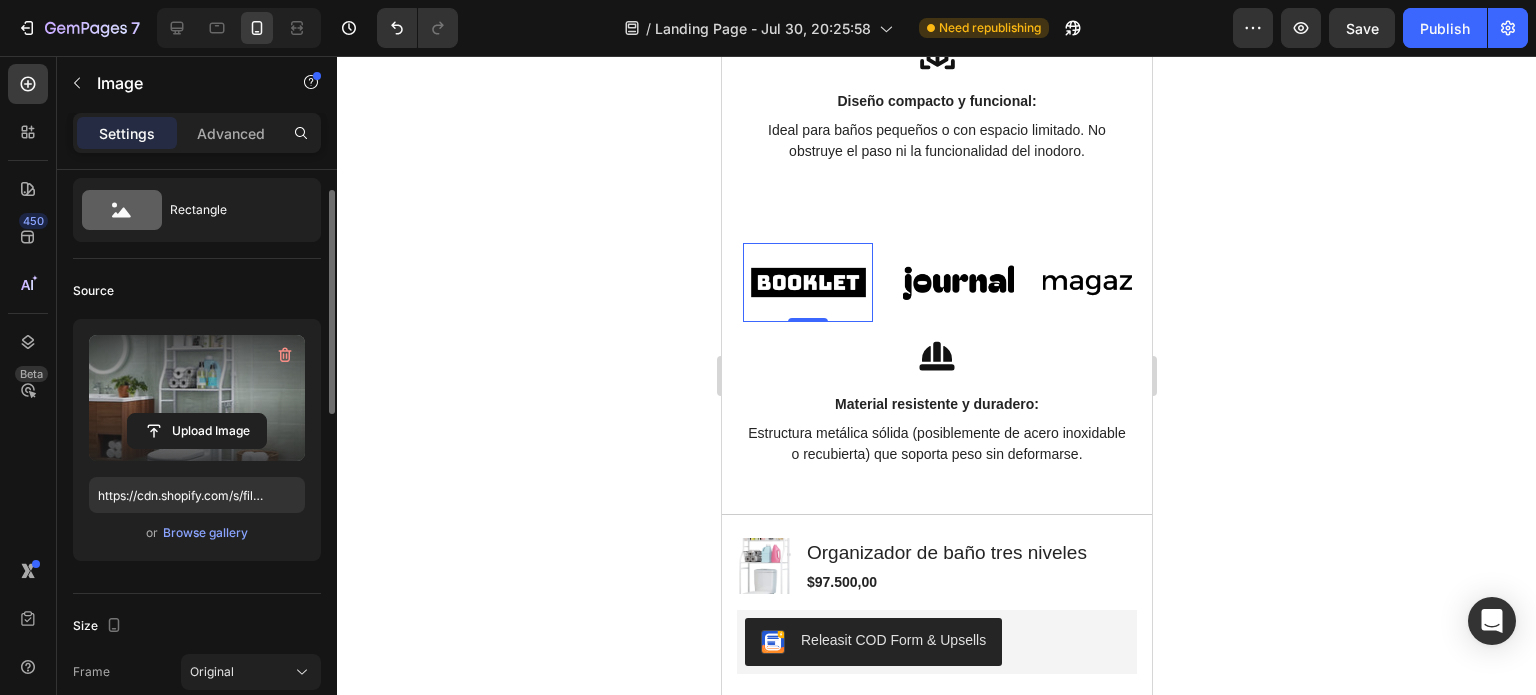 type on "https://cdn.shopify.com/s/files/1/0754/6975/0488/files/gempages_568513547185685431-e647586c-0d4f-4af9-9d3b-201f26683779.webp" 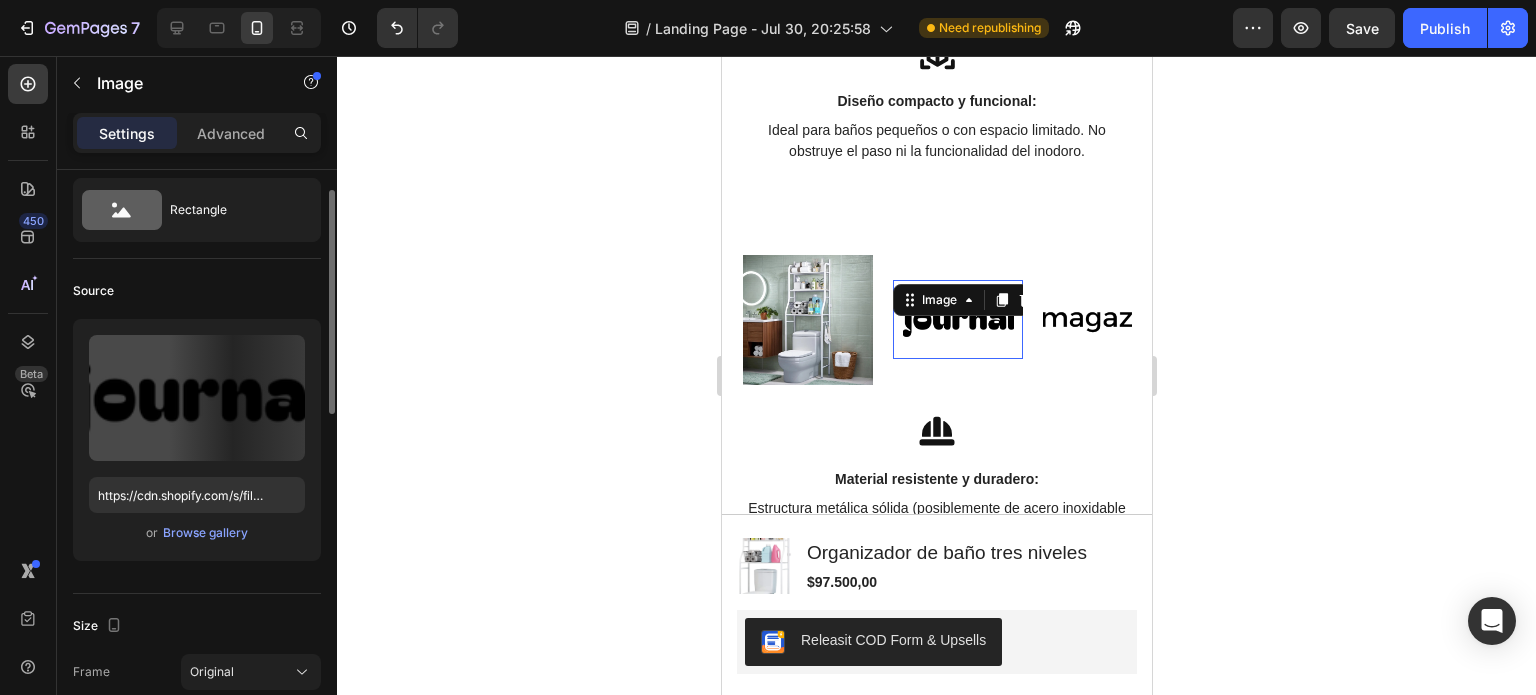 click at bounding box center (957, 319) 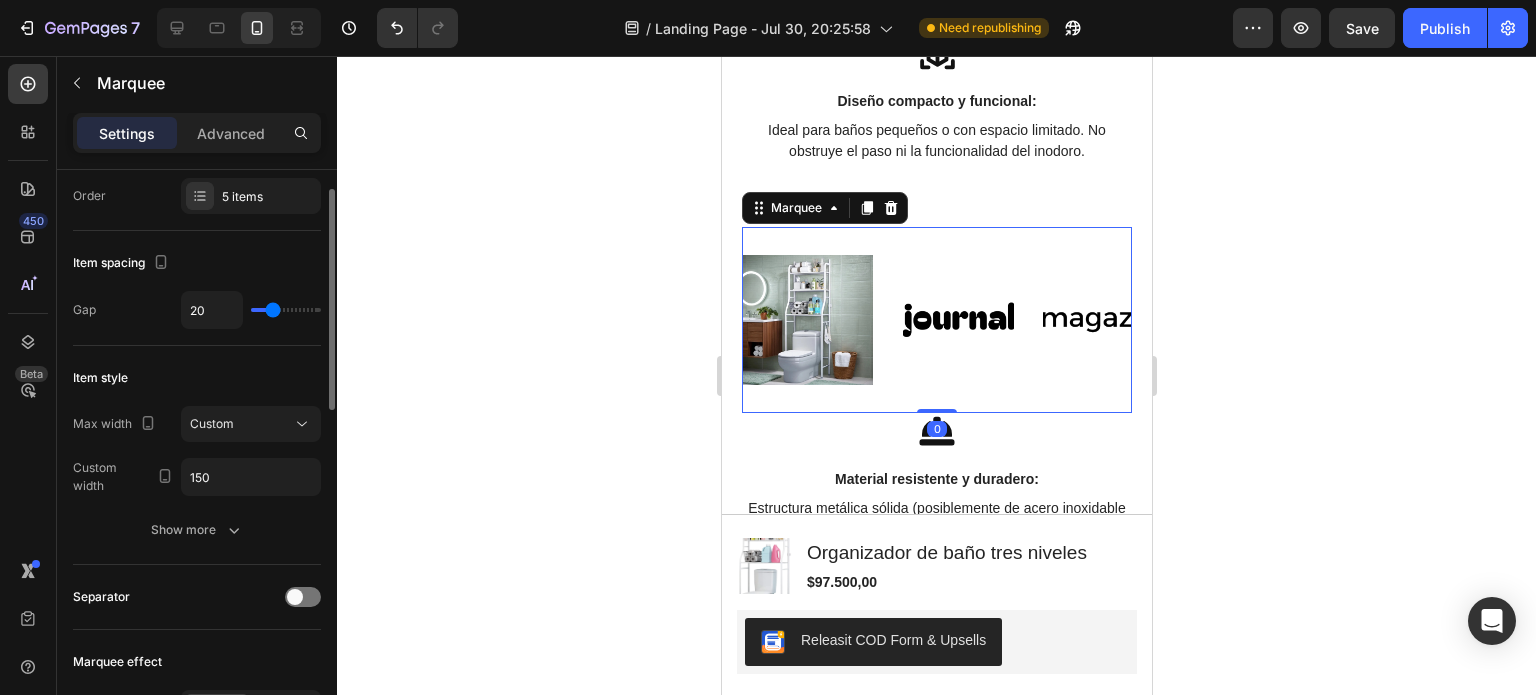click on "Image Image Image Image Image Image Image Image Image Image Marquee   0" at bounding box center [936, 320] 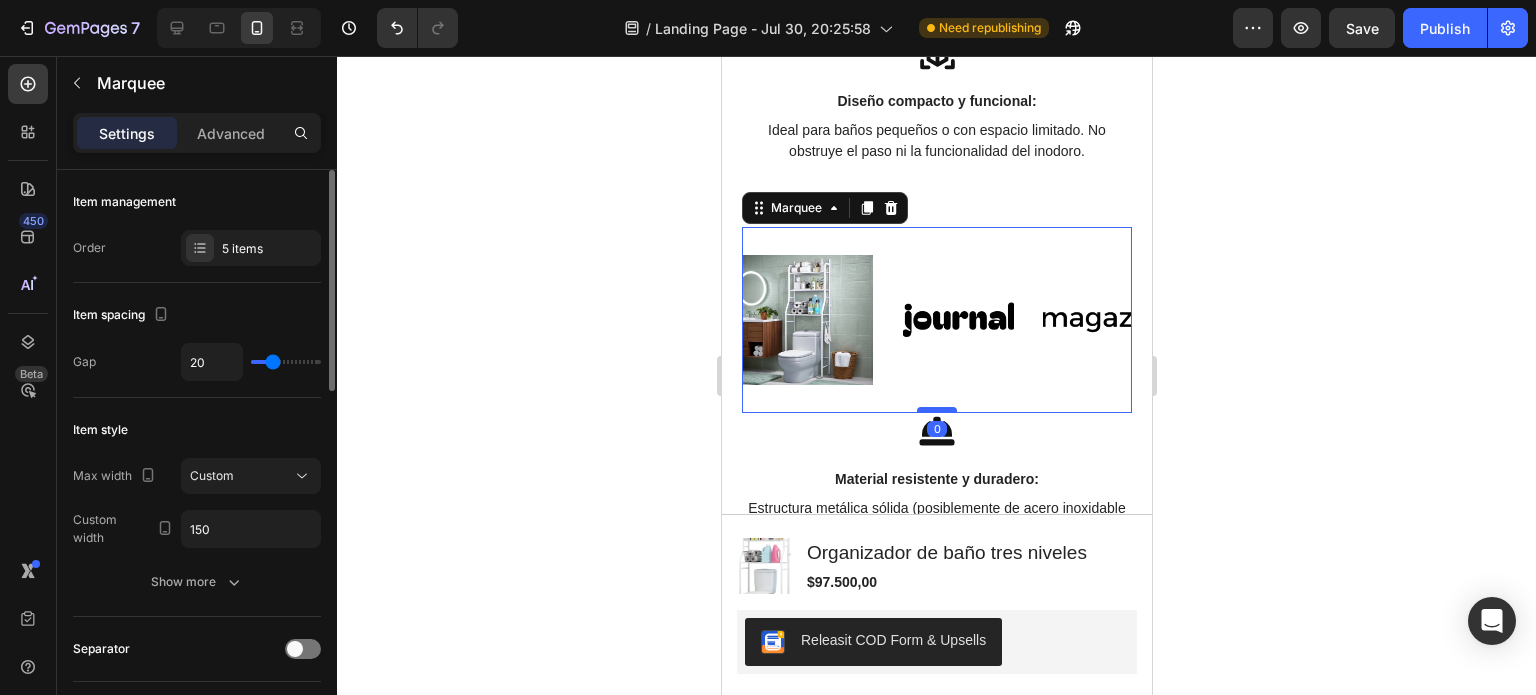 click at bounding box center [936, 410] 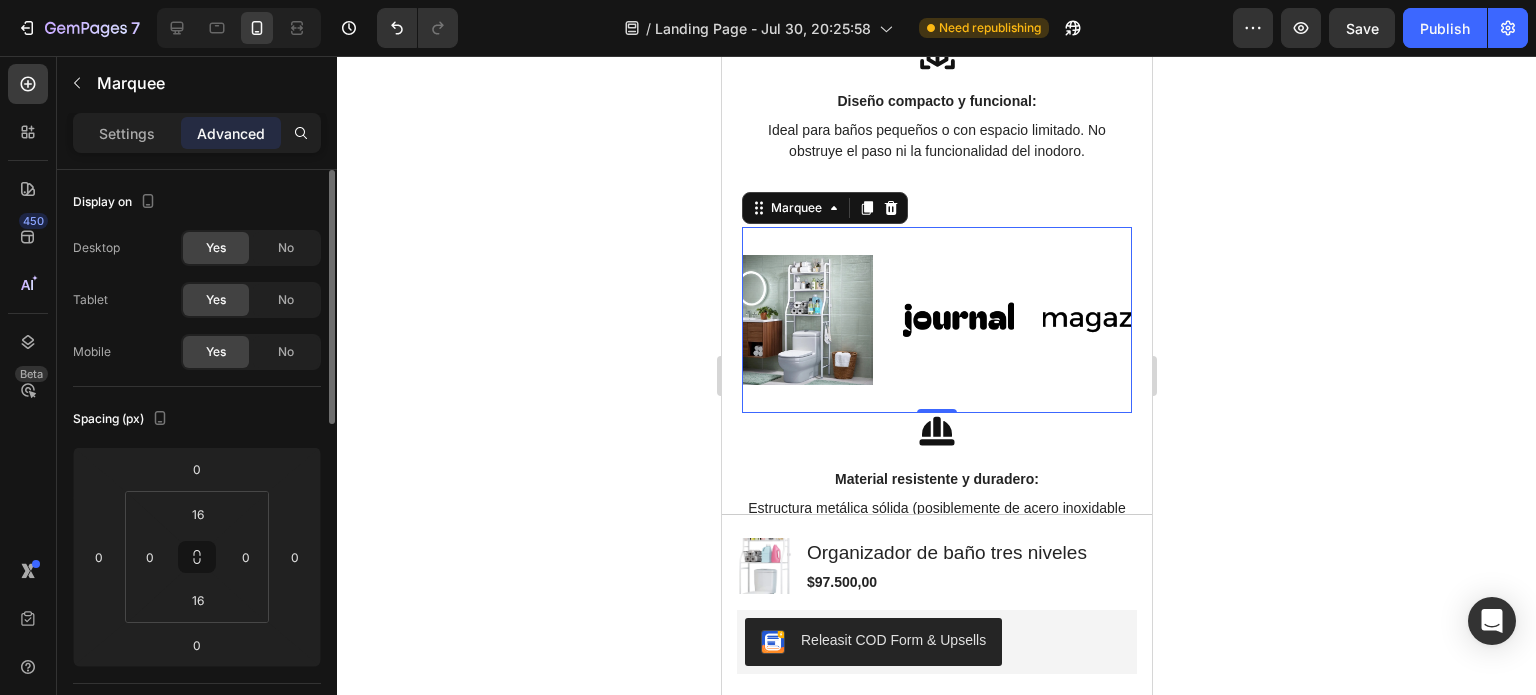 click on "Image Image Image Image Image" at bounding box center (1117, 320) 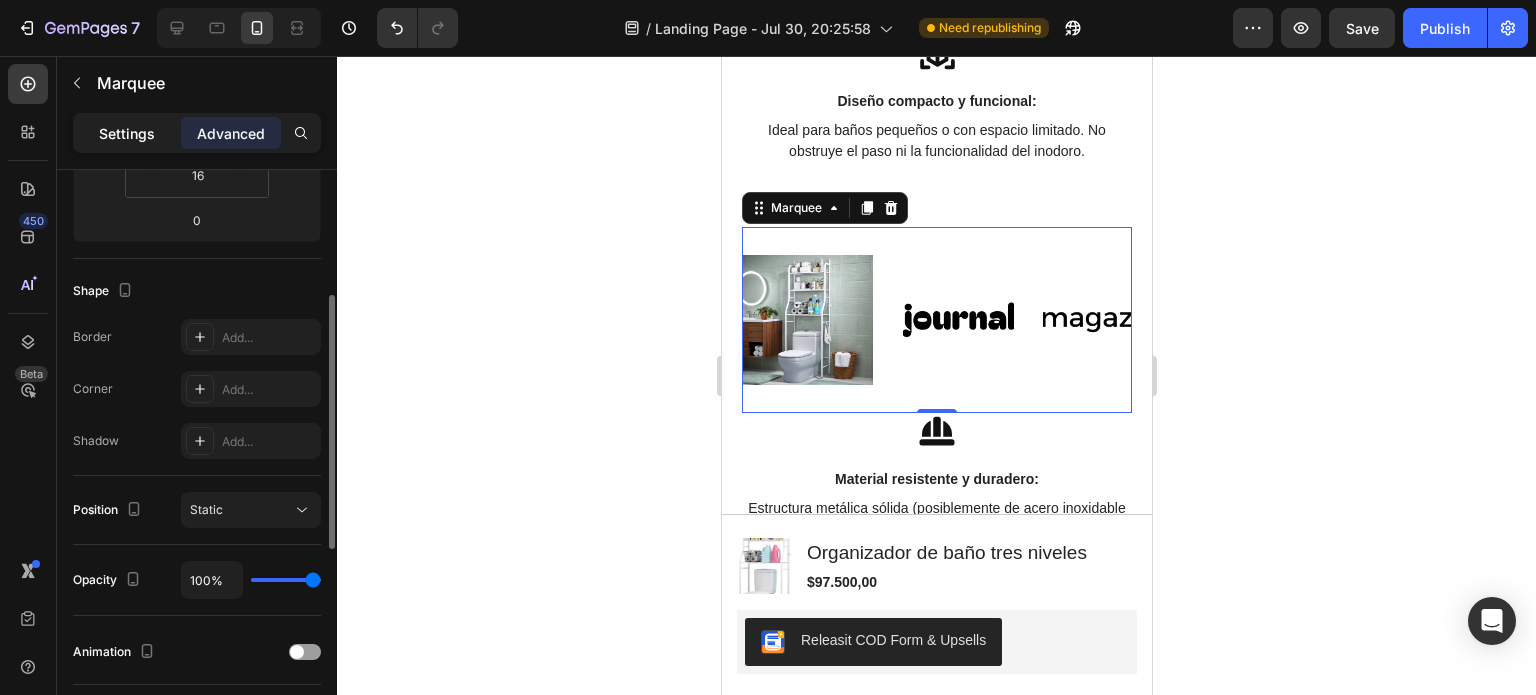 scroll, scrollTop: 424, scrollLeft: 0, axis: vertical 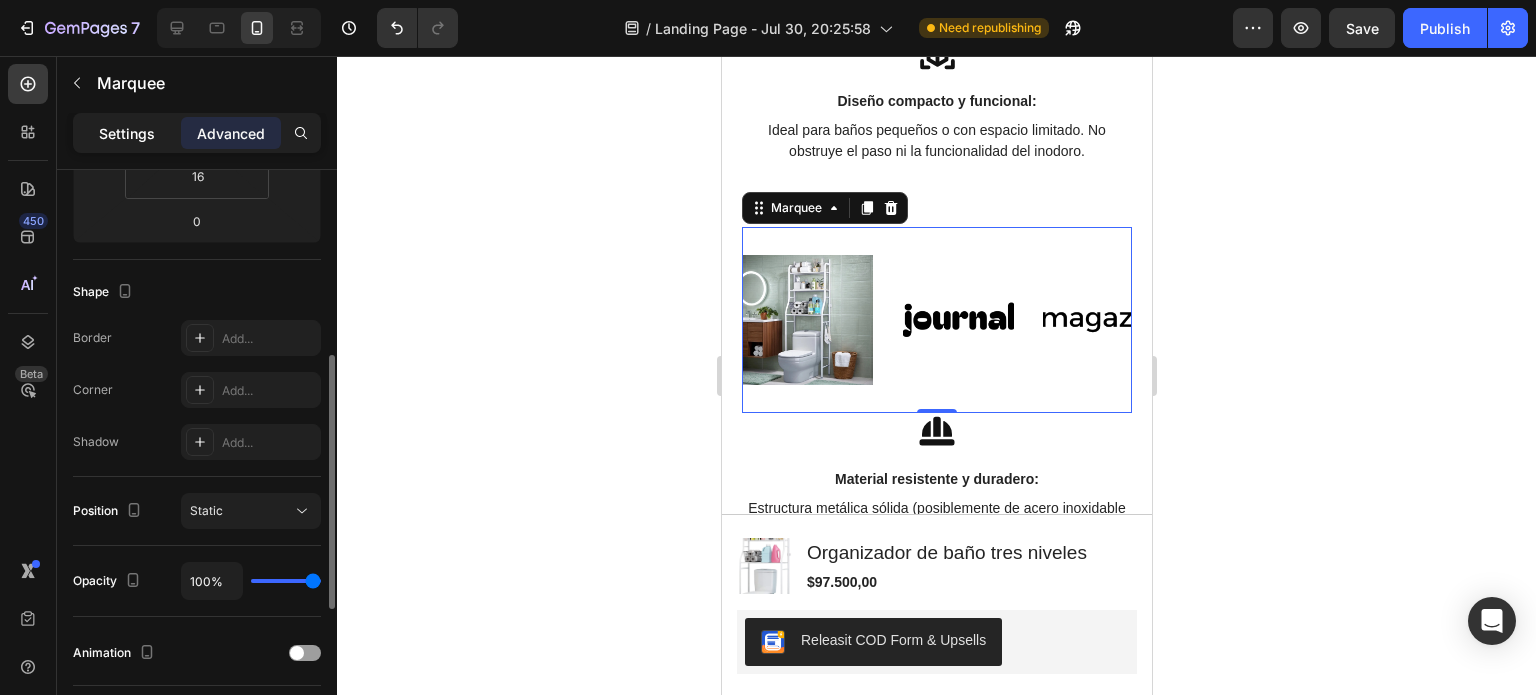 click on "Settings" at bounding box center [127, 133] 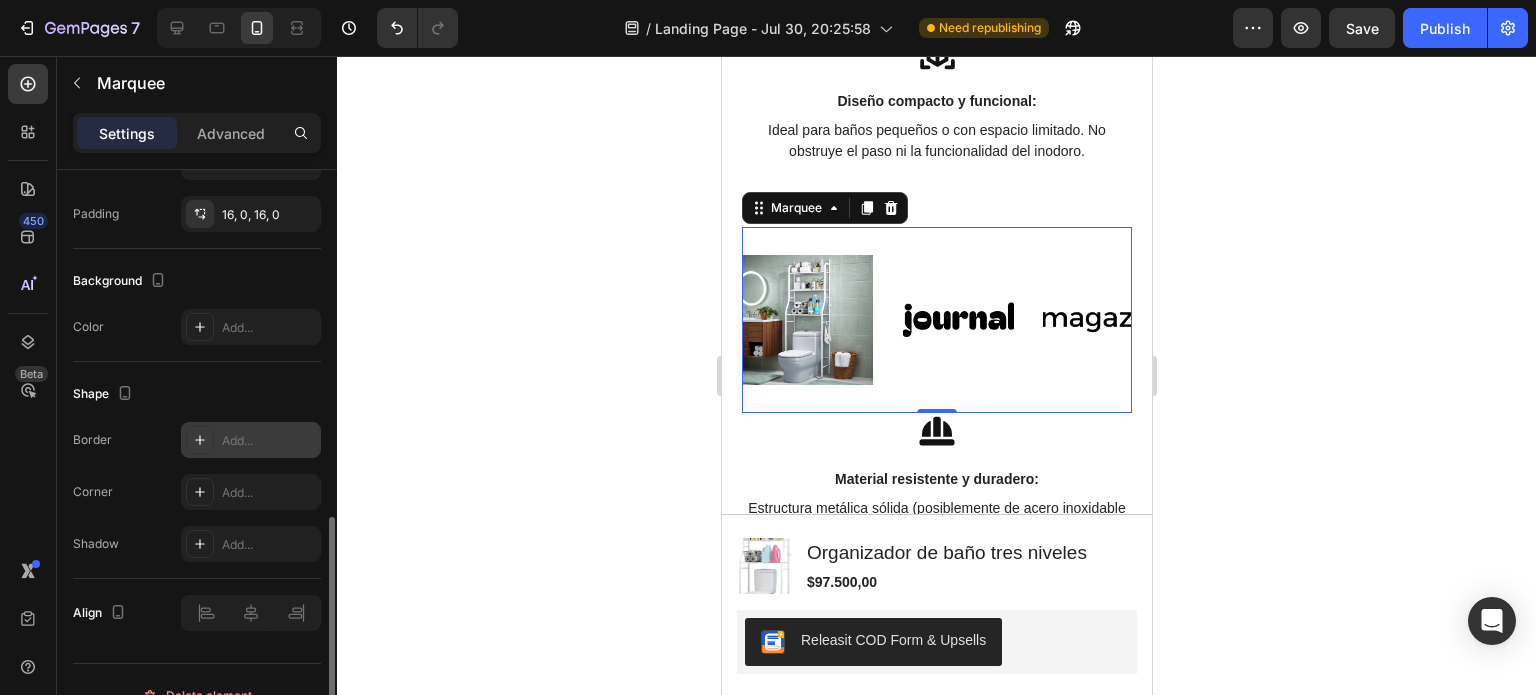scroll, scrollTop: 917, scrollLeft: 0, axis: vertical 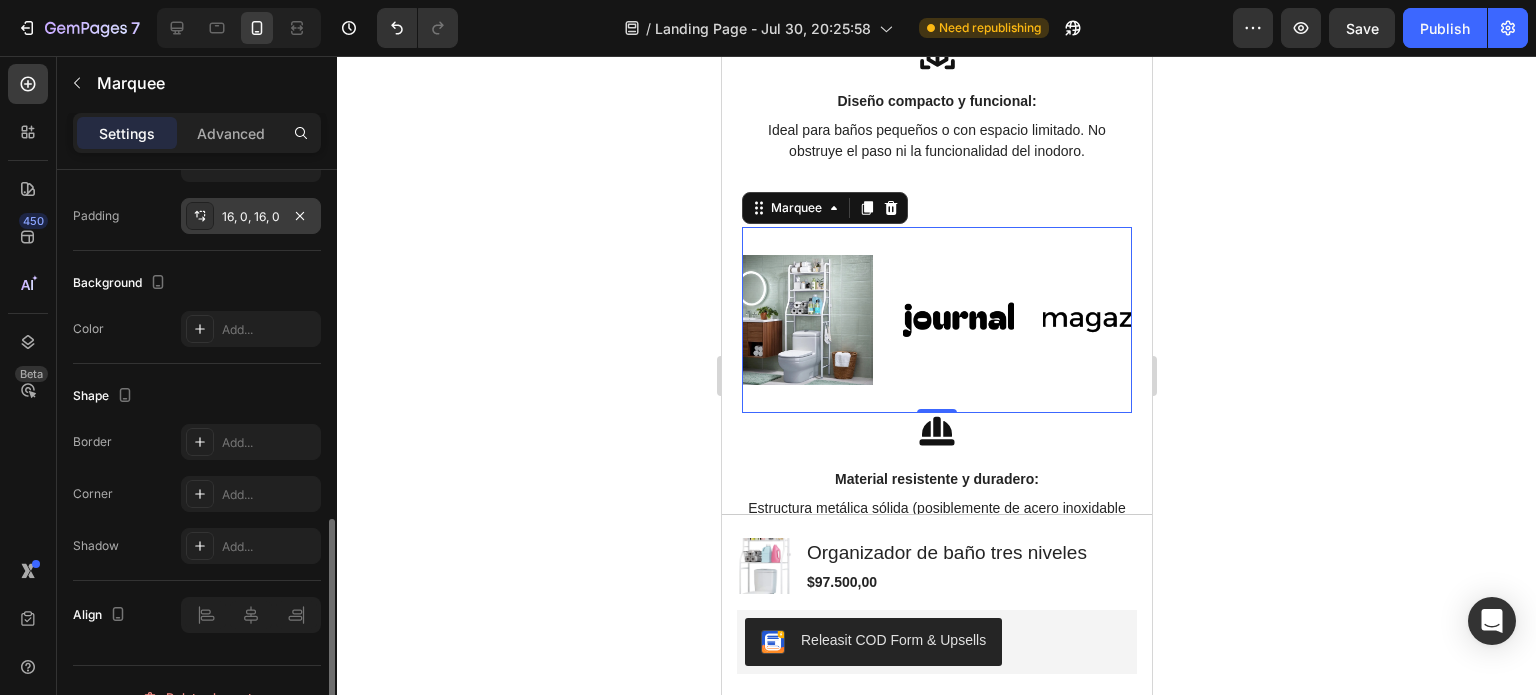 click 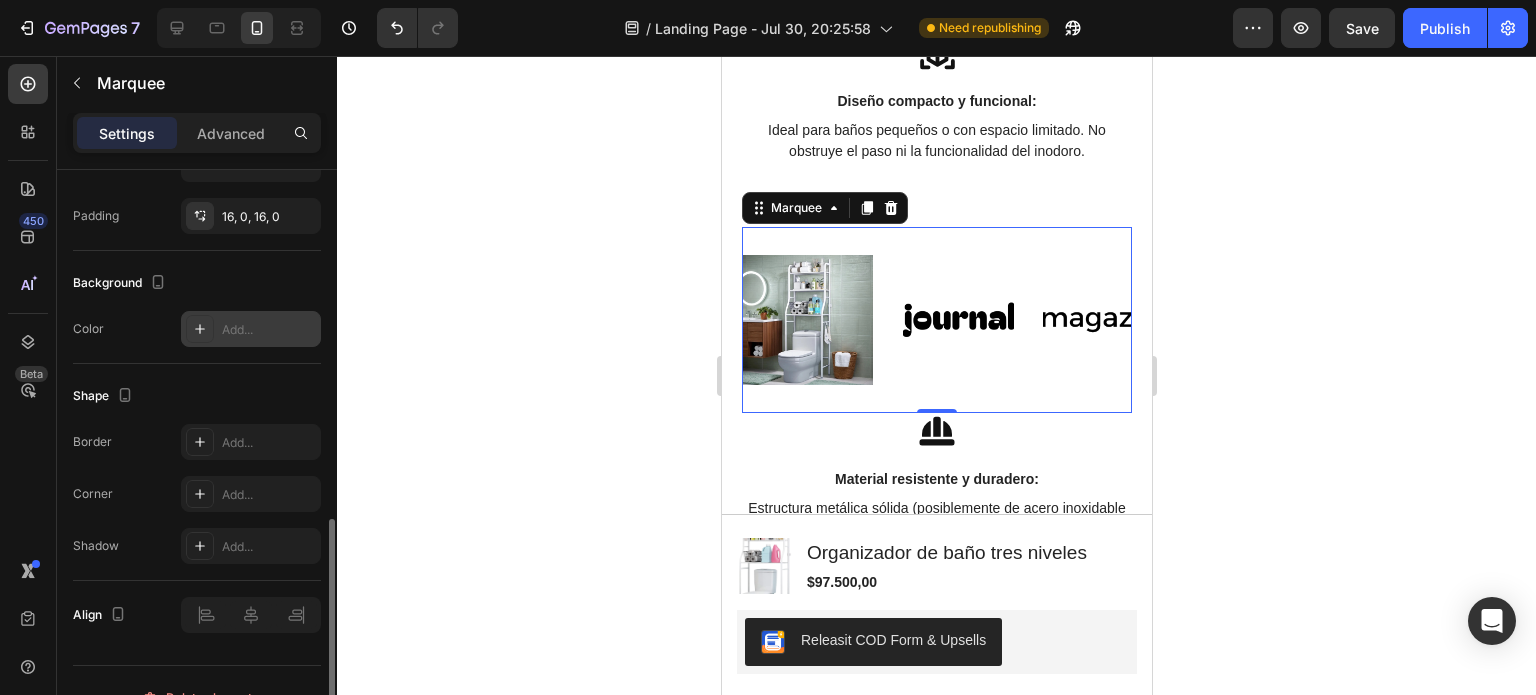 click on "Add..." at bounding box center (251, 329) 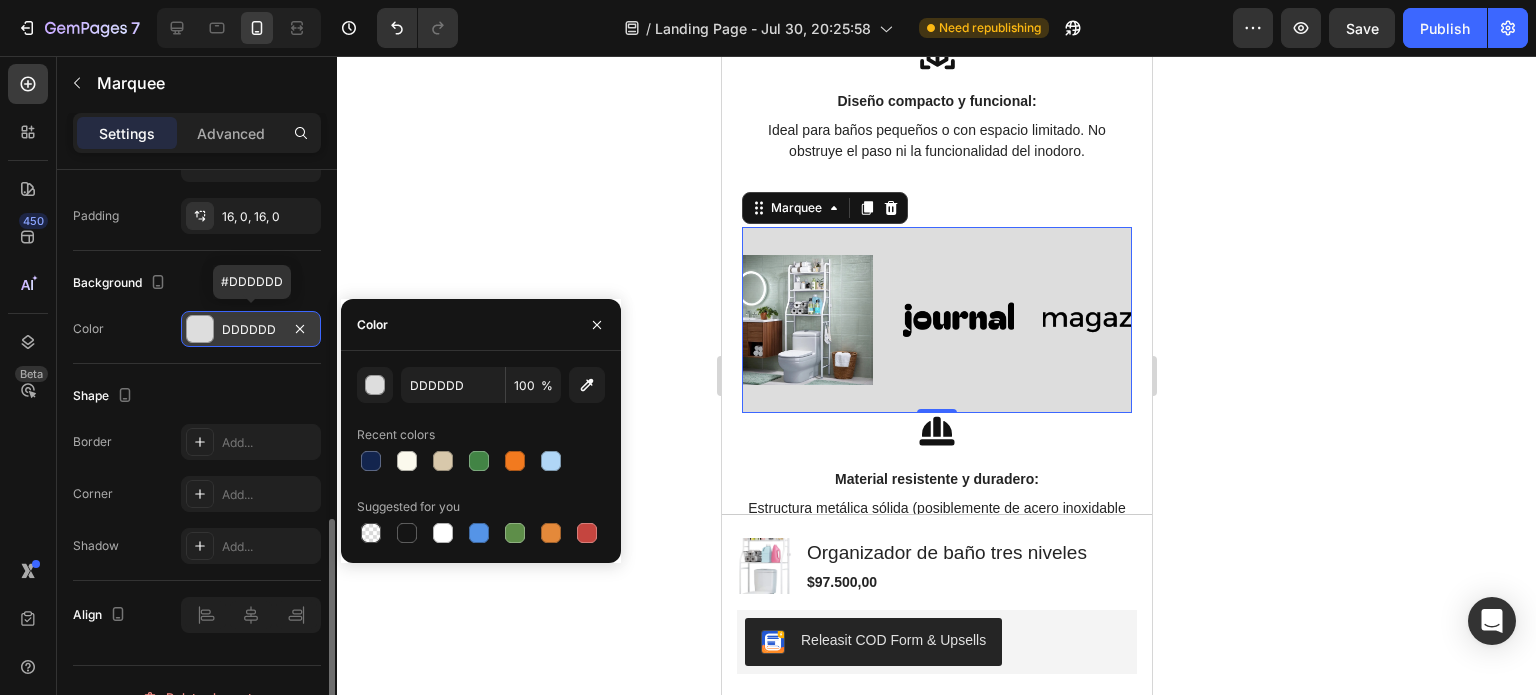 scroll, scrollTop: 947, scrollLeft: 0, axis: vertical 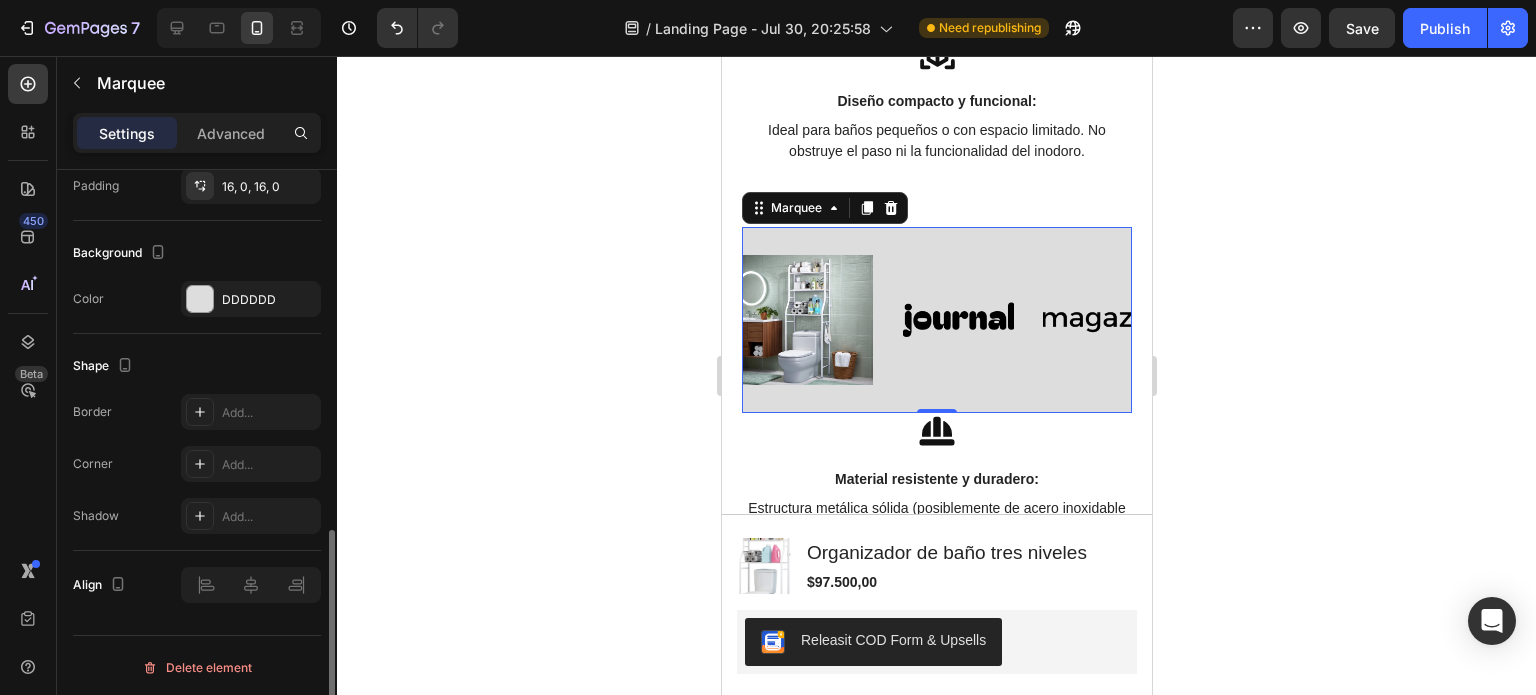click on "Align" at bounding box center [197, 585] 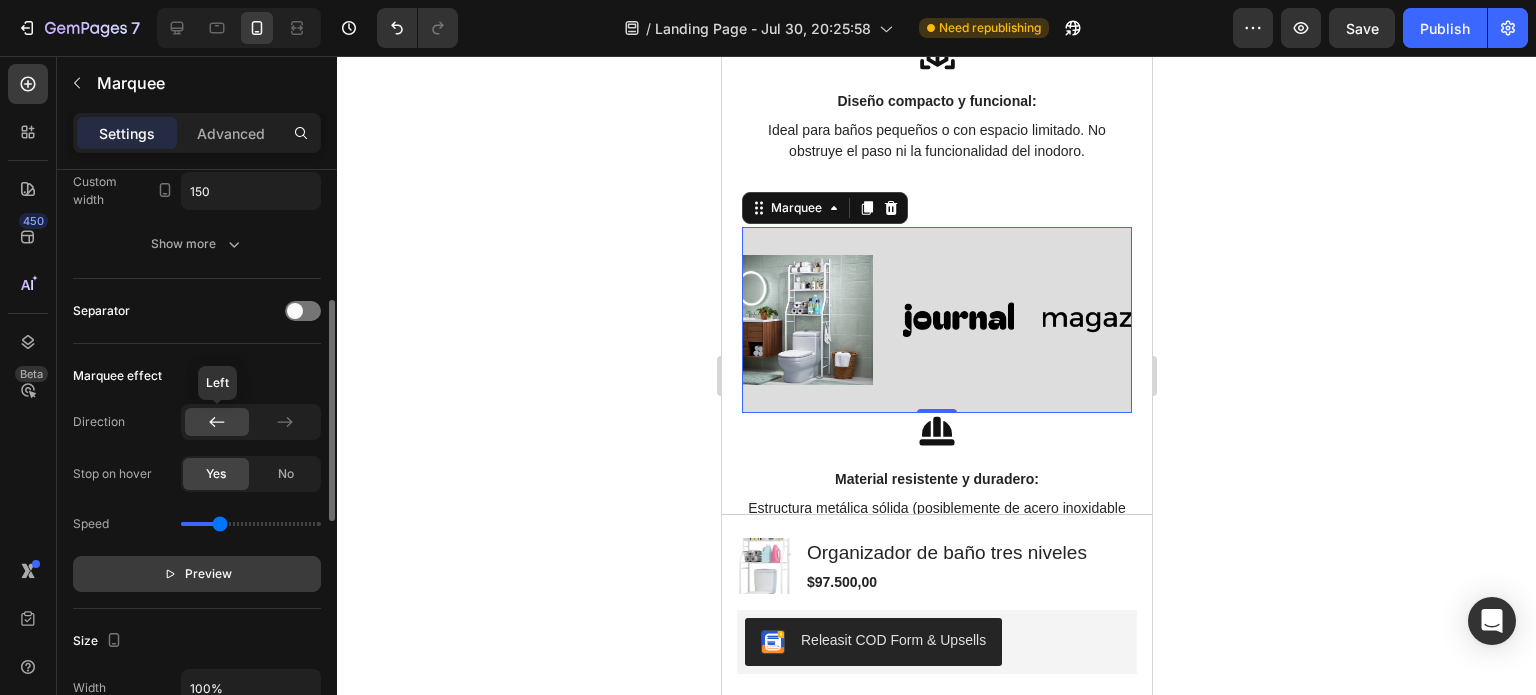 scroll, scrollTop: 340, scrollLeft: 0, axis: vertical 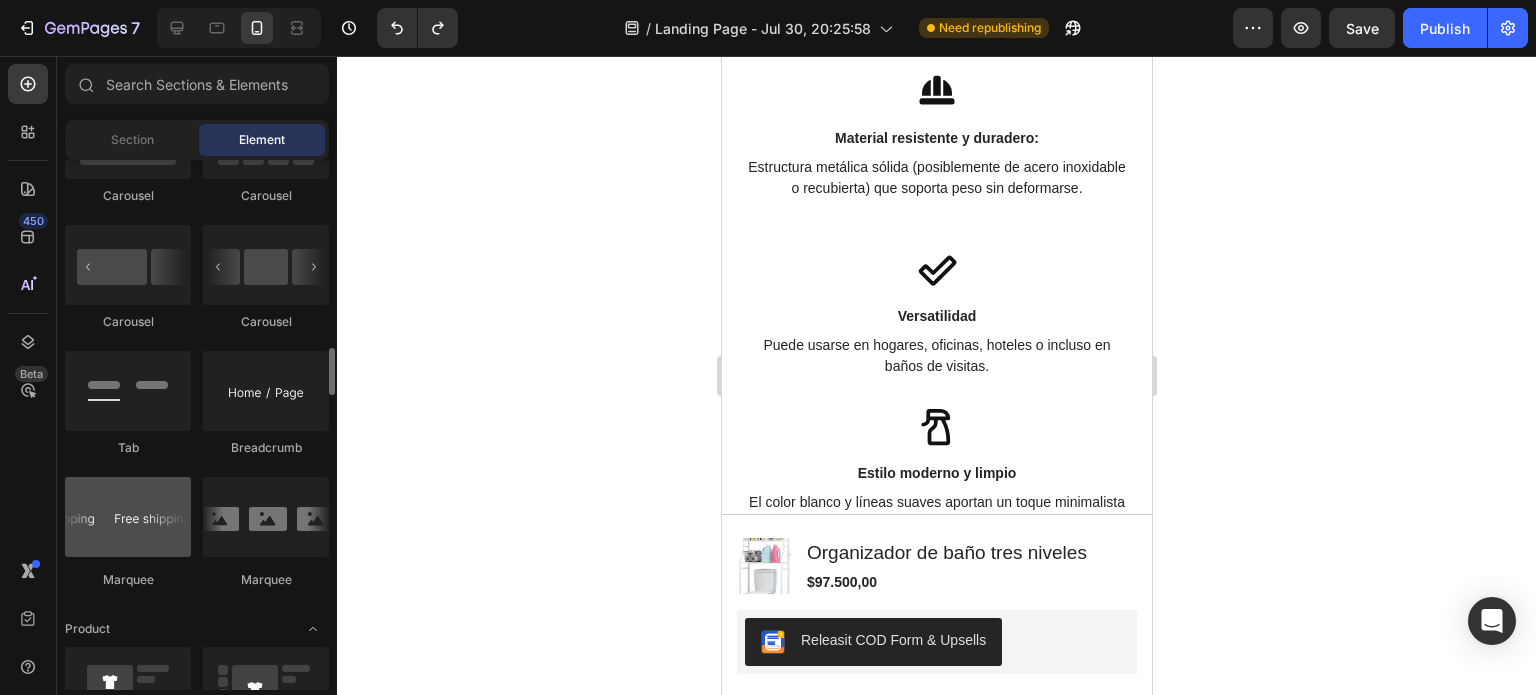 click at bounding box center [128, 517] 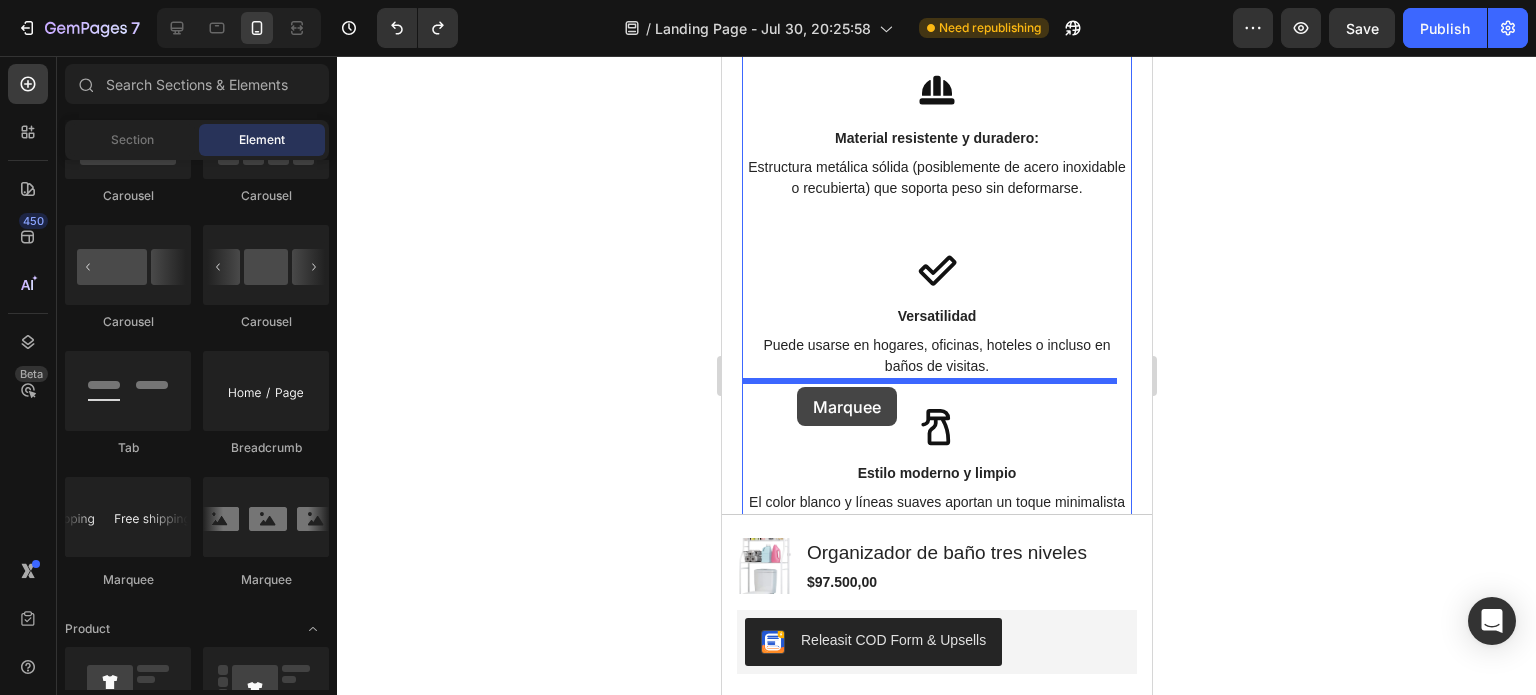 drag, startPoint x: 817, startPoint y: 580, endPoint x: 796, endPoint y: 387, distance: 194.13913 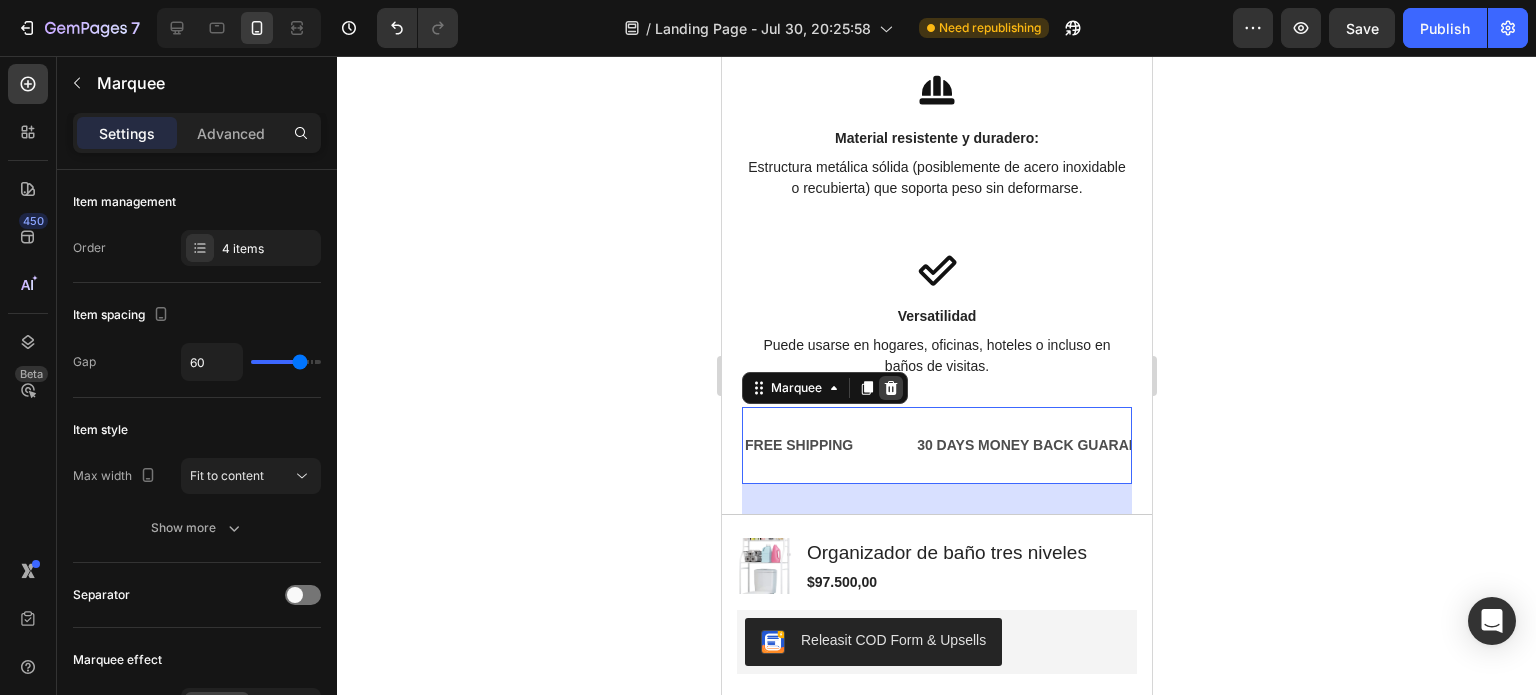 click 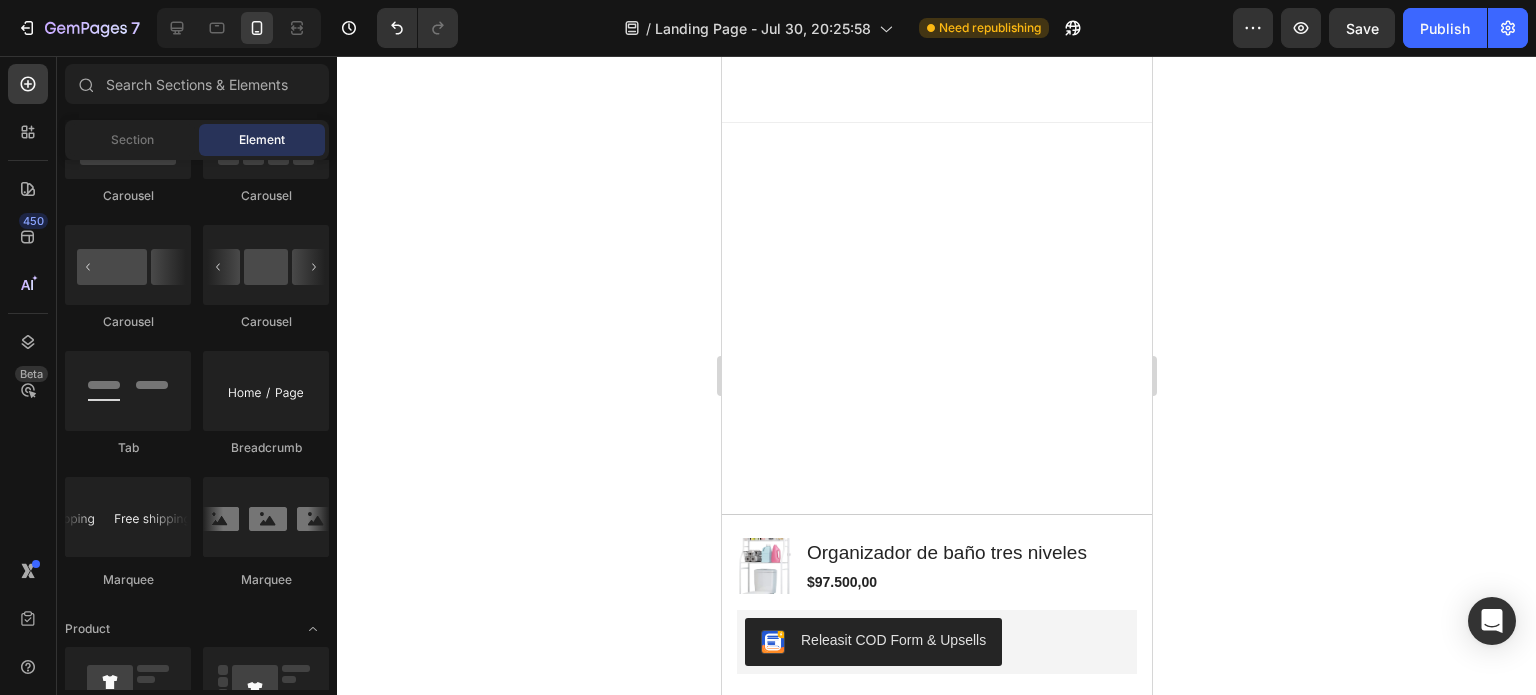 scroll, scrollTop: 0, scrollLeft: 0, axis: both 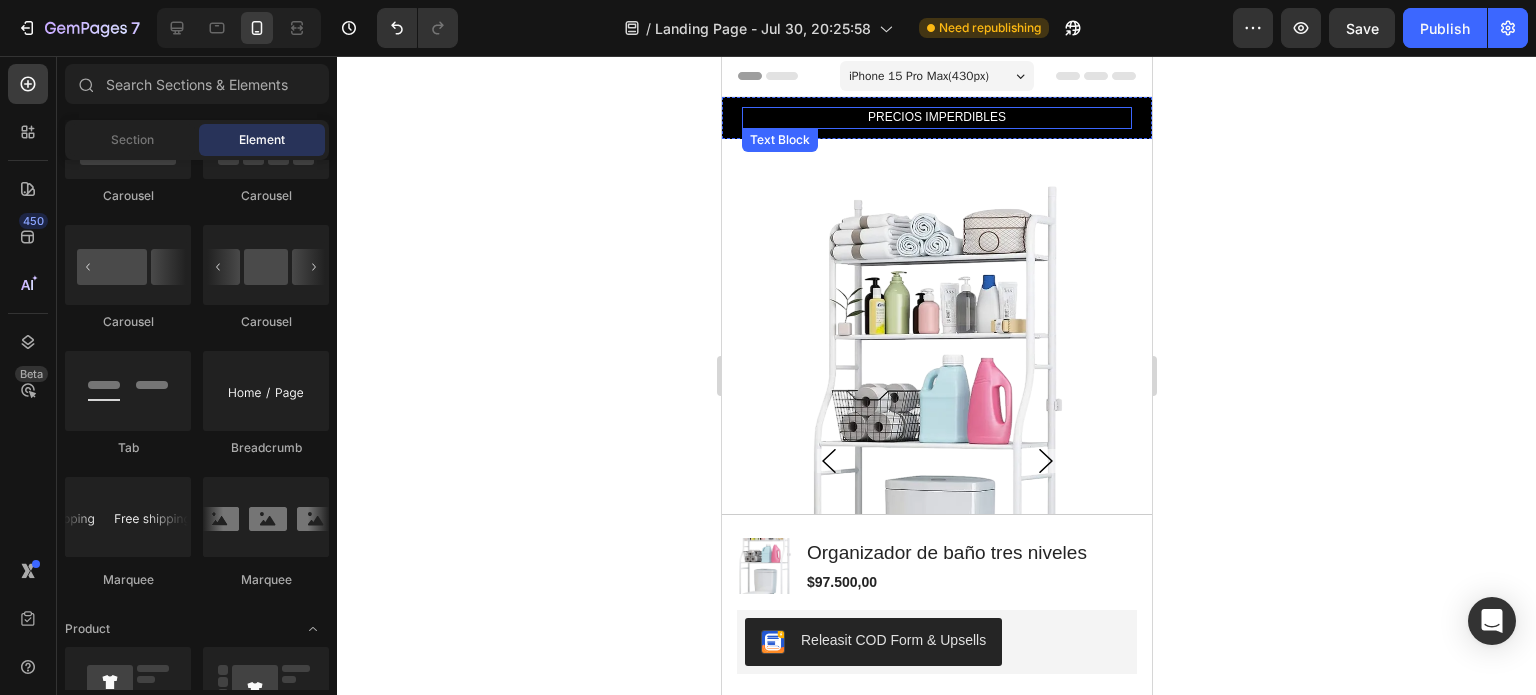click on "PRECIOS IMPERDIBLES" at bounding box center (936, 118) 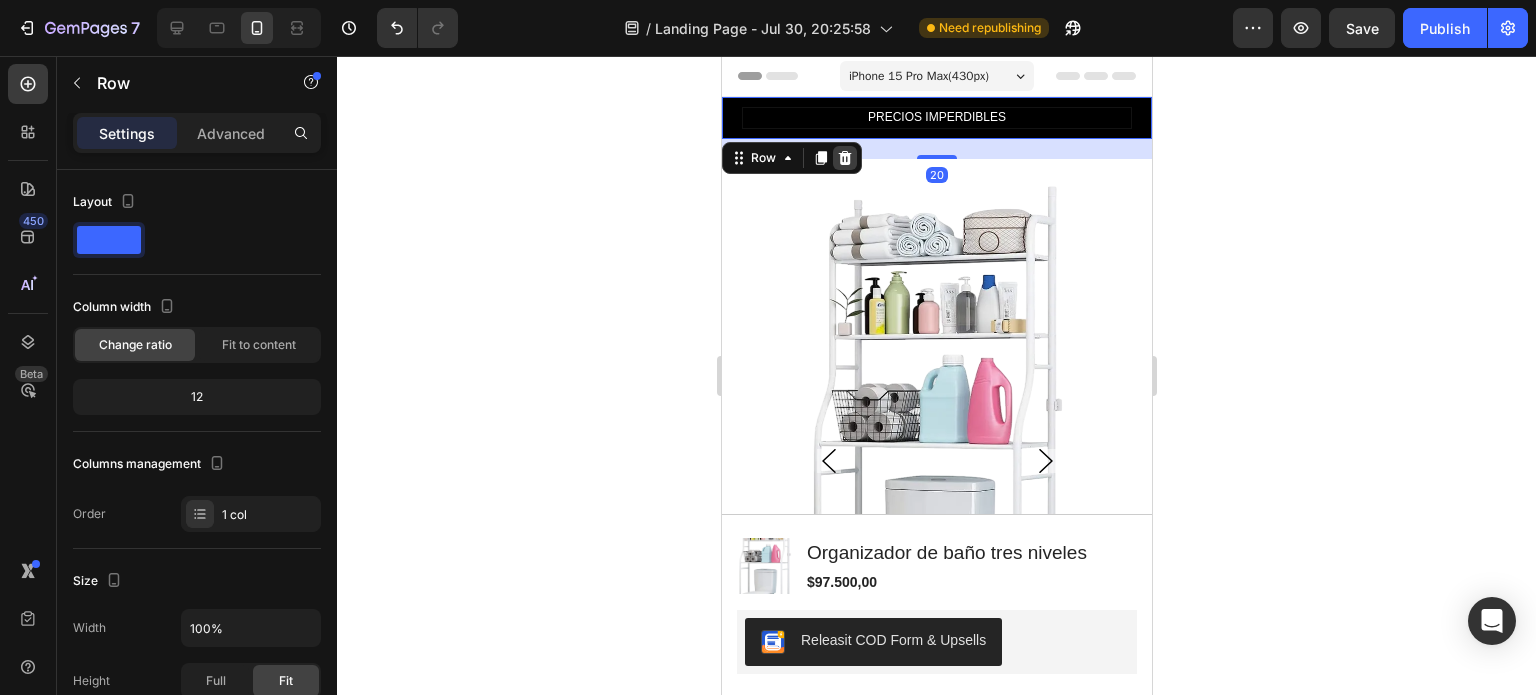 click 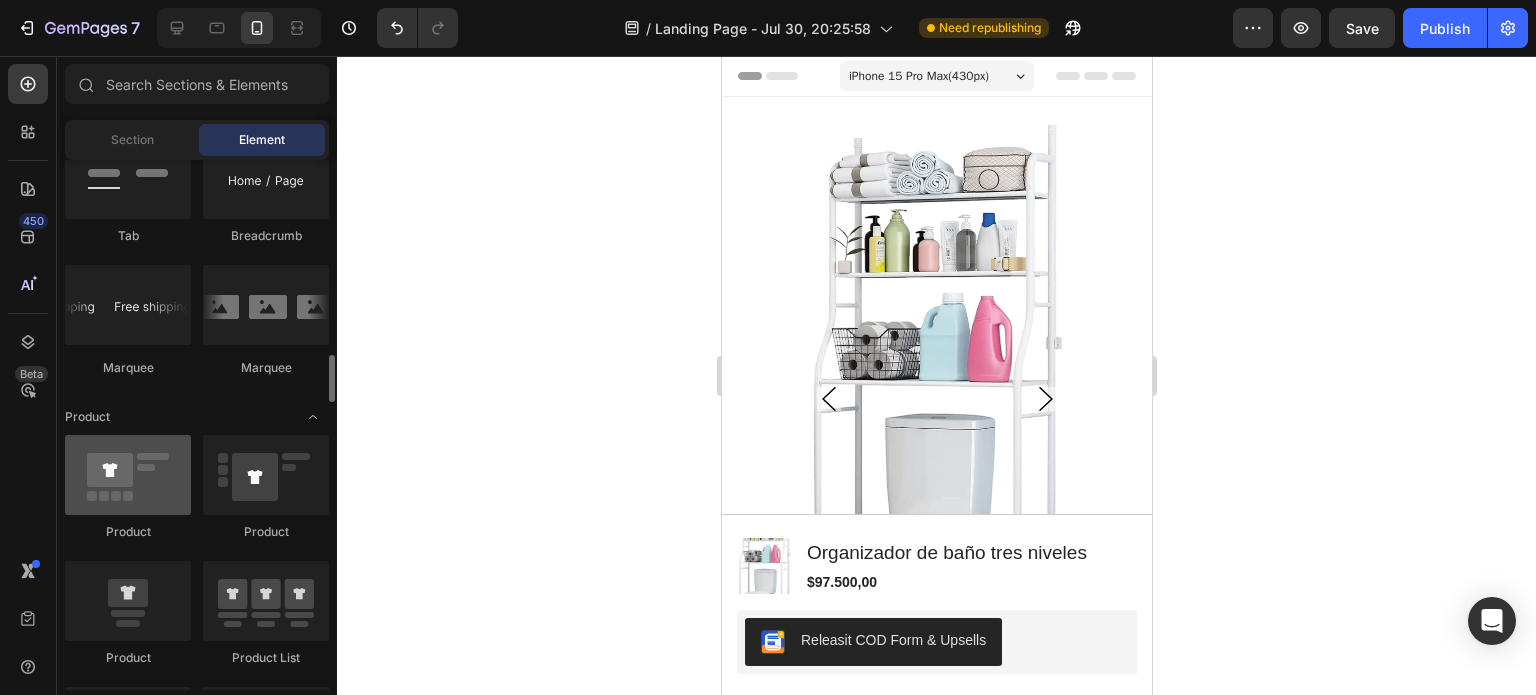 scroll, scrollTop: 2321, scrollLeft: 0, axis: vertical 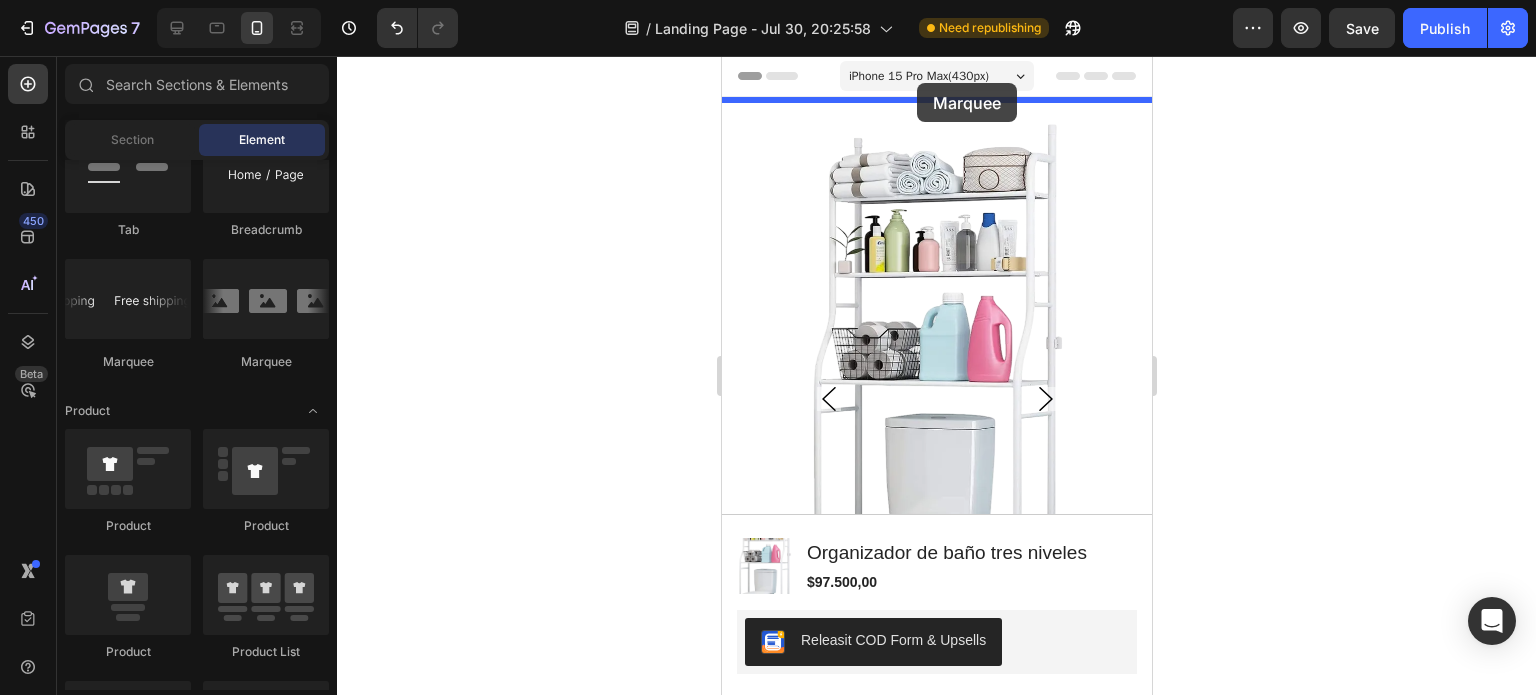 drag, startPoint x: 827, startPoint y: 383, endPoint x: 915, endPoint y: 83, distance: 312.64038 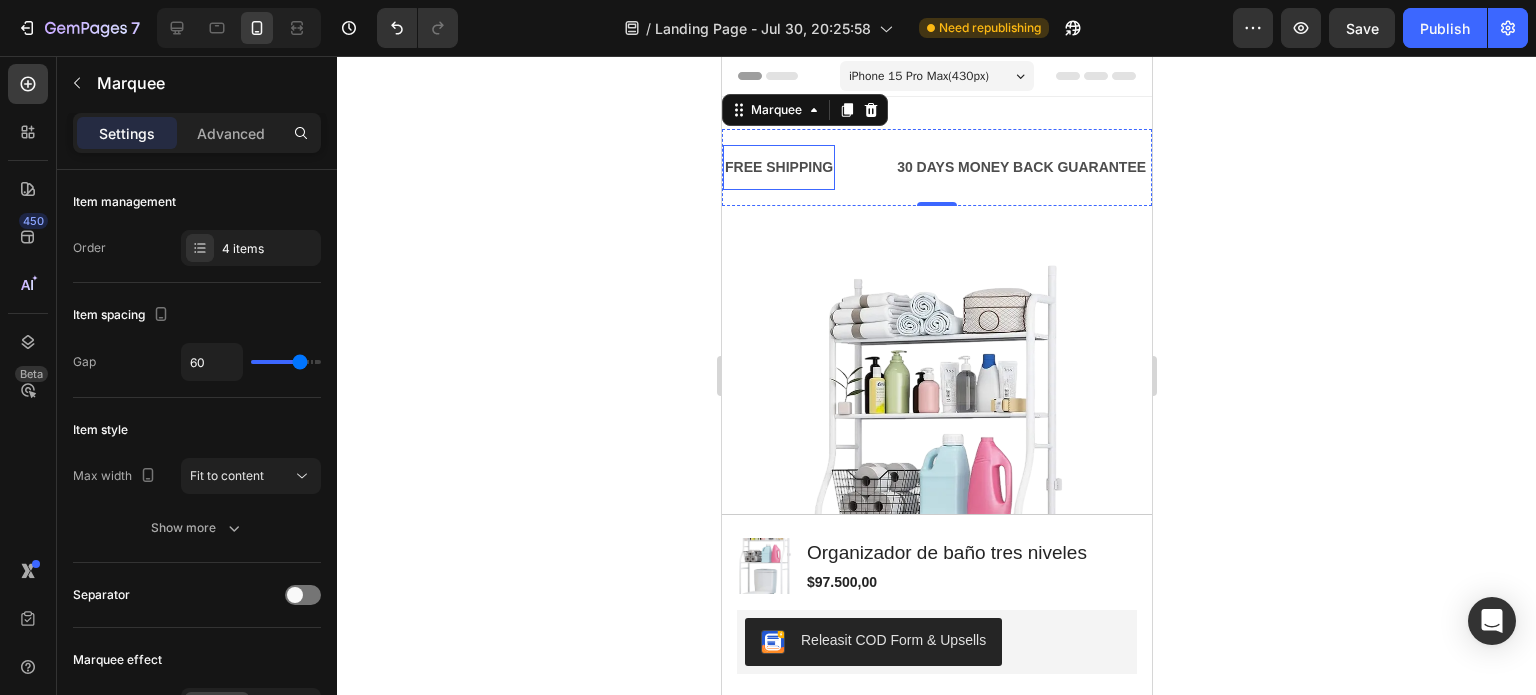 click on "FREE SHIPPING" at bounding box center [778, 167] 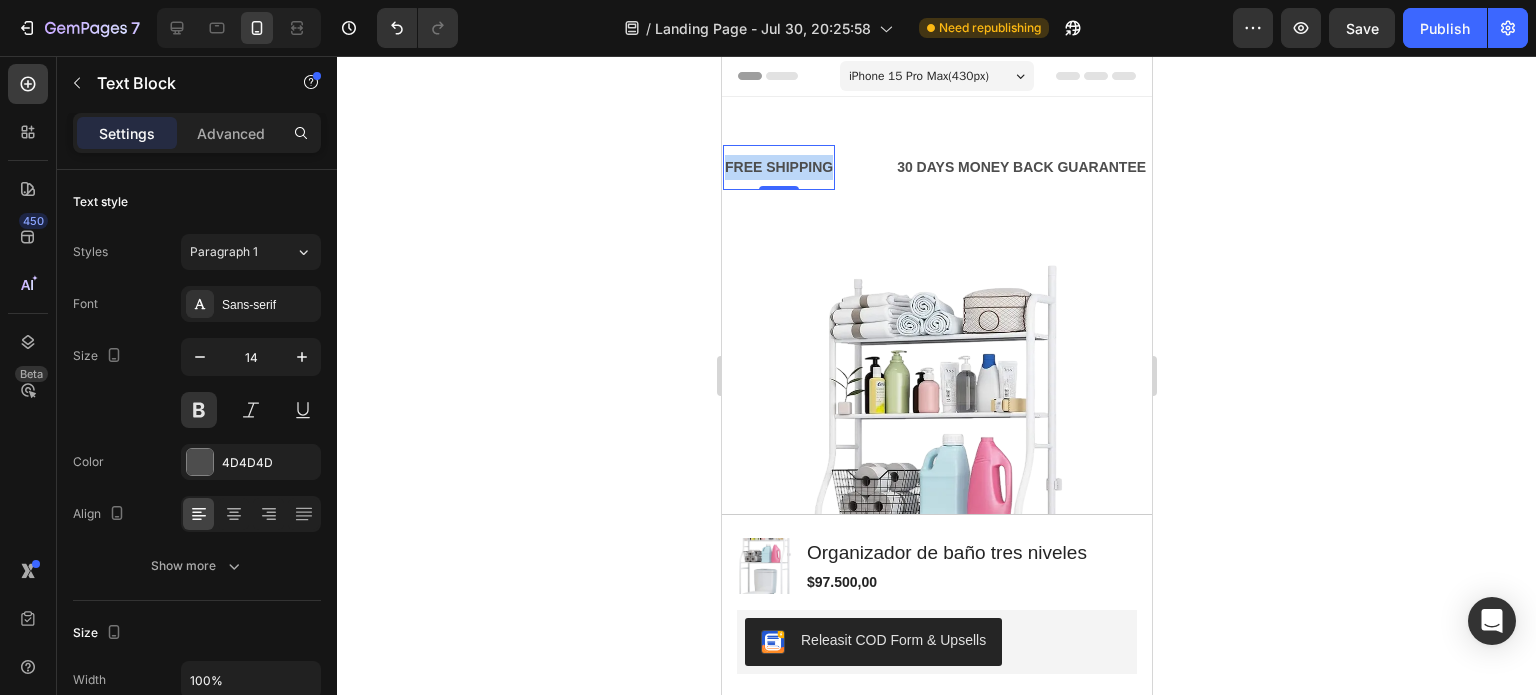 click on "FREE SHIPPING" at bounding box center [778, 167] 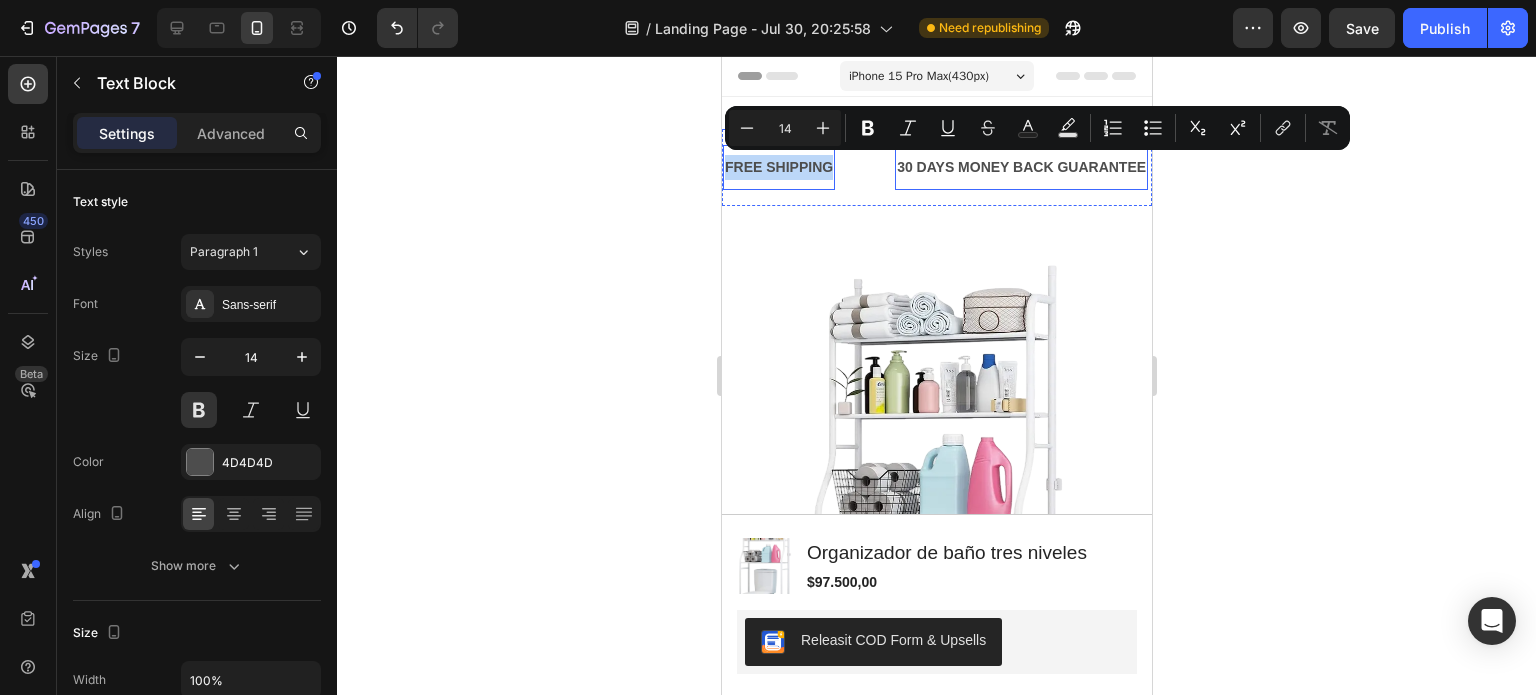 click on "30 DAYS MONEY BACK GUARANTEE" at bounding box center [1020, 167] 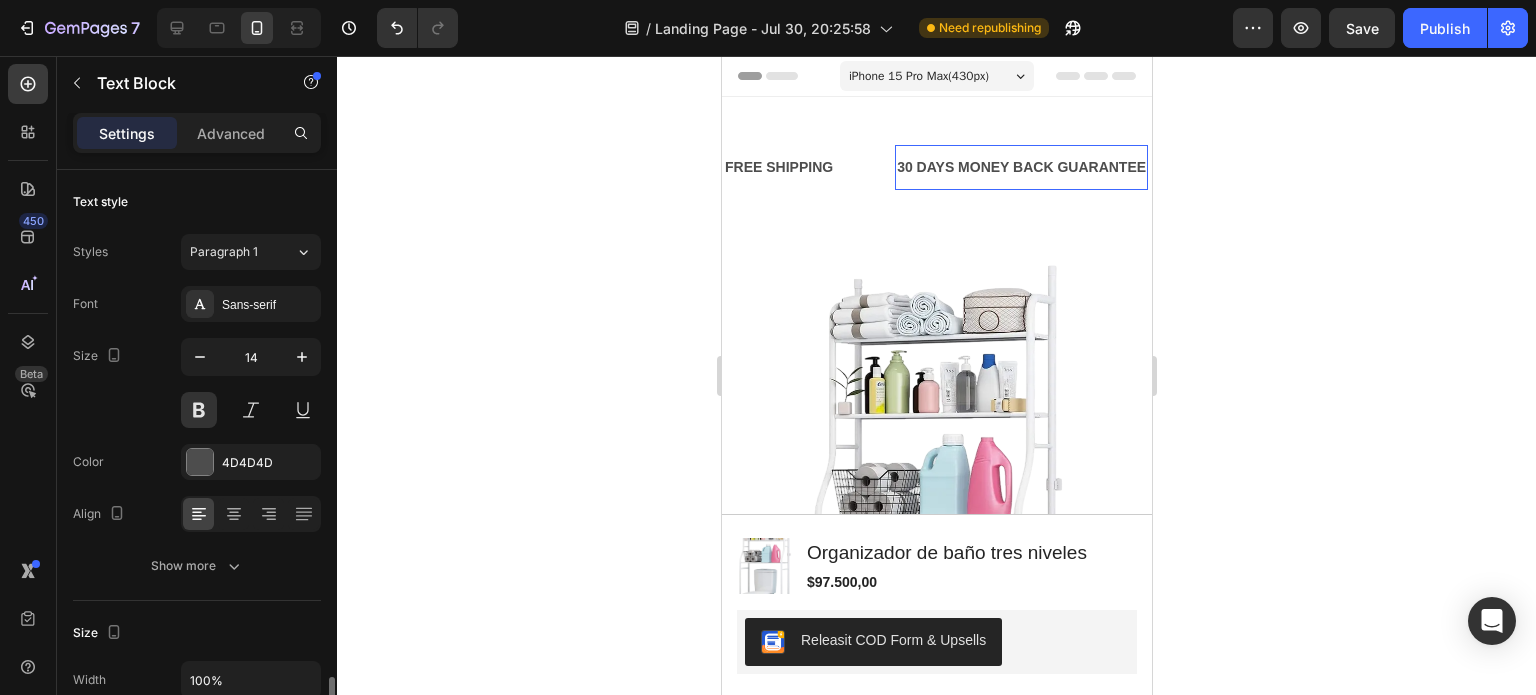 click on "30 DAYS MONEY BACK GUARANTEE" at bounding box center [1020, 167] 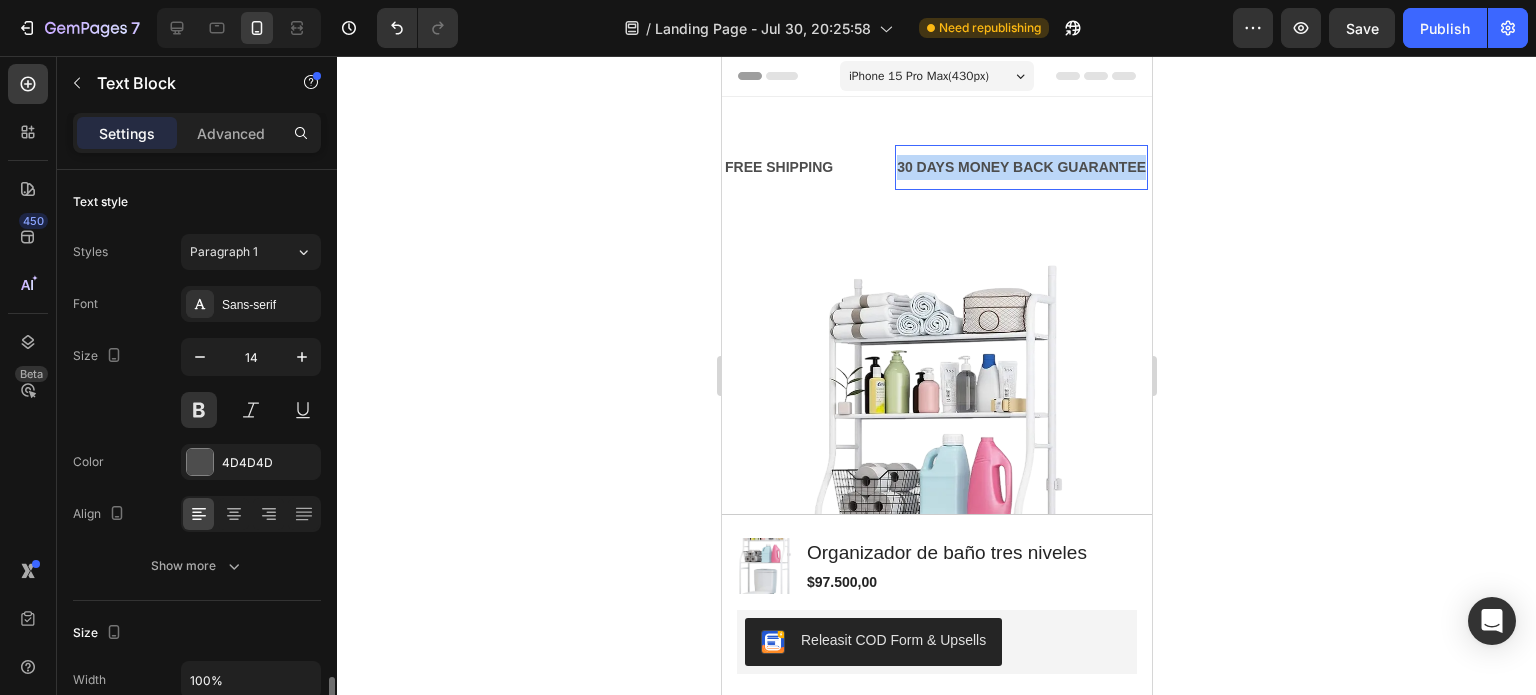 scroll, scrollTop: 340, scrollLeft: 0, axis: vertical 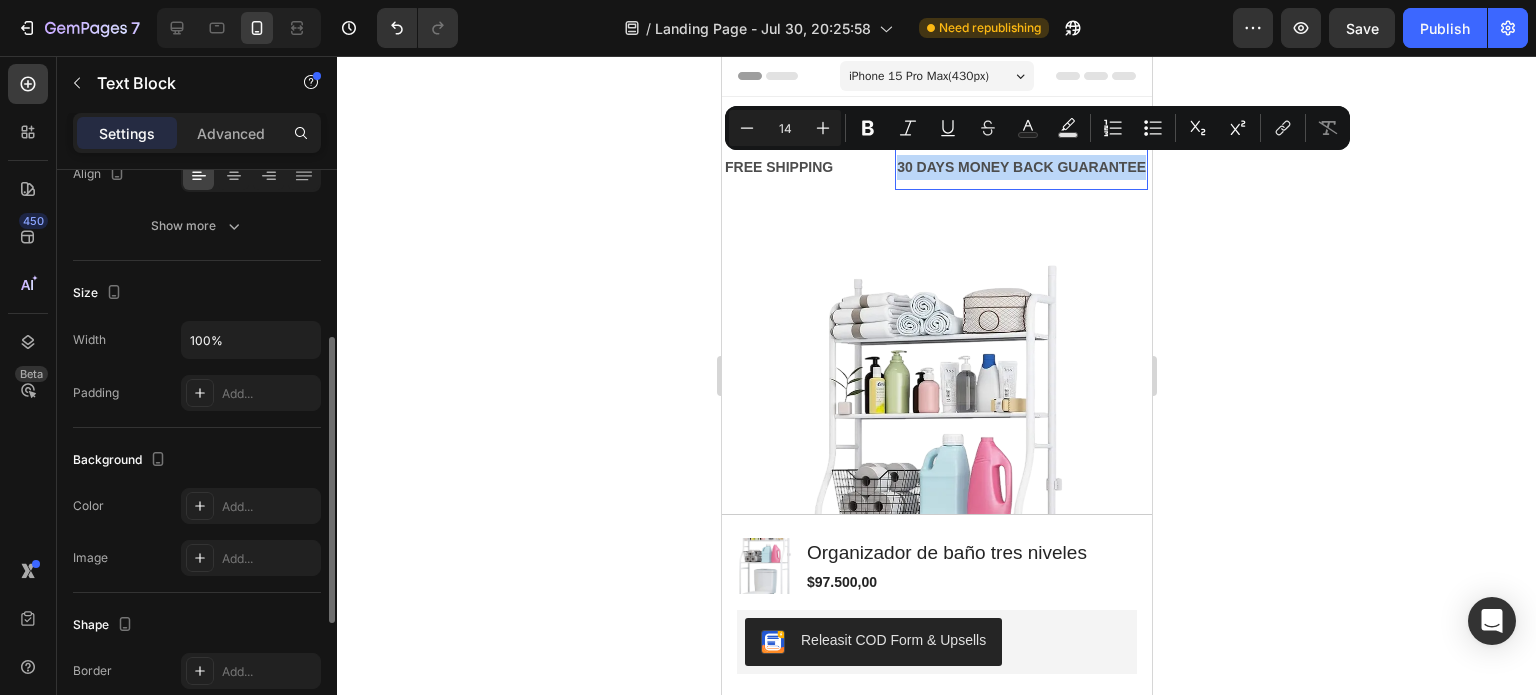click on "30 DAYS MONEY BACK GUARANTEE" at bounding box center (1020, 167) 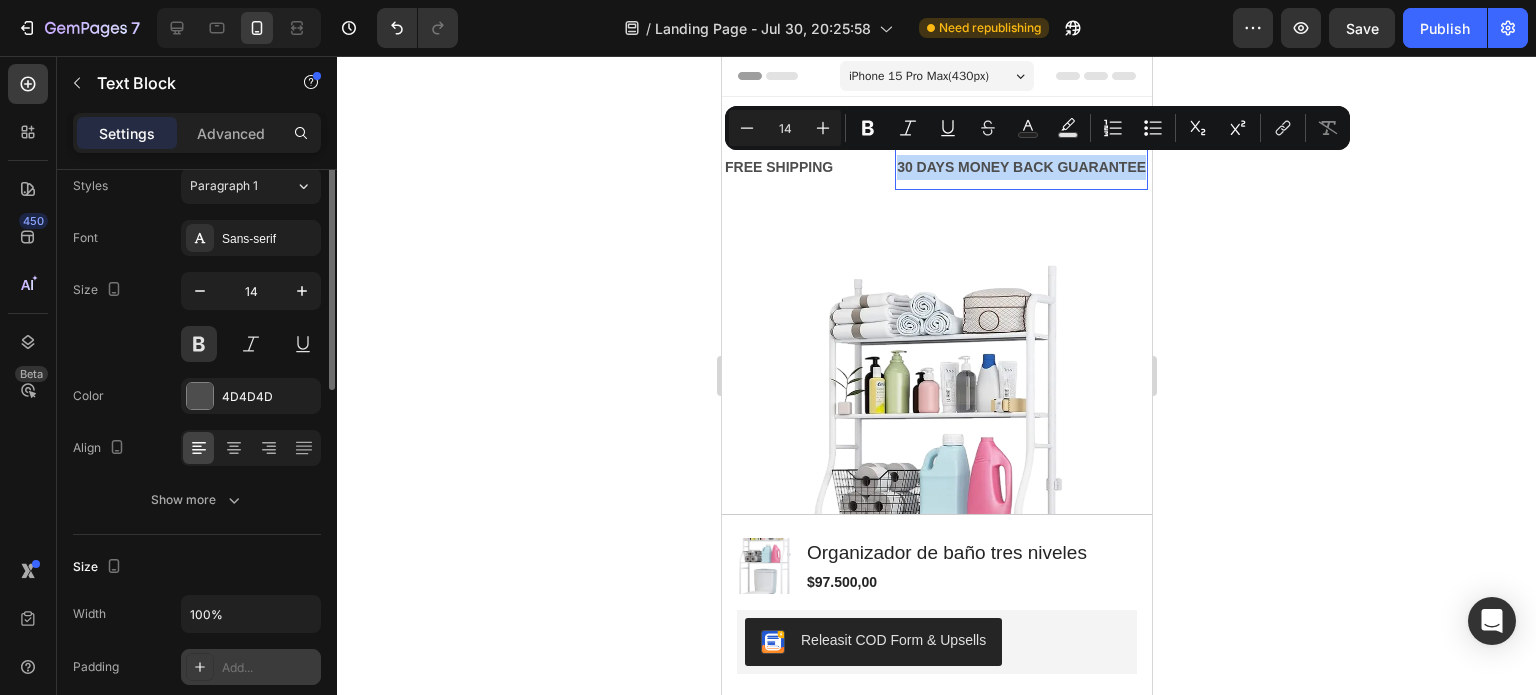 scroll, scrollTop: 0, scrollLeft: 0, axis: both 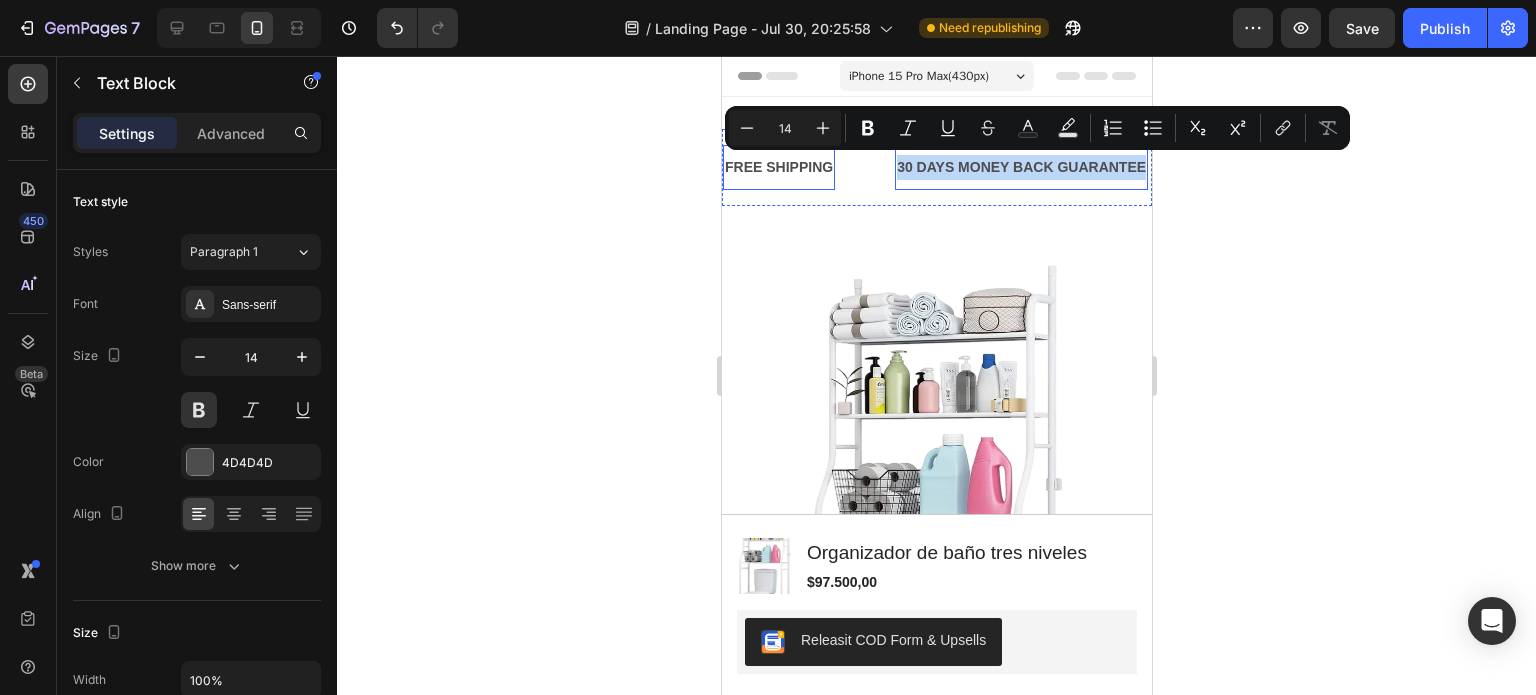 click on "FREE SHIPPING" at bounding box center (778, 167) 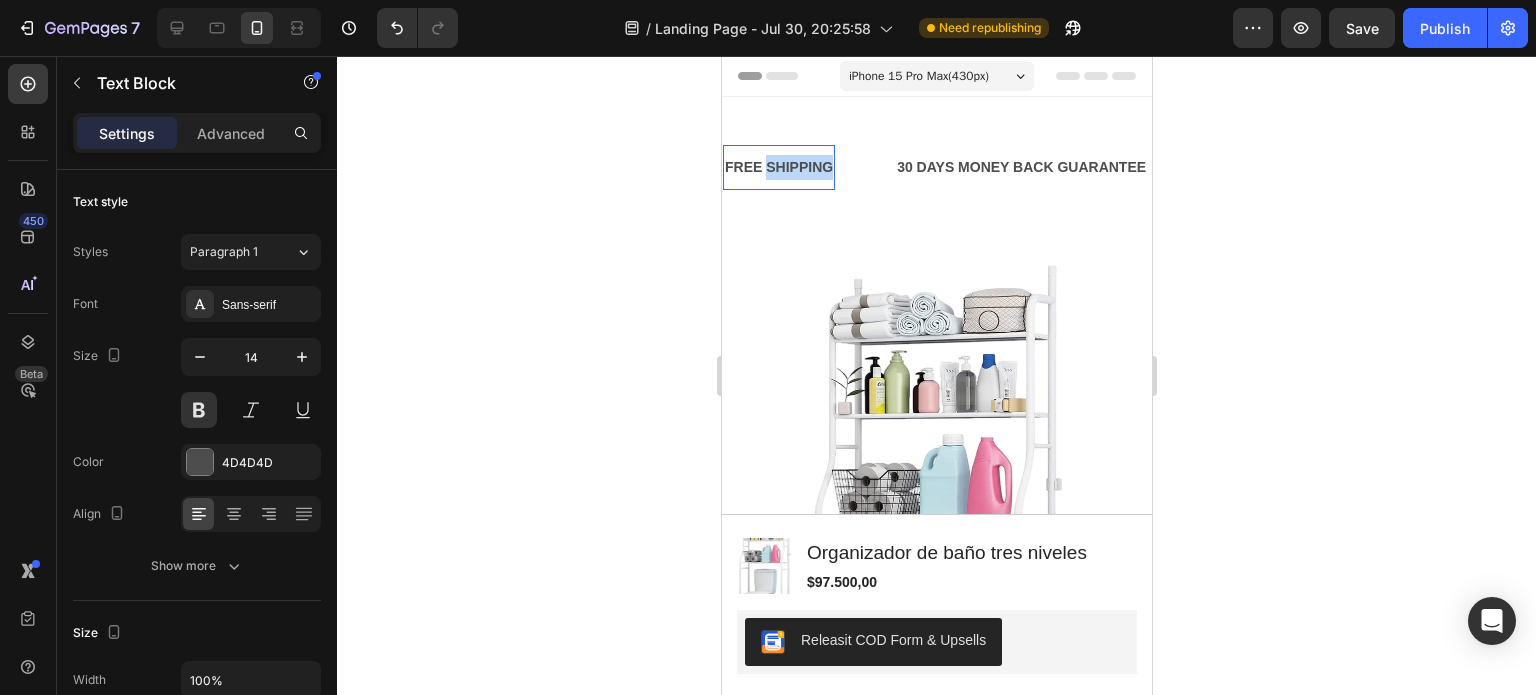click on "FREE SHIPPING" at bounding box center [778, 167] 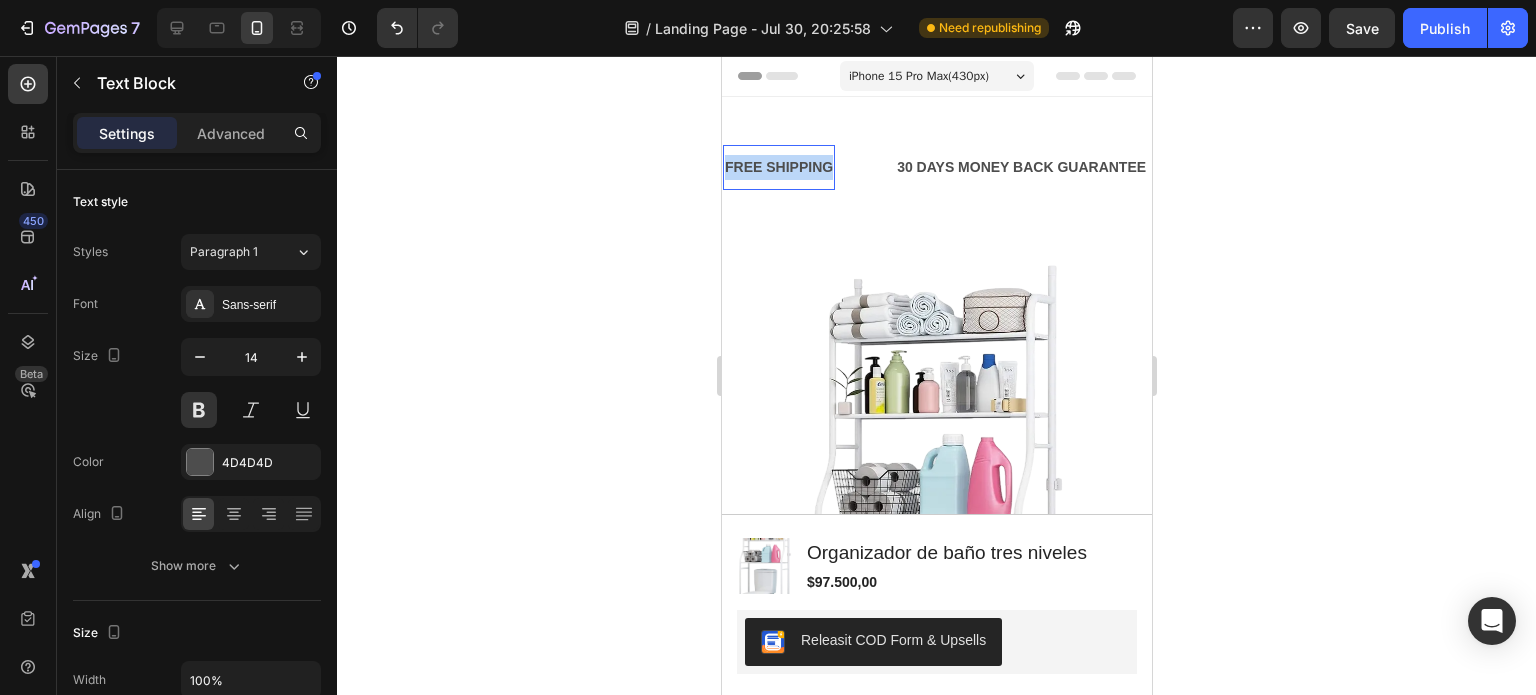 click on "FREE SHIPPING" at bounding box center (778, 167) 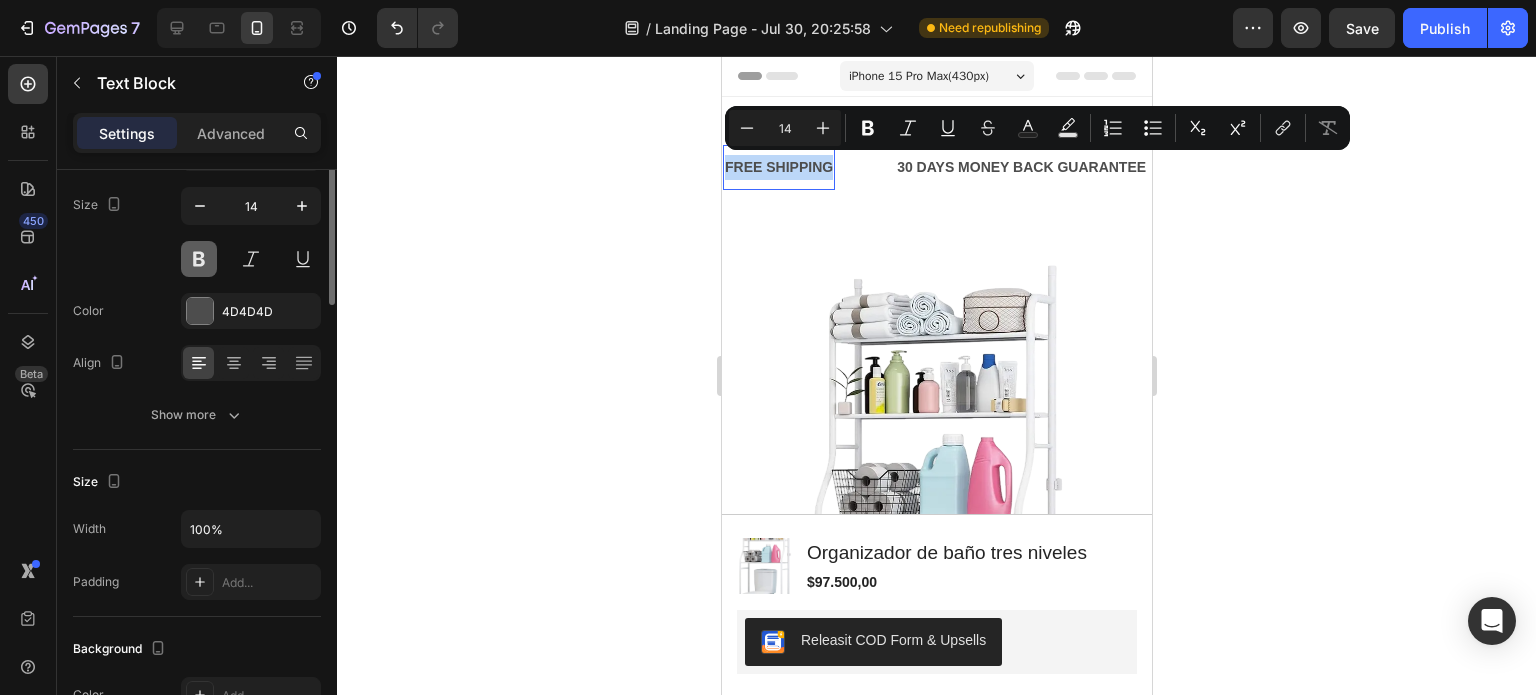 scroll, scrollTop: 0, scrollLeft: 0, axis: both 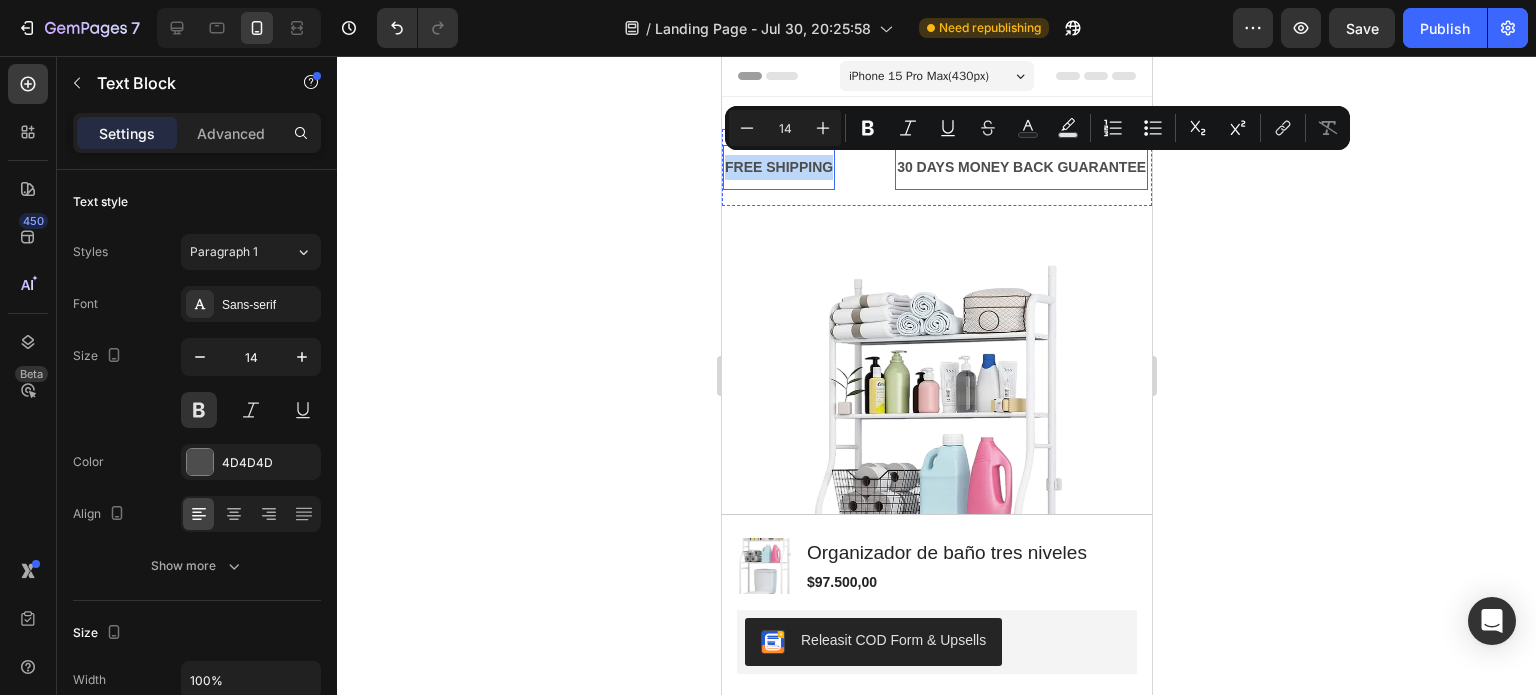 click on "30 DAYS MONEY BACK GUARANTEE" at bounding box center [1020, 167] 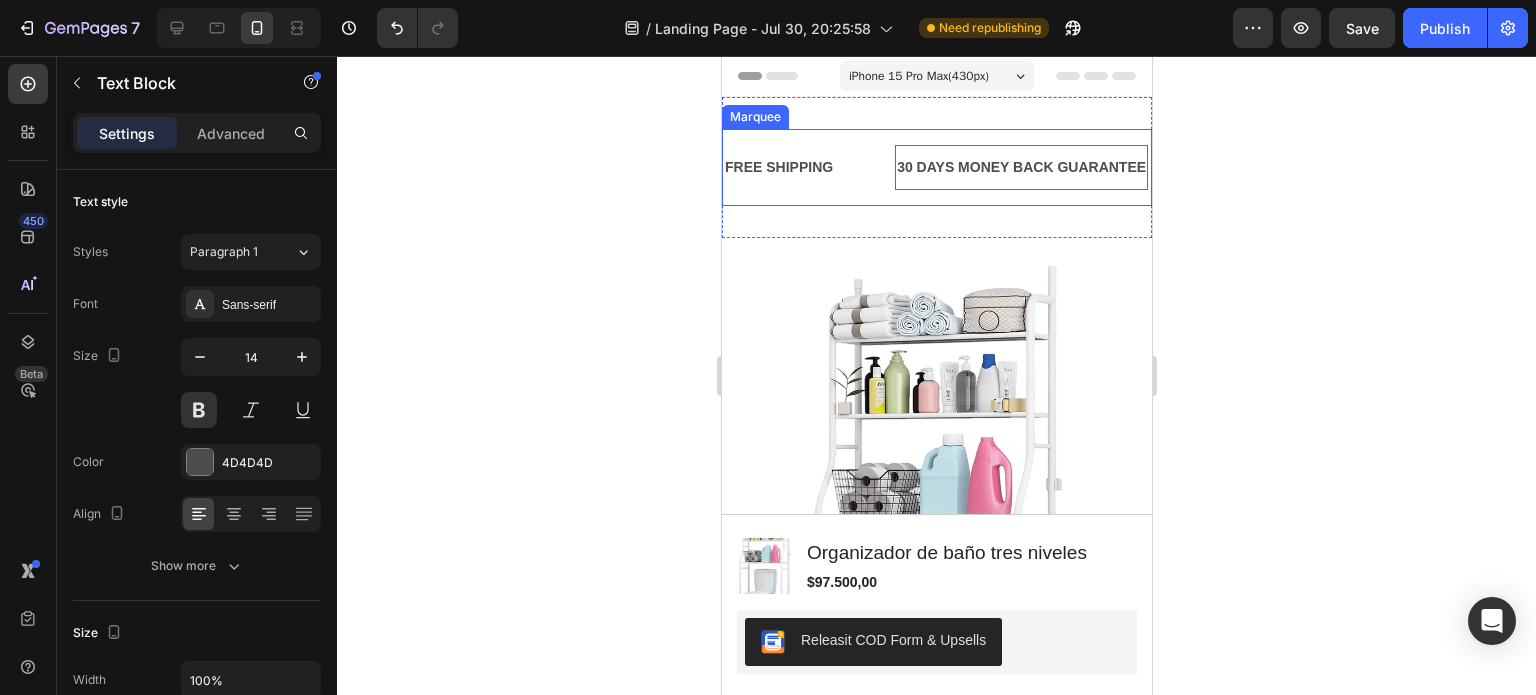 click on "FREE SHIPPING Text Block" at bounding box center [808, 167] 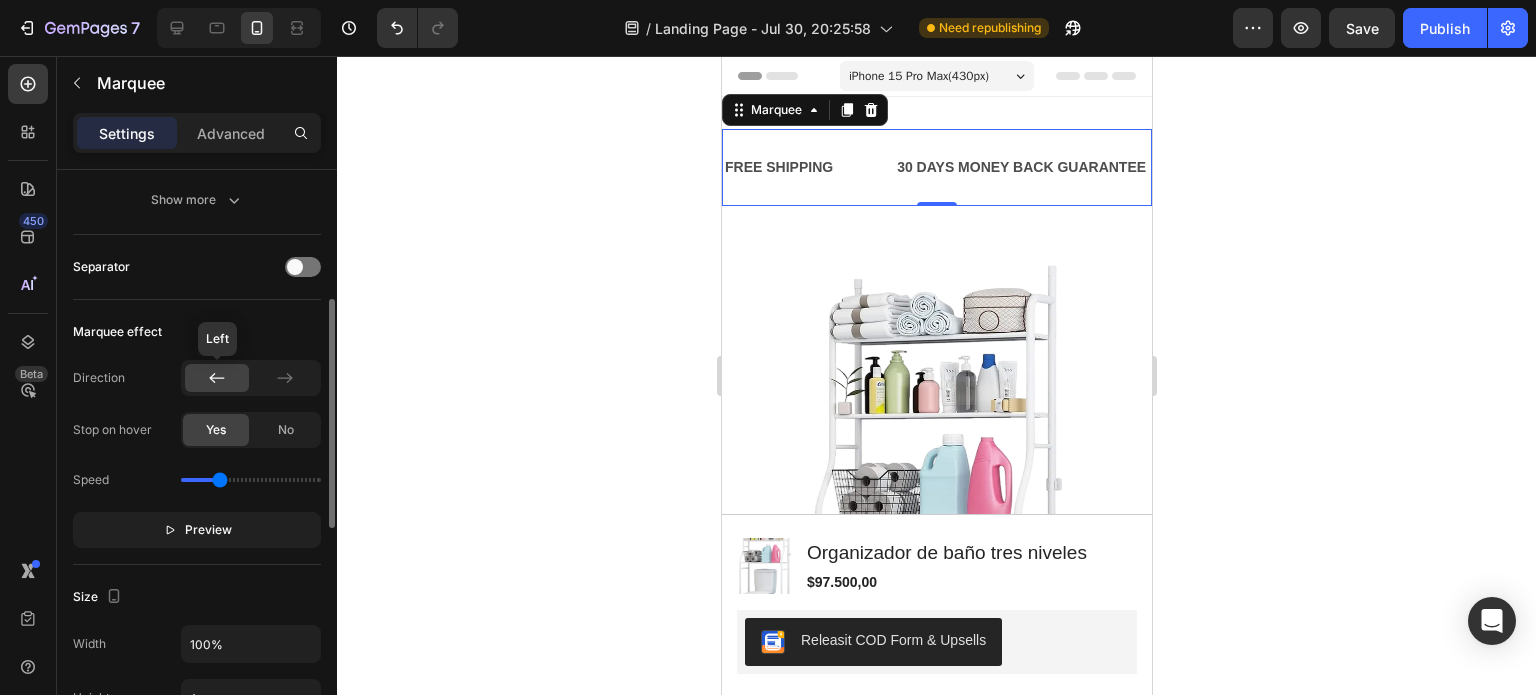 scroll, scrollTop: 328, scrollLeft: 0, axis: vertical 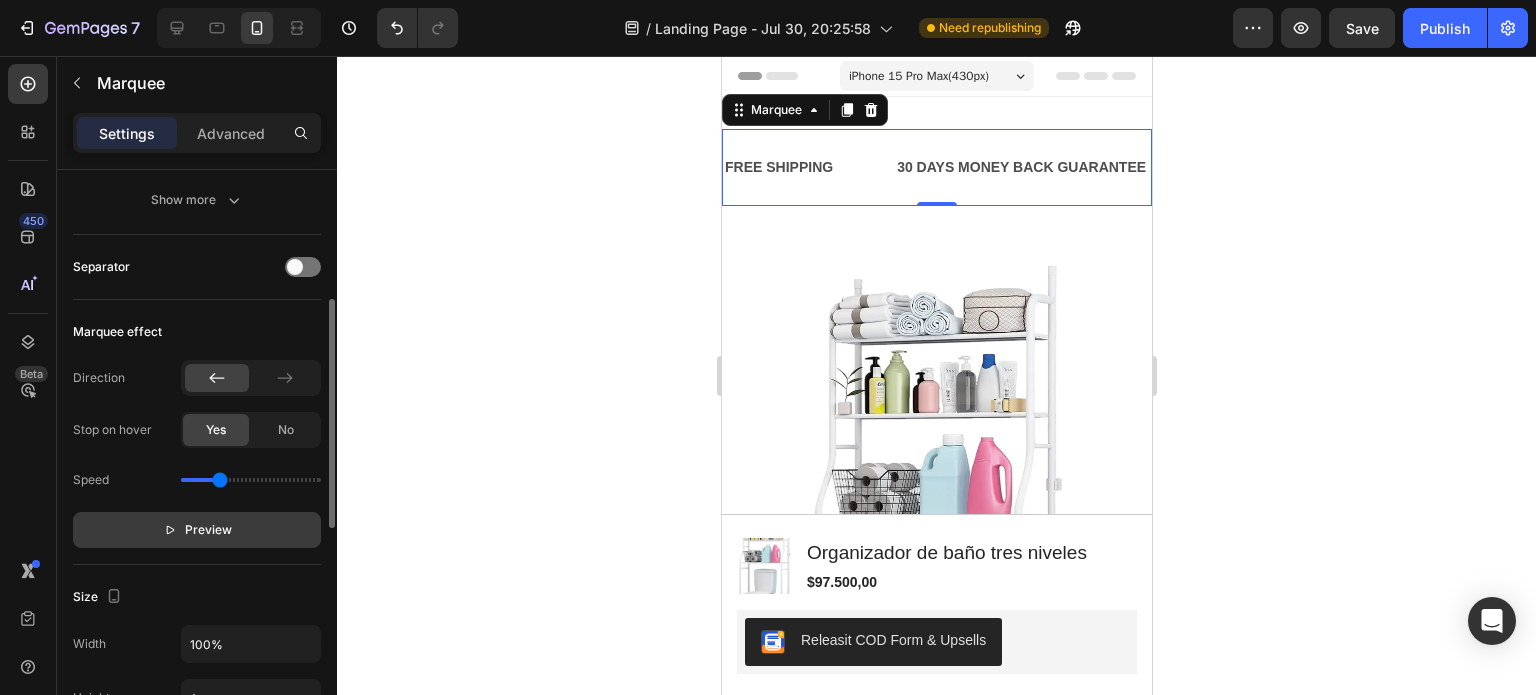 click on "Preview" at bounding box center [197, 530] 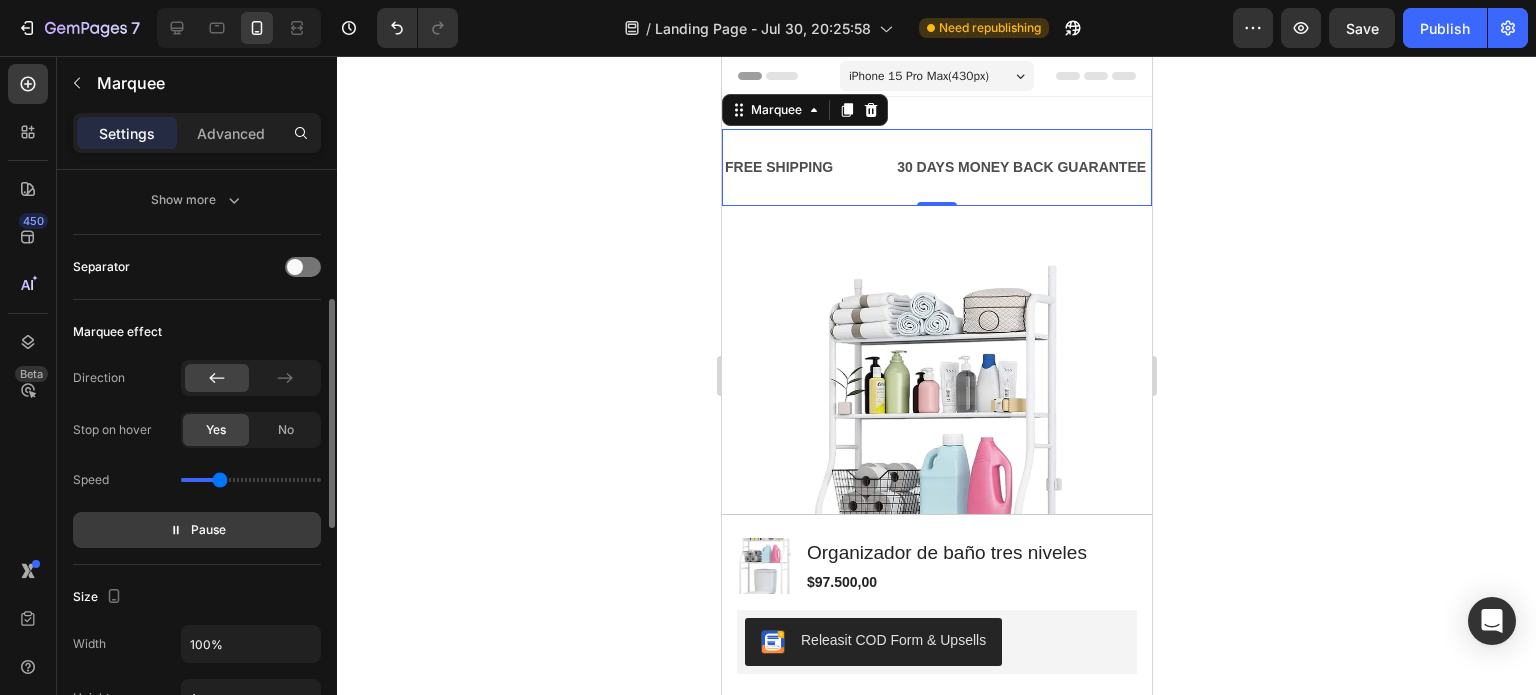 click on "Pause" at bounding box center [197, 530] 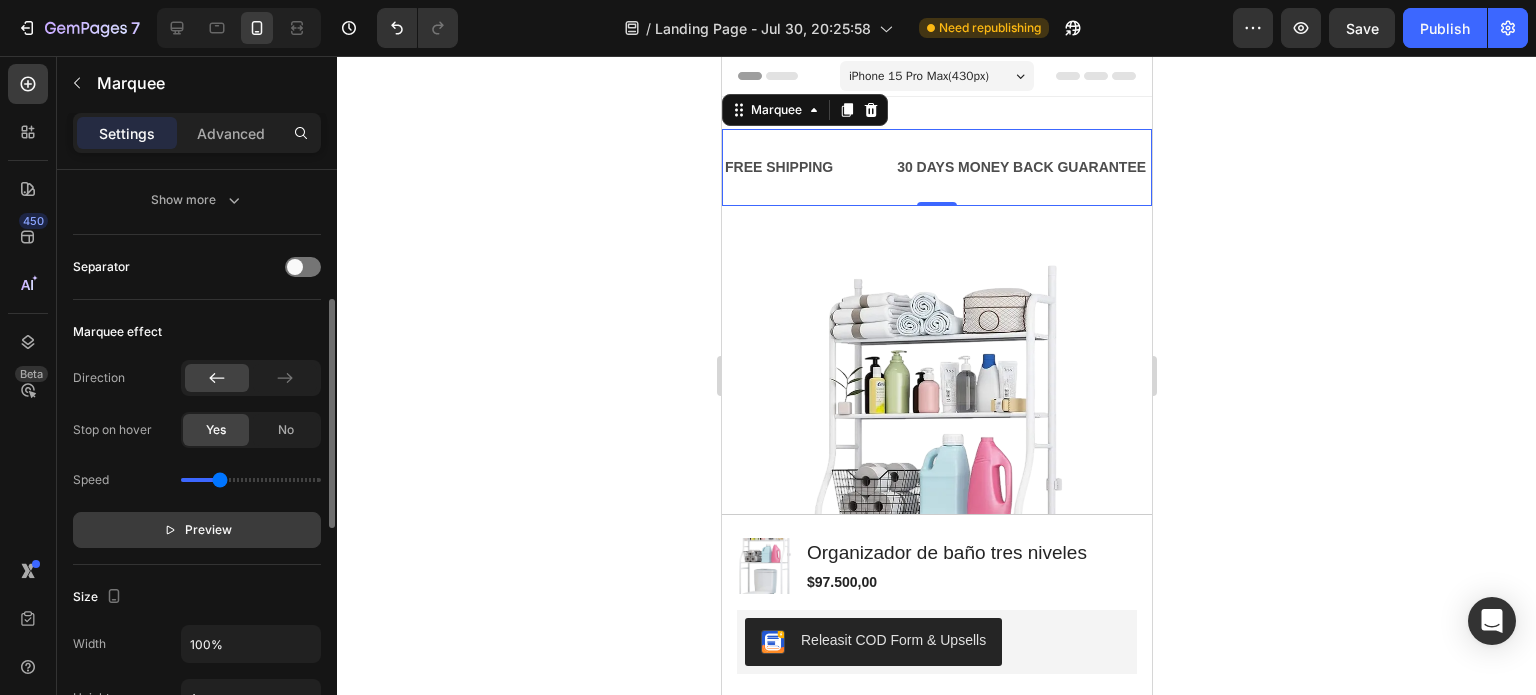 click on "Preview" at bounding box center [197, 530] 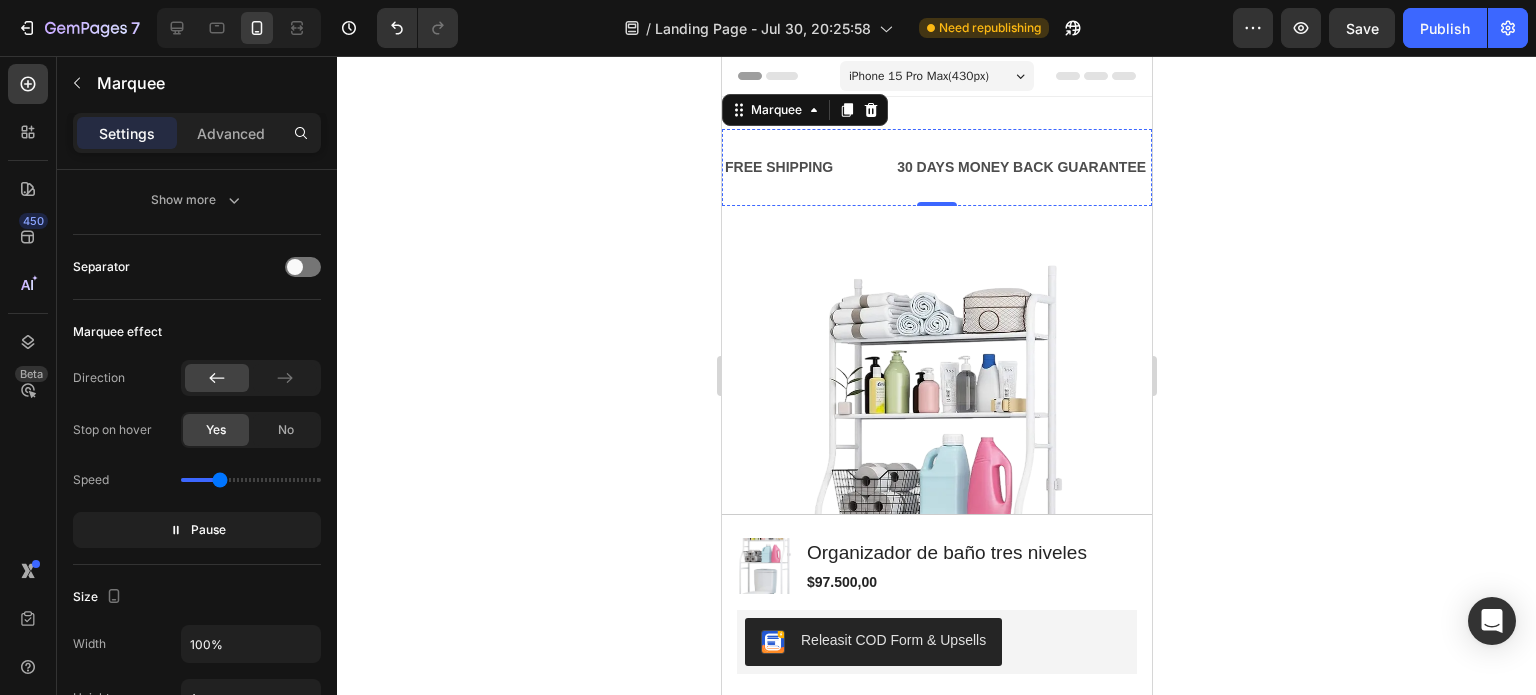 click on "LIMITED TIME 50% OFF SALE" at bounding box center (1306, 167) 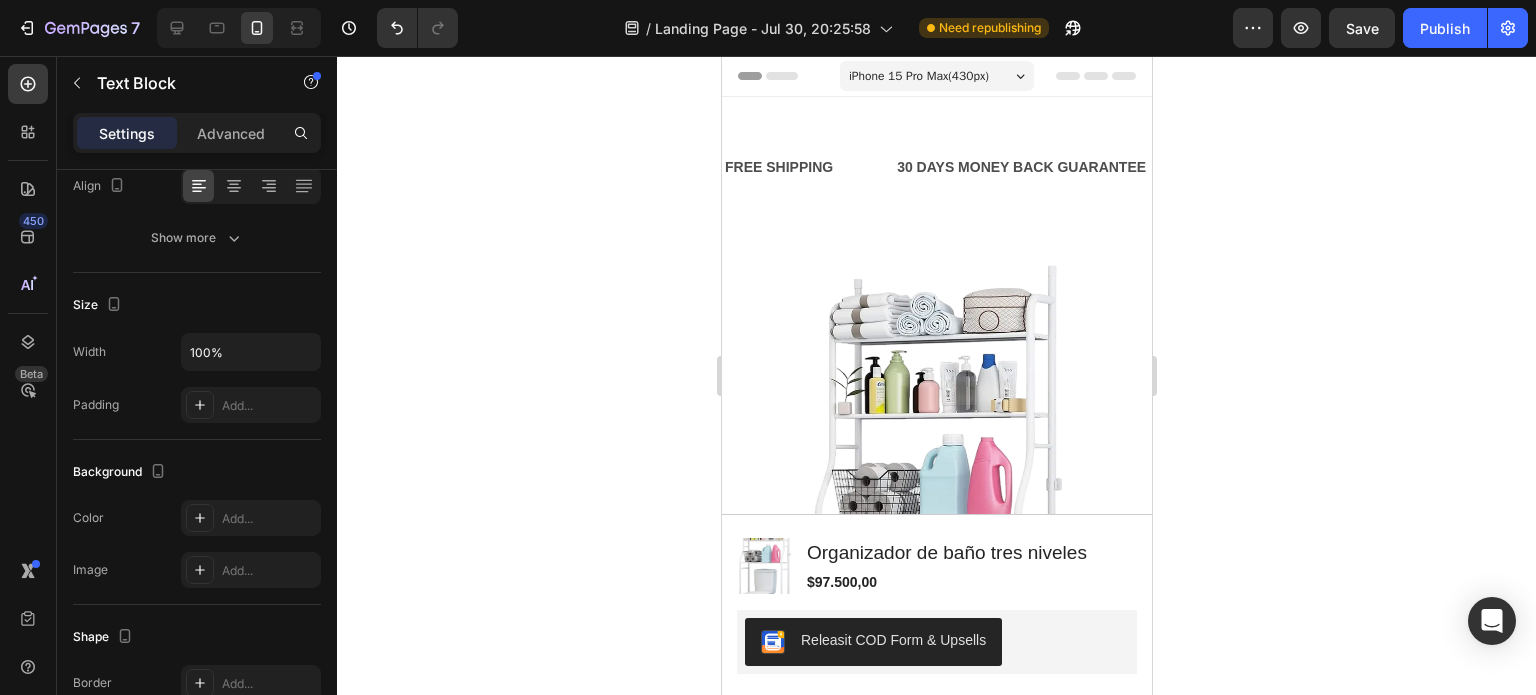scroll, scrollTop: 0, scrollLeft: 0, axis: both 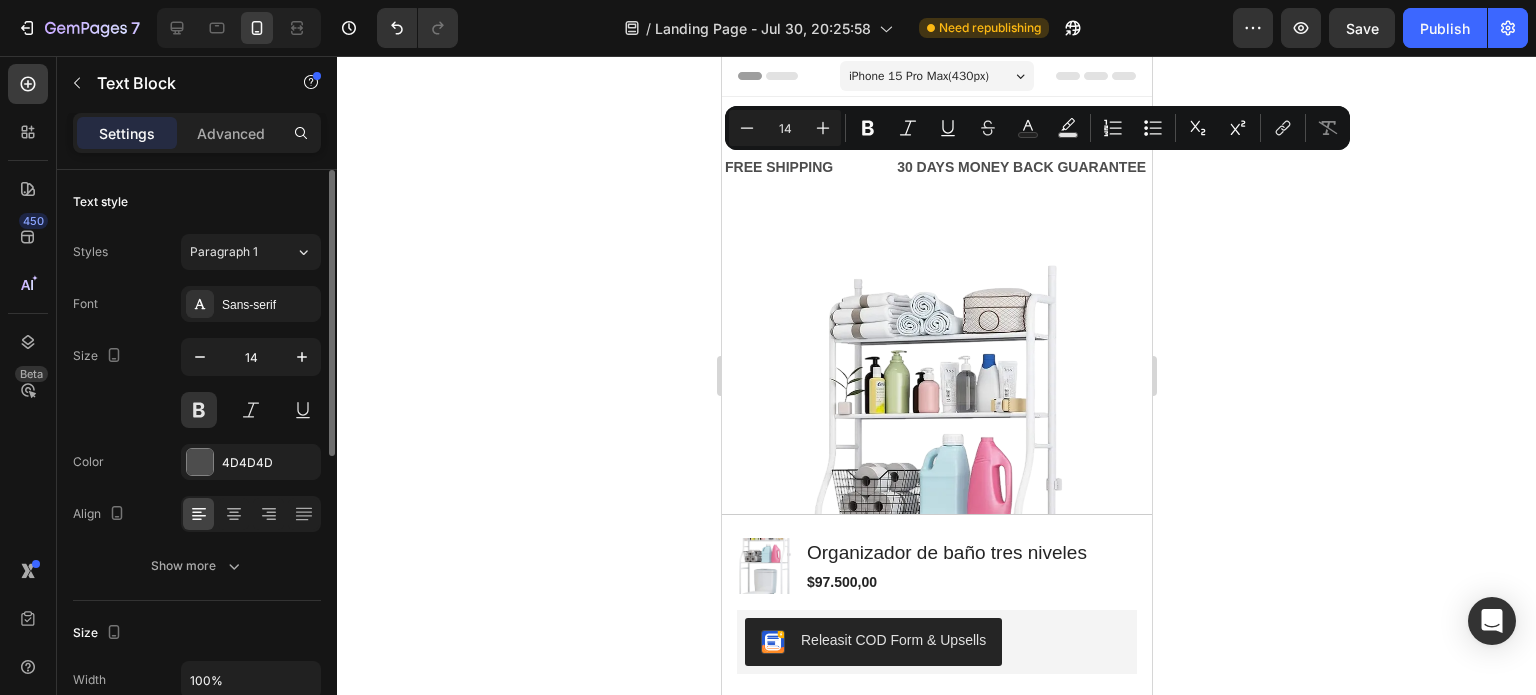 click on "LIMITED TIME 50% OFF SALE" at bounding box center [1308, 167] 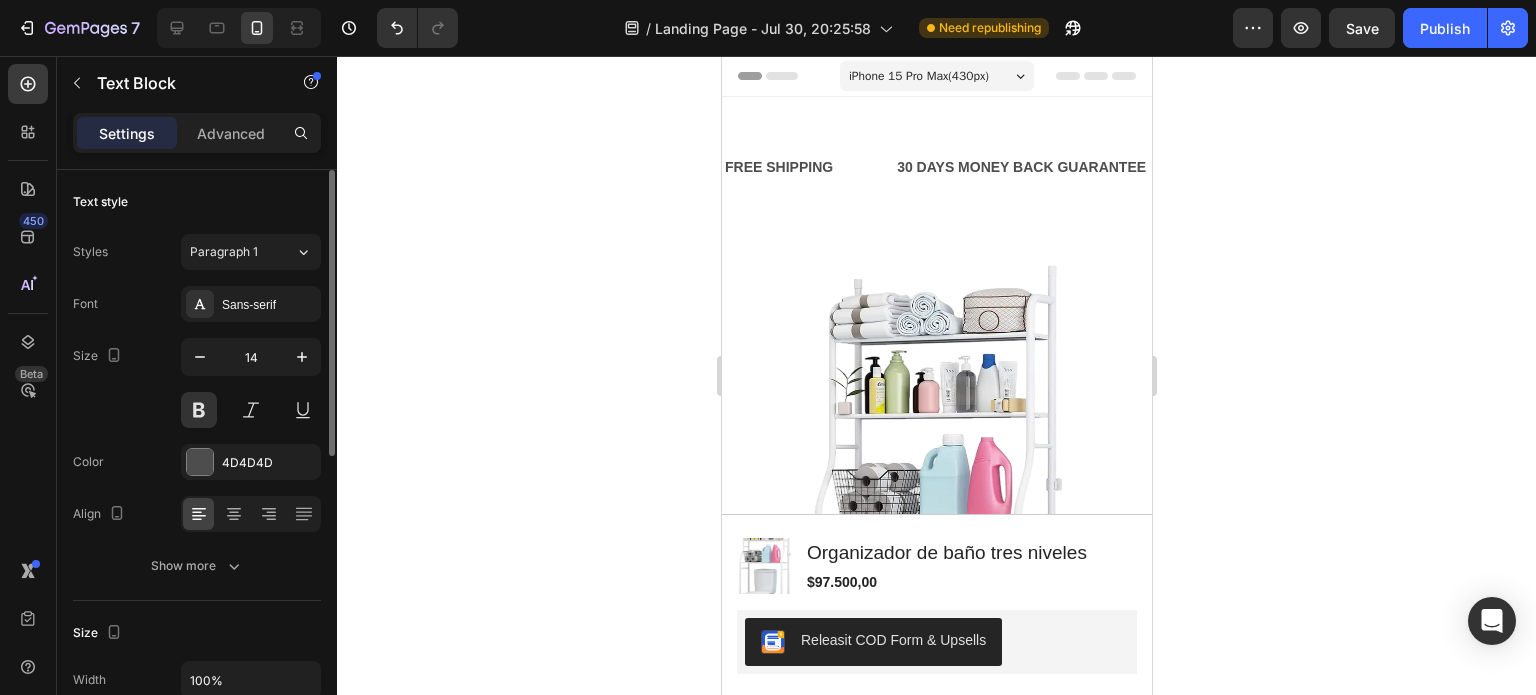 click on "LIMITED TIME 50% OFF SALE" at bounding box center (1305, 167) 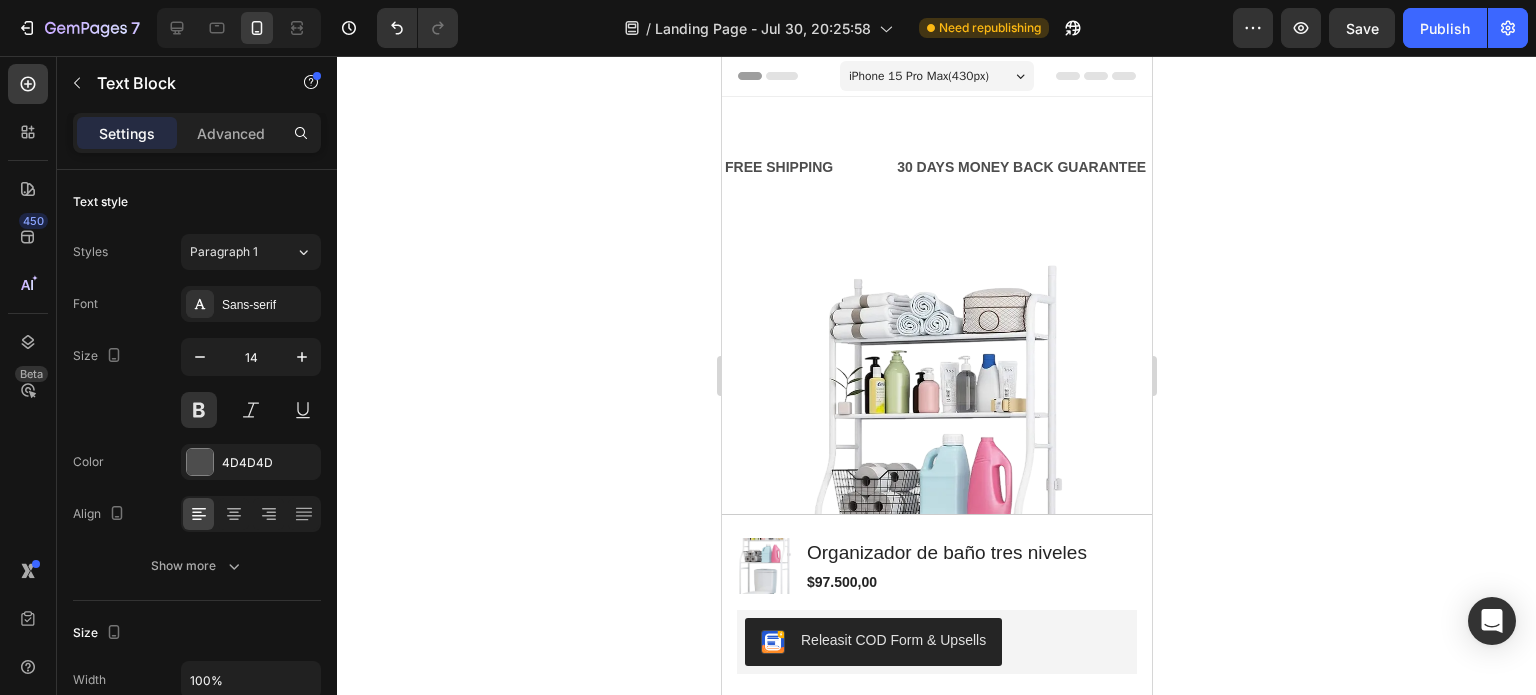 click on "LIMITED TIME 50% OFF SALE" at bounding box center (1308, 167) 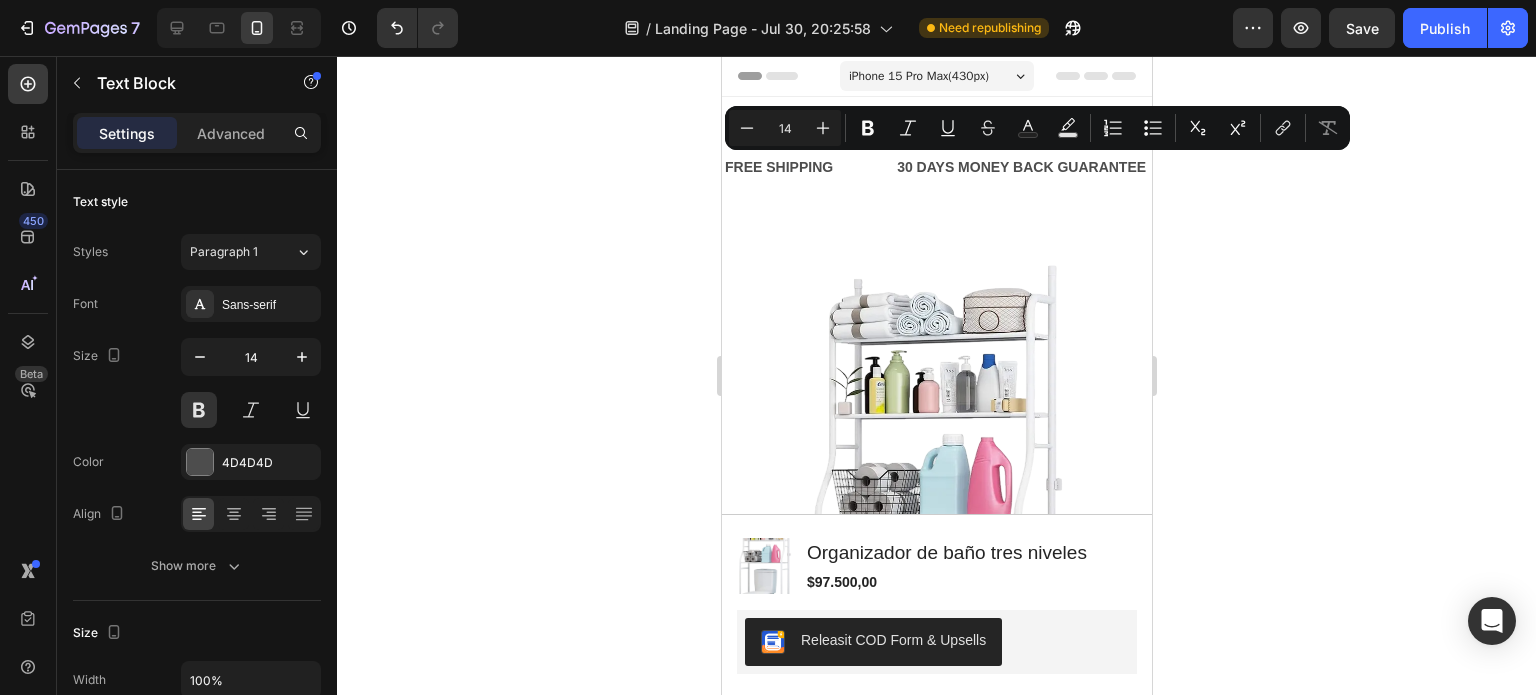 copy on "LIMITED TIME 50% OFF SALE" 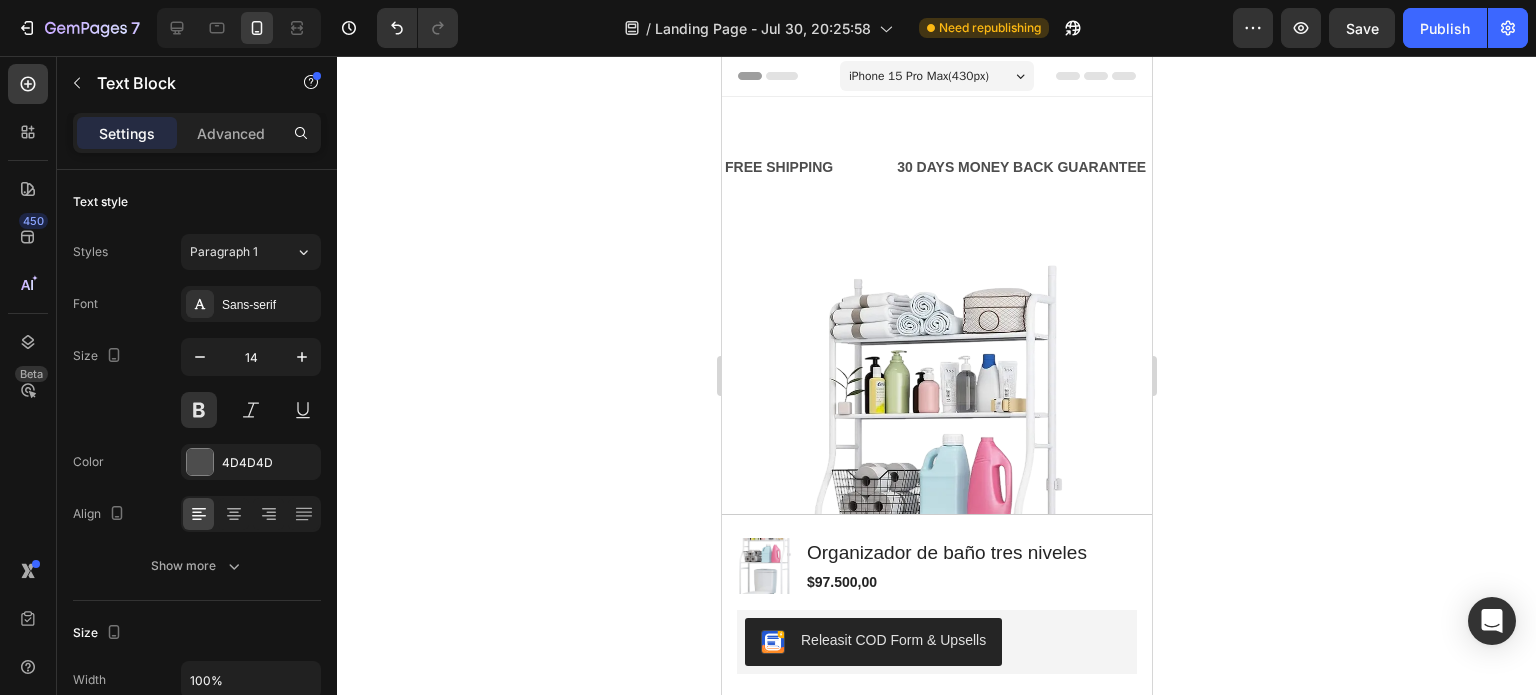scroll, scrollTop: 0, scrollLeft: 131, axis: horizontal 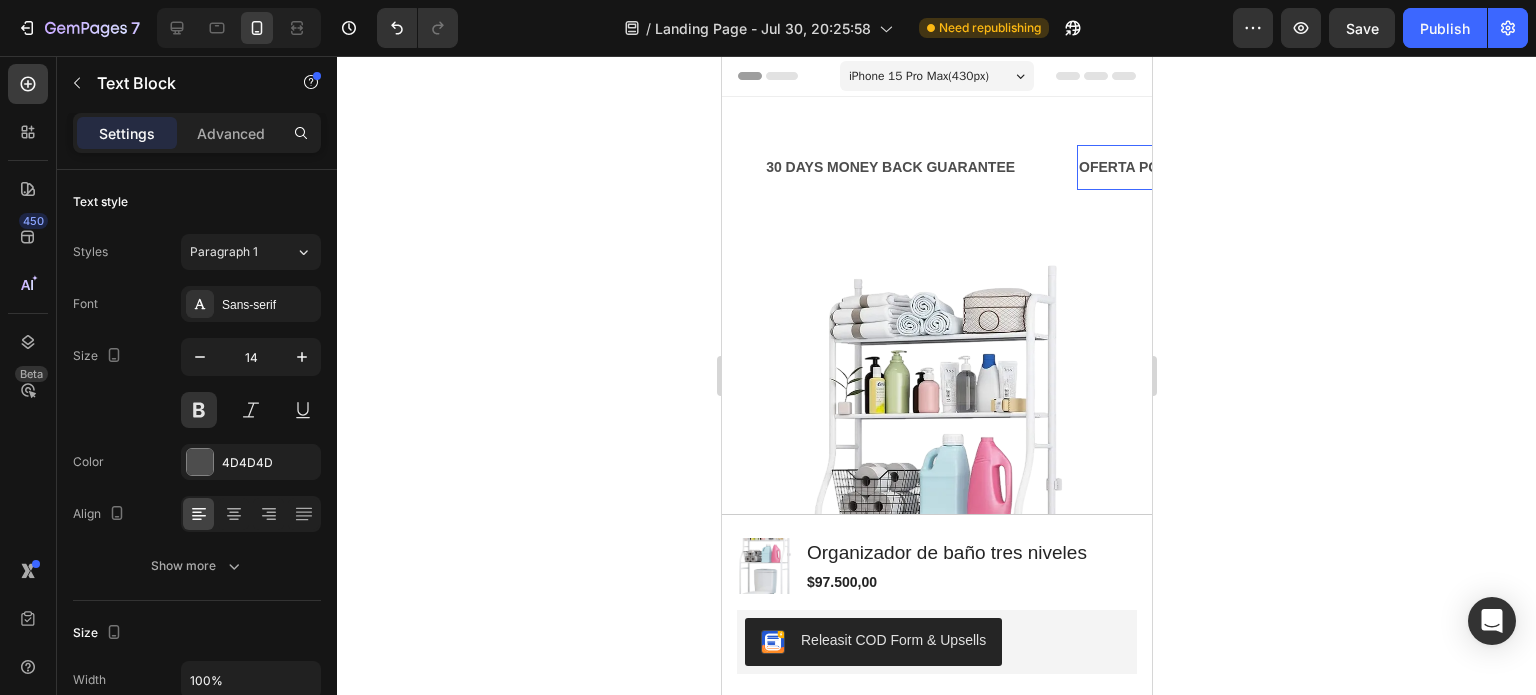 click on "OFERTA POR TIEMPO LIMITADO" at bounding box center (1185, 167) 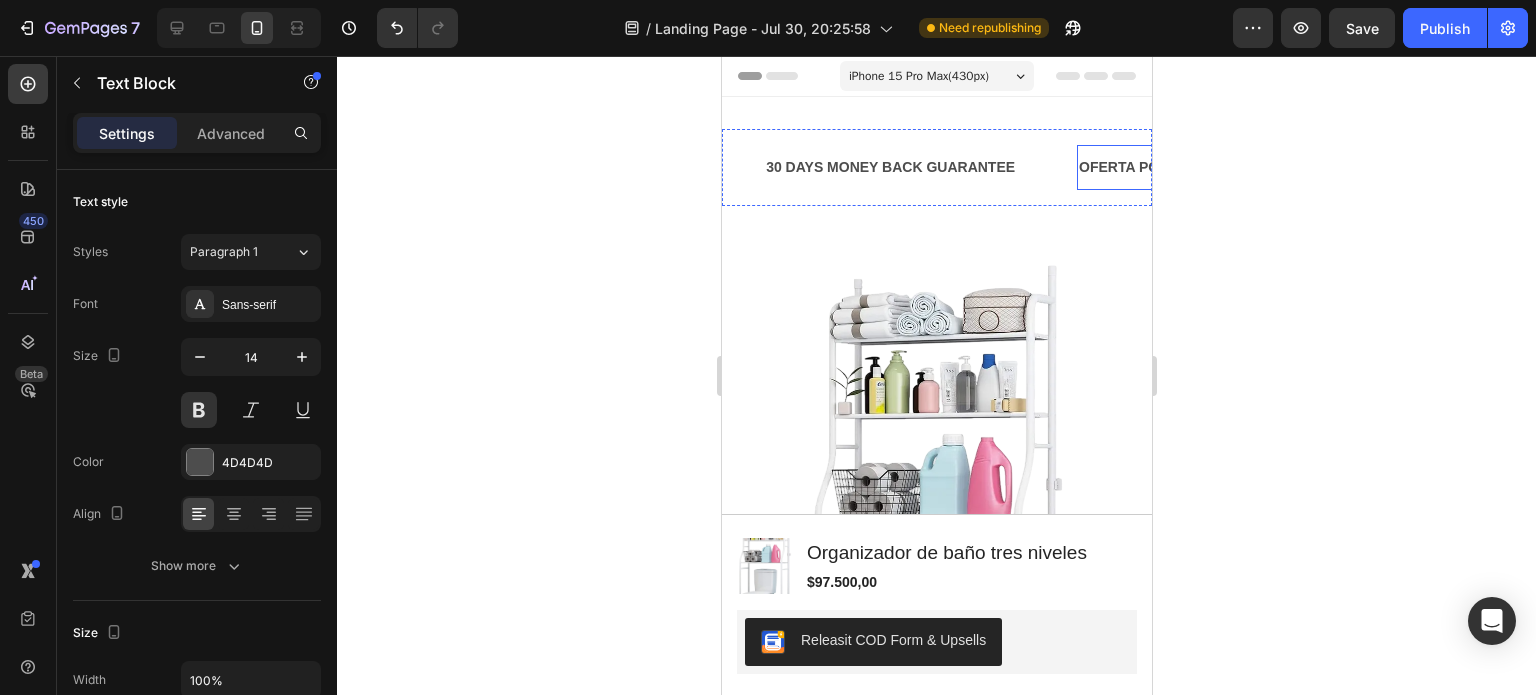 click on "LIFE TIME WARRANTY" at bounding box center (1436, 167) 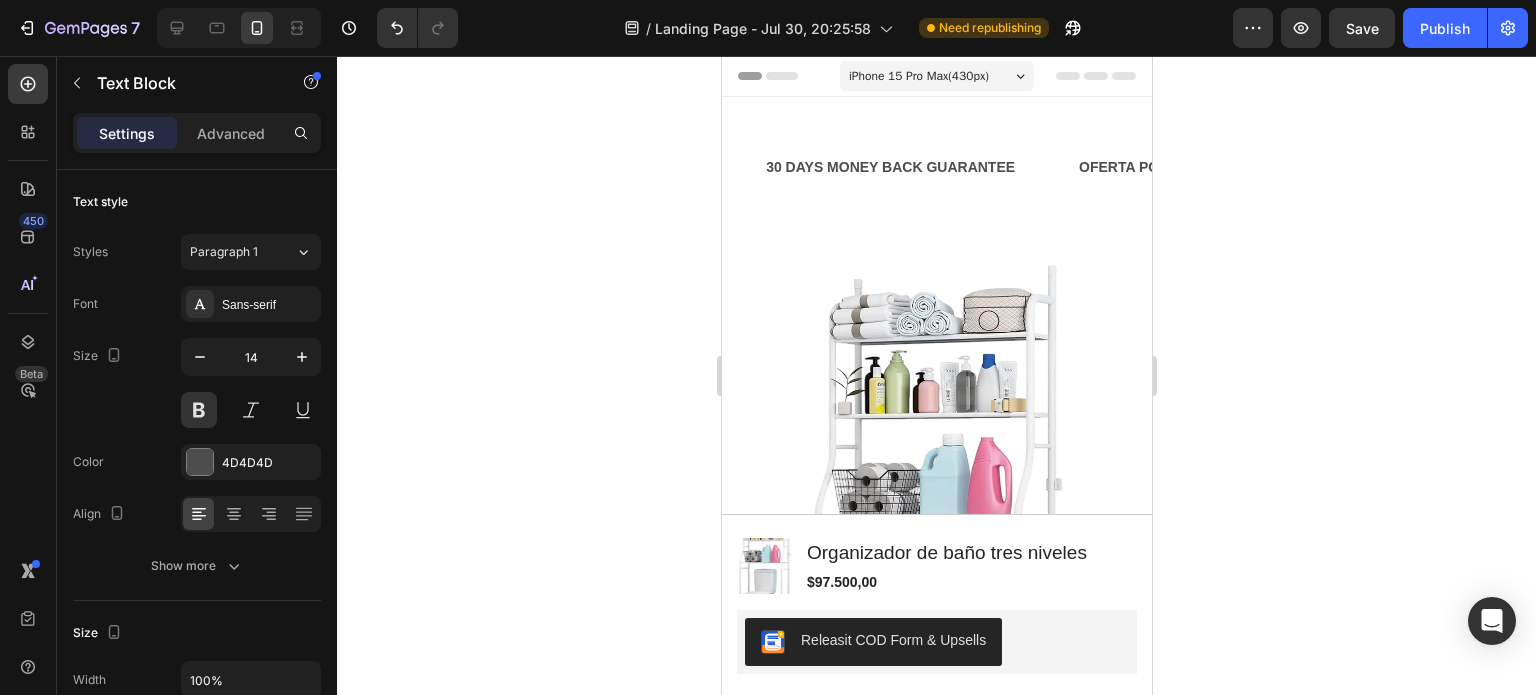 click on "LIFE TIME WARRANTY" at bounding box center (1436, 167) 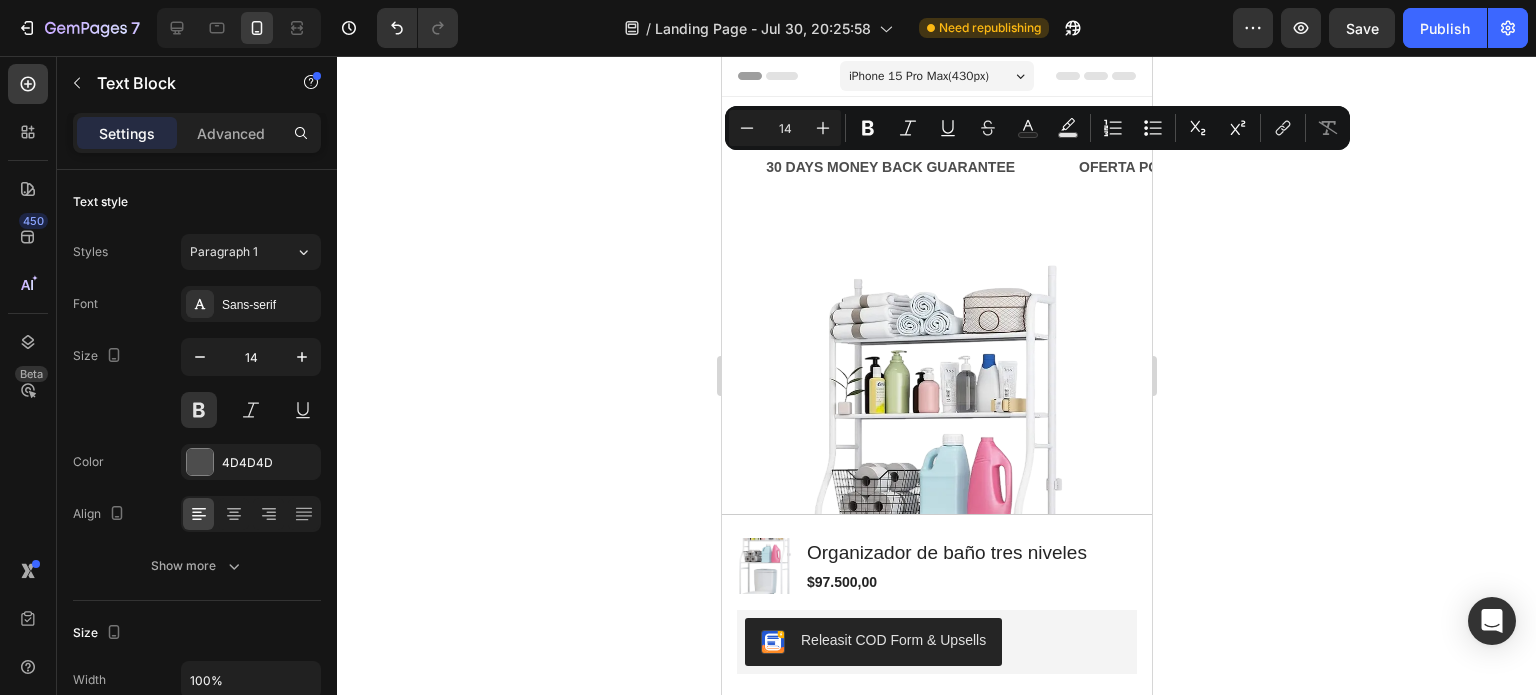 copy on "LIFE TIME WARRANTY" 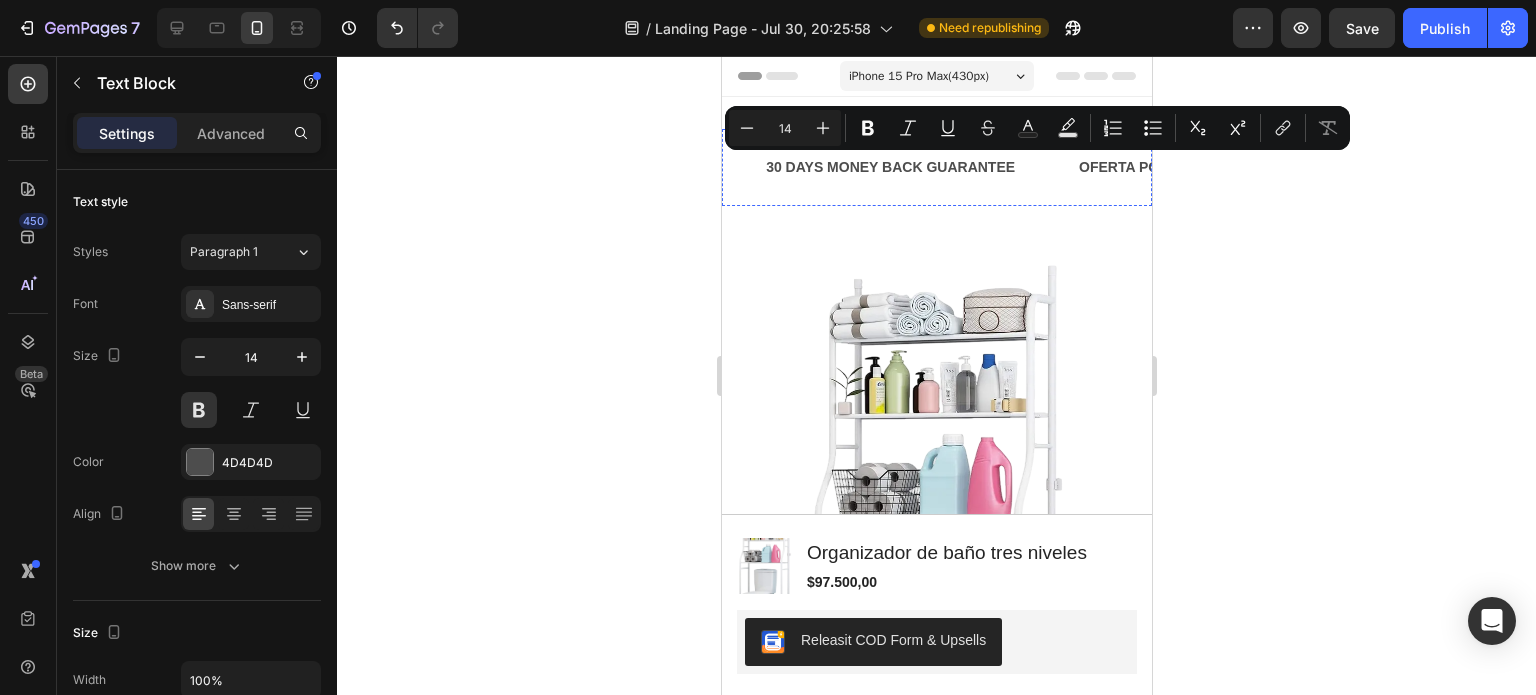 click on "FREE SHIPPING Text Block" at bounding box center (1629, 167) 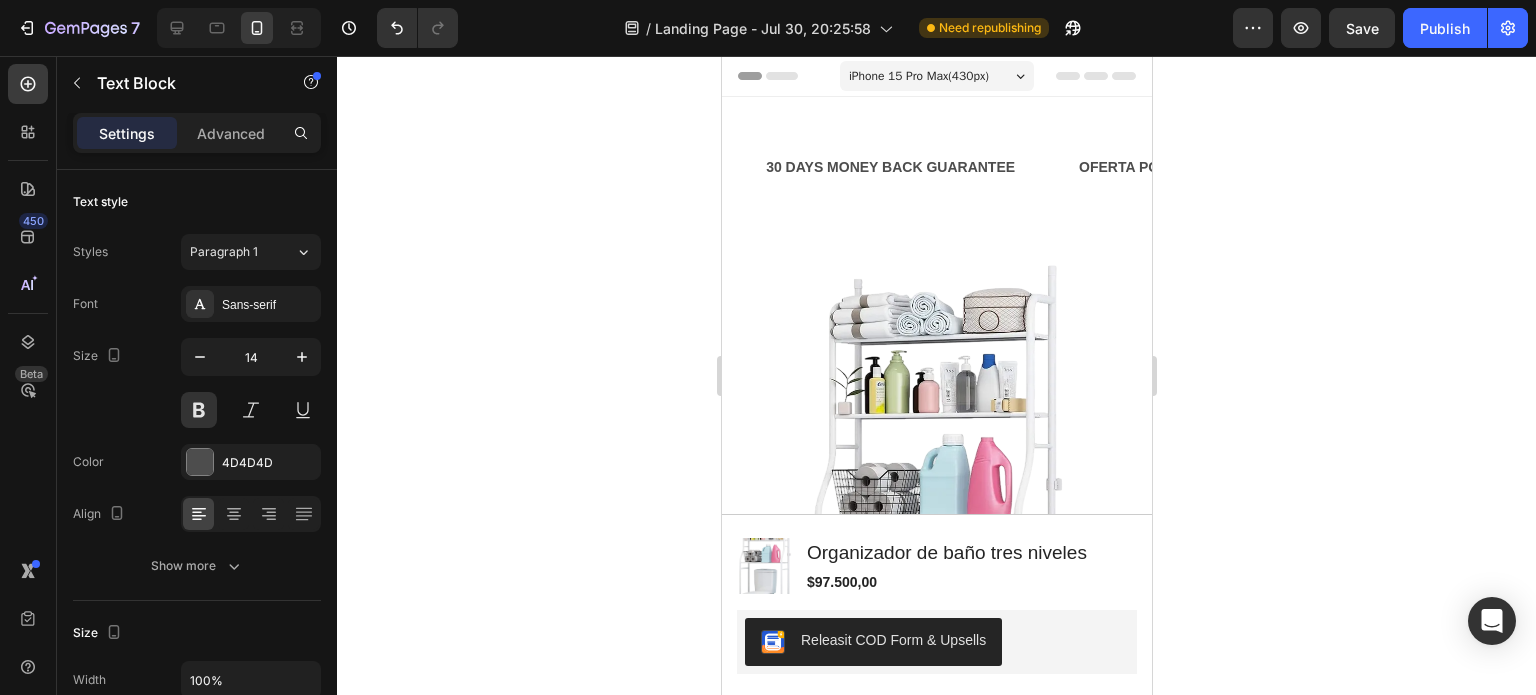 click on "FREE SHIPPING Text Block   0" at bounding box center [1629, 167] 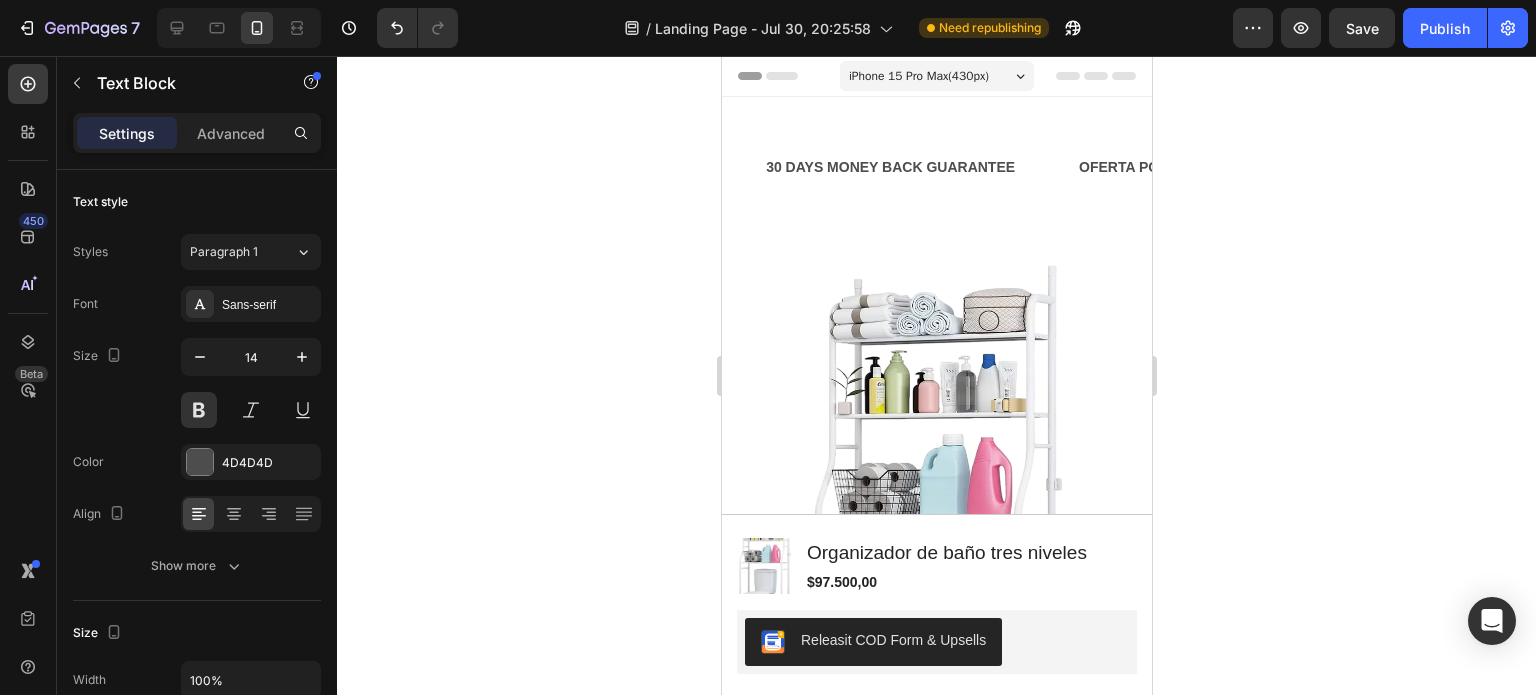 click on "FREE SHIPPING" at bounding box center (1631, 167) 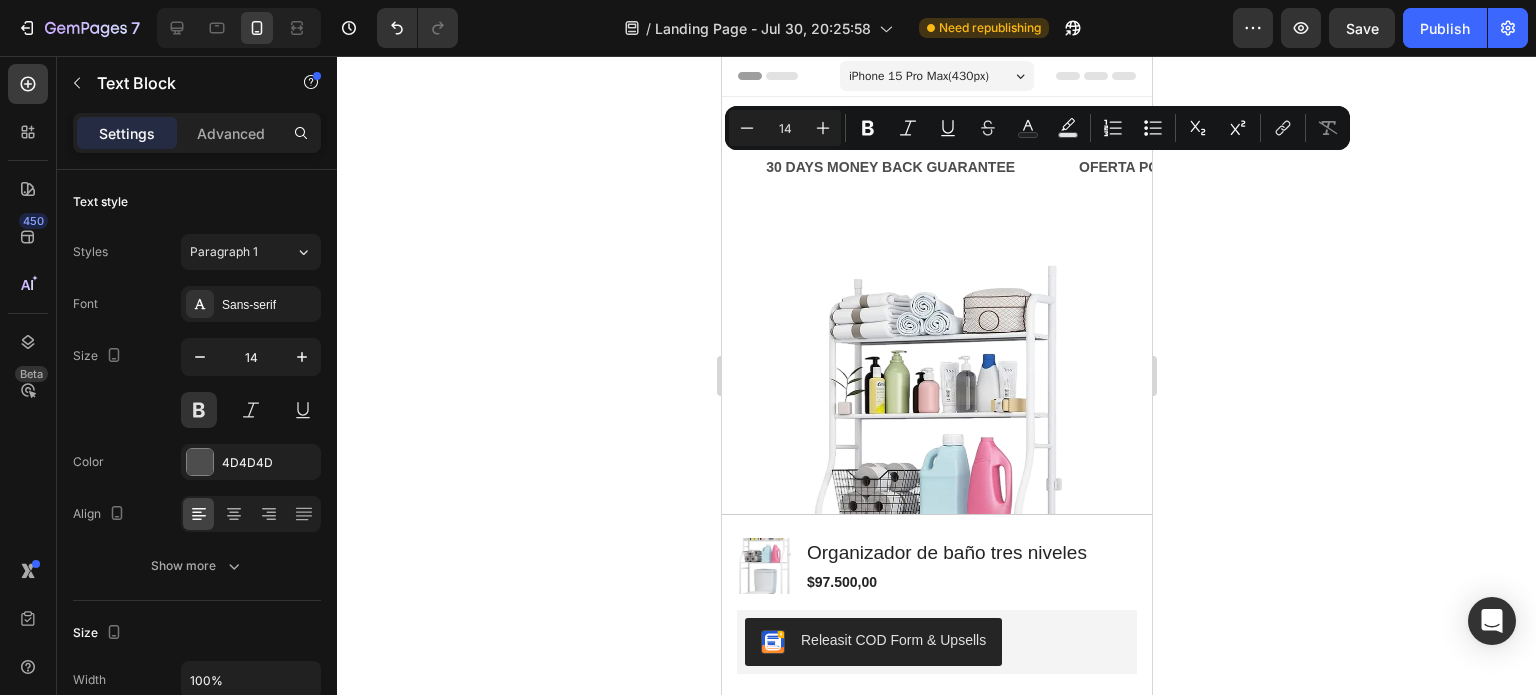 click on "FREE SHIPPING" at bounding box center (1629, 167) 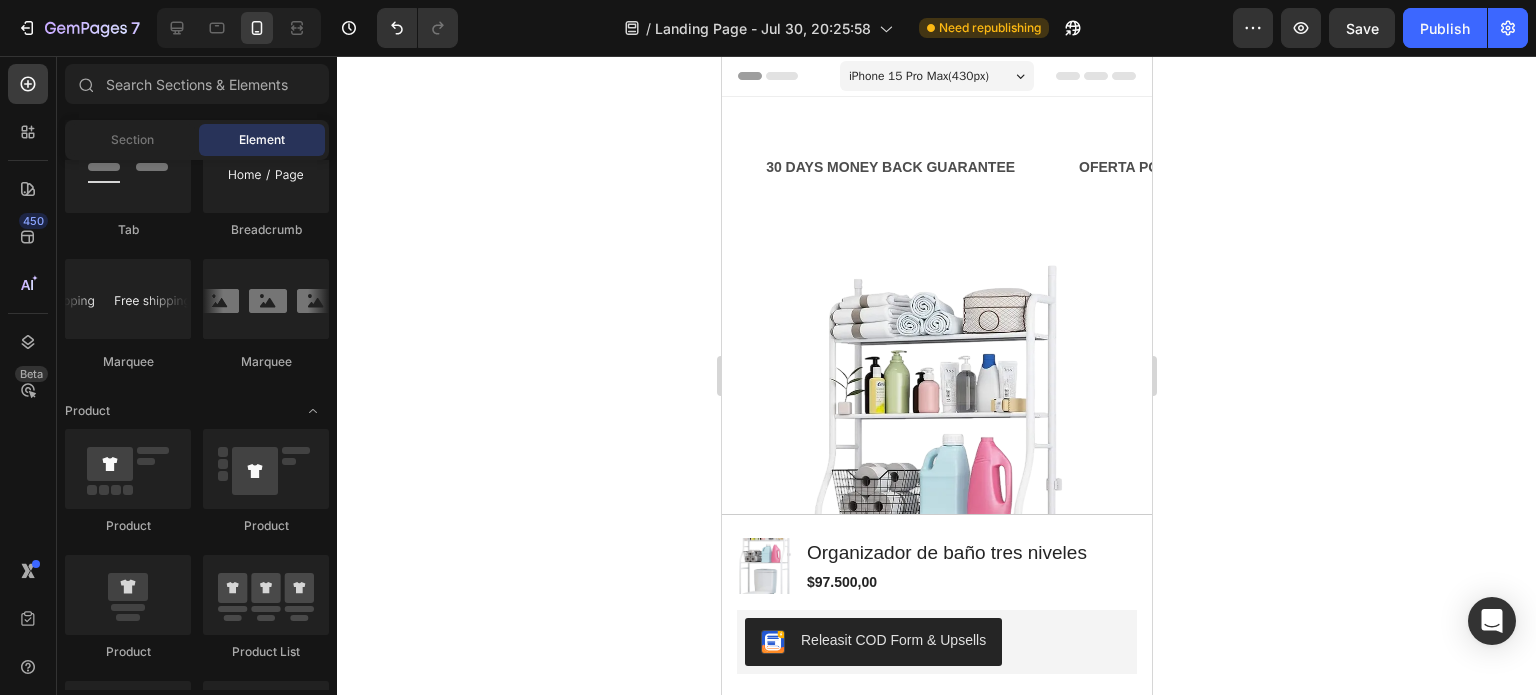 click at bounding box center [950, 176] 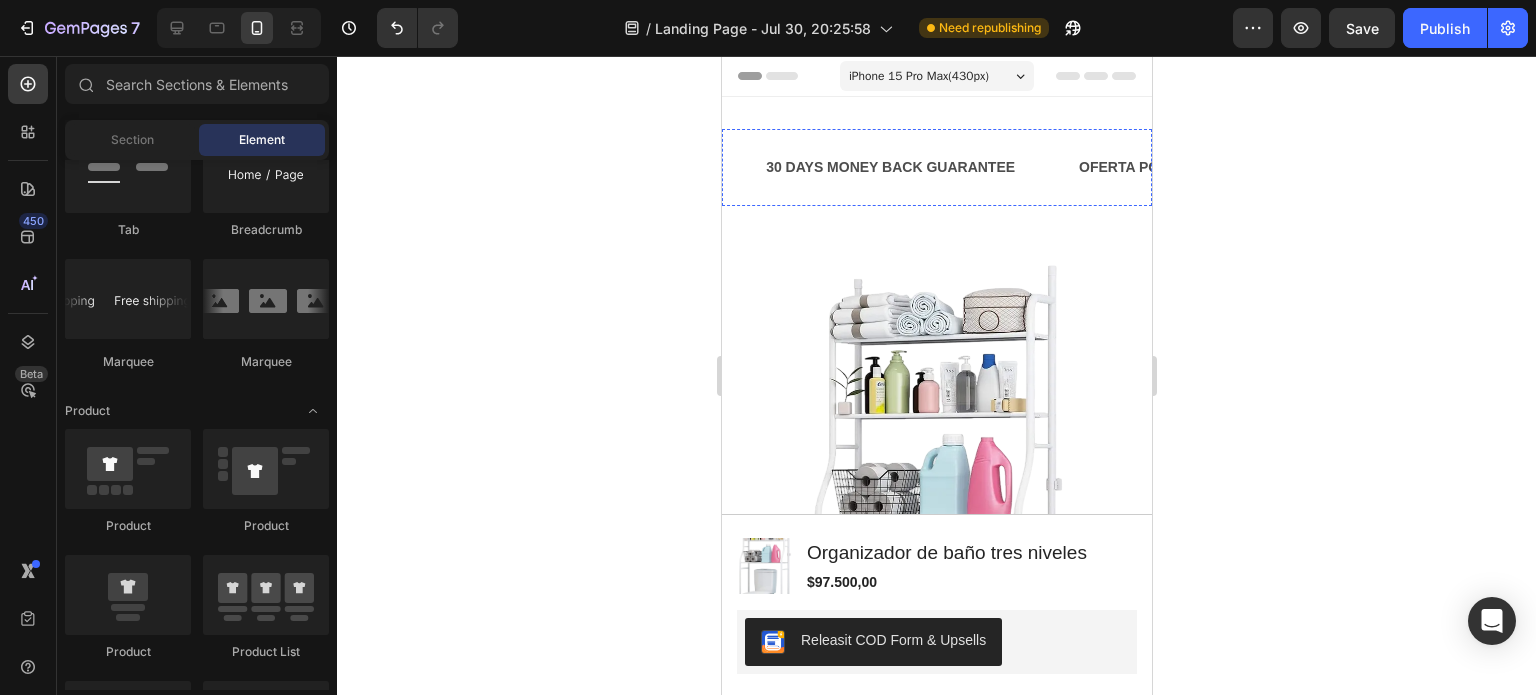 click on "FREE SHIPPING" at bounding box center (1631, 167) 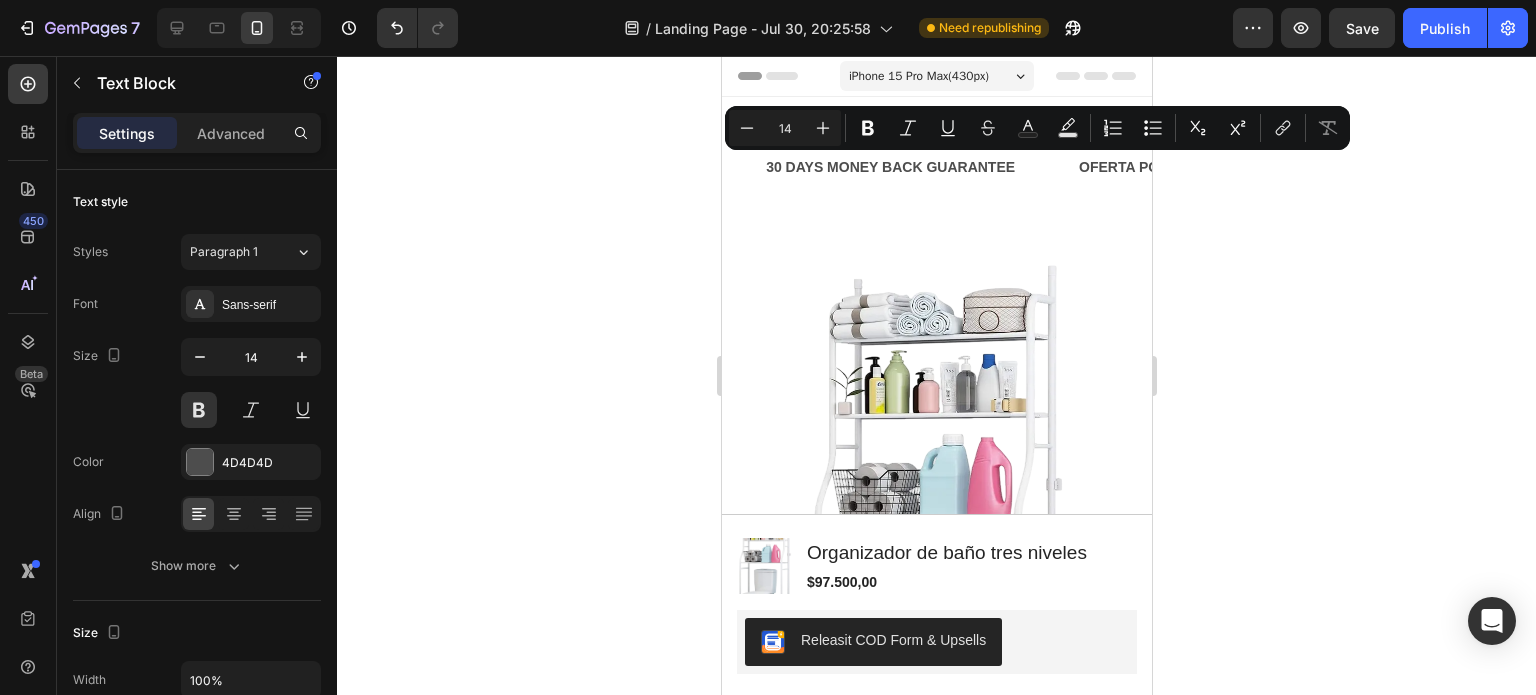 copy on "FREE SHIPPING" 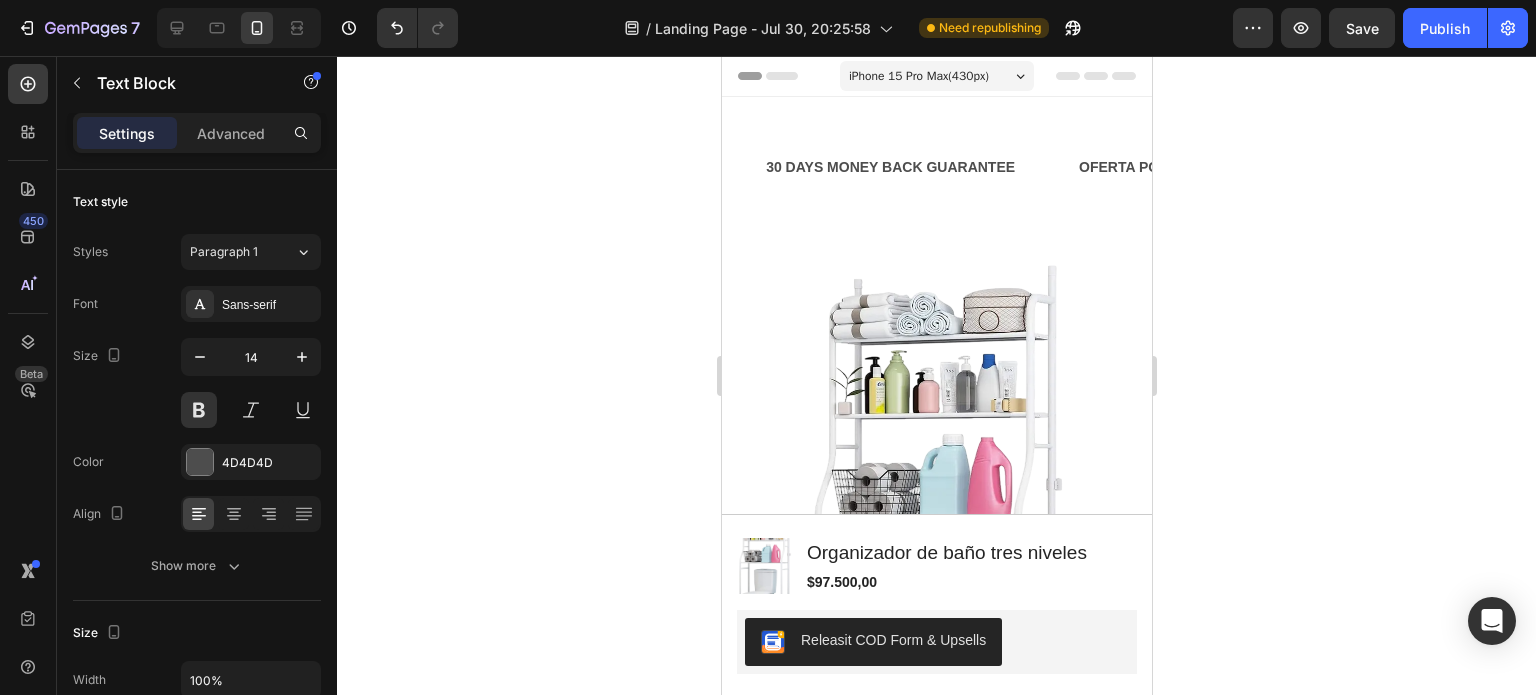 click on "FREE SHIPPING" at bounding box center (1631, 167) 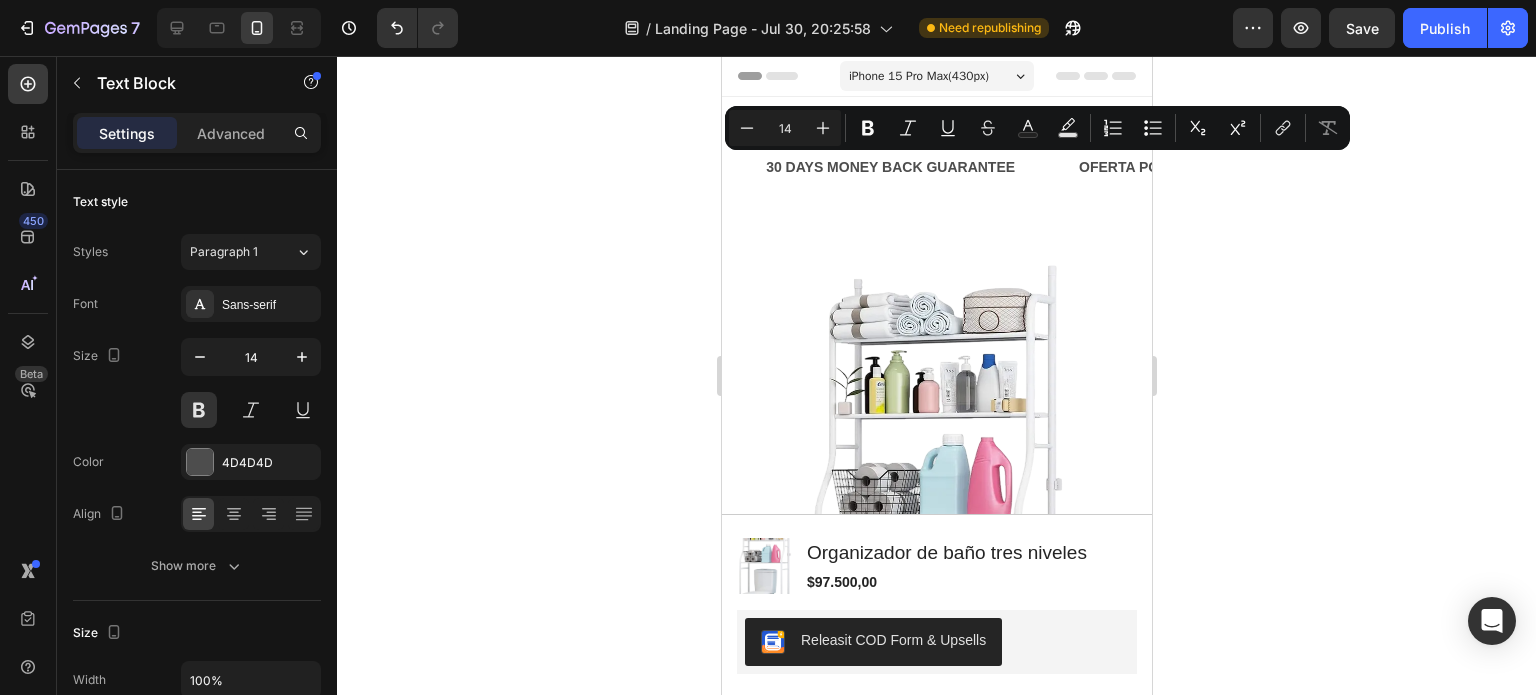 click on "FREE SHIPPING" at bounding box center [1631, 167] 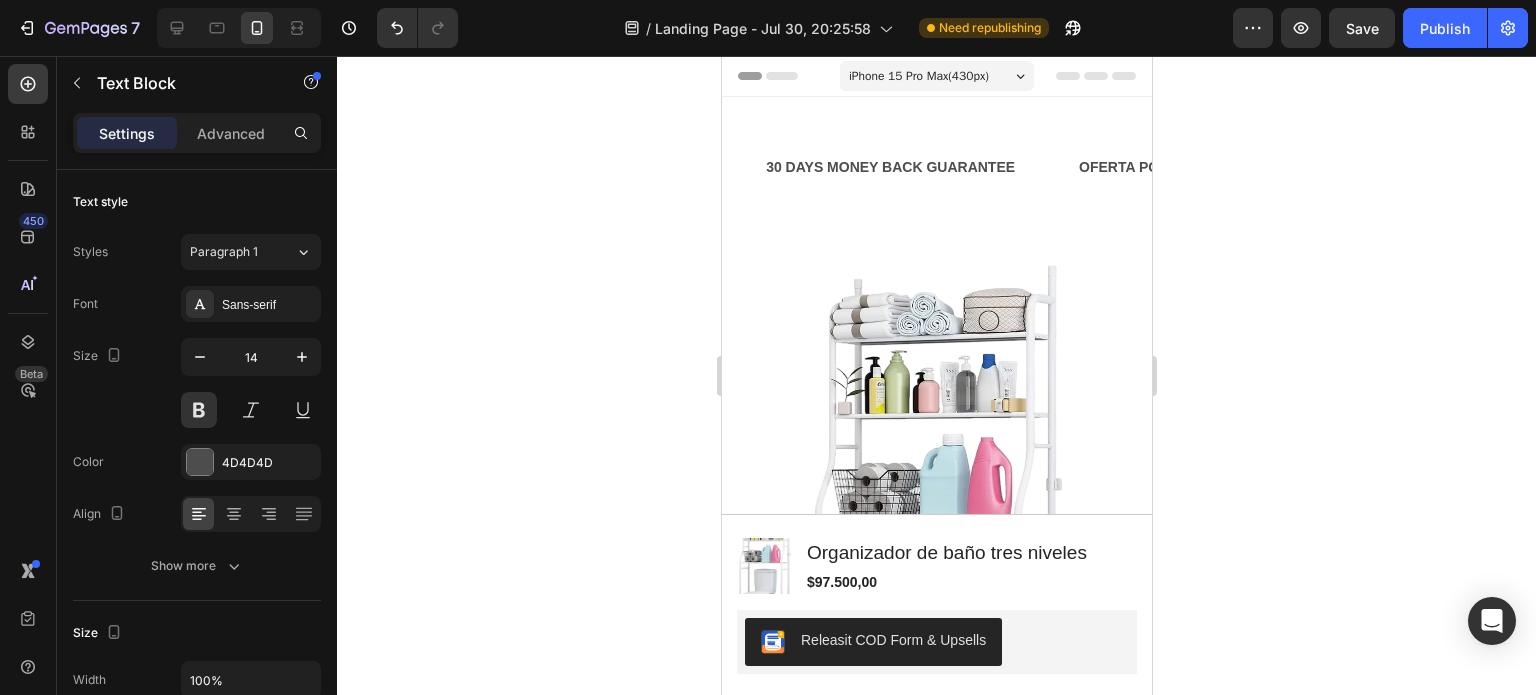 click on "FREE SHIPPING" at bounding box center [1631, 167] 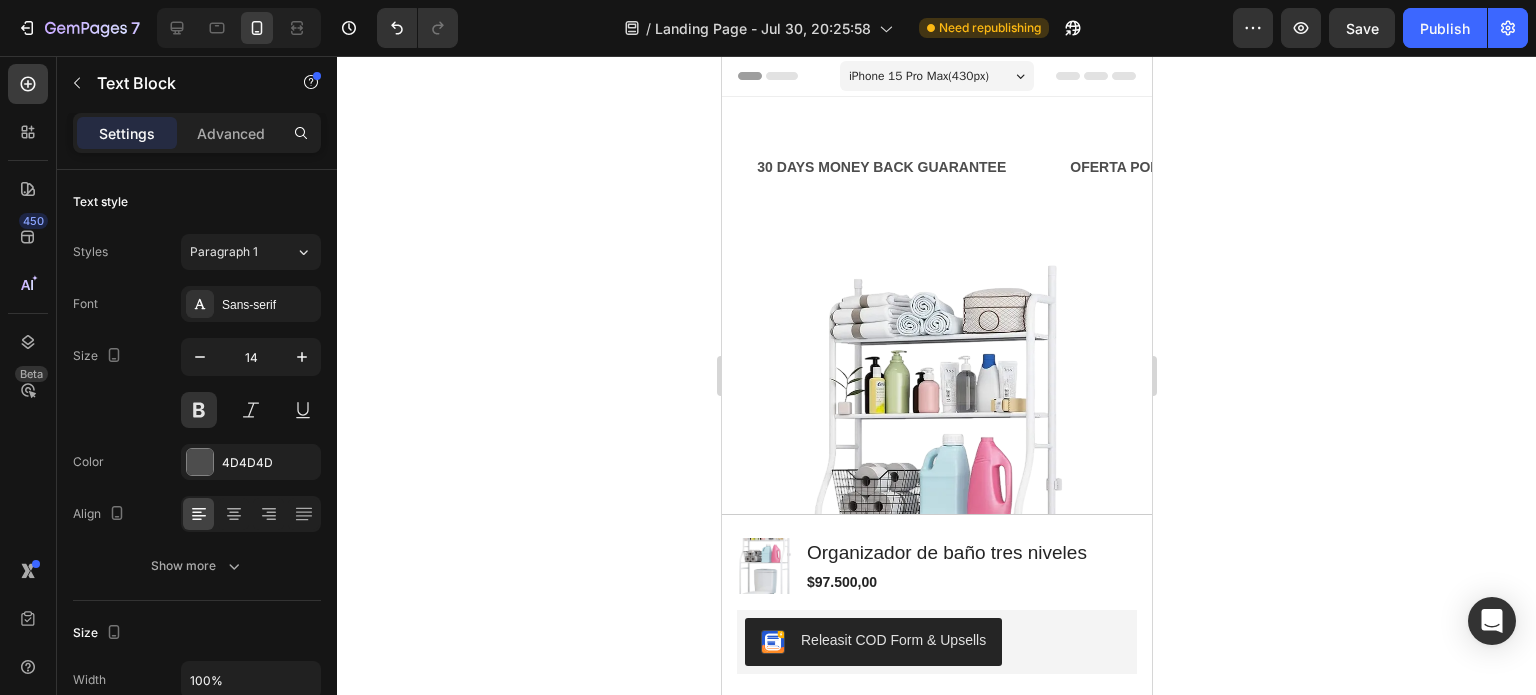 click 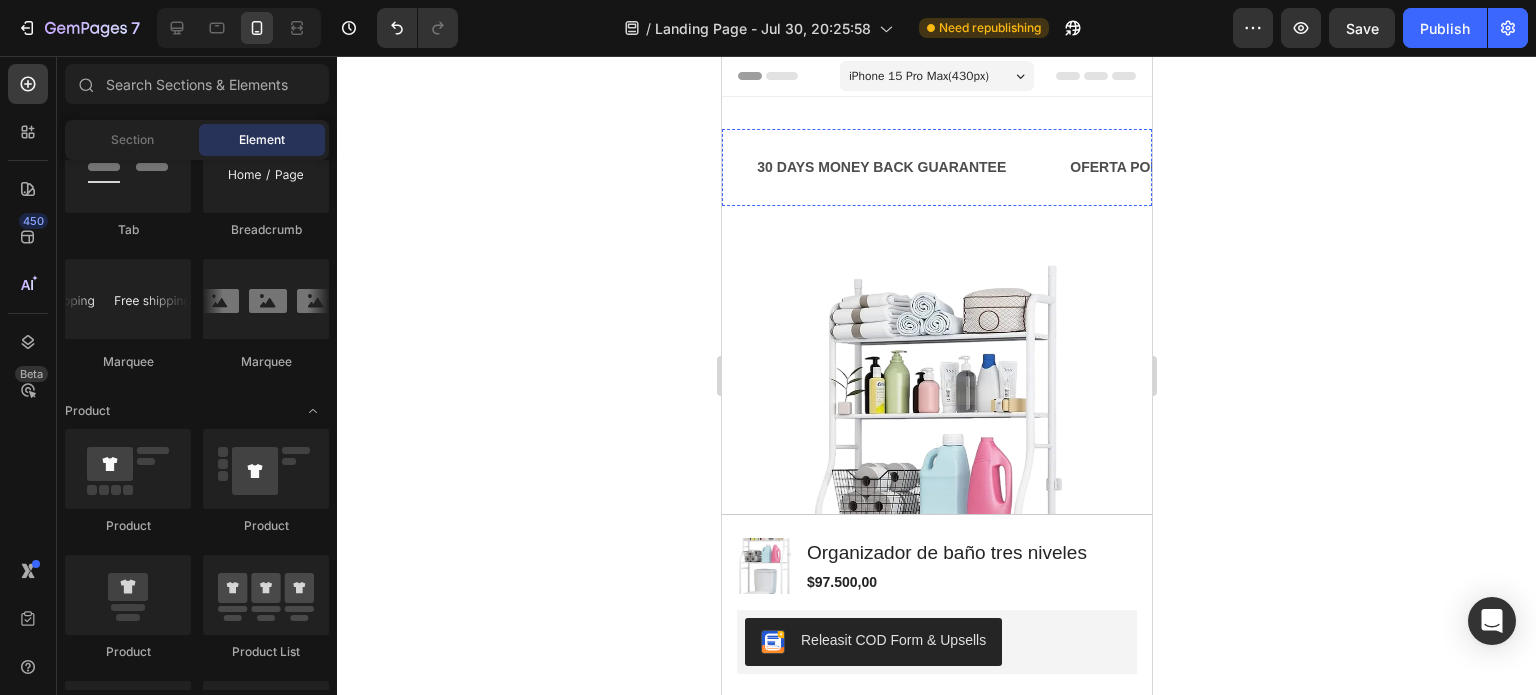 click on "30 DAYS MONEY BACK GUARANTEE" at bounding box center [1854, 167] 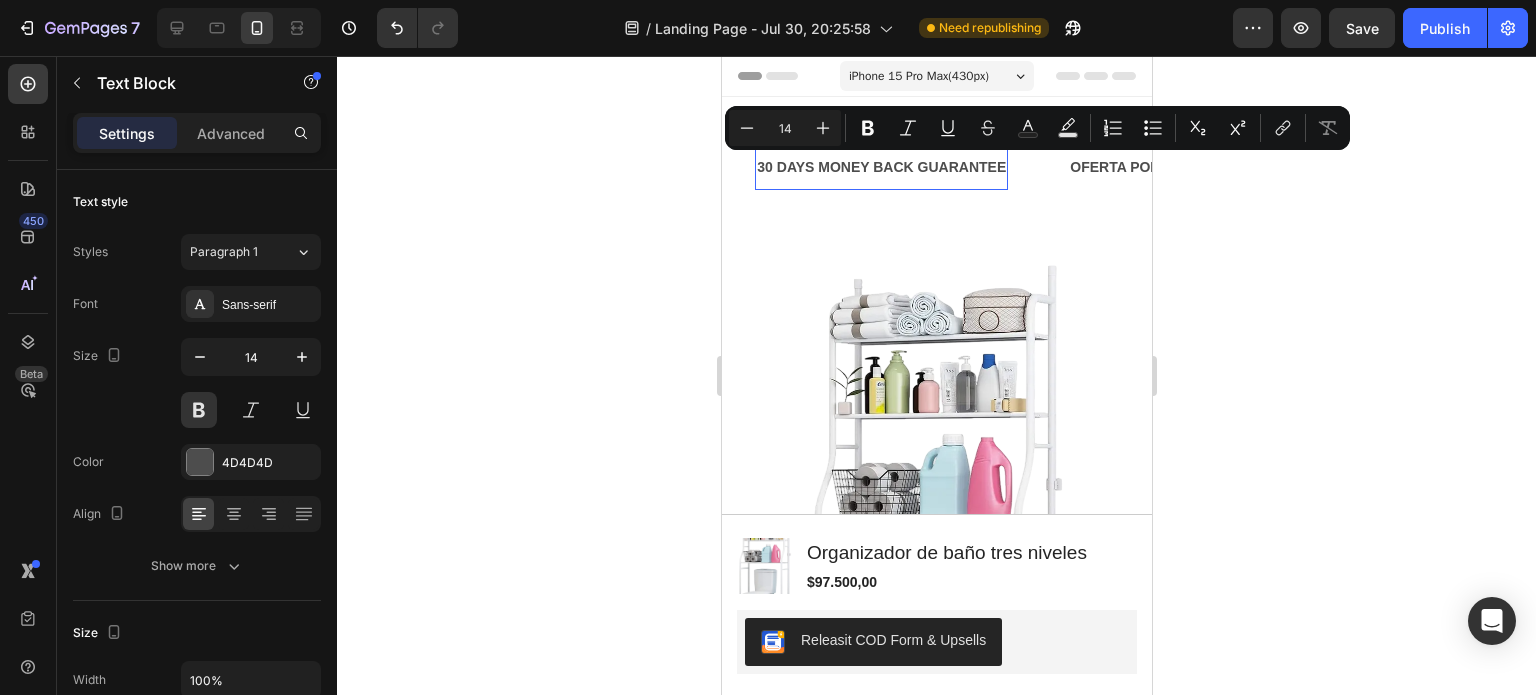 copy on "30 DAYS MONEY BACK GUARANTEE" 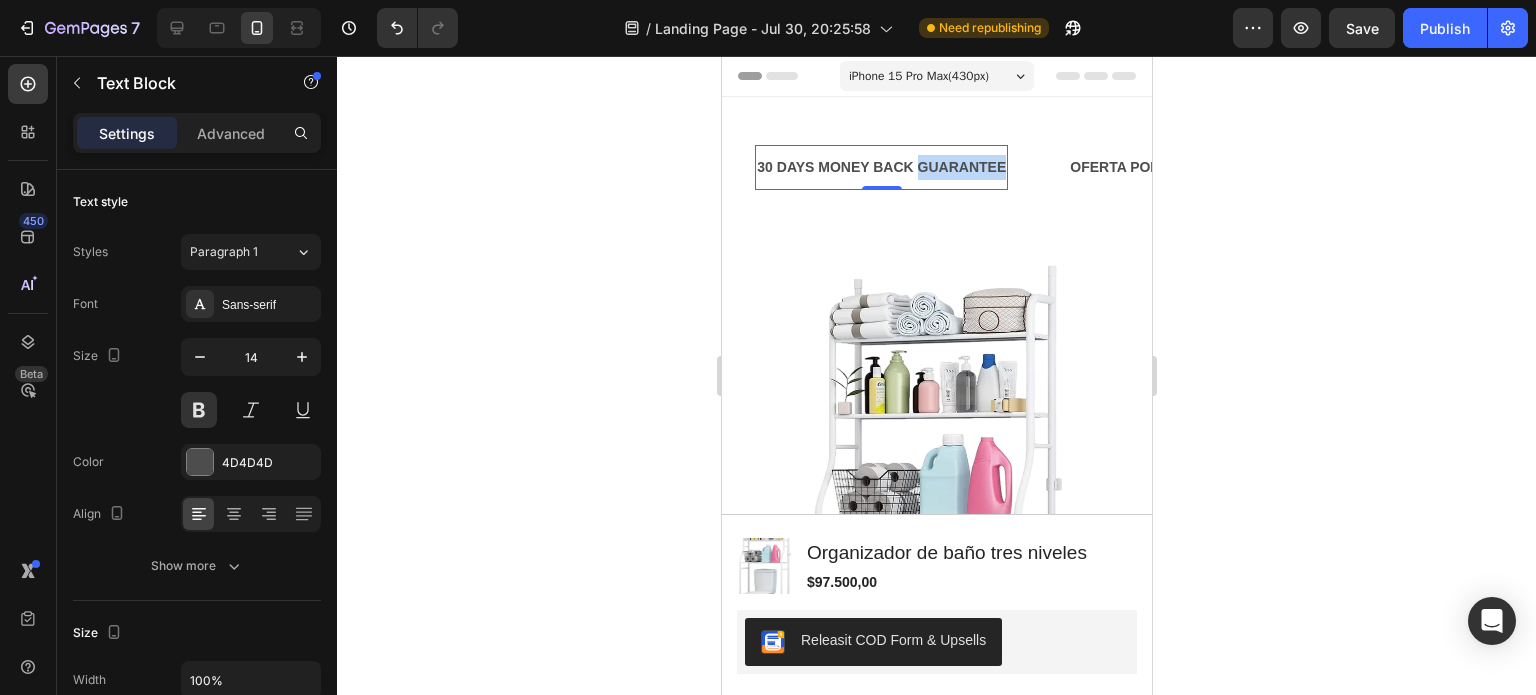 click on "30 DAYS MONEY BACK GUARANTEE" at bounding box center (879, 167) 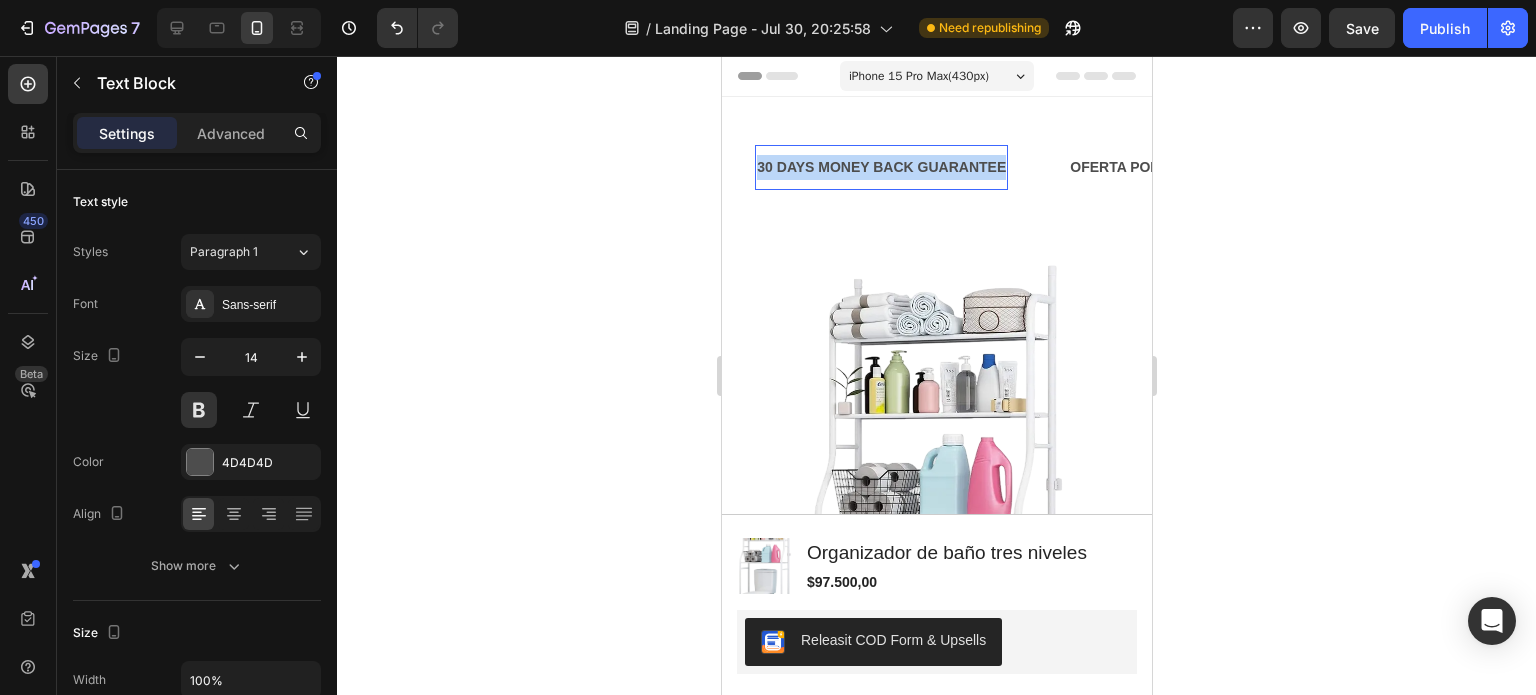 click on "30 DAYS MONEY BACK GUARANTEE" at bounding box center (880, 167) 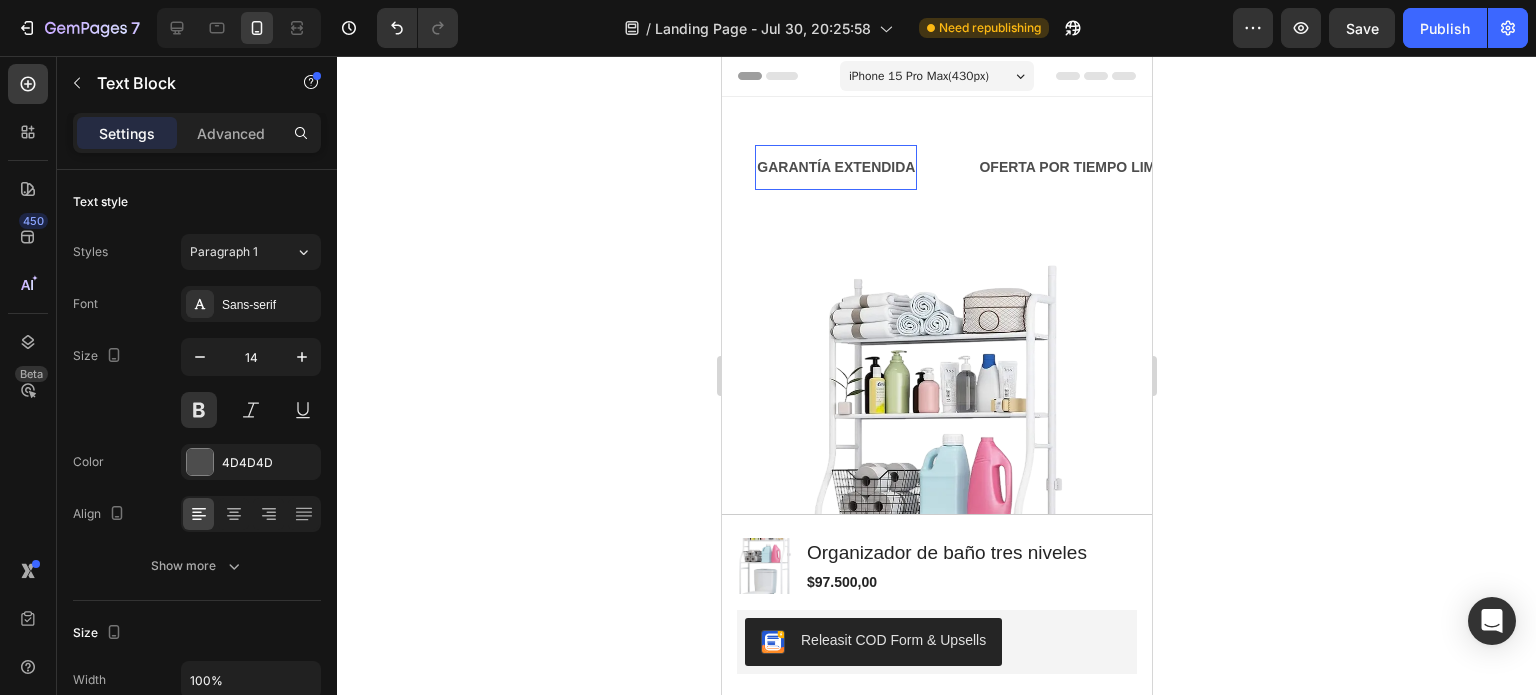 scroll, scrollTop: 0, scrollLeft: 109, axis: horizontal 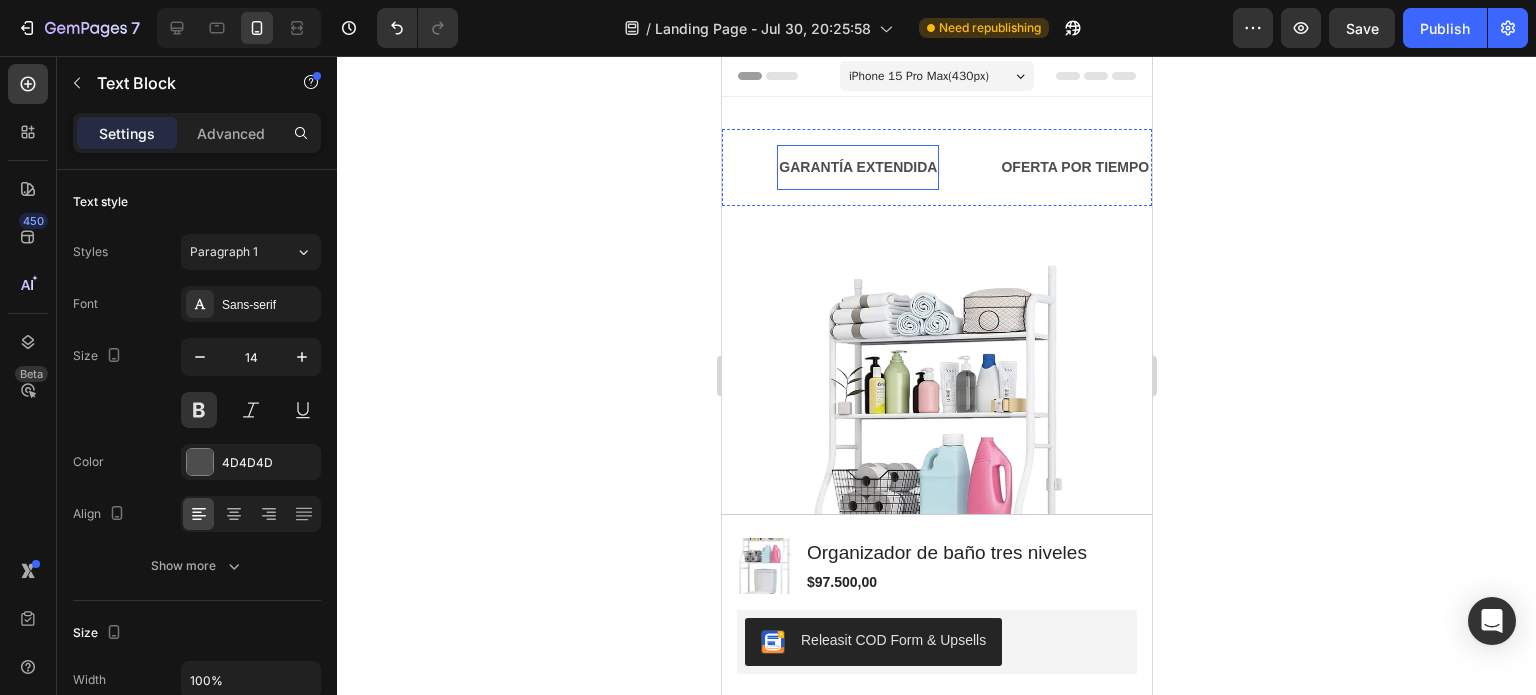 click on "LIFE TIME WARRANTY" at bounding box center [1359, 167] 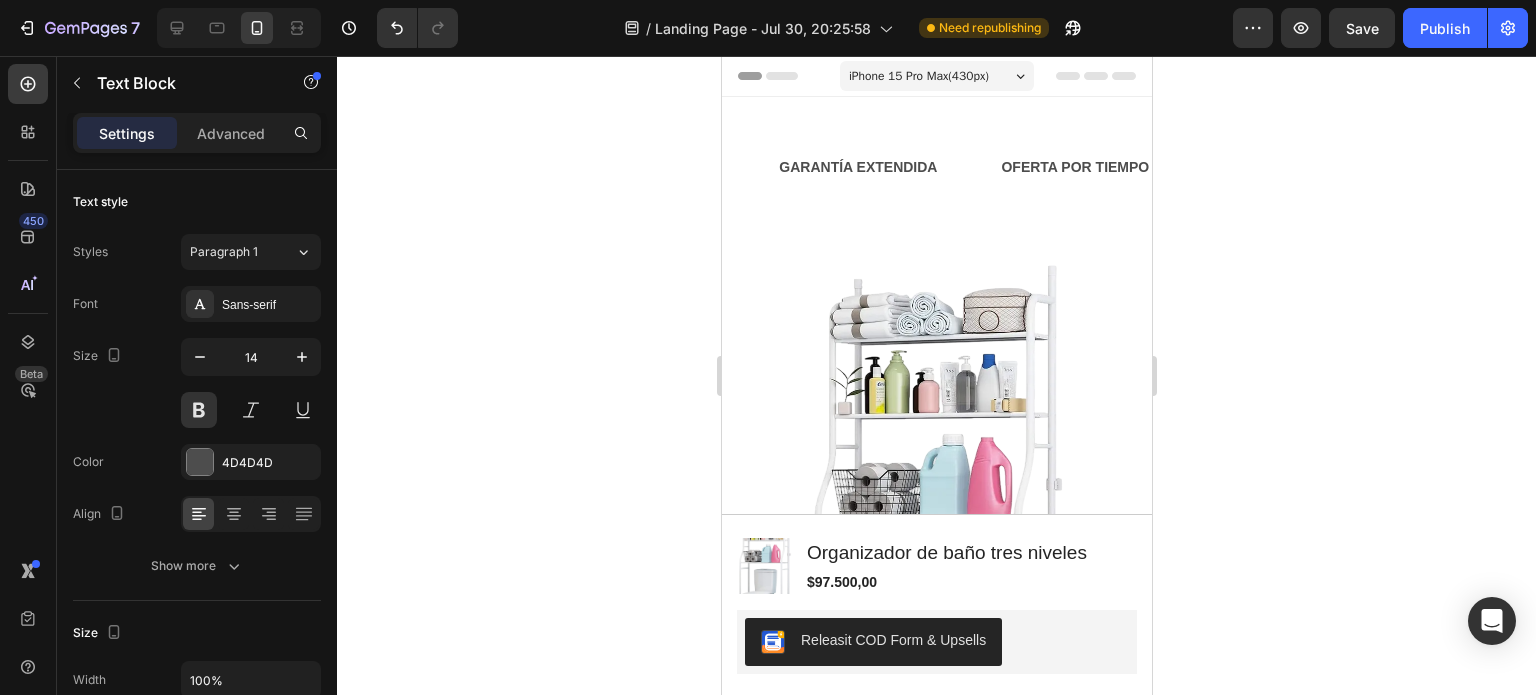 click on "LIFE TIME WARRANTY" at bounding box center [1359, 167] 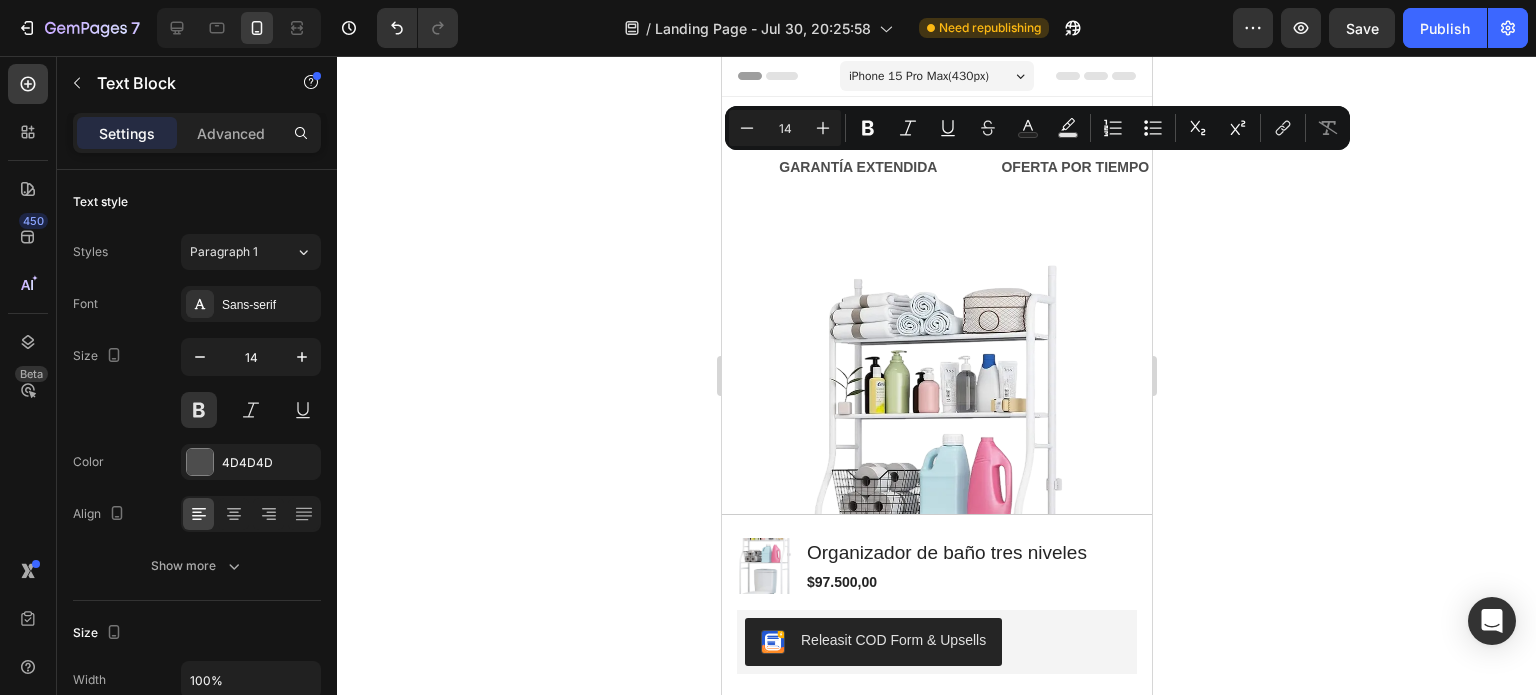 copy on "LIFE TIME WARRANTY" 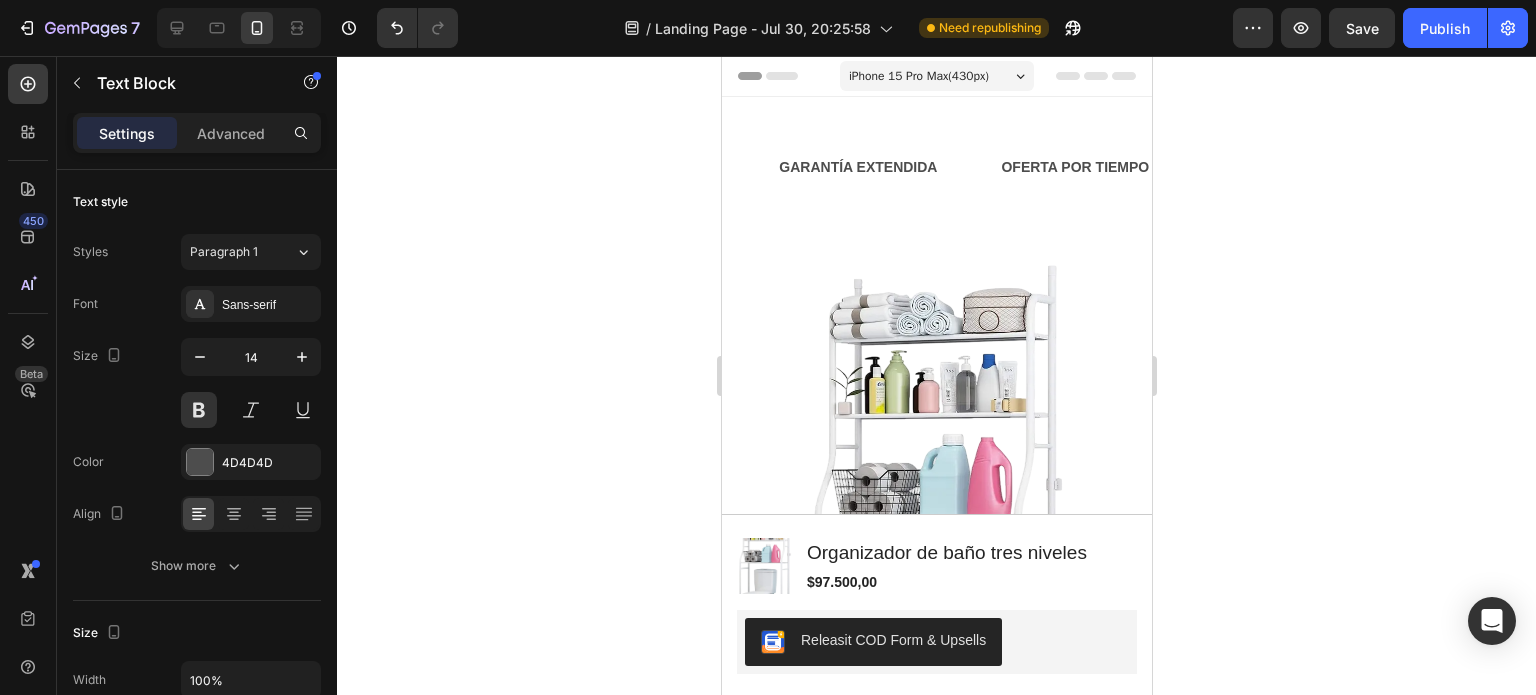click 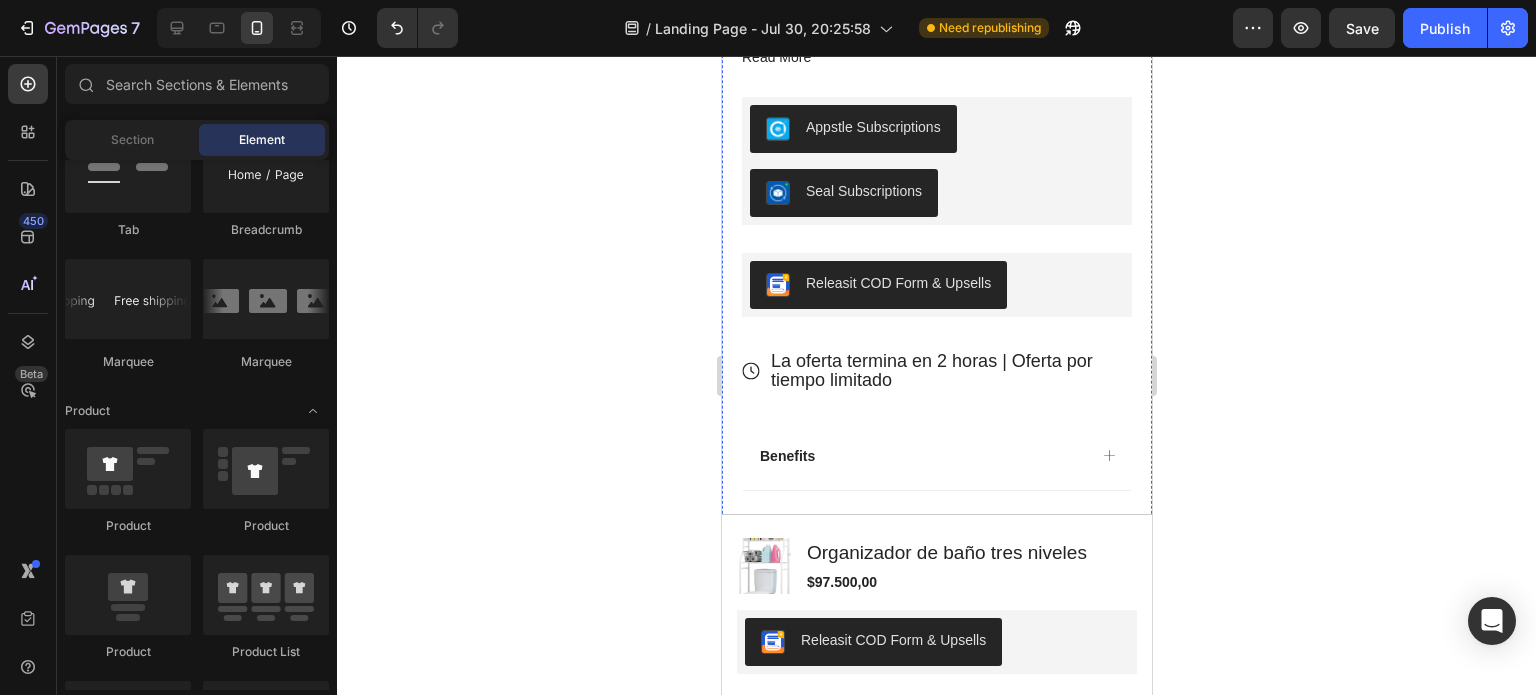 scroll, scrollTop: 1076, scrollLeft: 0, axis: vertical 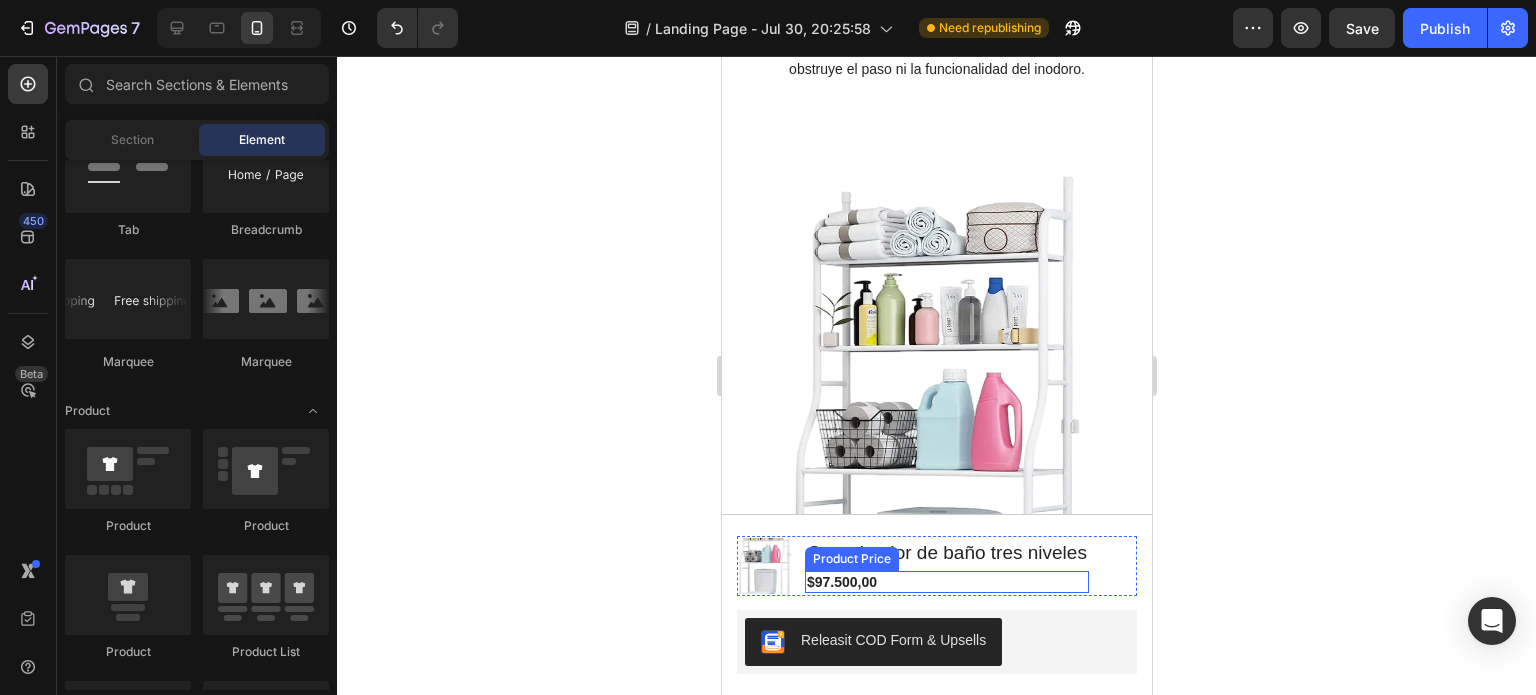 click on "$97.500,00" at bounding box center [946, 582] 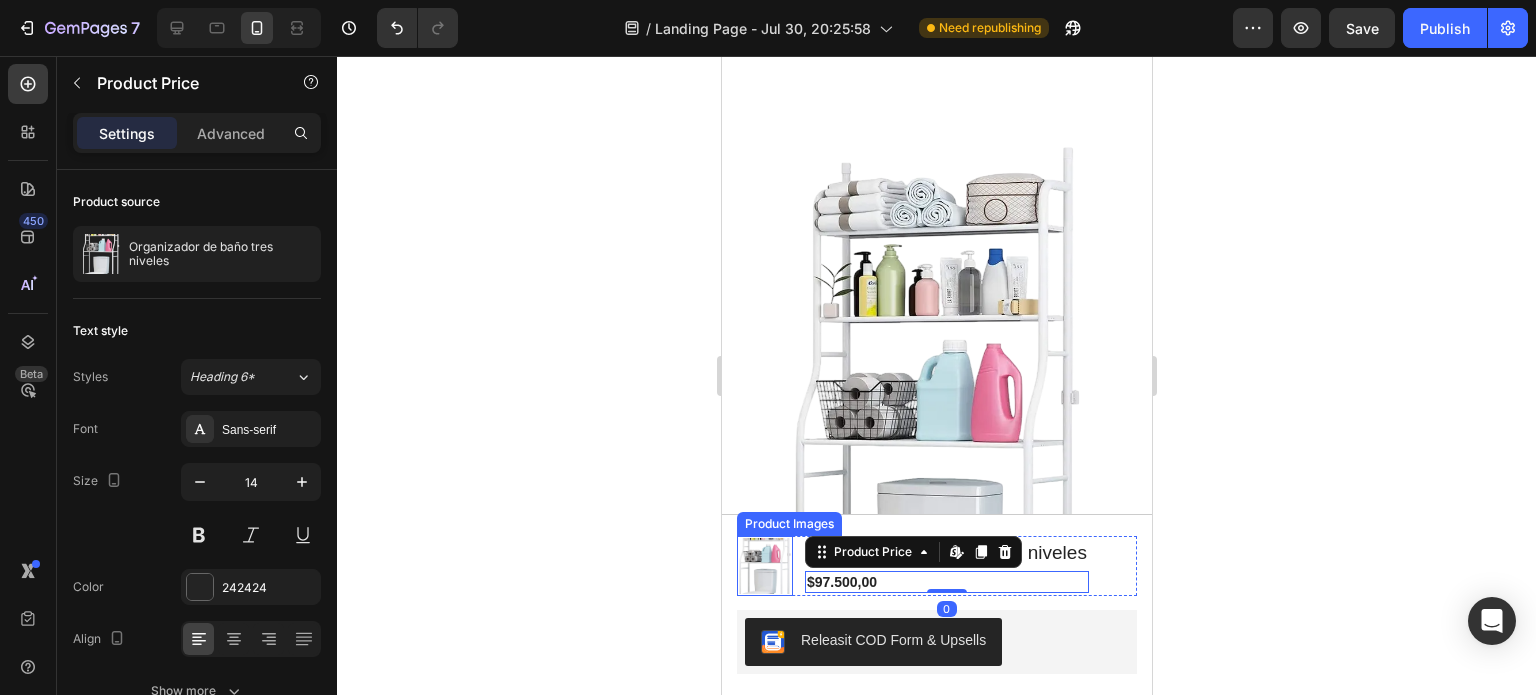 scroll, scrollTop: 3529, scrollLeft: 0, axis: vertical 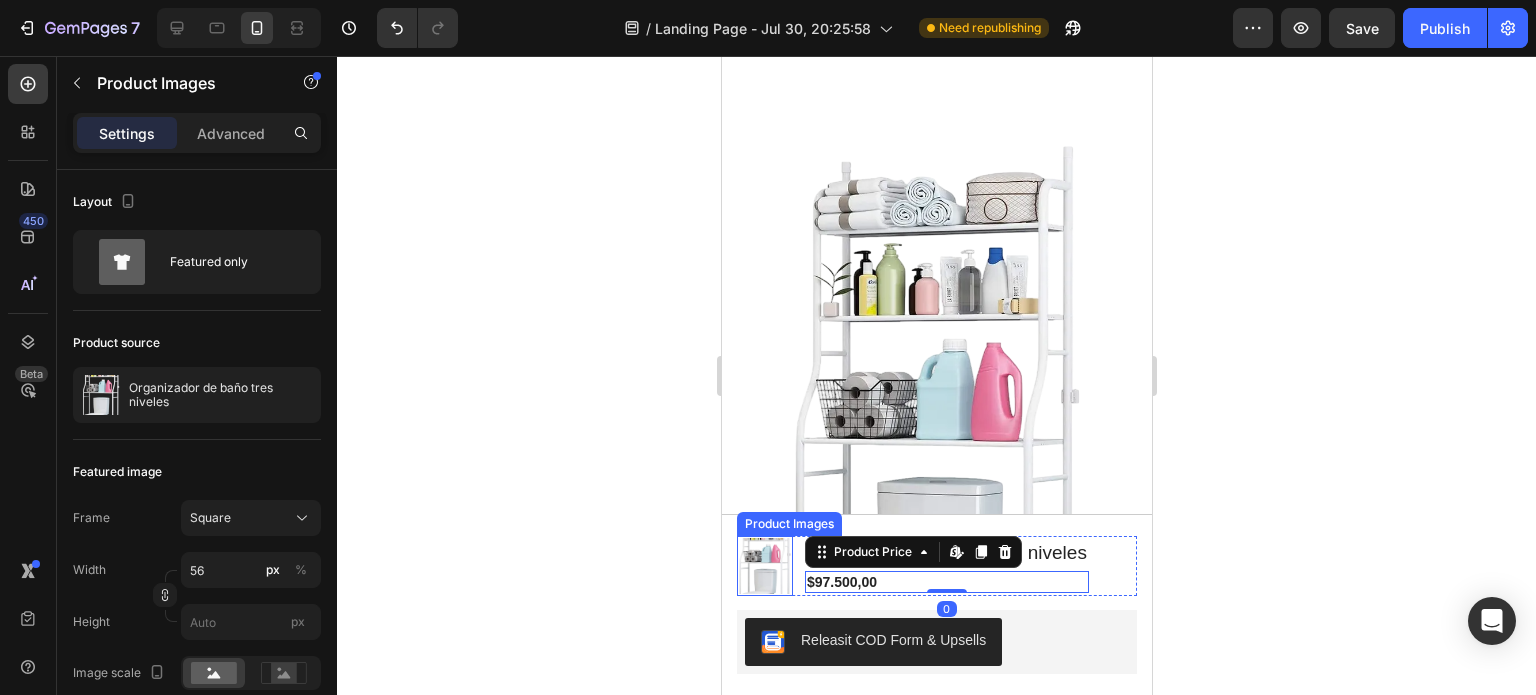 click at bounding box center [764, 566] 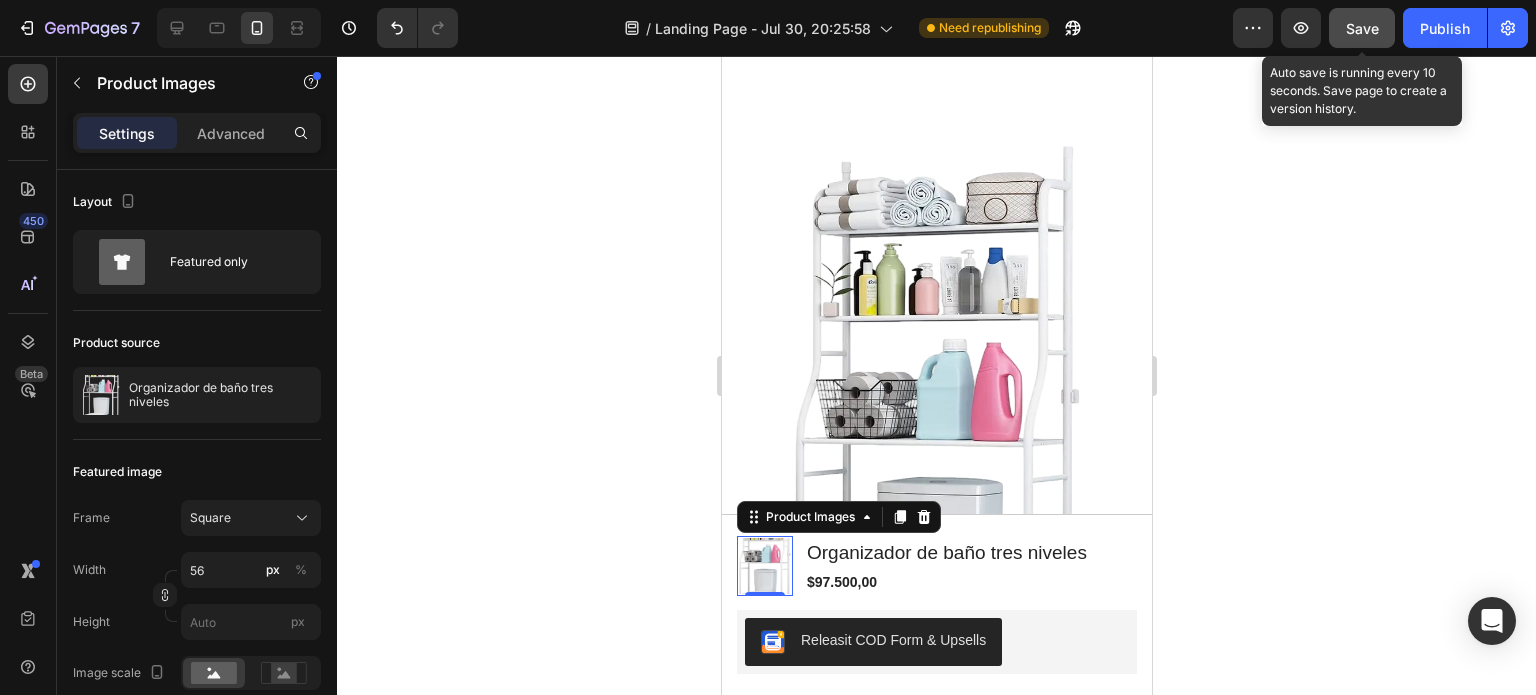 click on "Save" 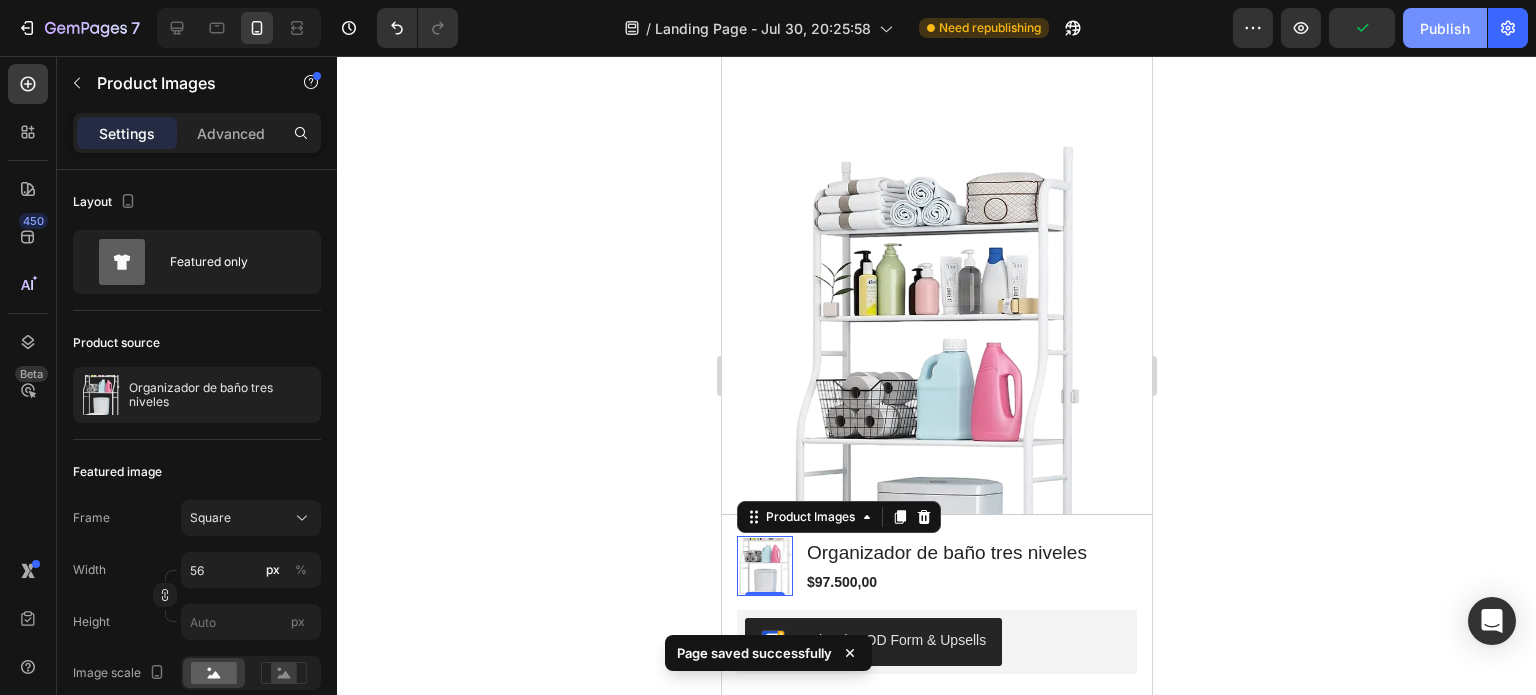 click on "Publish" 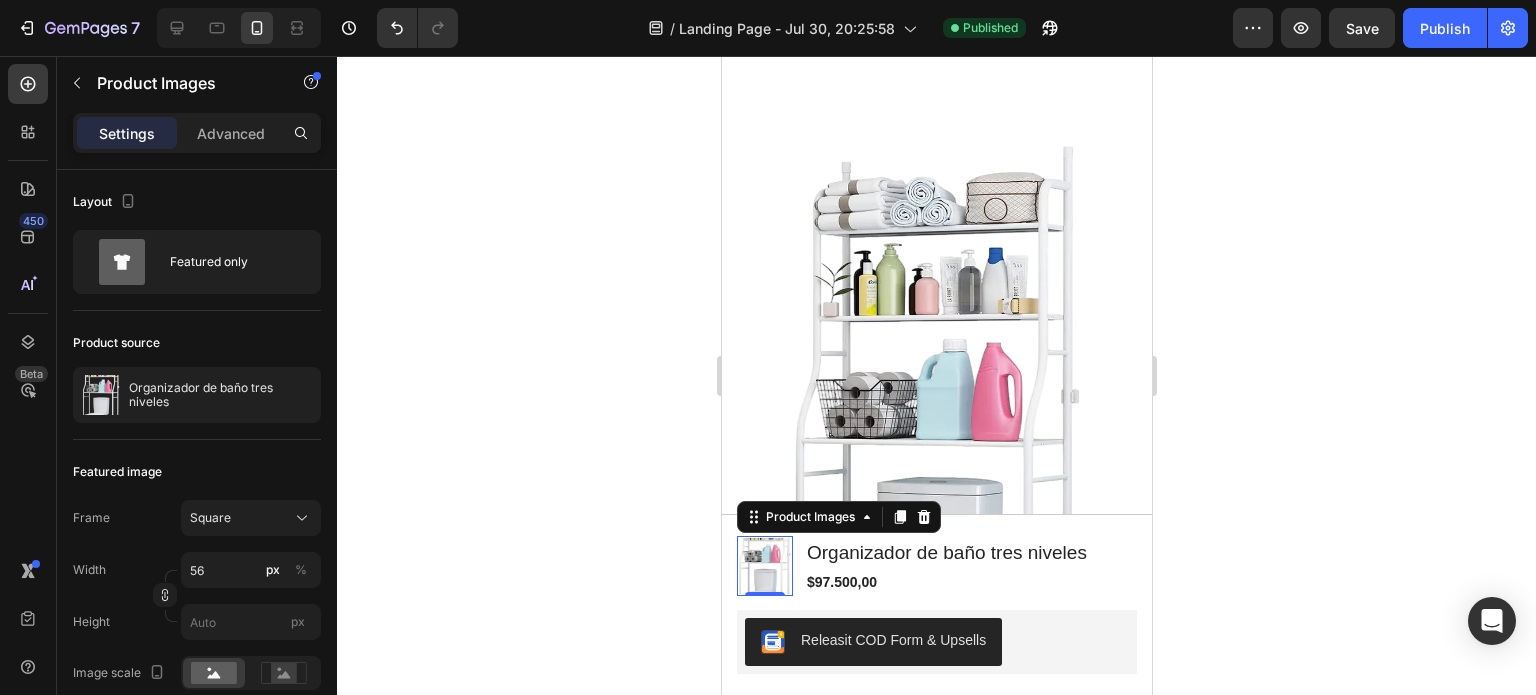 click 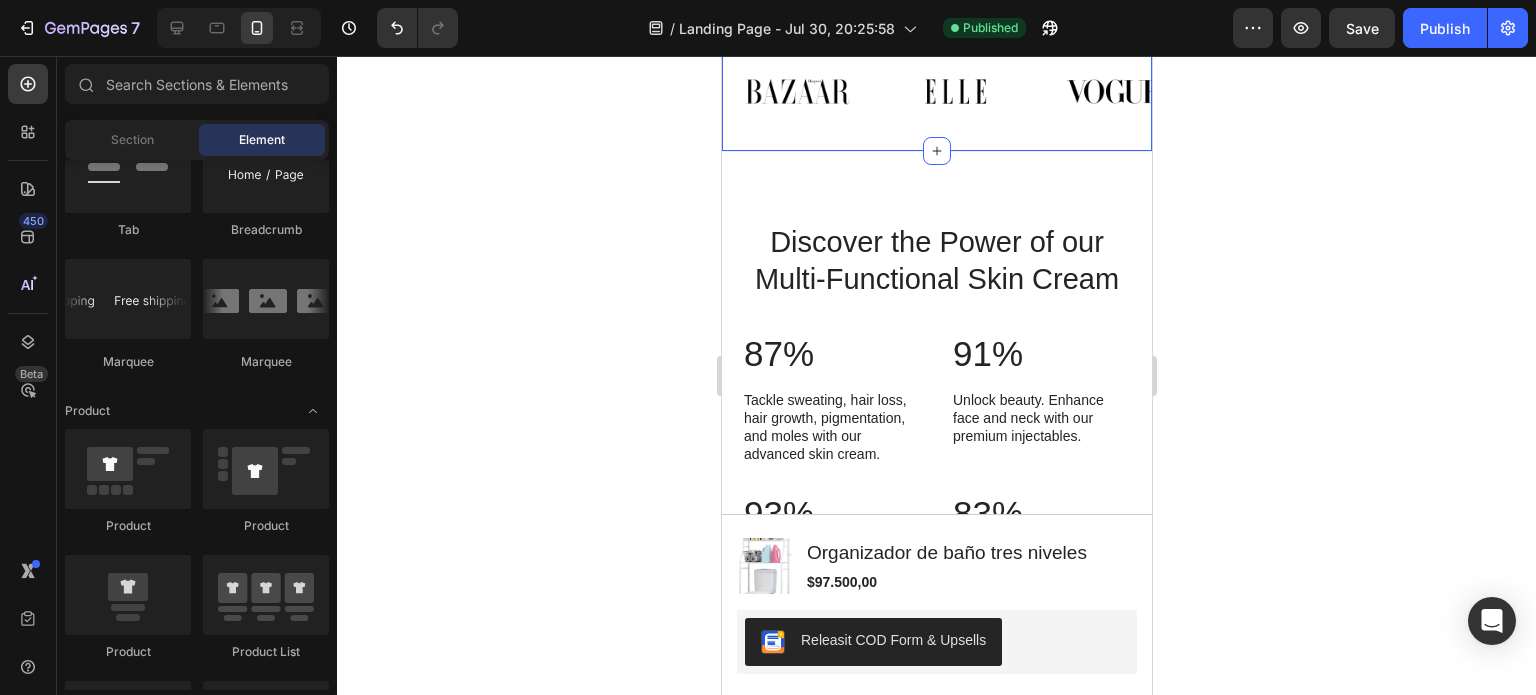 scroll, scrollTop: 1735, scrollLeft: 0, axis: vertical 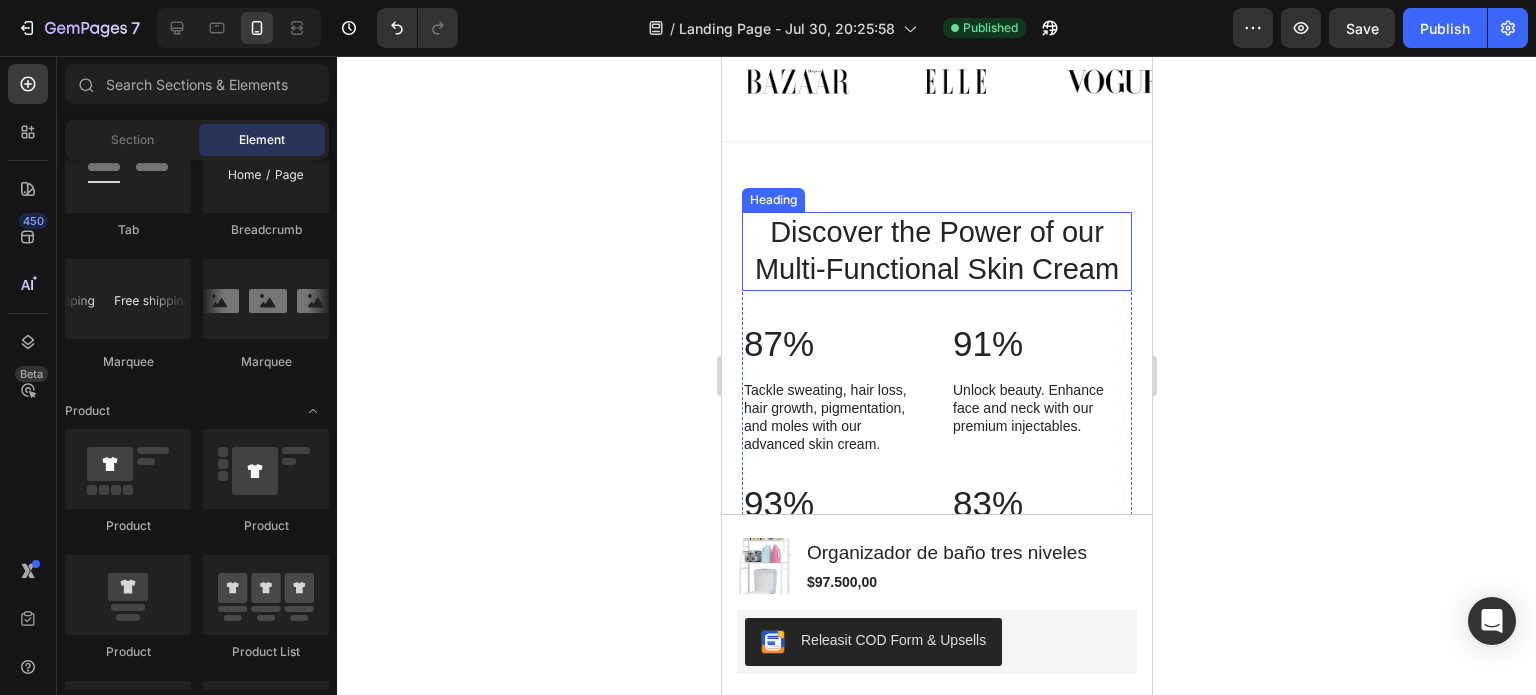 click on "Discover the Power of our Multi-Functional Skin Cream" at bounding box center [936, 251] 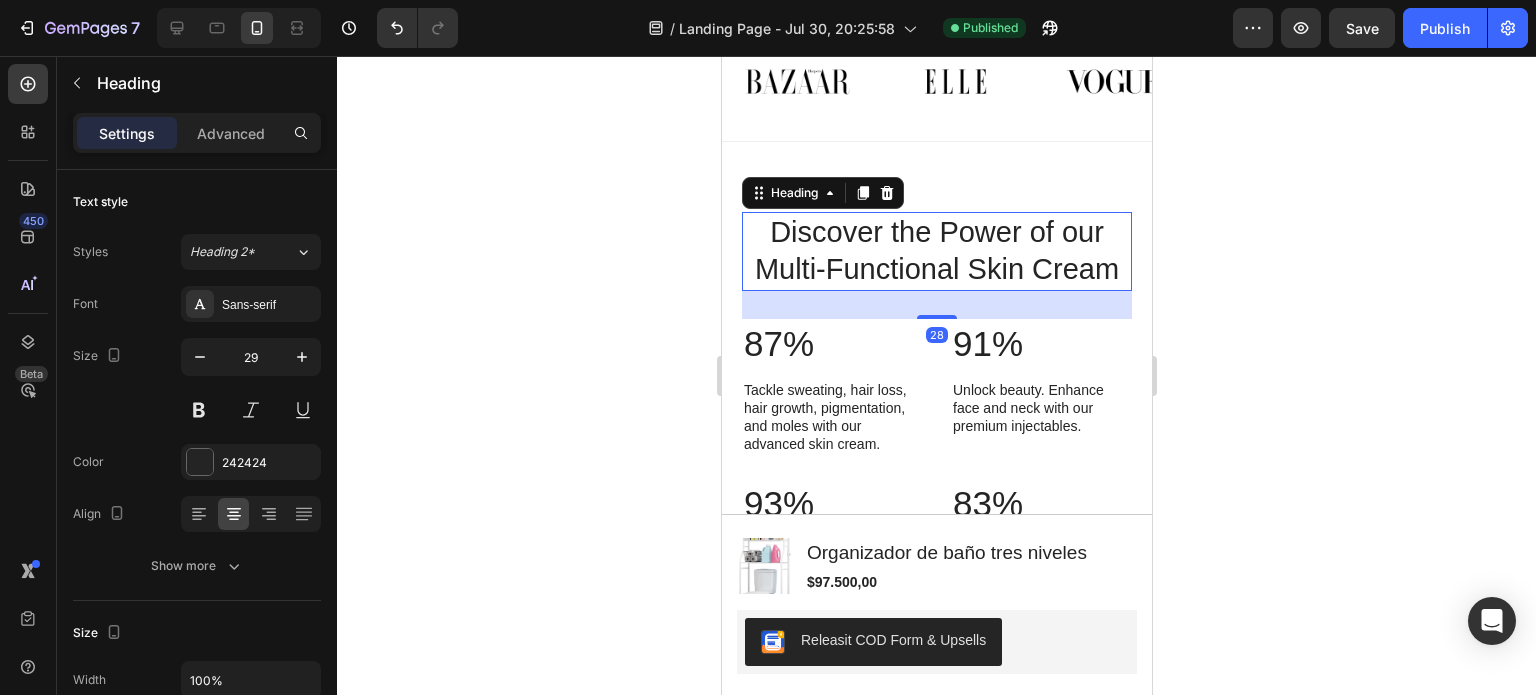click on "Discover the Power of our Multi-Functional Skin Cream" at bounding box center [936, 251] 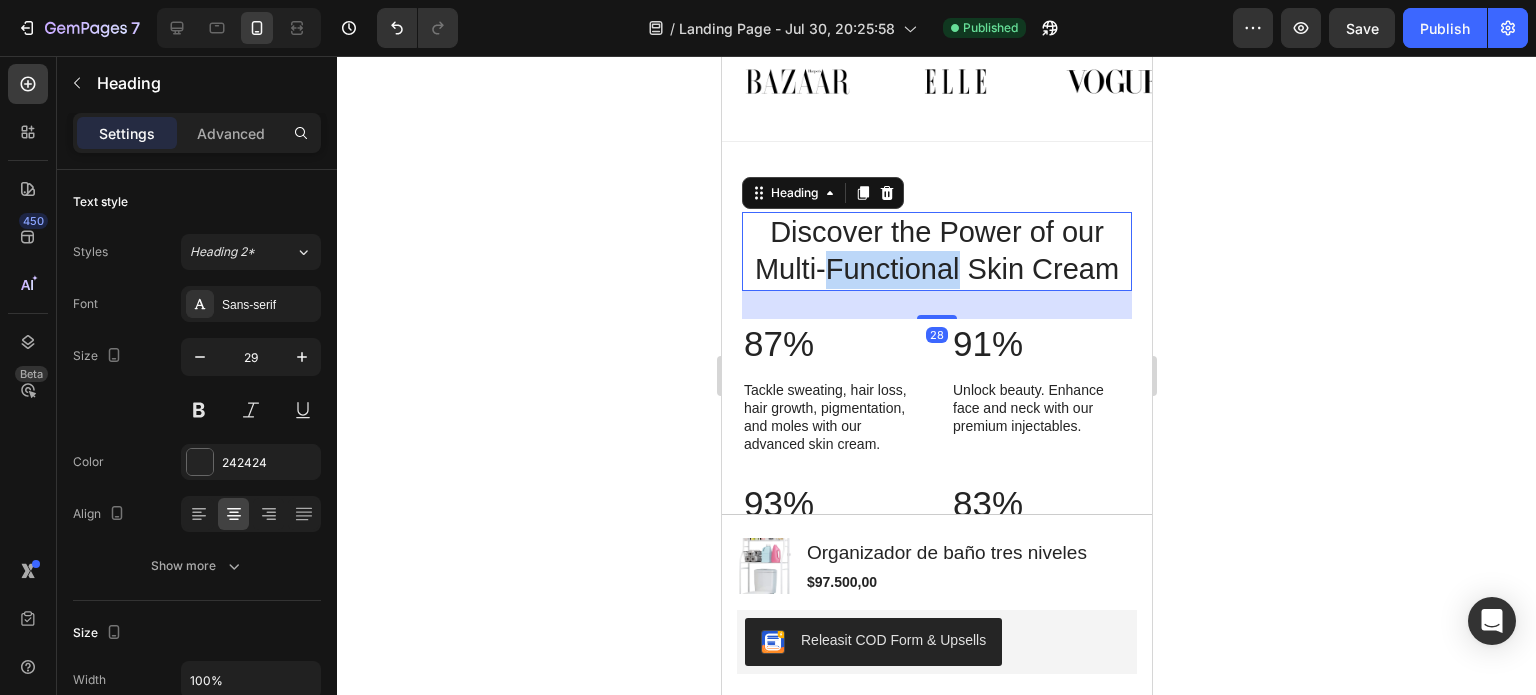 click on "Discover the Power of our Multi-Functional Skin Cream" at bounding box center (936, 251) 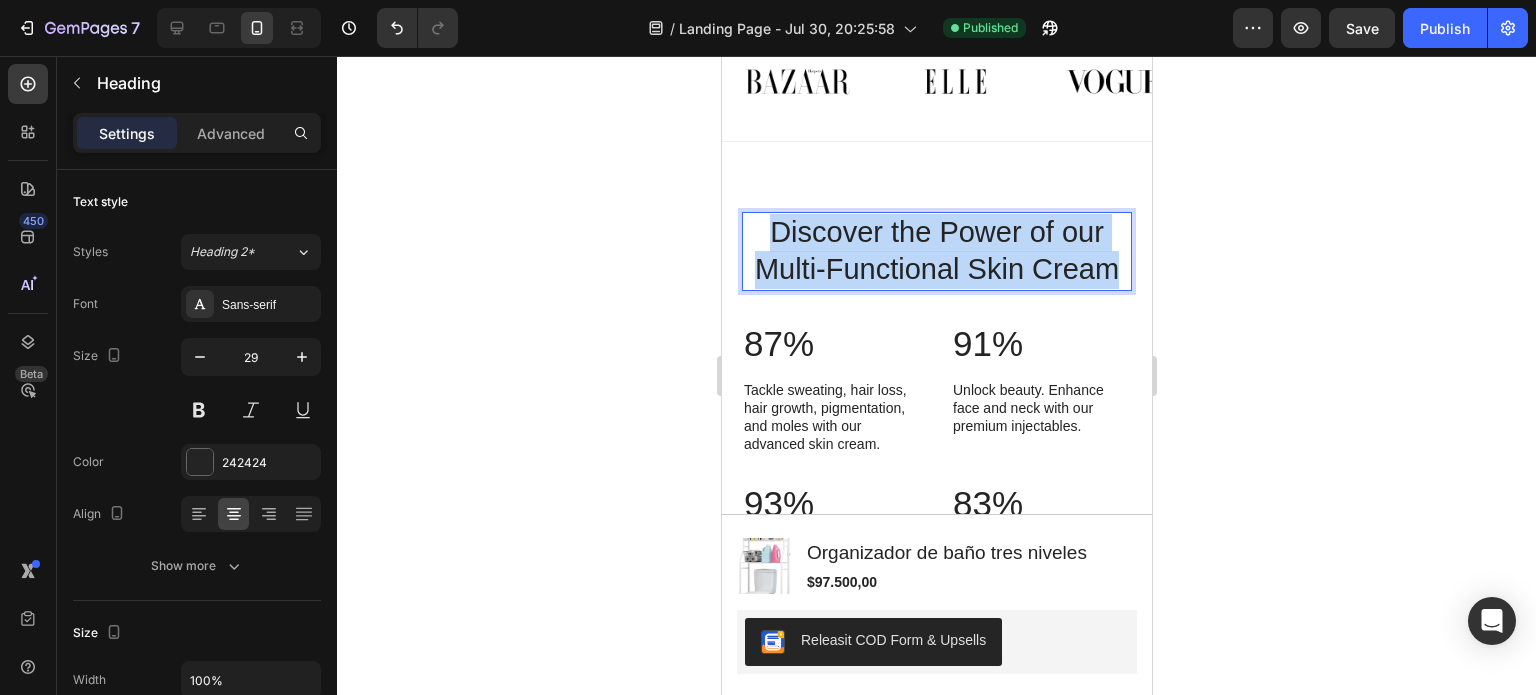 click on "Discover the Power of our Multi-Functional Skin Cream" at bounding box center (936, 251) 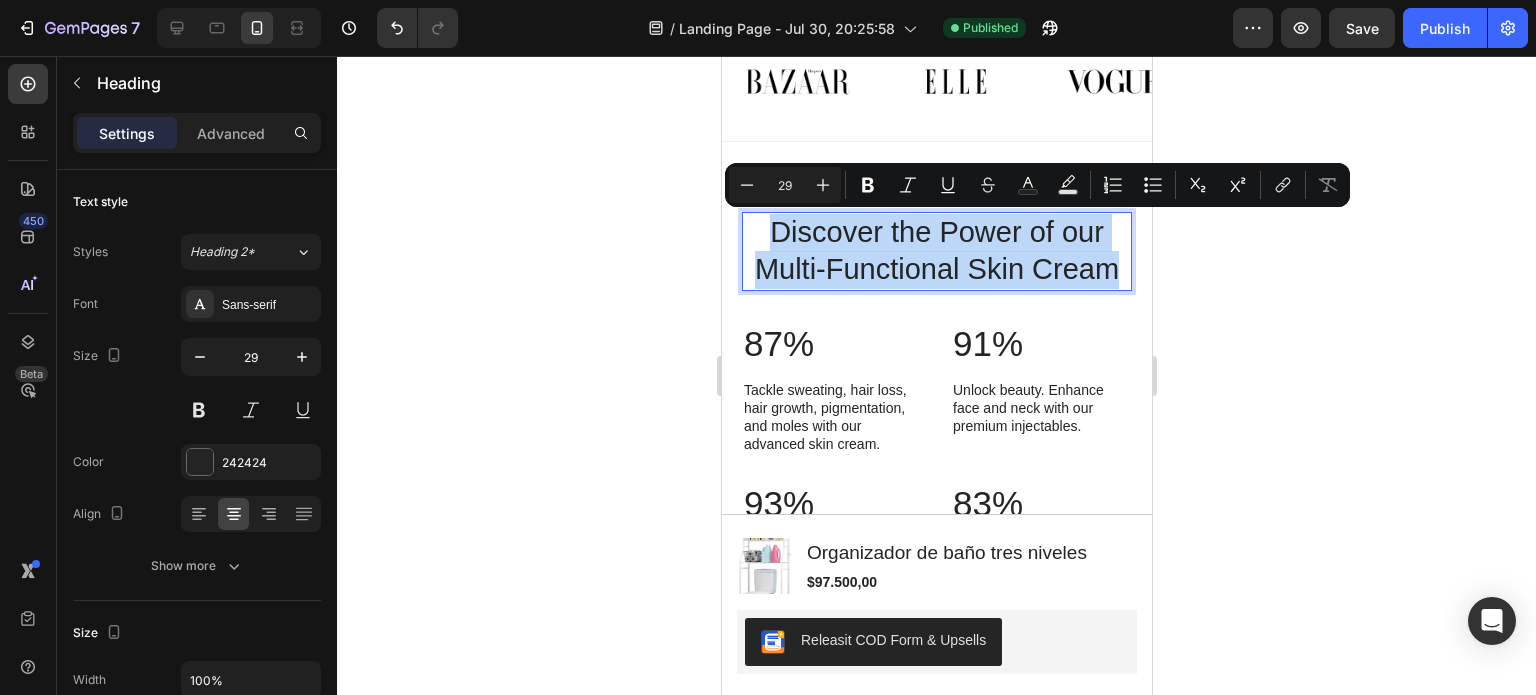 copy on "Discover the Power of our Multi-Functional Skin Cream" 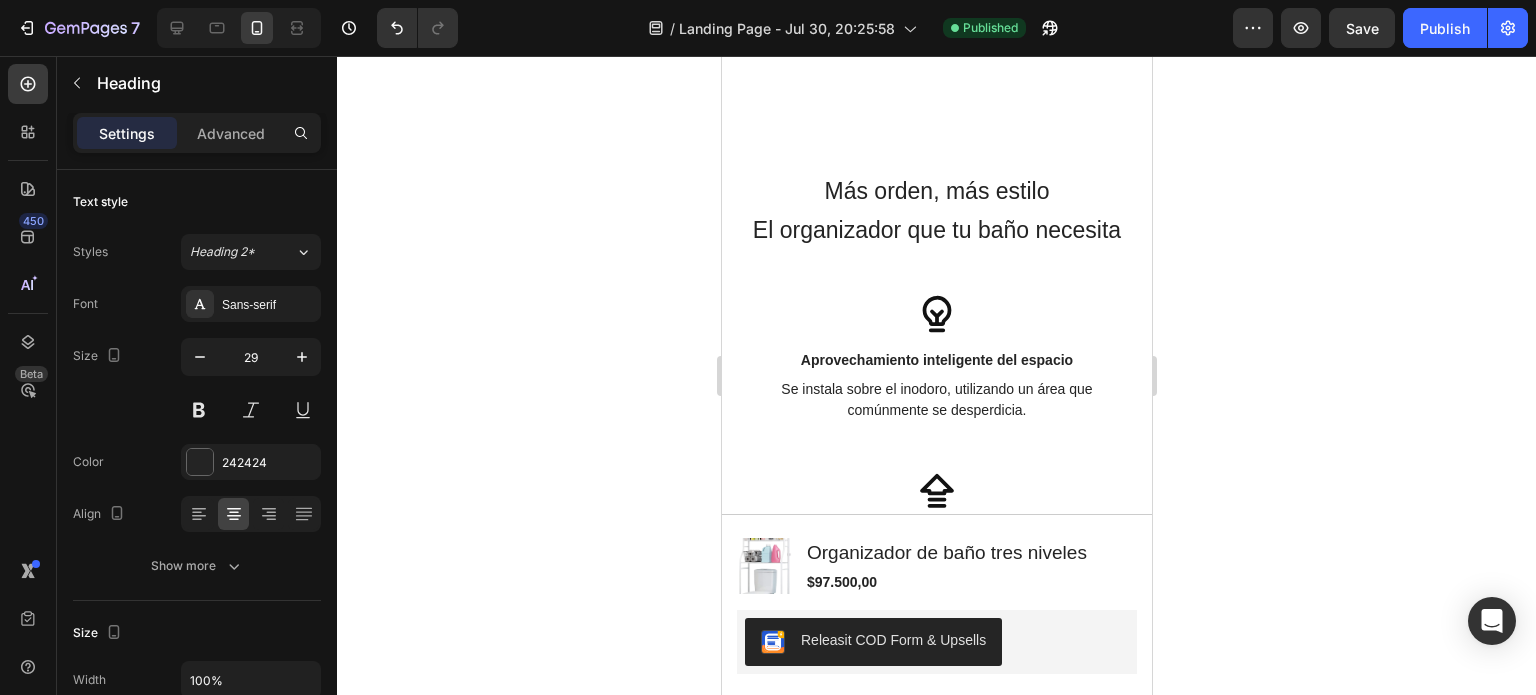 type on "16" 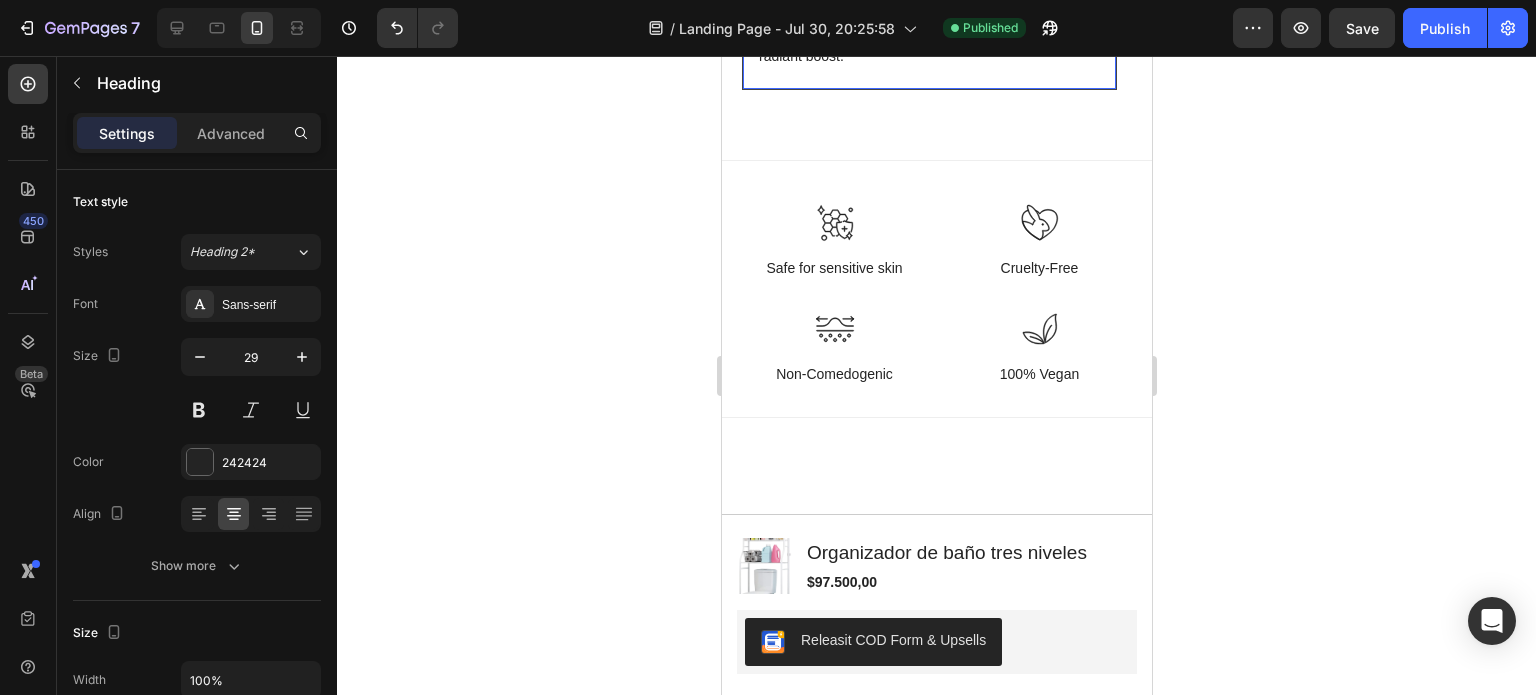 scroll, scrollTop: 4648, scrollLeft: 0, axis: vertical 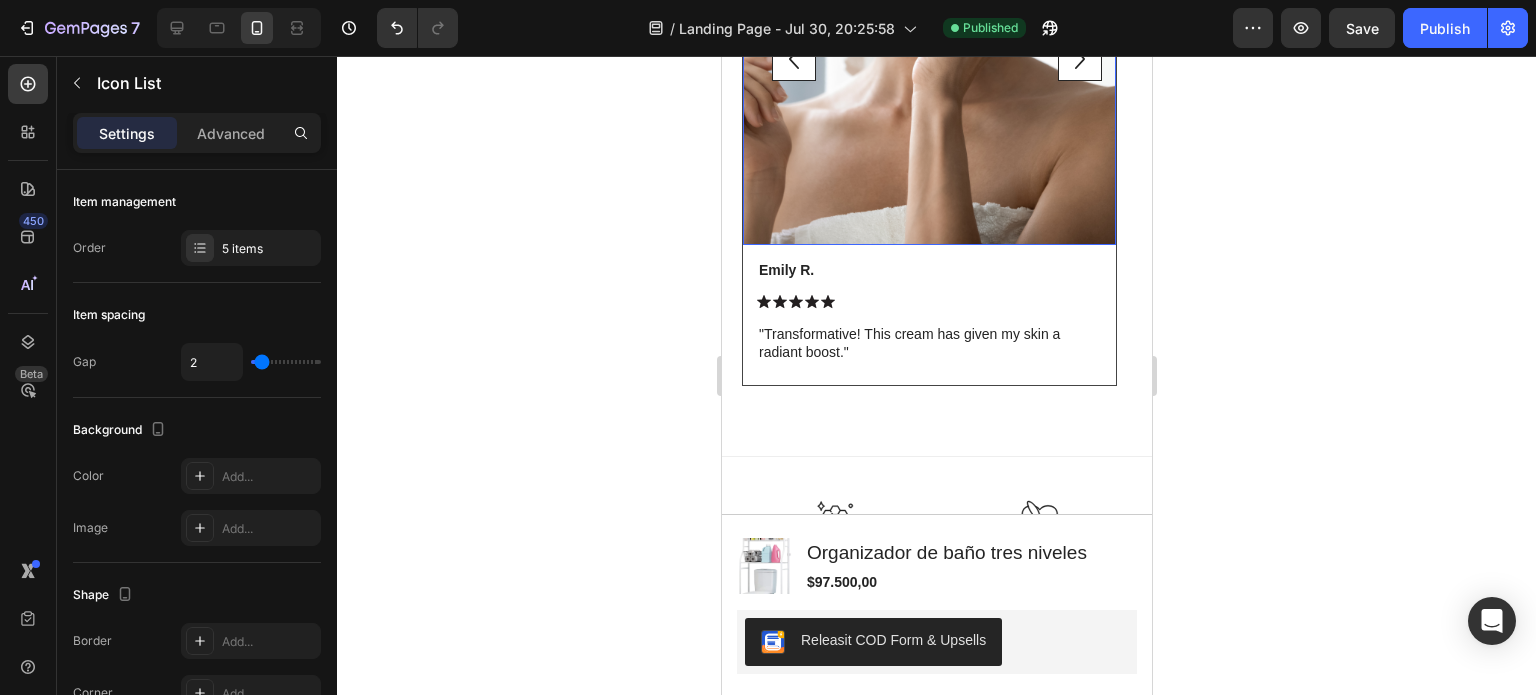 click at bounding box center [928, -11] 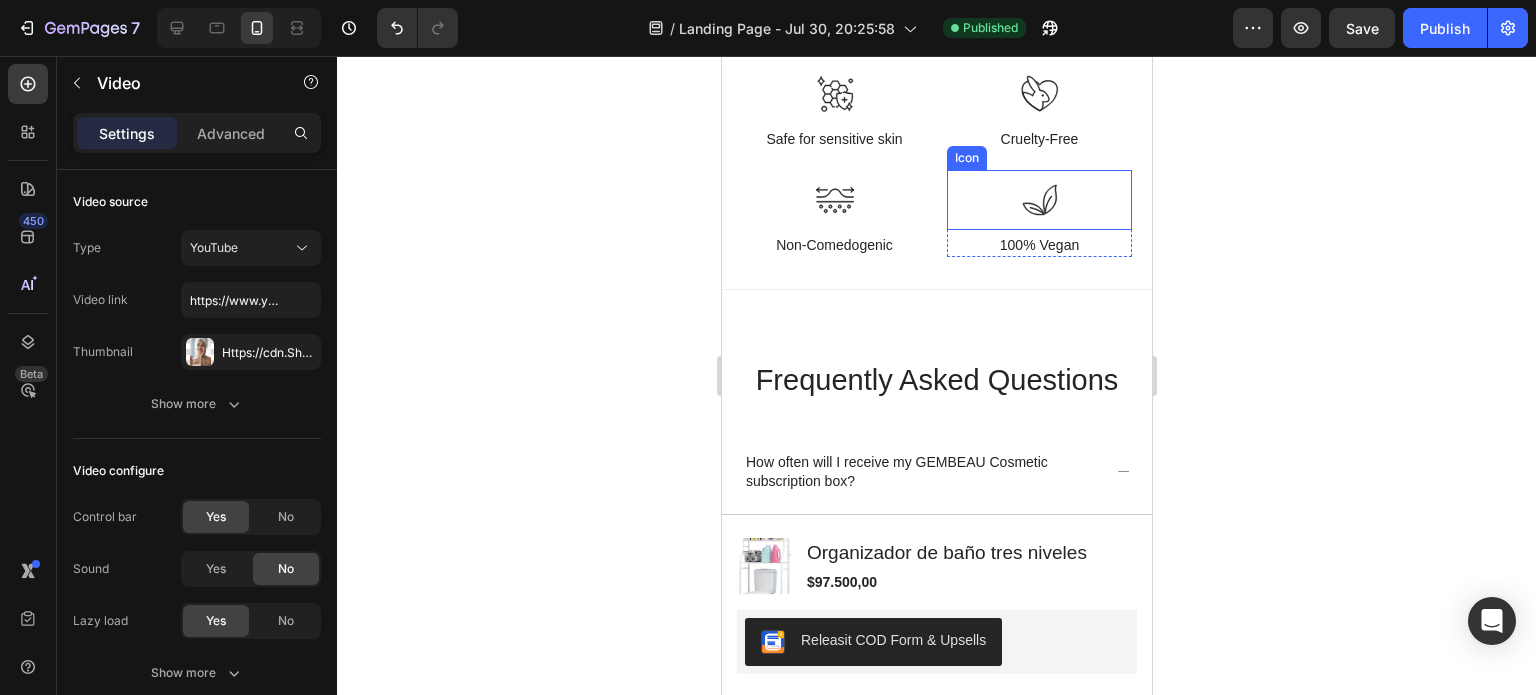 scroll, scrollTop: 5749, scrollLeft: 0, axis: vertical 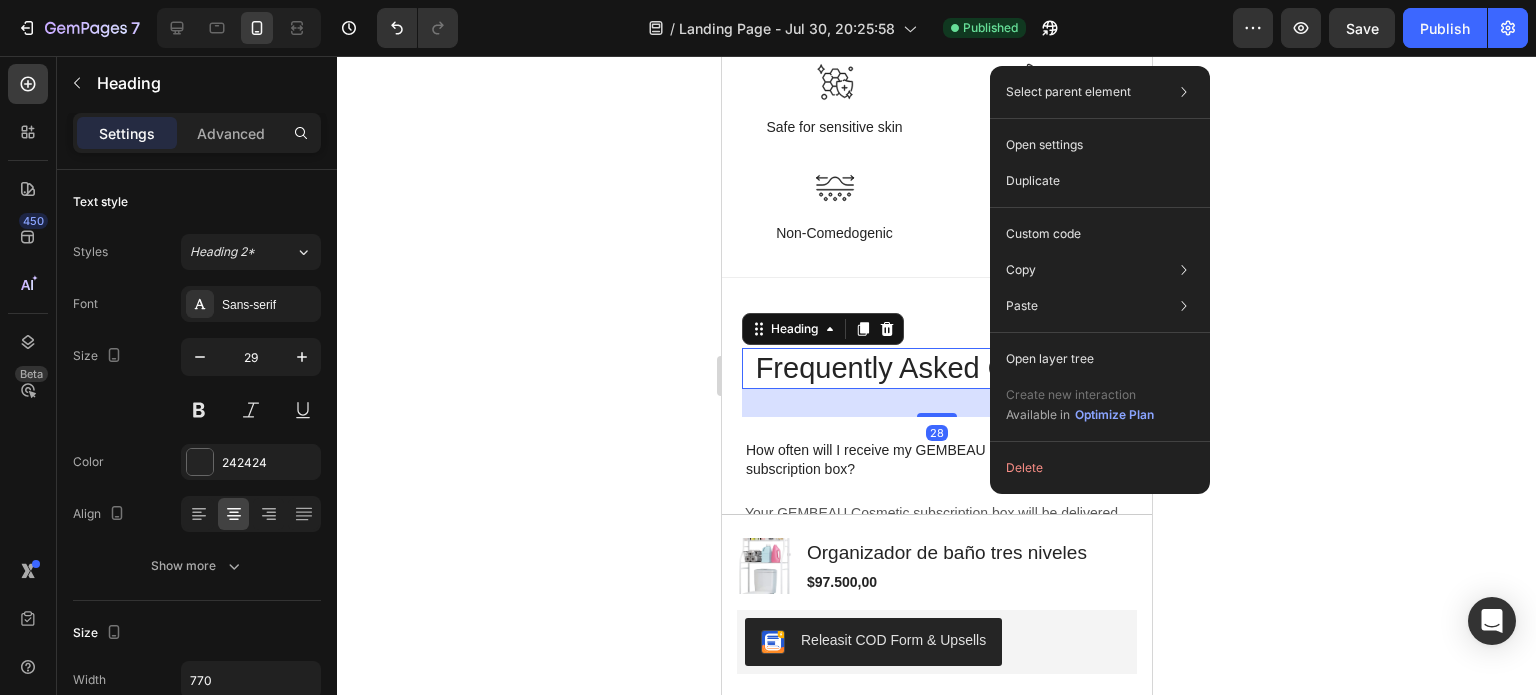 click on "Select parent element Section Heading Open settings Duplicate Custom code Copy Copy element  Ctrl + C Copy style  Copy class  .g-5PJ3mhpd Paste Paste element  Ctrl + V Paste style  Ctrl + Shift + V Open layer tree Create new interaction Available in  Optimize Plan   Delete" at bounding box center (1100, 280) 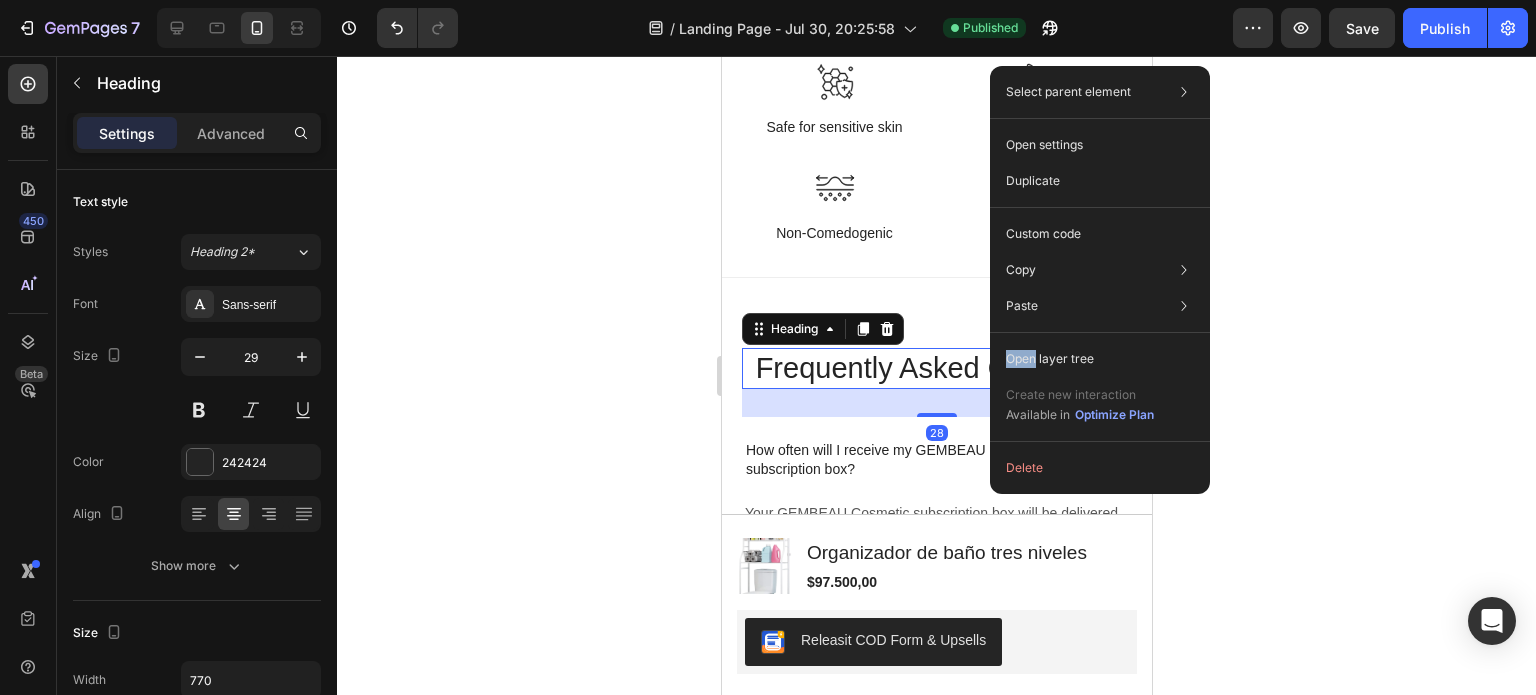 drag, startPoint x: 269, startPoint y: 303, endPoint x: 991, endPoint y: 359, distance: 724.1685 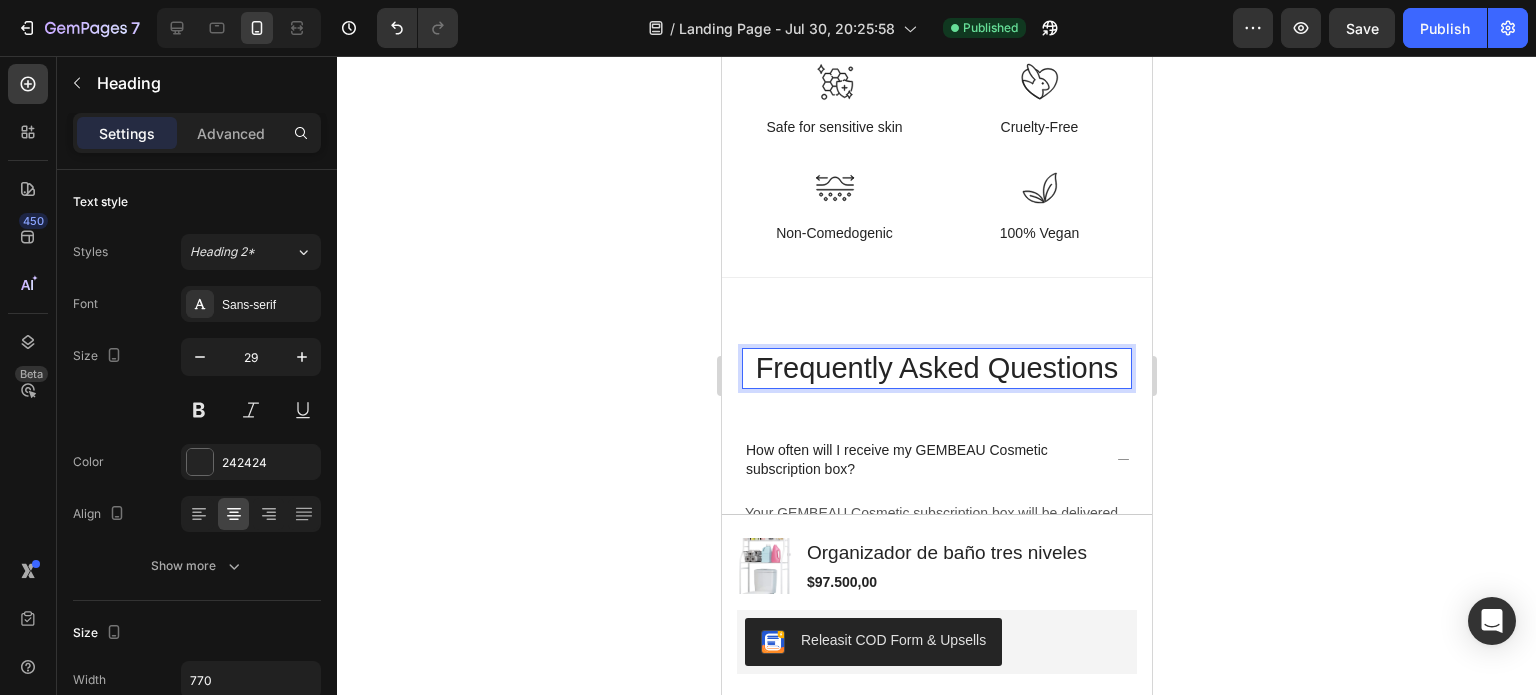 click on "Frequently Asked Questions" at bounding box center (936, 369) 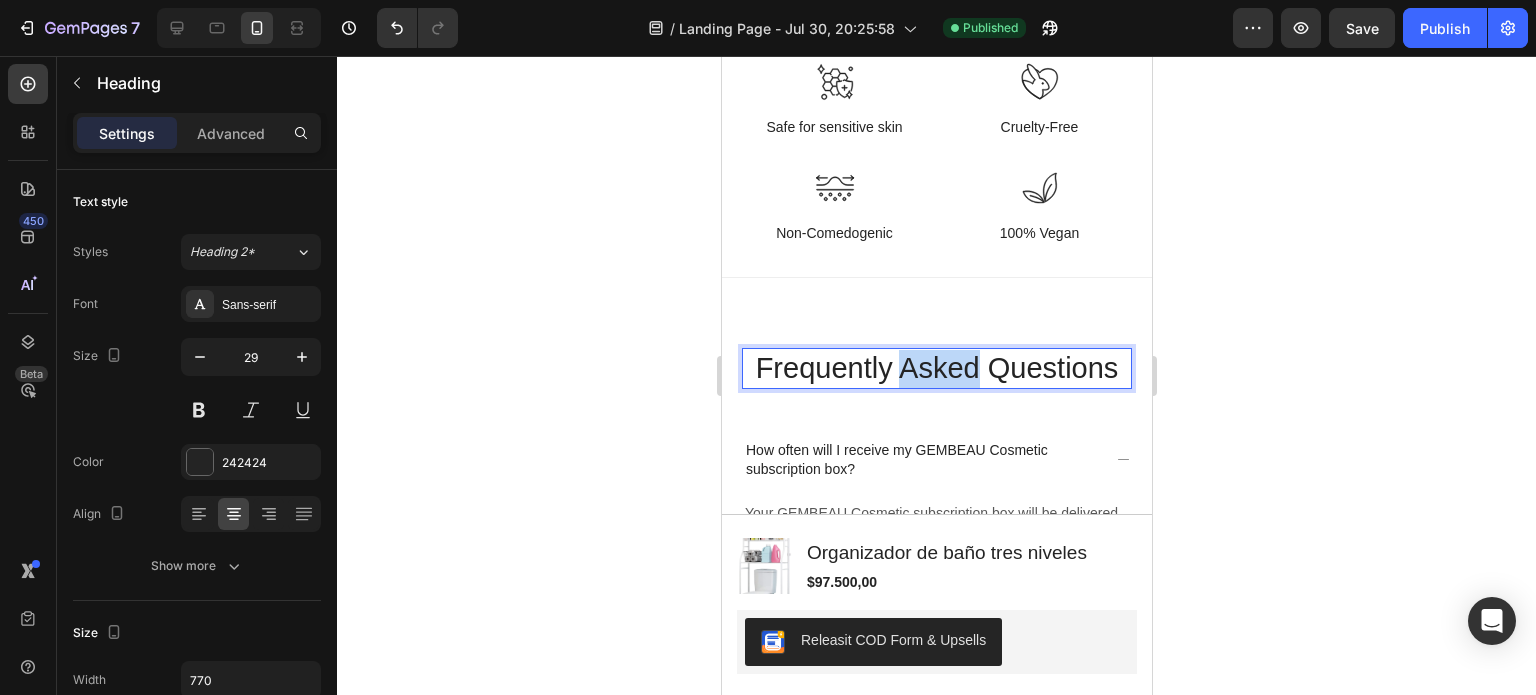 click on "Frequently Asked Questions" at bounding box center (936, 369) 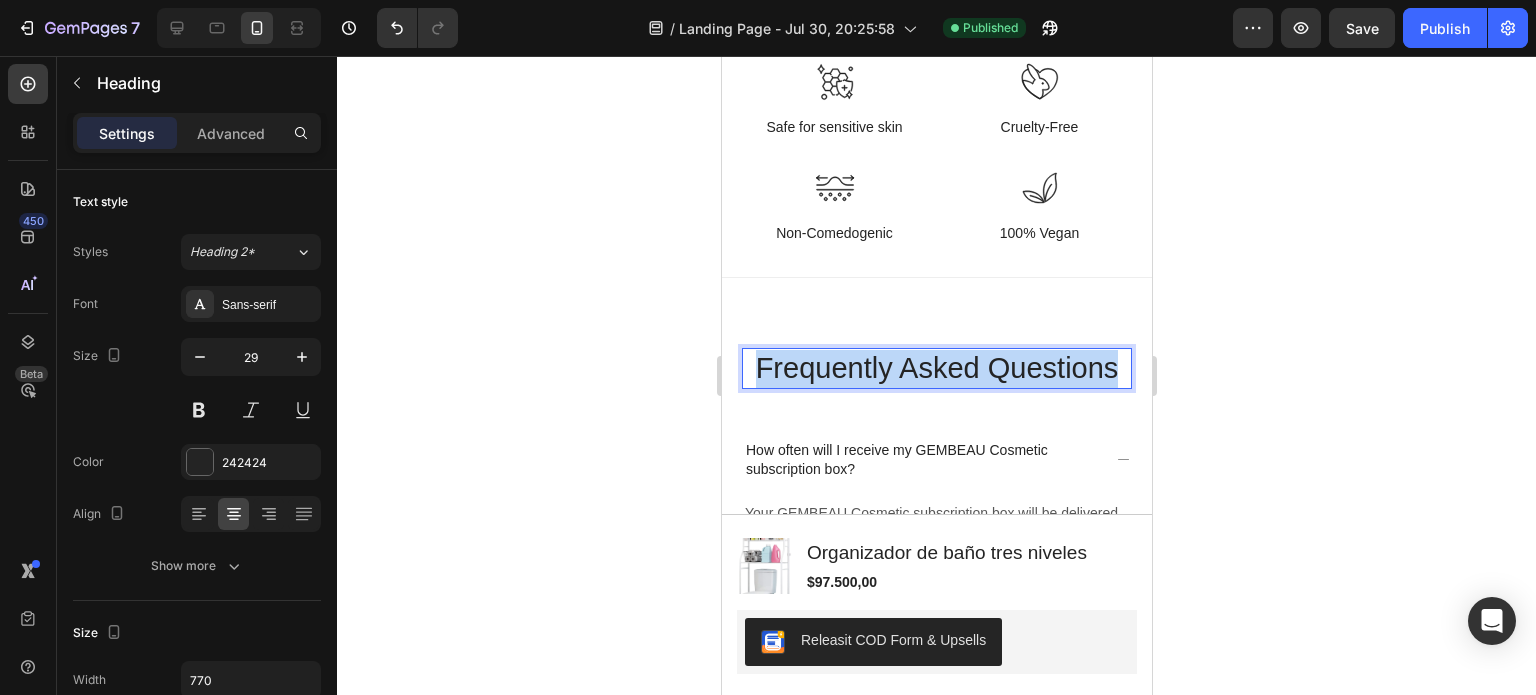 click on "Frequently Asked Questions" at bounding box center (936, 369) 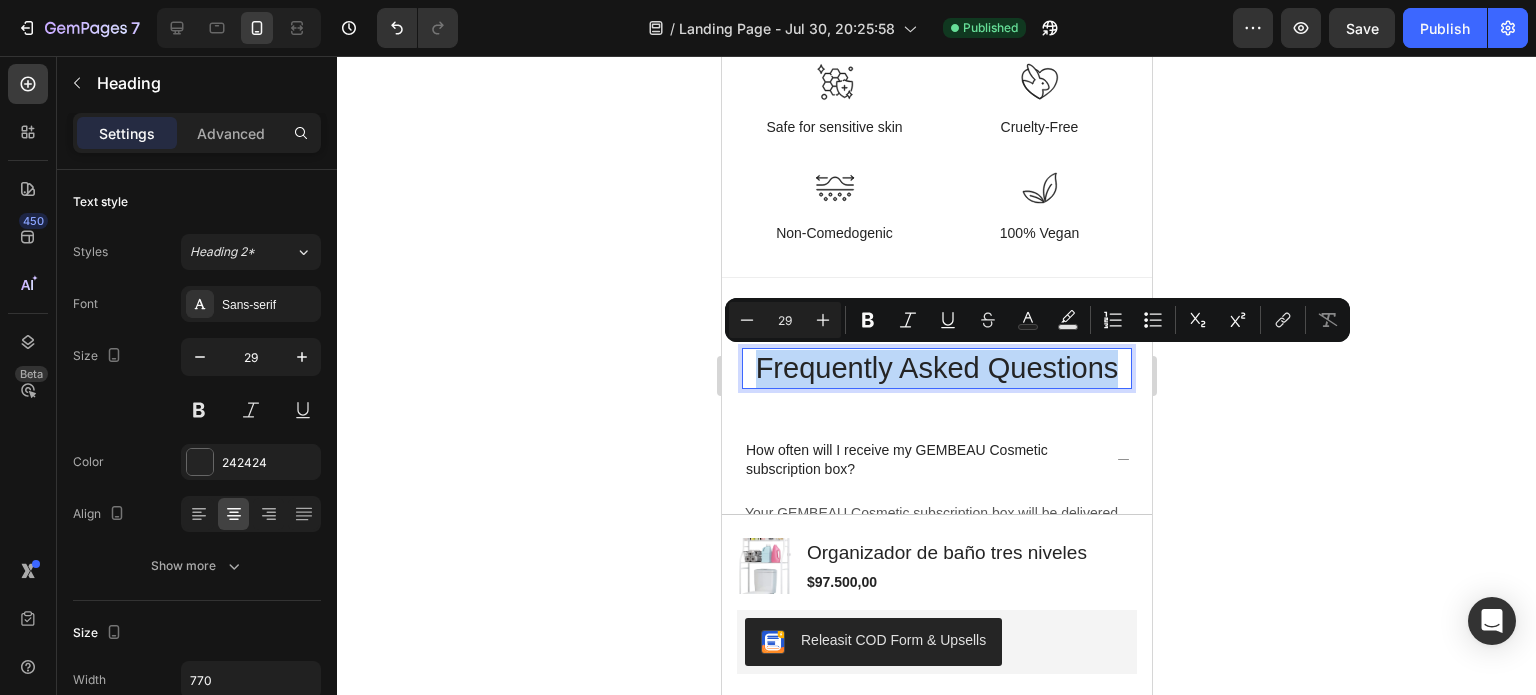 click on "Frequently Asked Questions" at bounding box center (936, 369) 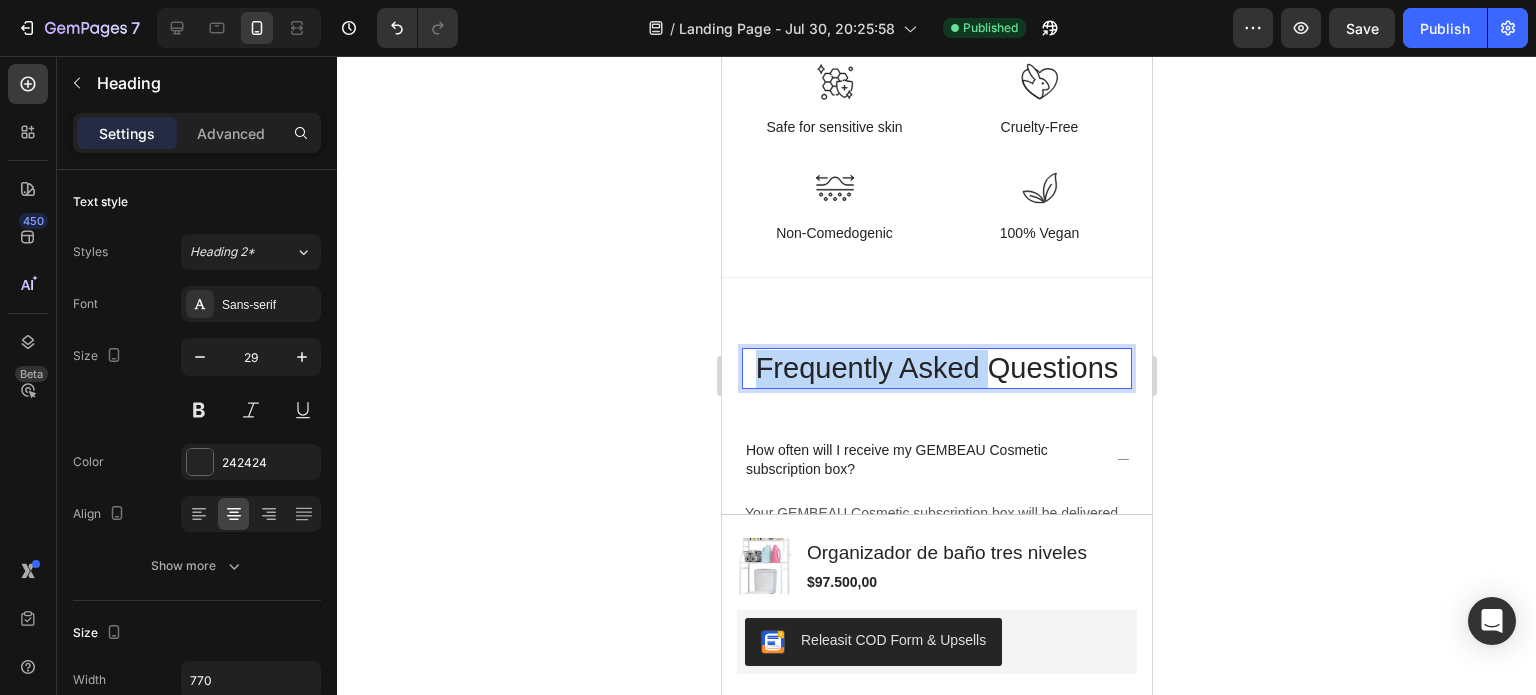 click on "Frequently Asked Questions" at bounding box center [936, 369] 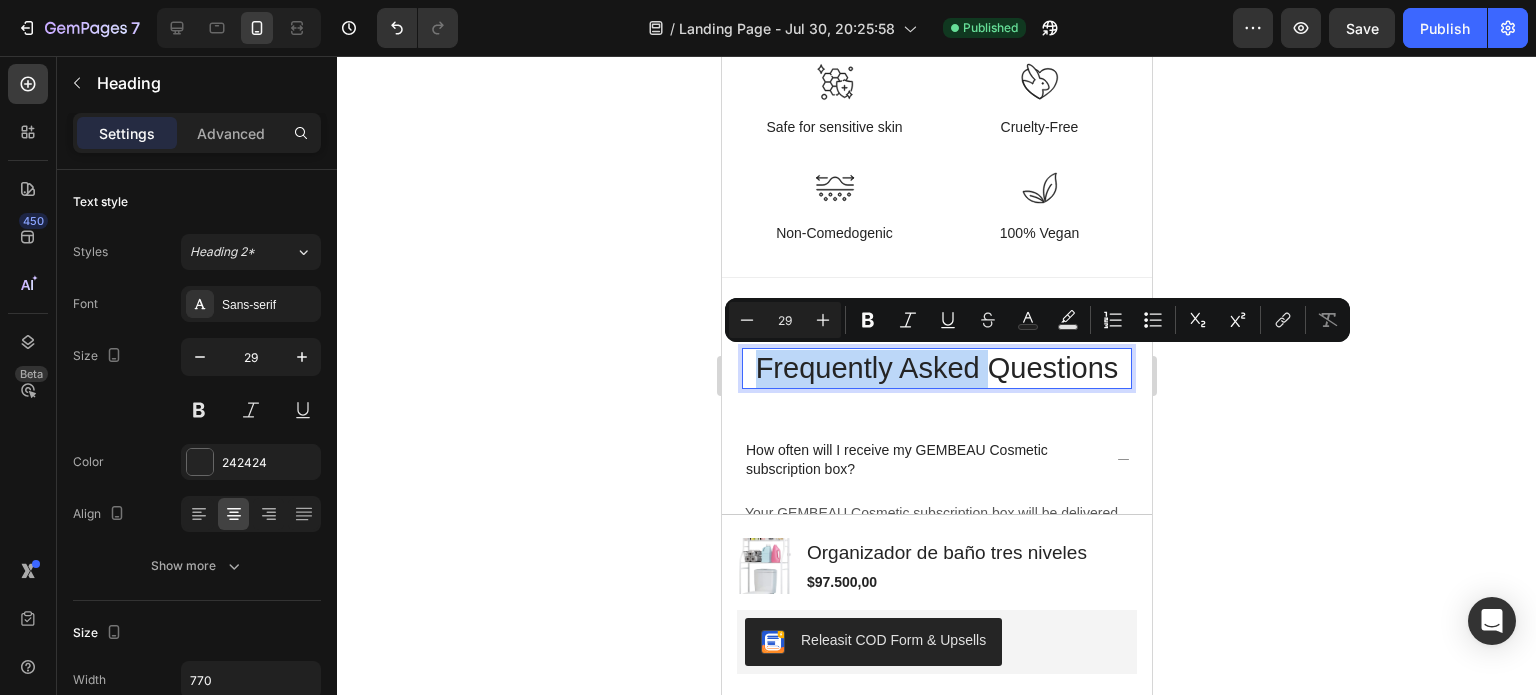 click at bounding box center (242, 329) 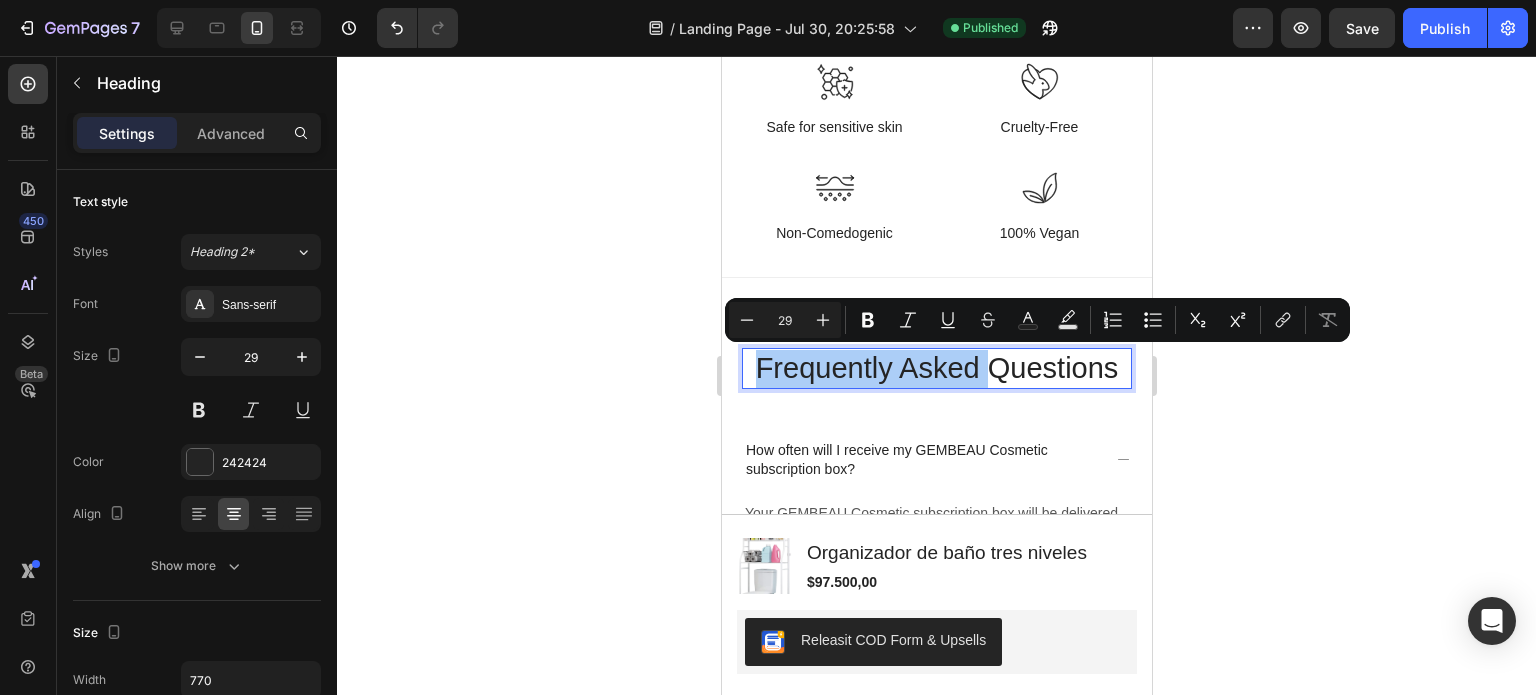 click 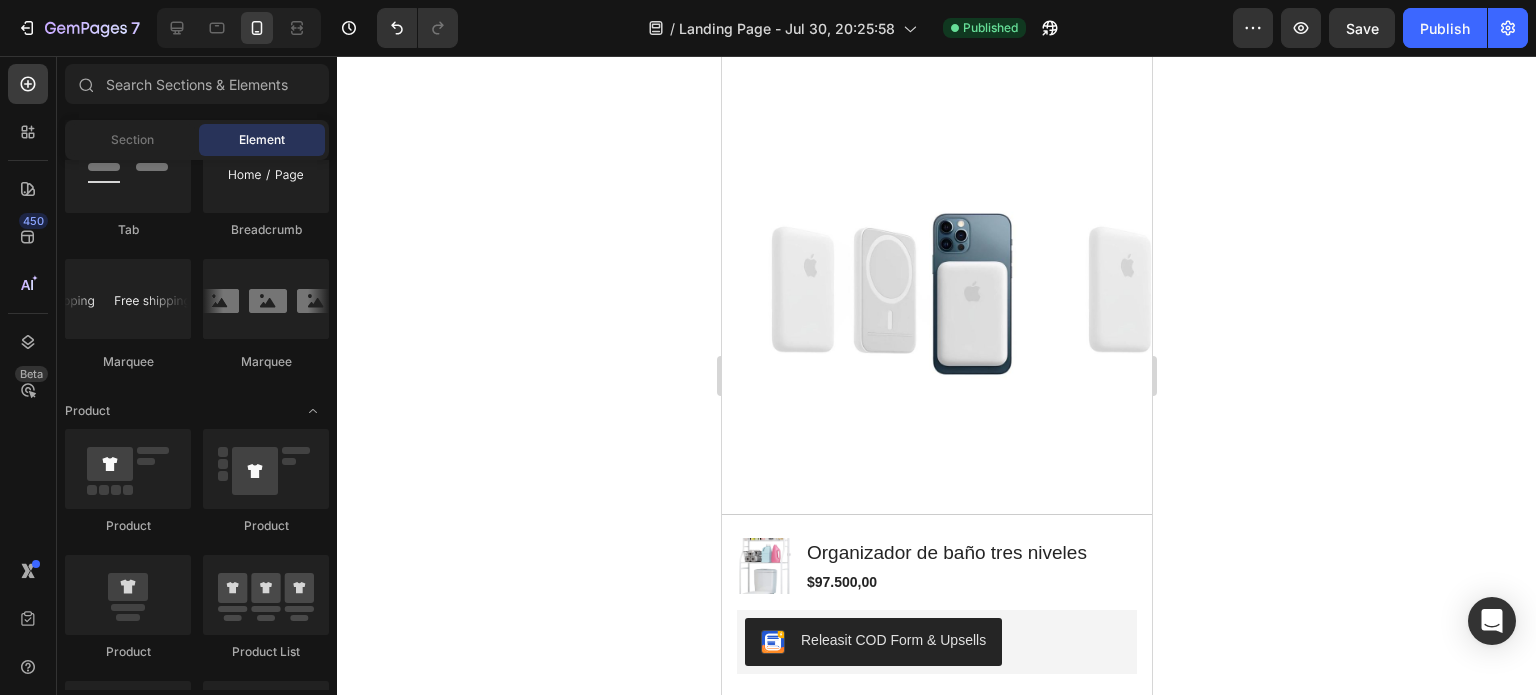 scroll, scrollTop: 6960, scrollLeft: 0, axis: vertical 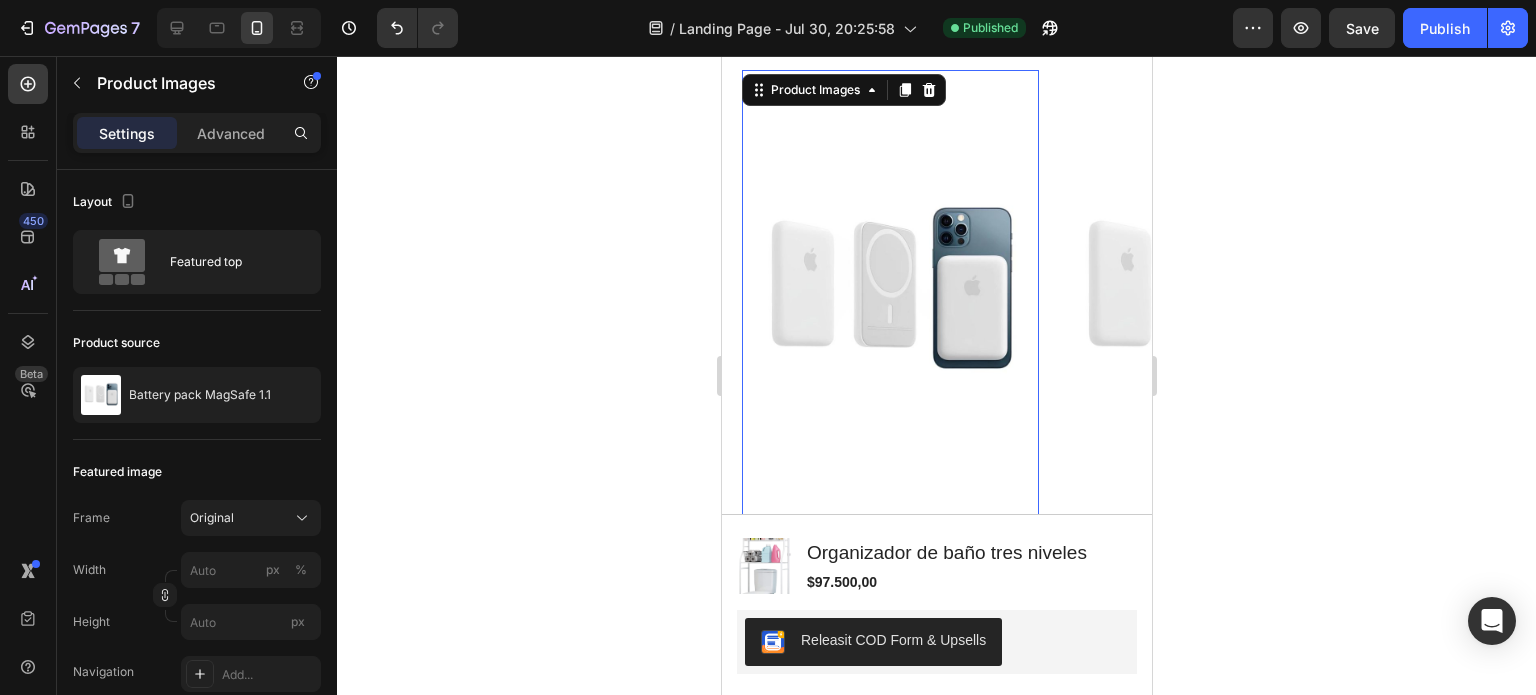 click 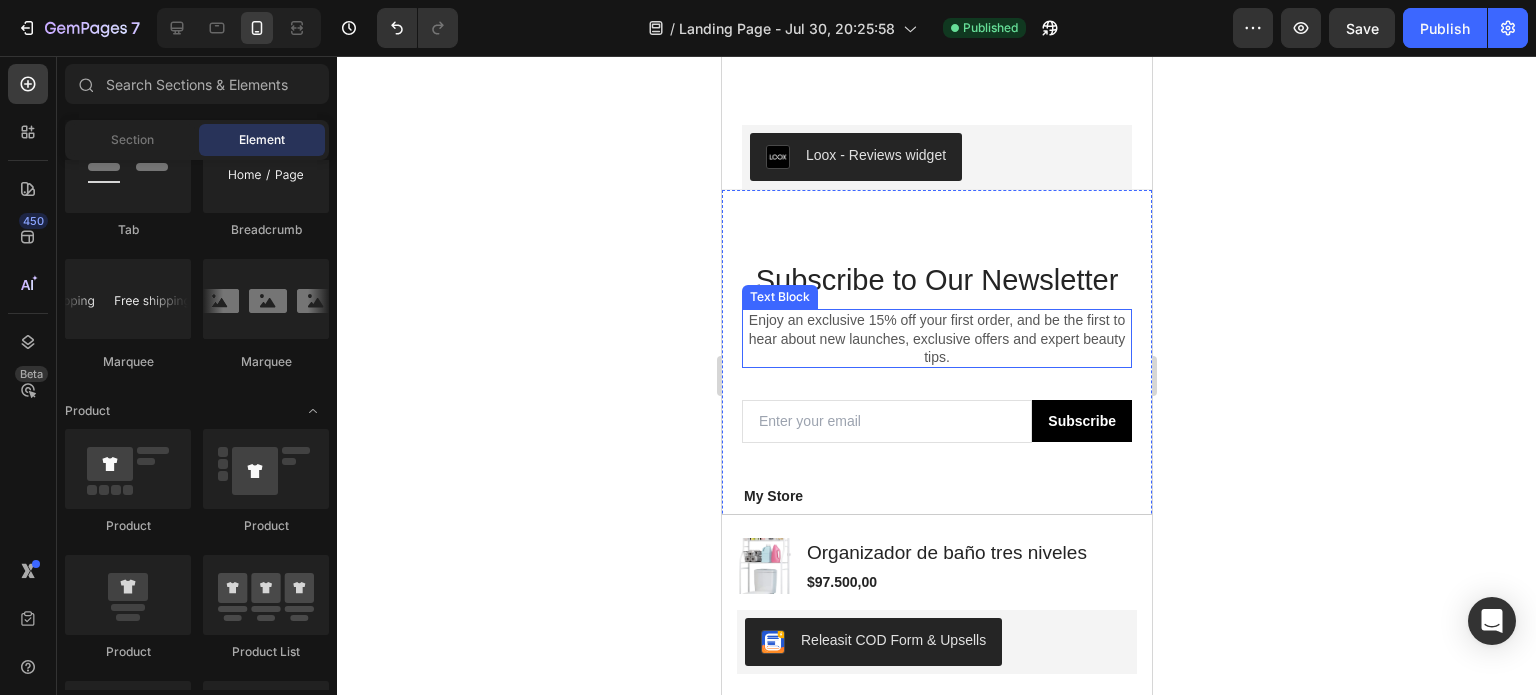 scroll, scrollTop: 7578, scrollLeft: 0, axis: vertical 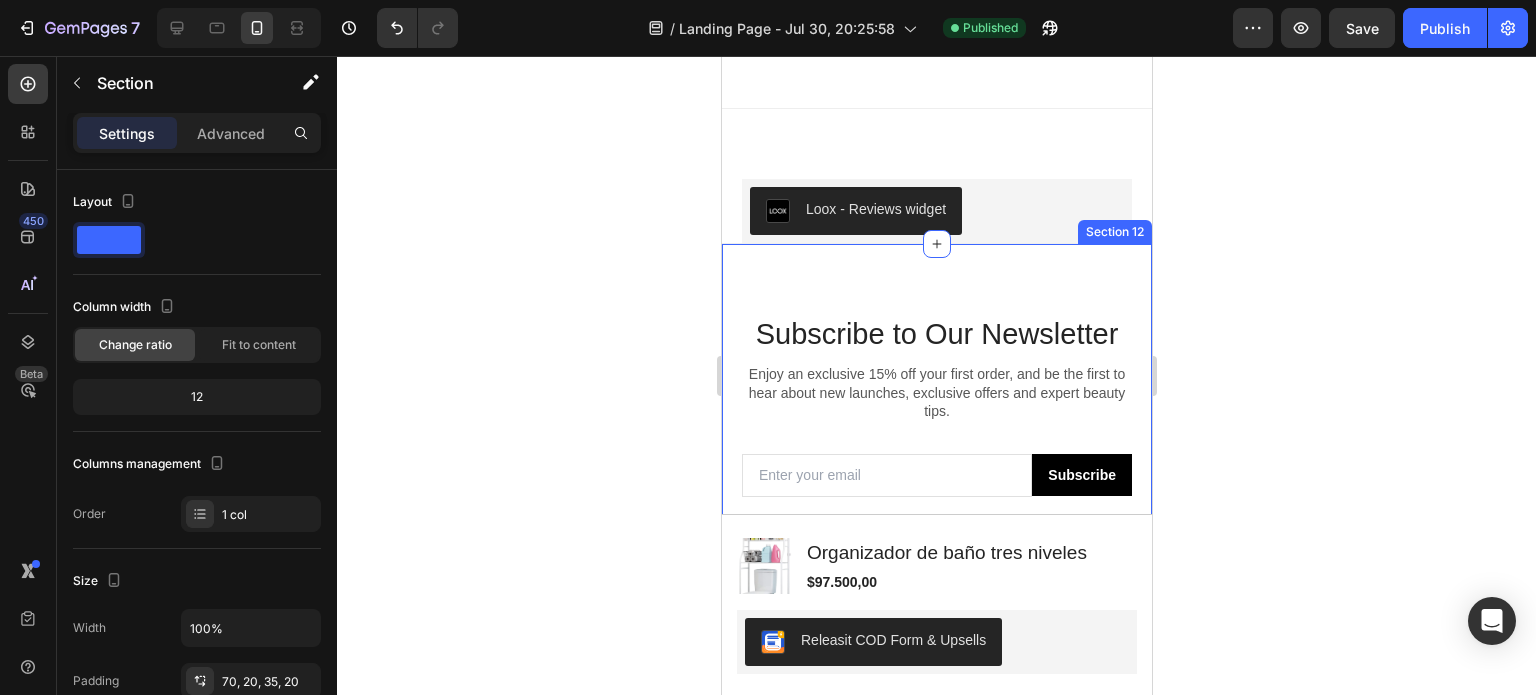click on "Subscribe to Our Newsletter Heading Enjoy an exclusive 15% off your first order, and be the first to hear about new launches, exclusive offers and expert beauty tips. Text Block Email Field Subscribe Submit Button Row Contact Form My Store Text Block Address:  Text Block Row [NUMBER] [STREET], [CITY] [POSTAL_CODE], [COUNTRY] Text Block Row Phone:  Text Block Row [PHONE] Text Block Row Email:  Text Block Row [EMAIL] Text Block Row Company Text Block About Us Button Contact Button Shipping   & Return Button FAQs Button Information Text Block My Account Button Login Button My Cart Button Checkout Button Contact Text Block Customer Service Button Store Locator Button Wholesale Button Career Button Row Section 12" at bounding box center [936, 773] 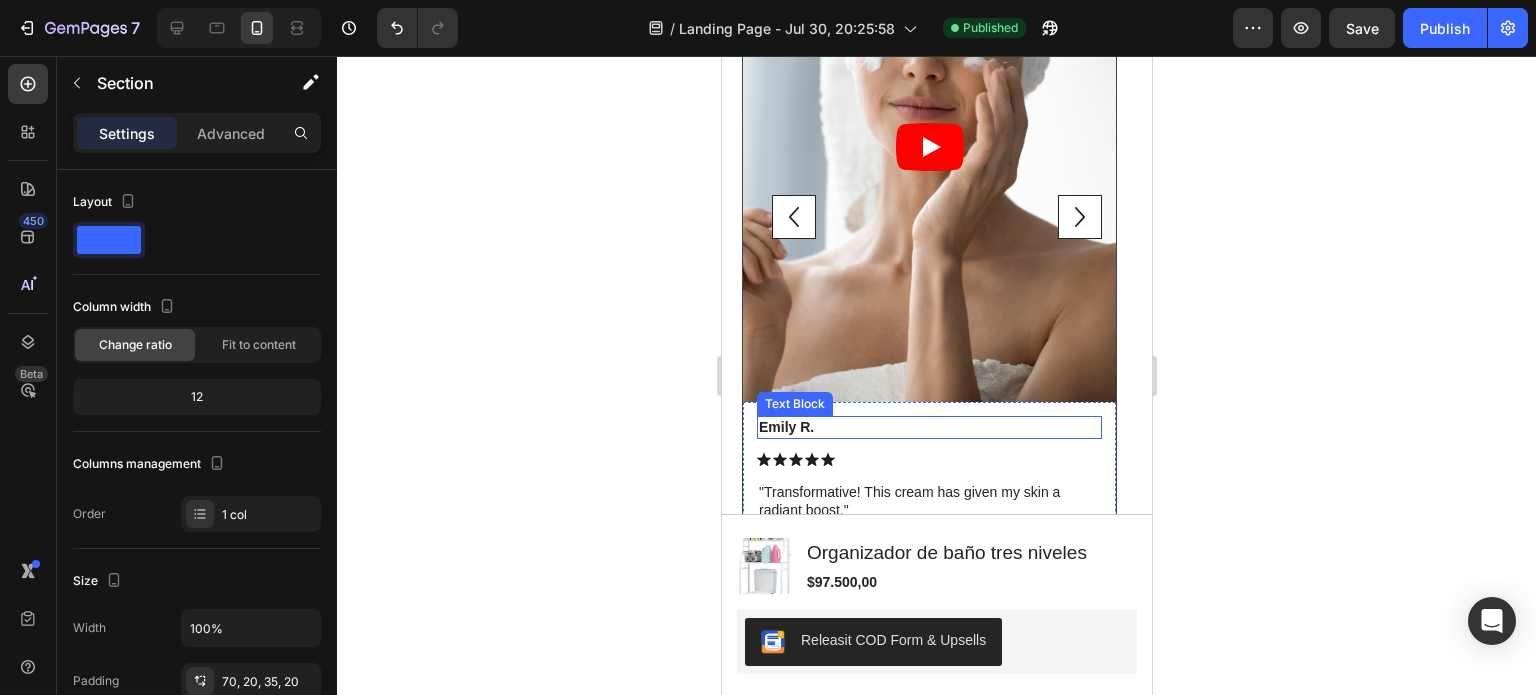 scroll, scrollTop: 5151, scrollLeft: 0, axis: vertical 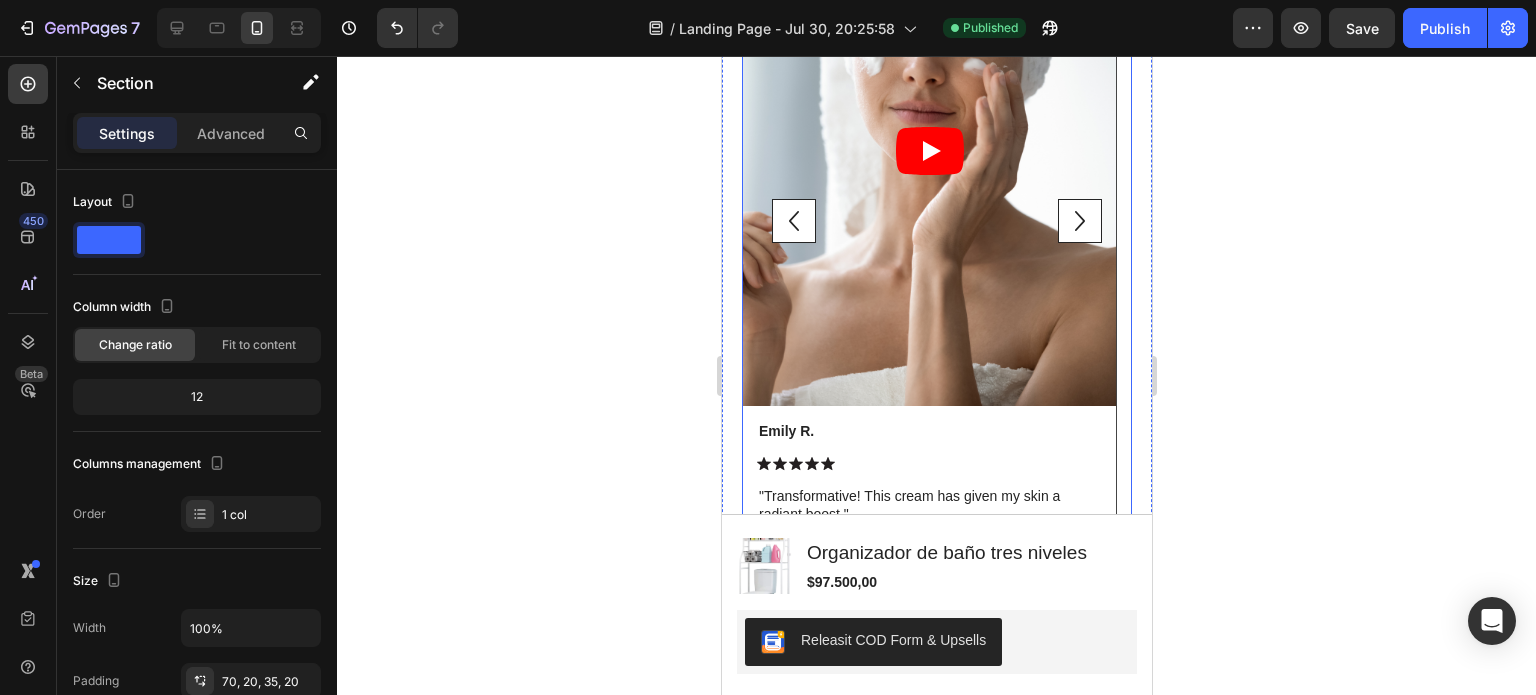 click 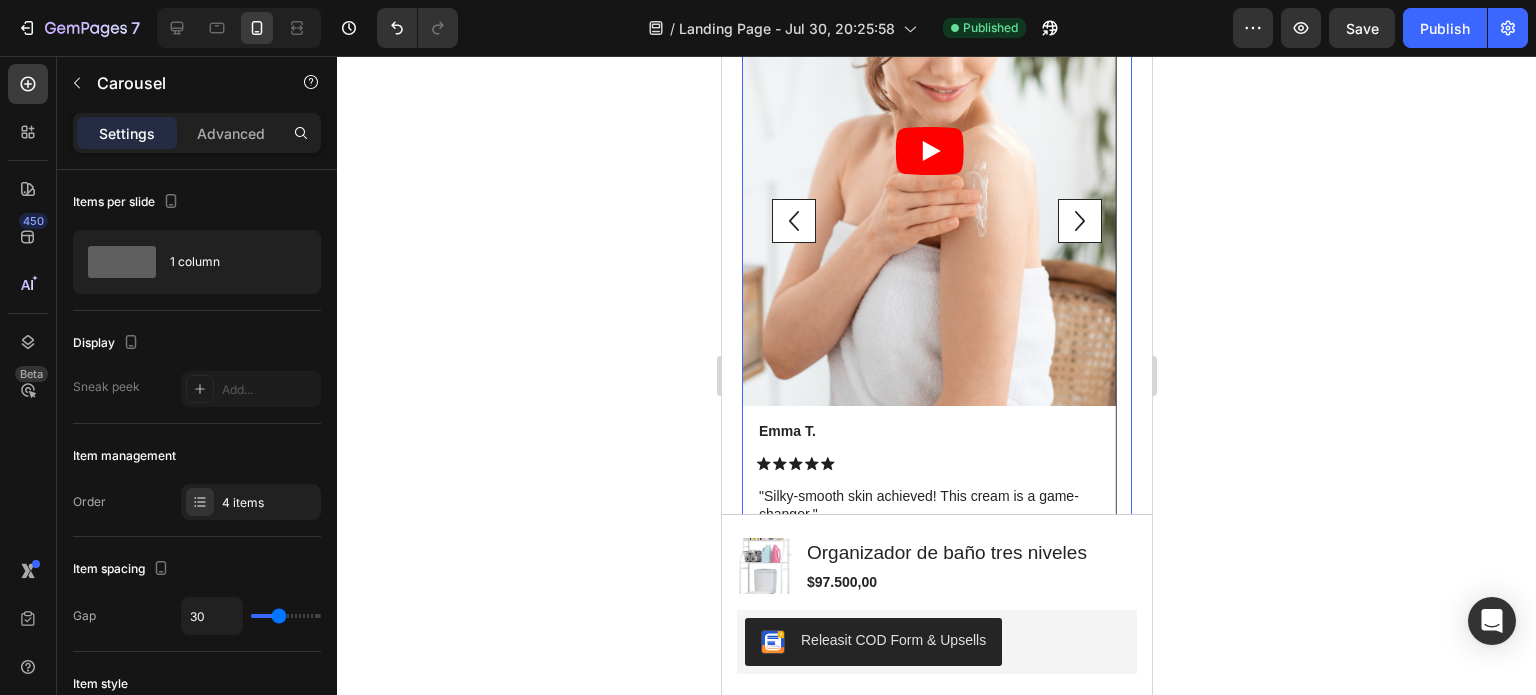 click 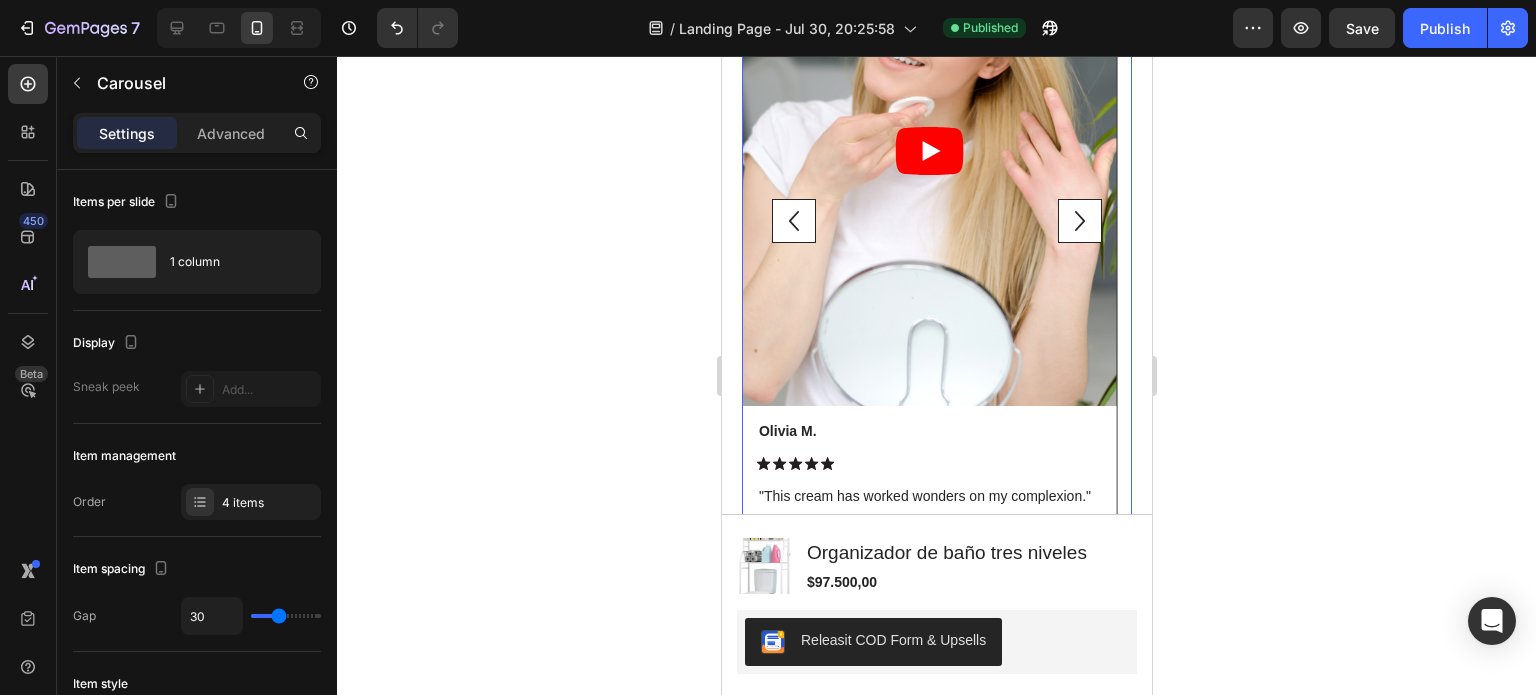 click 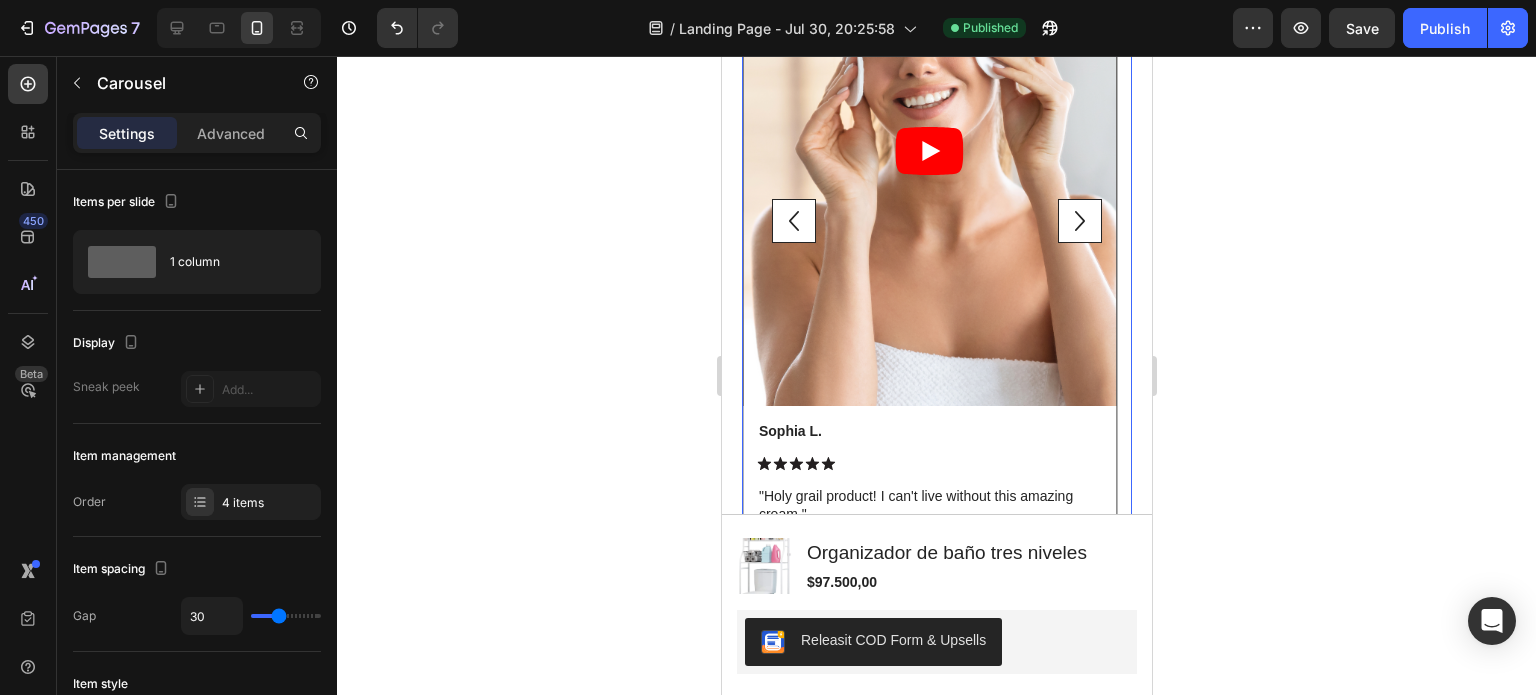 scroll, scrollTop: 5044, scrollLeft: 0, axis: vertical 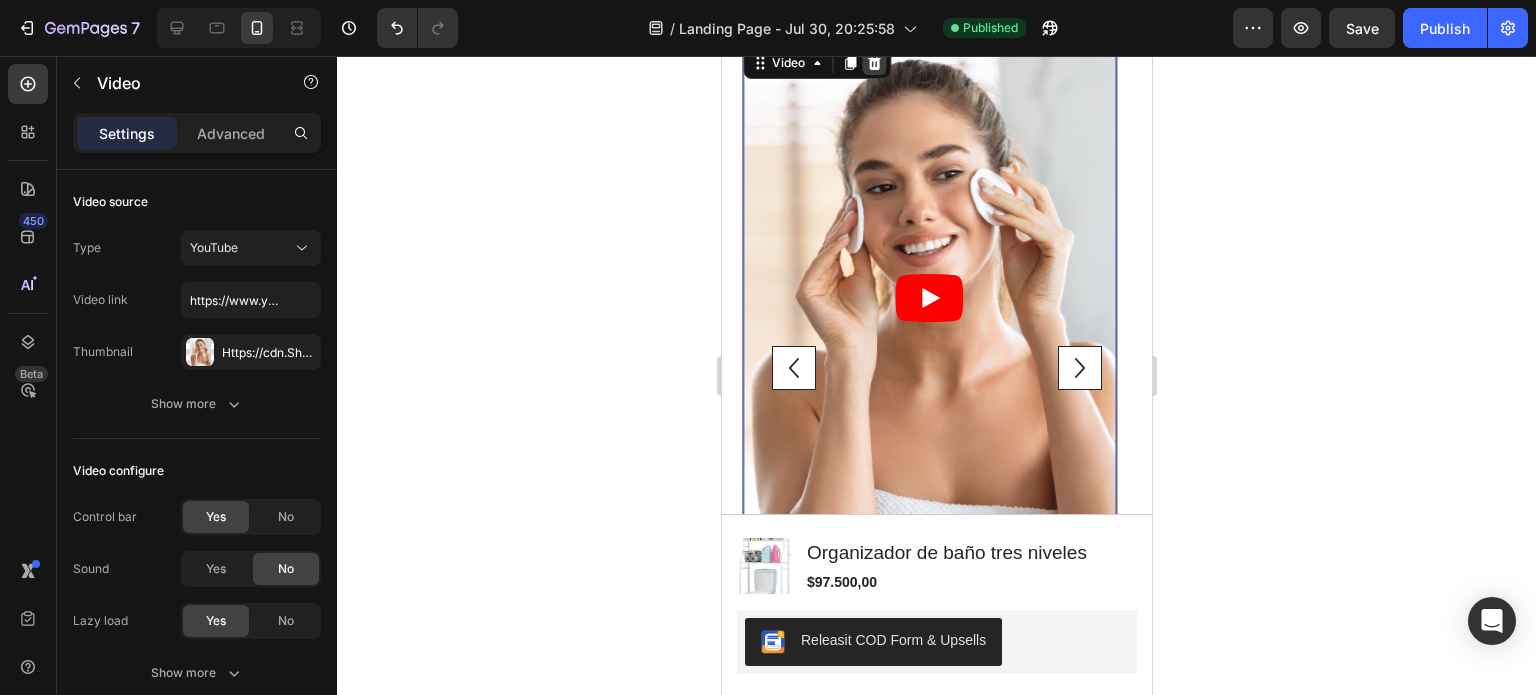click 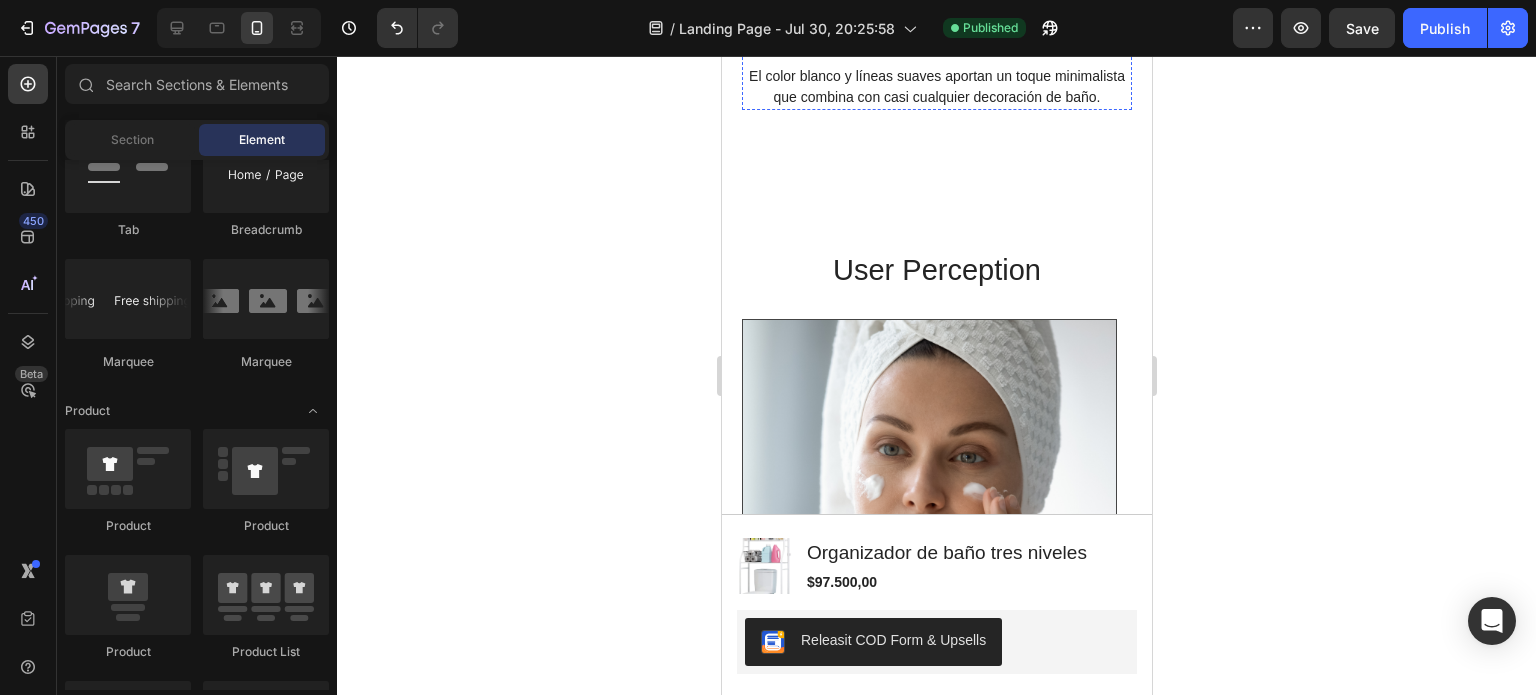 scroll, scrollTop: 4875, scrollLeft: 0, axis: vertical 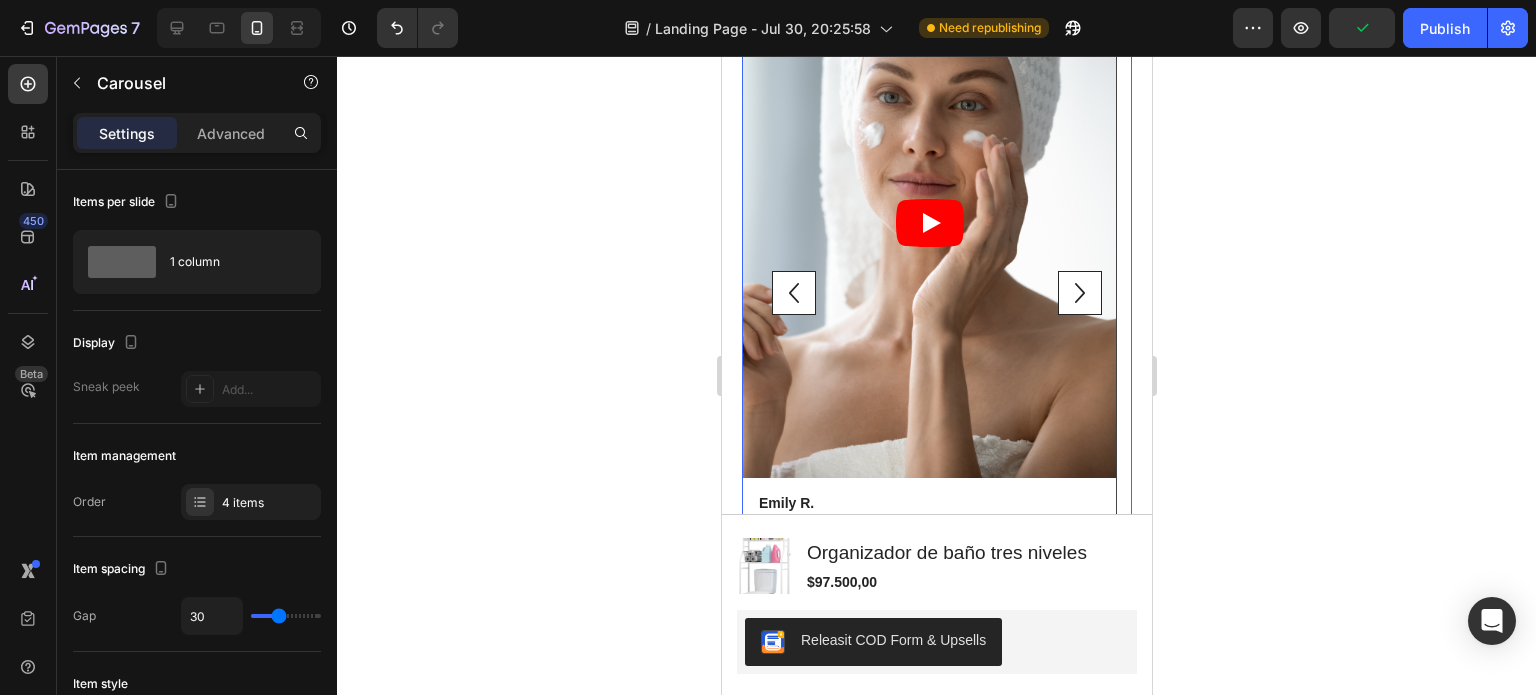 click 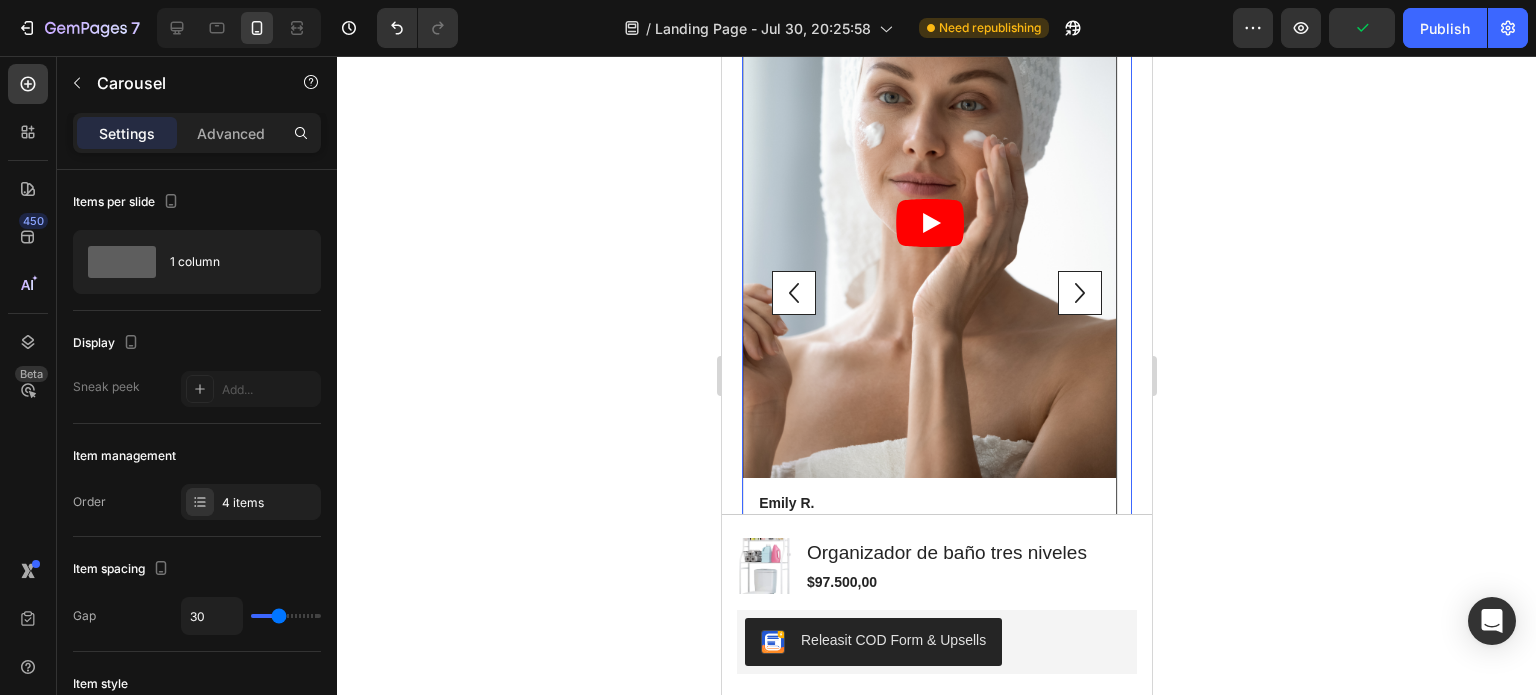 click 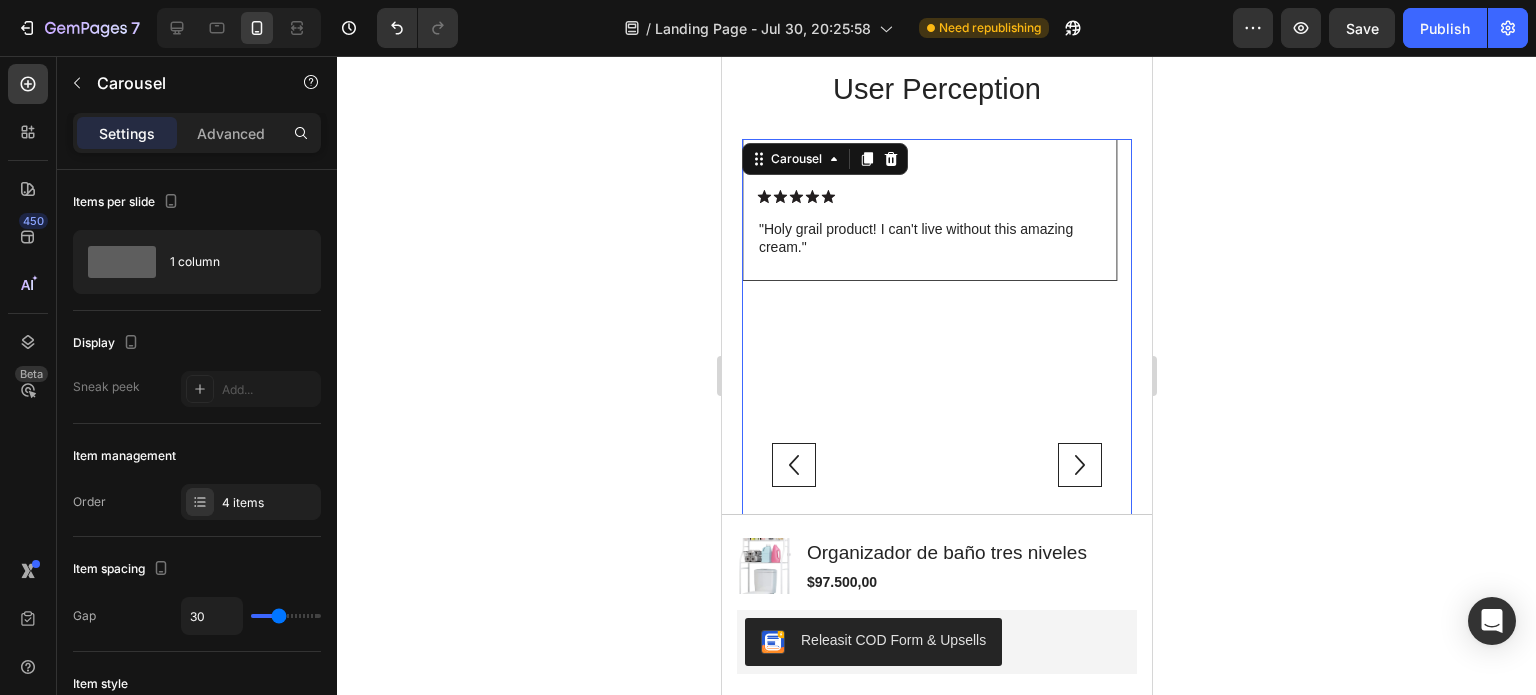 scroll, scrollTop: 4924, scrollLeft: 0, axis: vertical 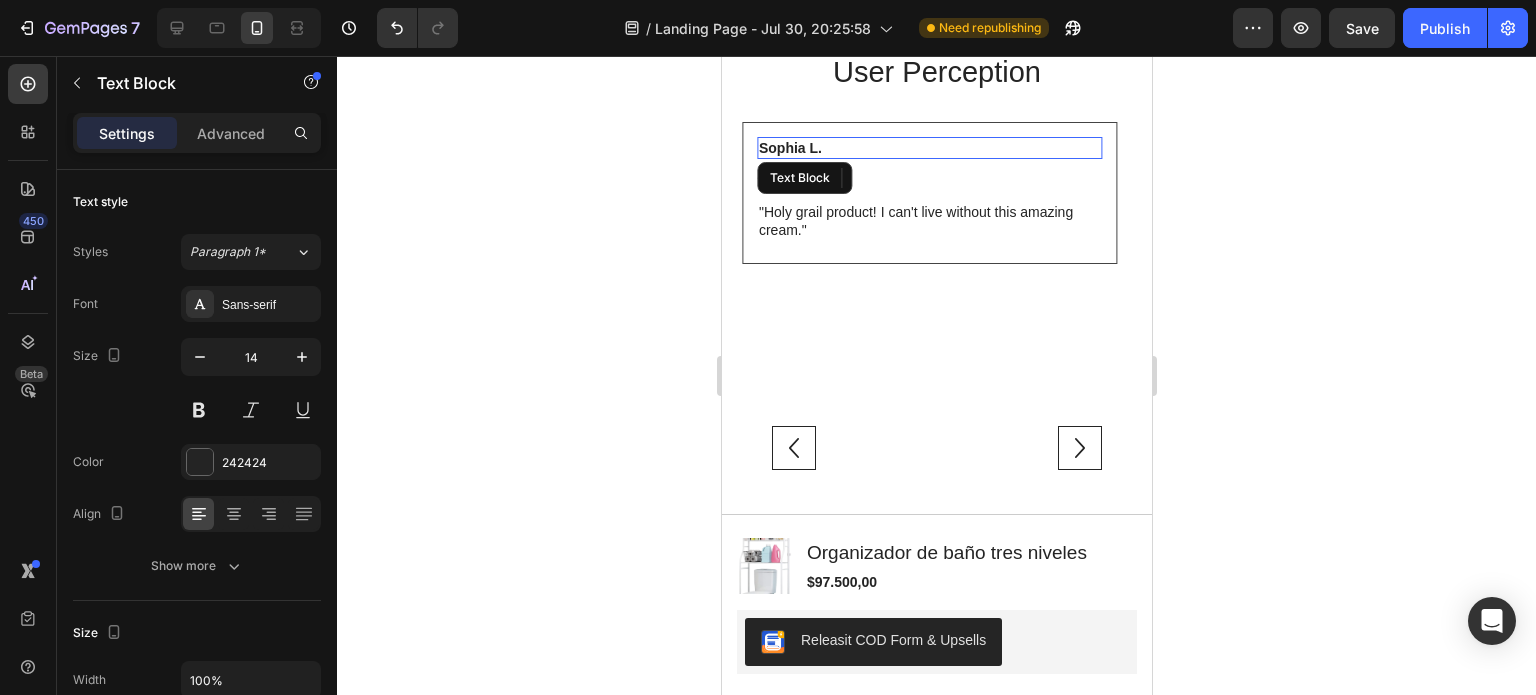 click on "Sophia L." at bounding box center (928, 148) 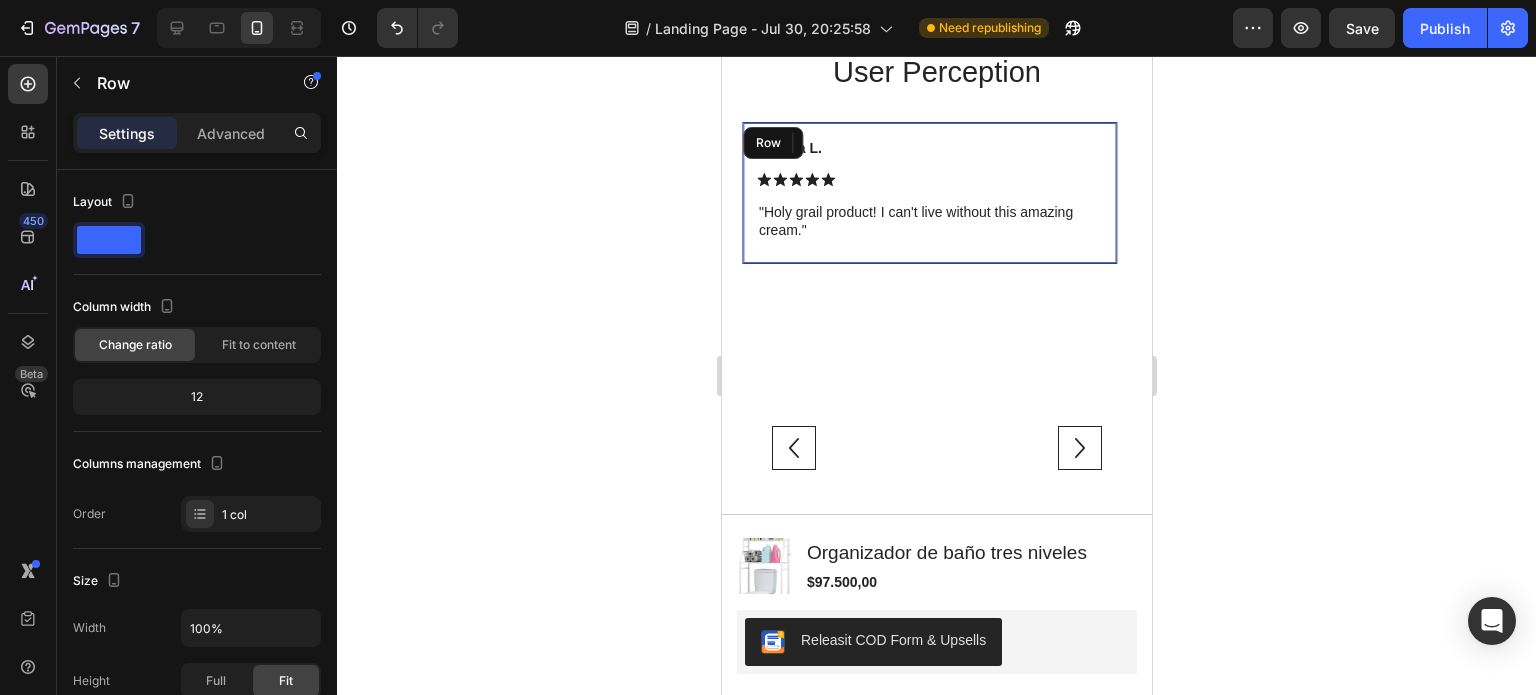 click on "Sophia L. Text Block
Icon
Icon
Icon
Icon
Icon Icon List "Holy grail product! I can't live without this amazing cream." Text Block Row" at bounding box center (928, 193) 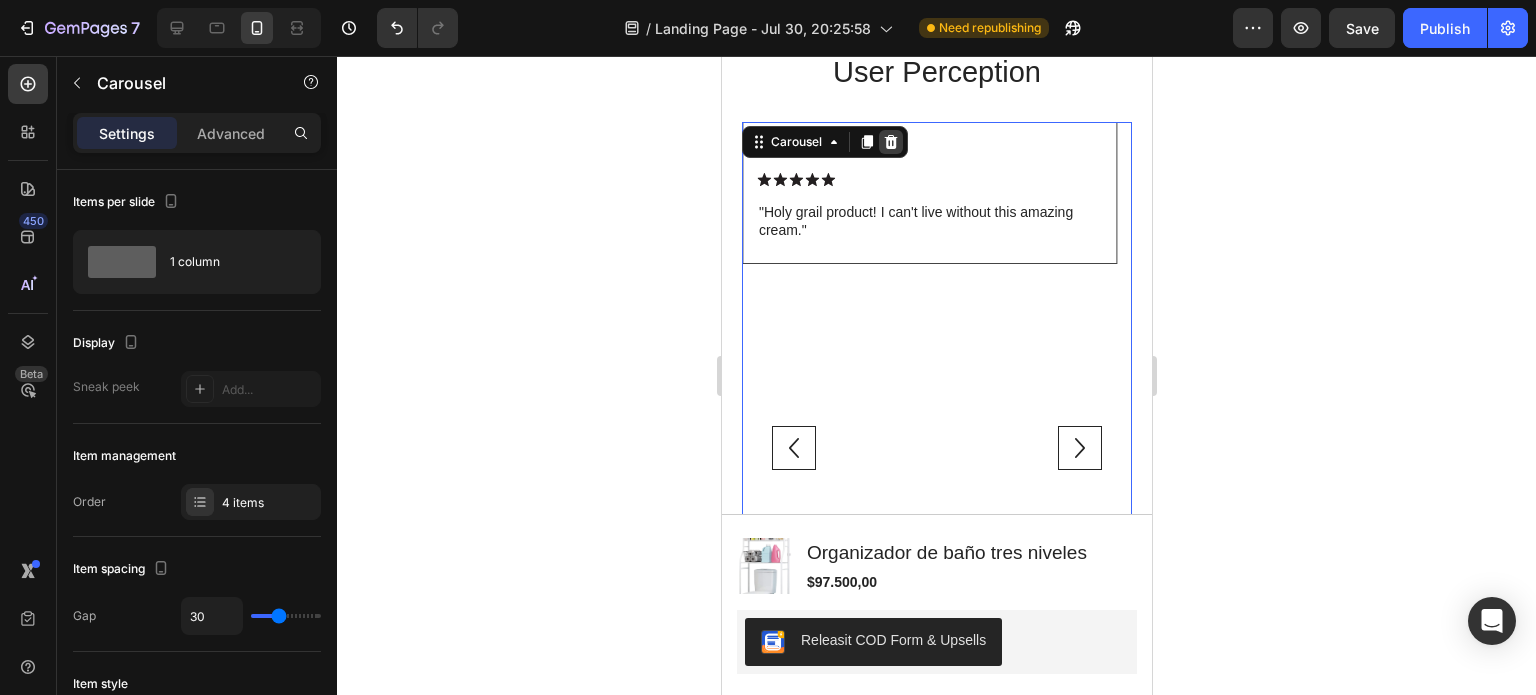 click 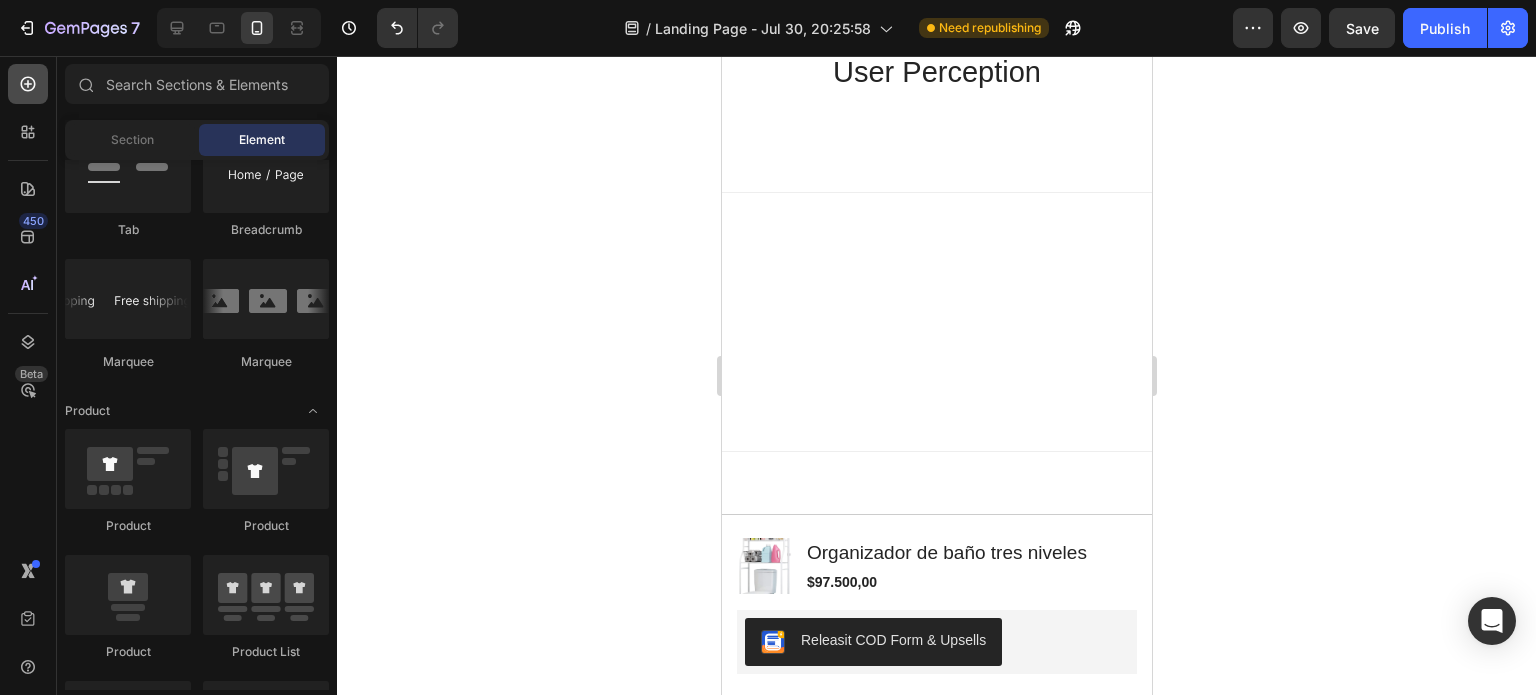 click 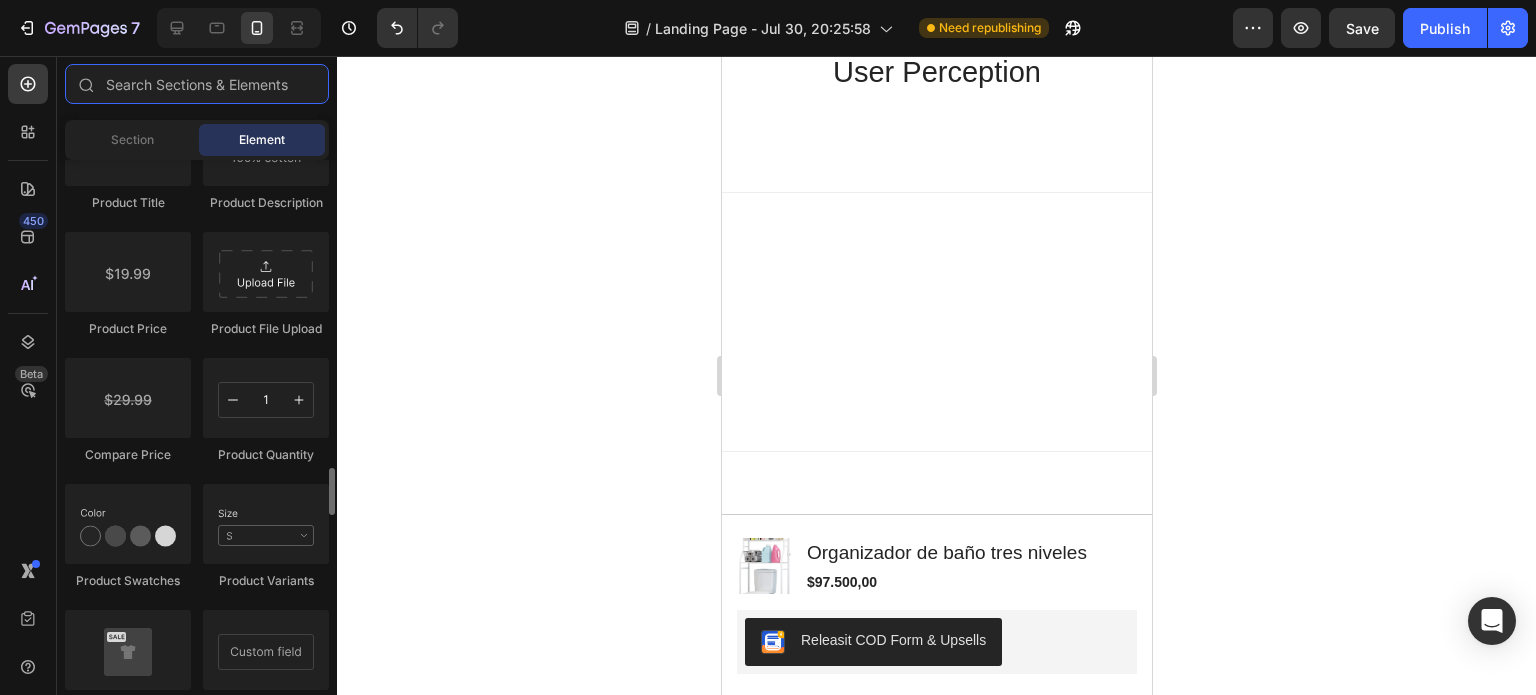 scroll, scrollTop: 3302, scrollLeft: 0, axis: vertical 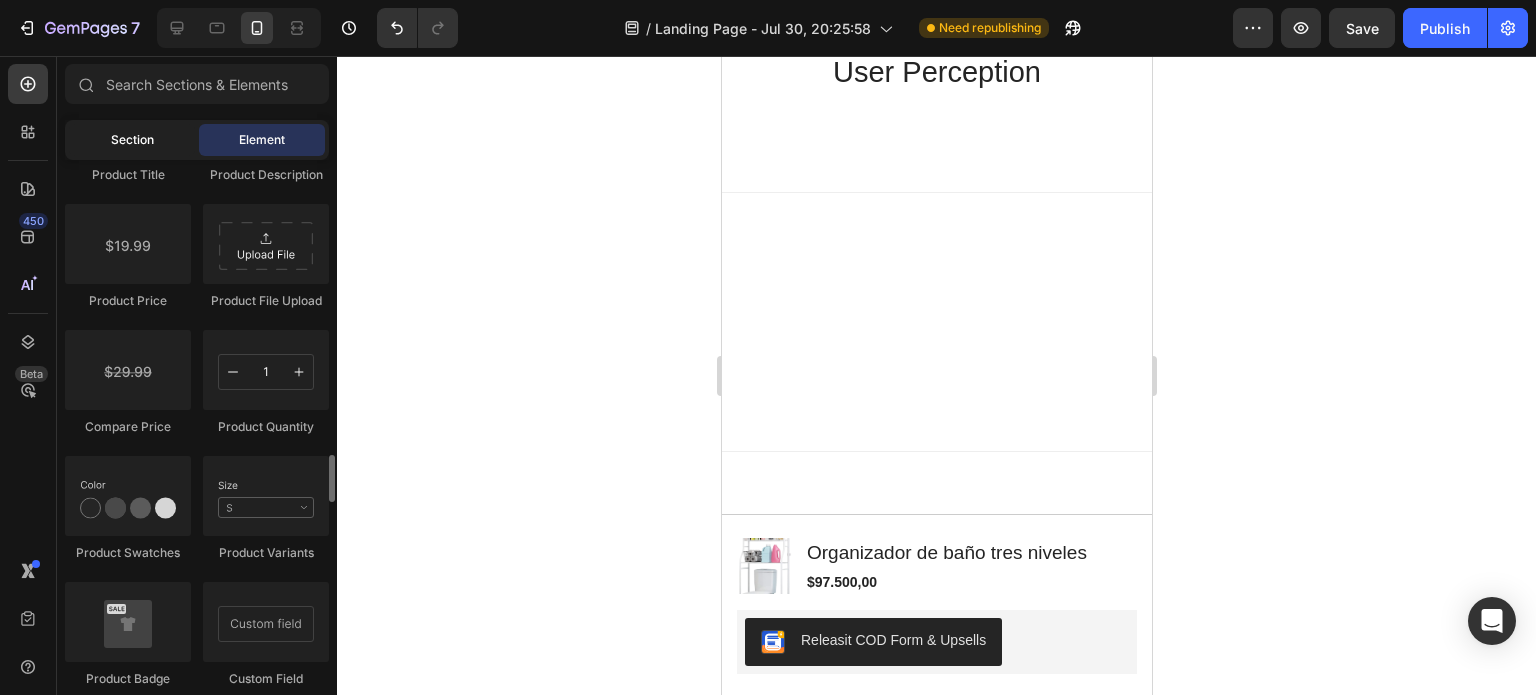 click on "Section" at bounding box center (132, 140) 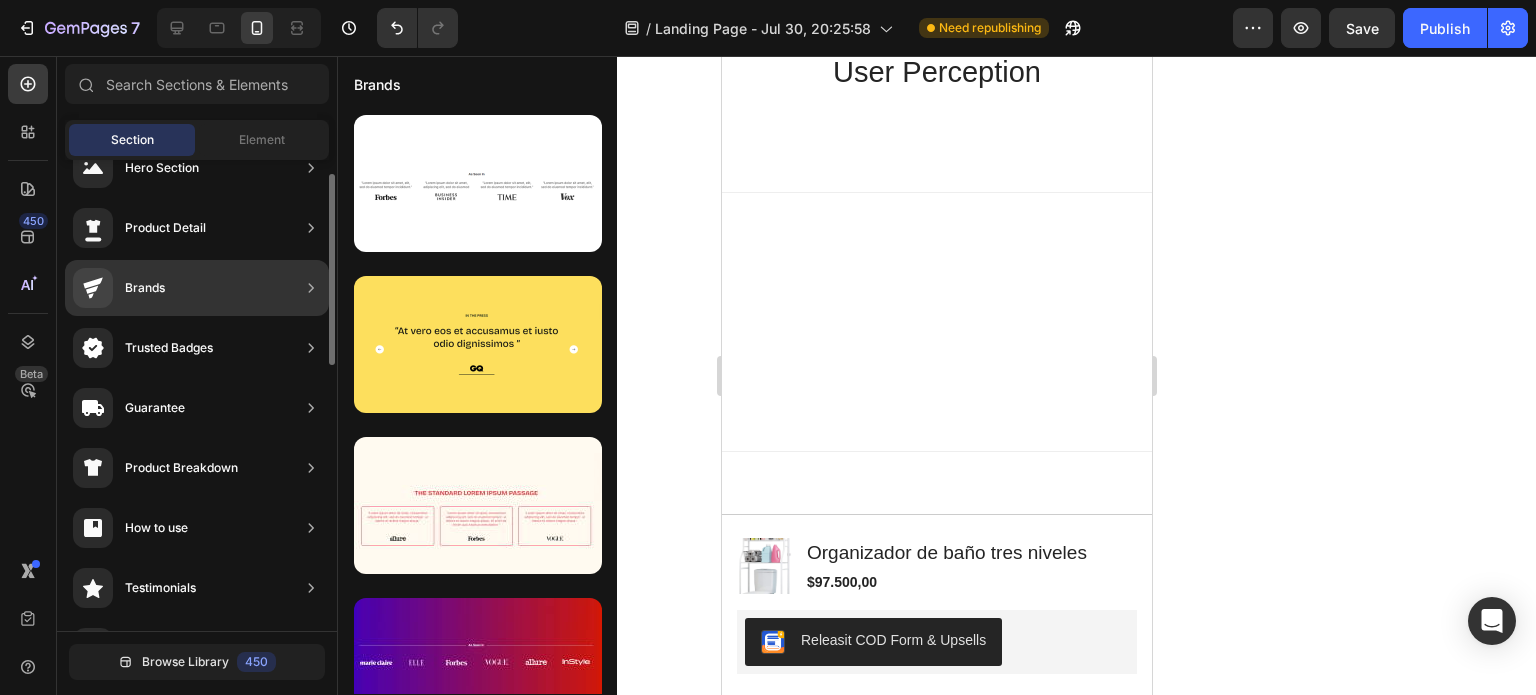 scroll, scrollTop: 38, scrollLeft: 0, axis: vertical 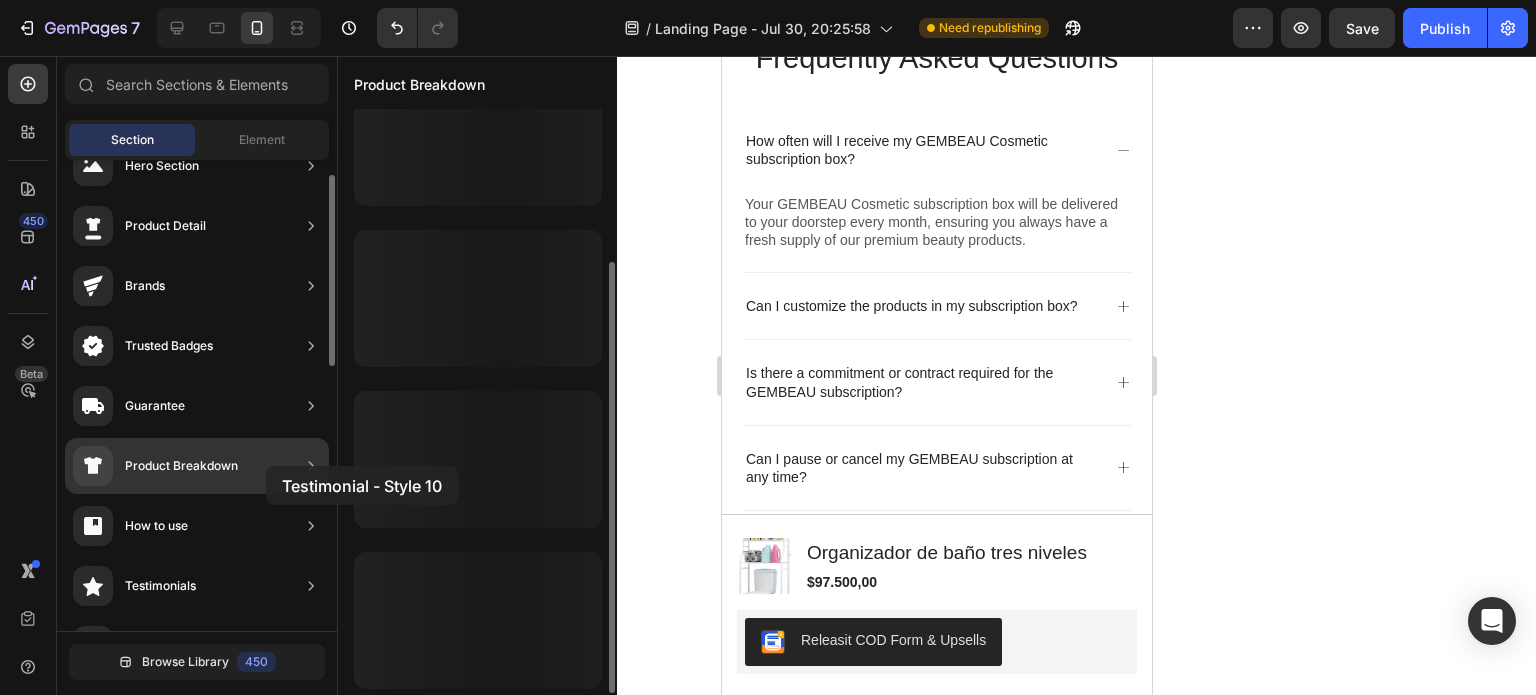drag, startPoint x: 500, startPoint y: 452, endPoint x: 232, endPoint y: 448, distance: 268.02985 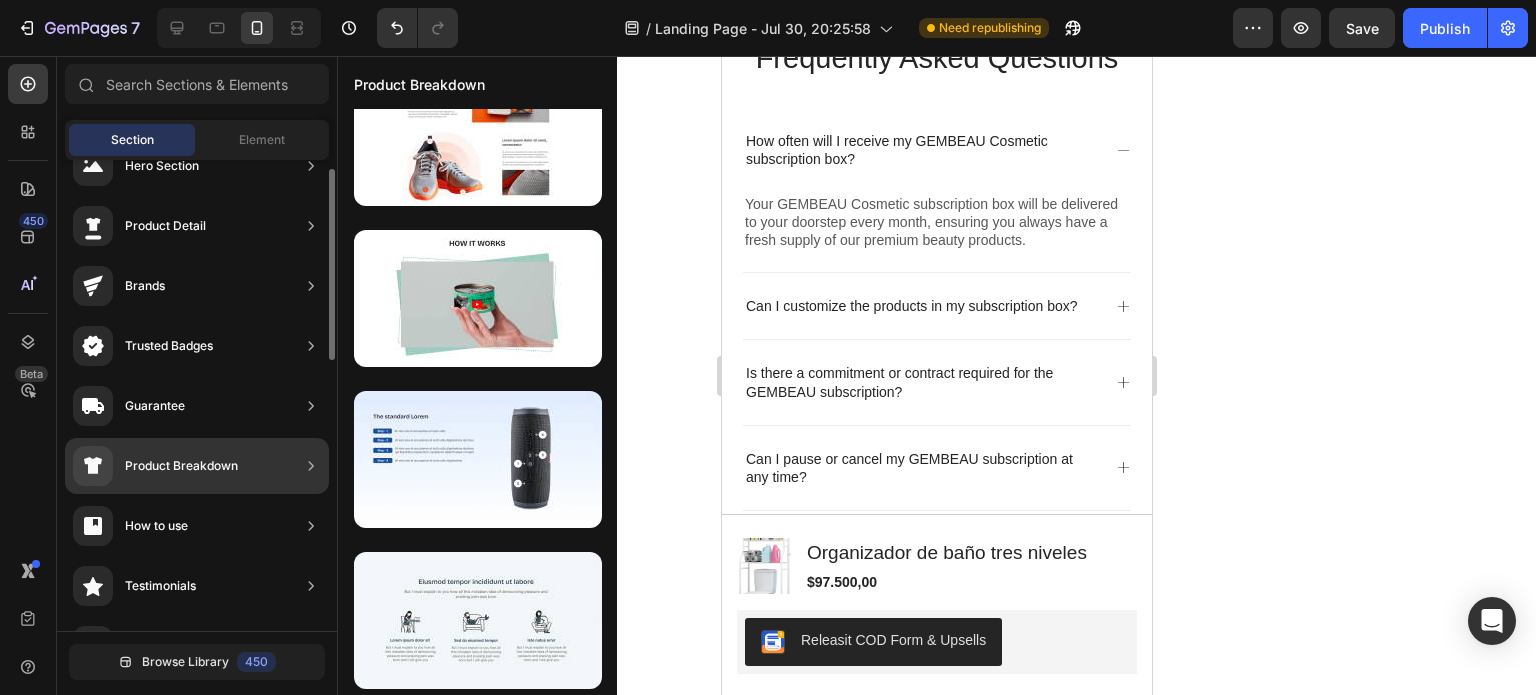 scroll, scrollTop: 0, scrollLeft: 0, axis: both 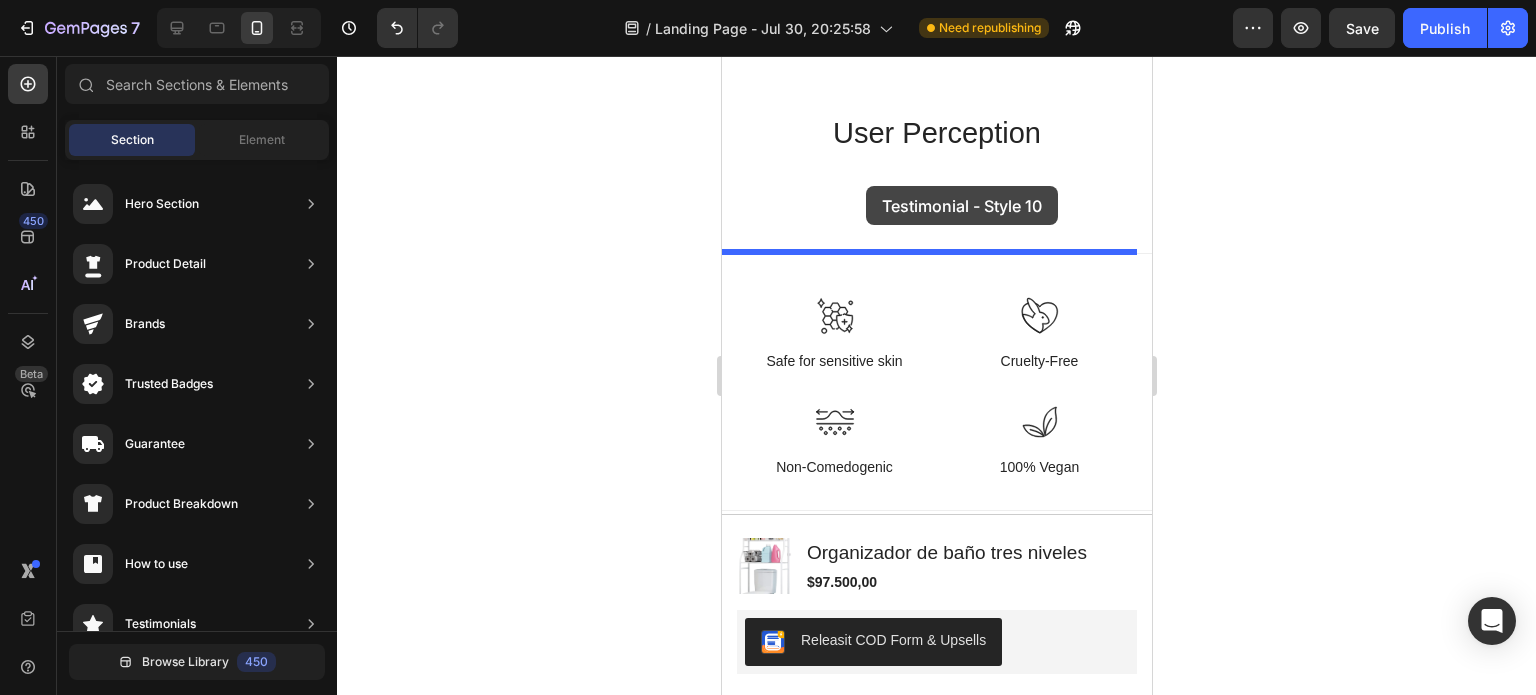 drag, startPoint x: 1209, startPoint y: 607, endPoint x: 865, endPoint y: 186, distance: 543.6699 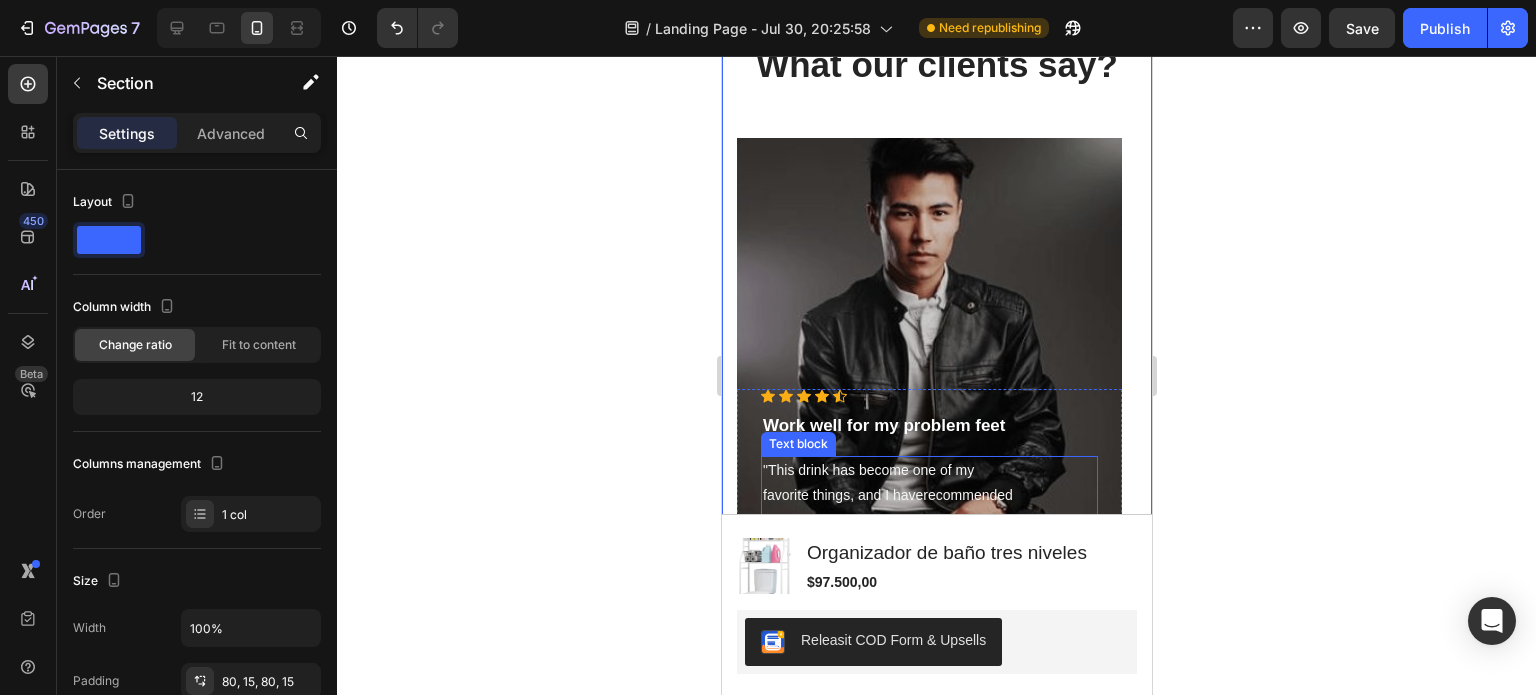 scroll, scrollTop: 4255, scrollLeft: 0, axis: vertical 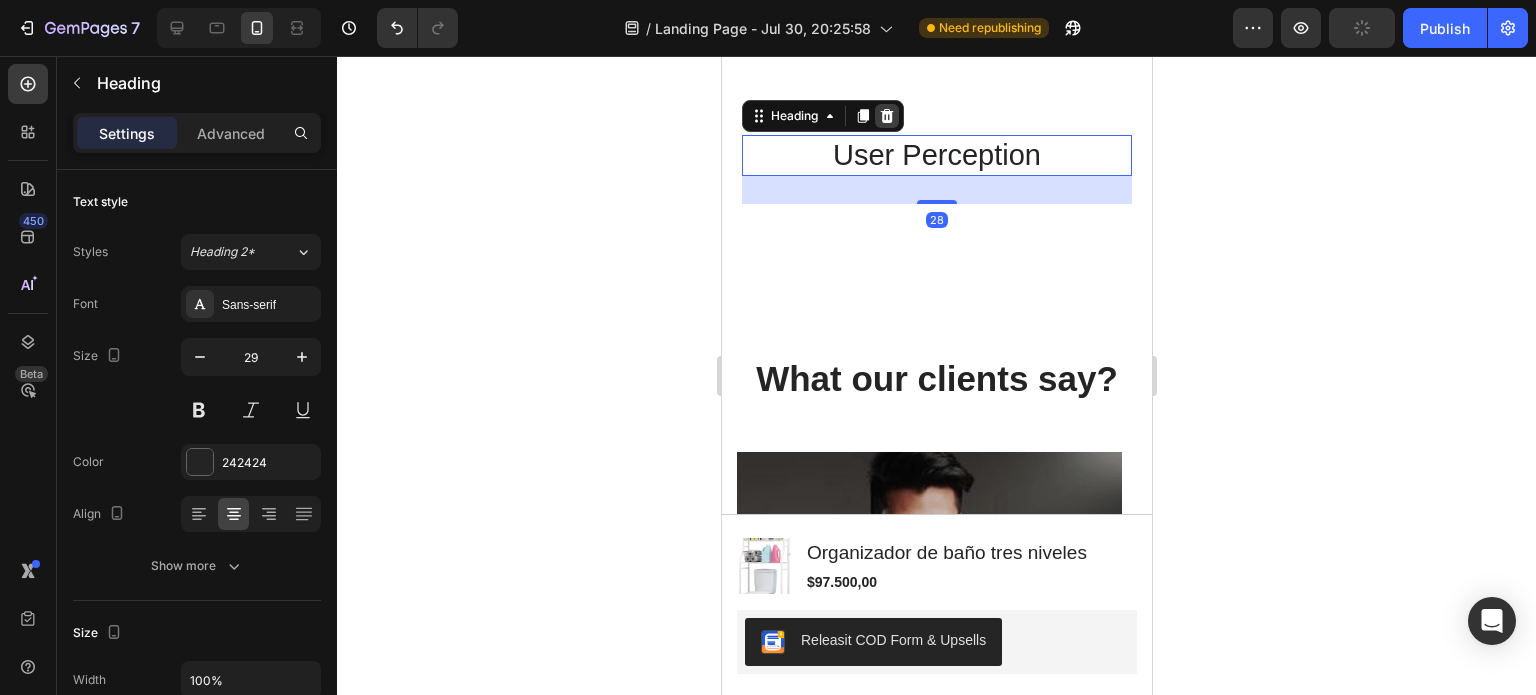 click 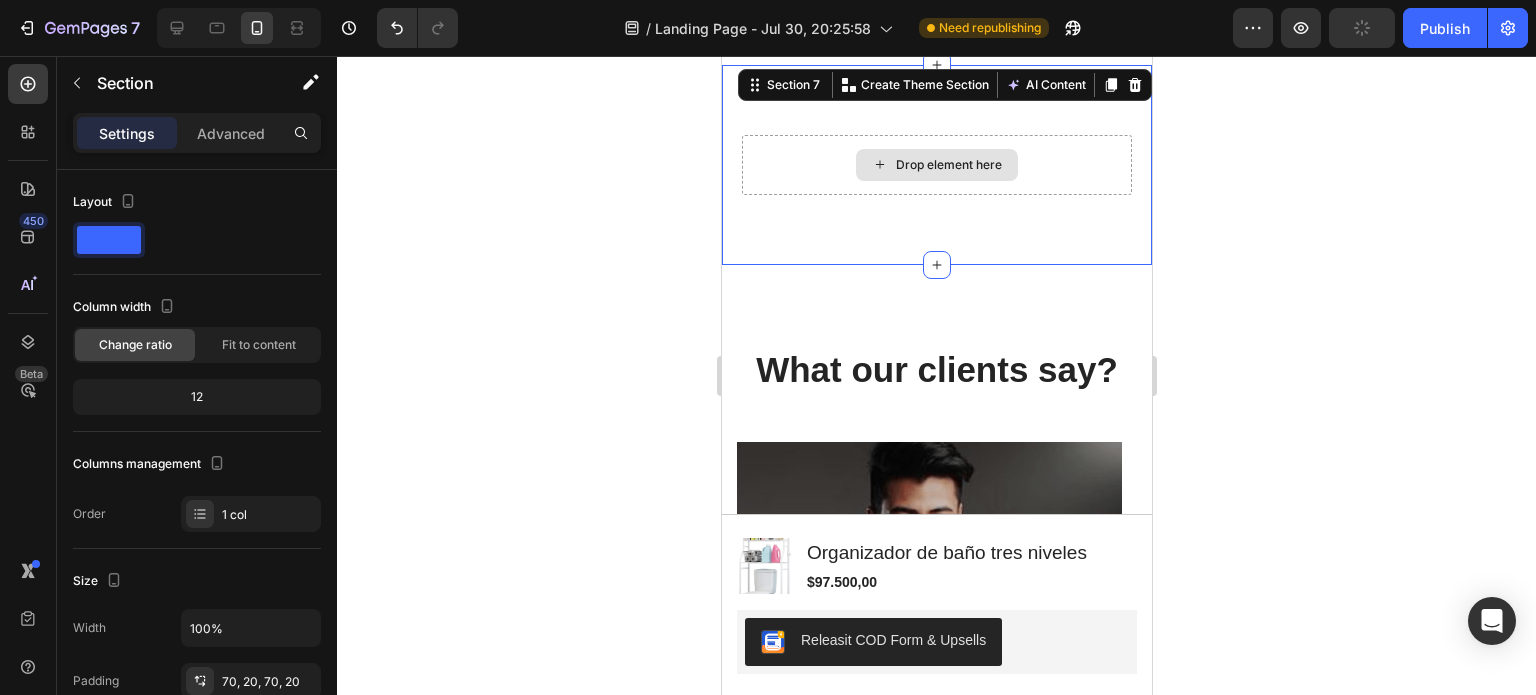 scroll, scrollTop: 4261, scrollLeft: 0, axis: vertical 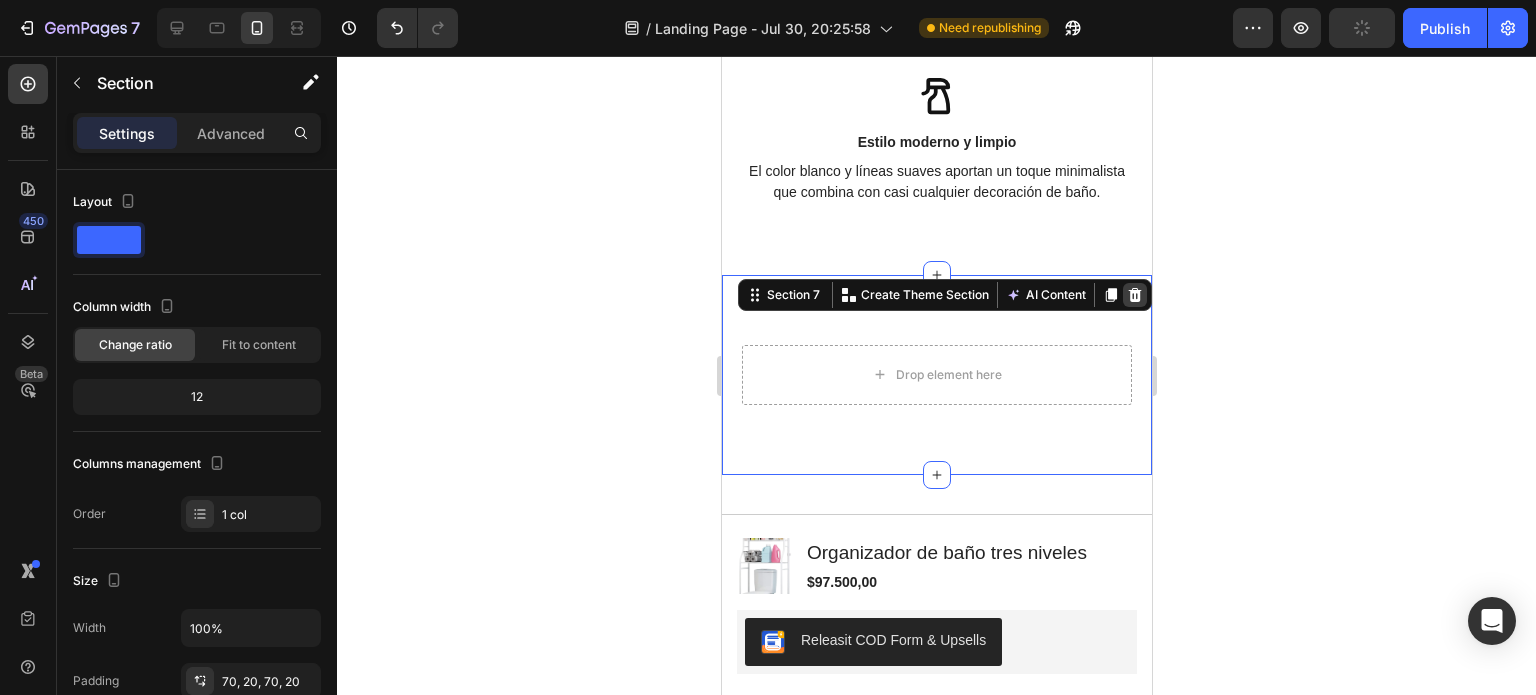 click at bounding box center [1134, 295] 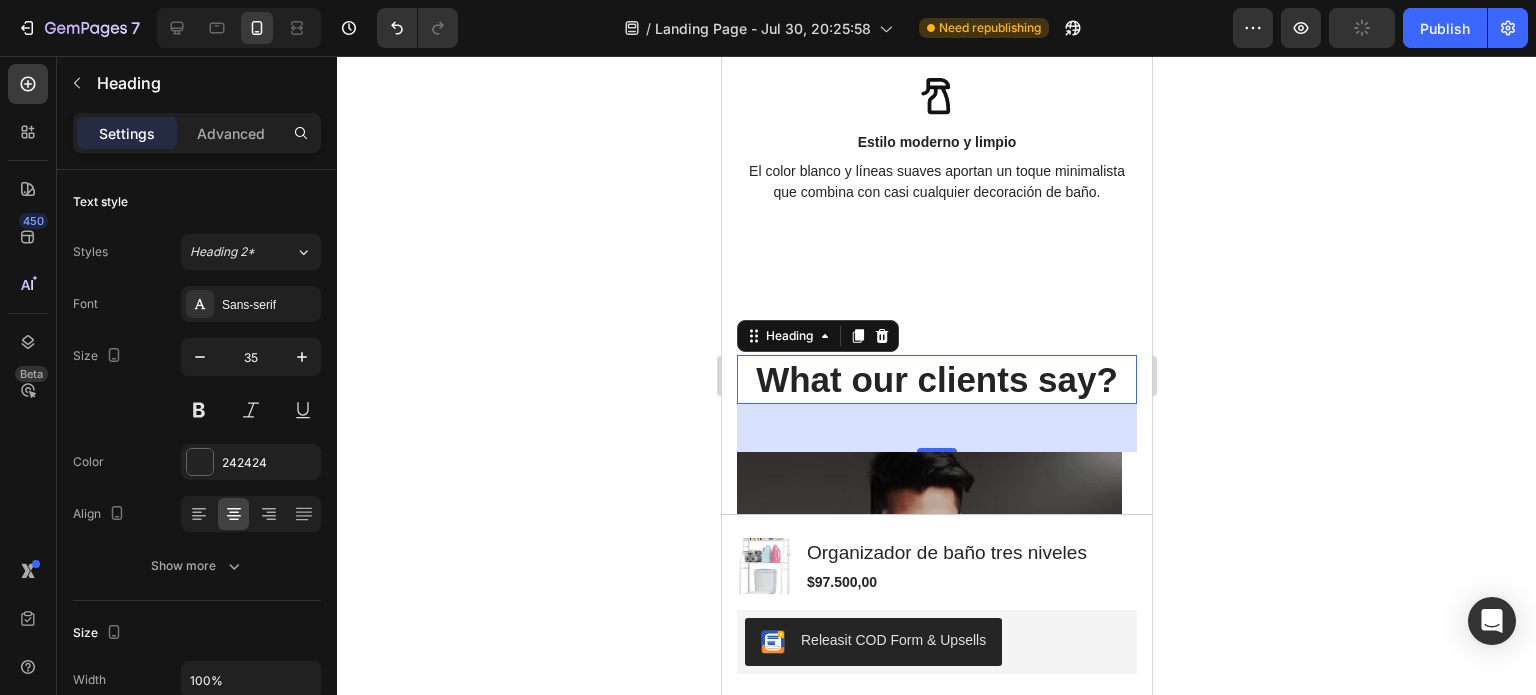 click on "What our clients say?" at bounding box center (936, 380) 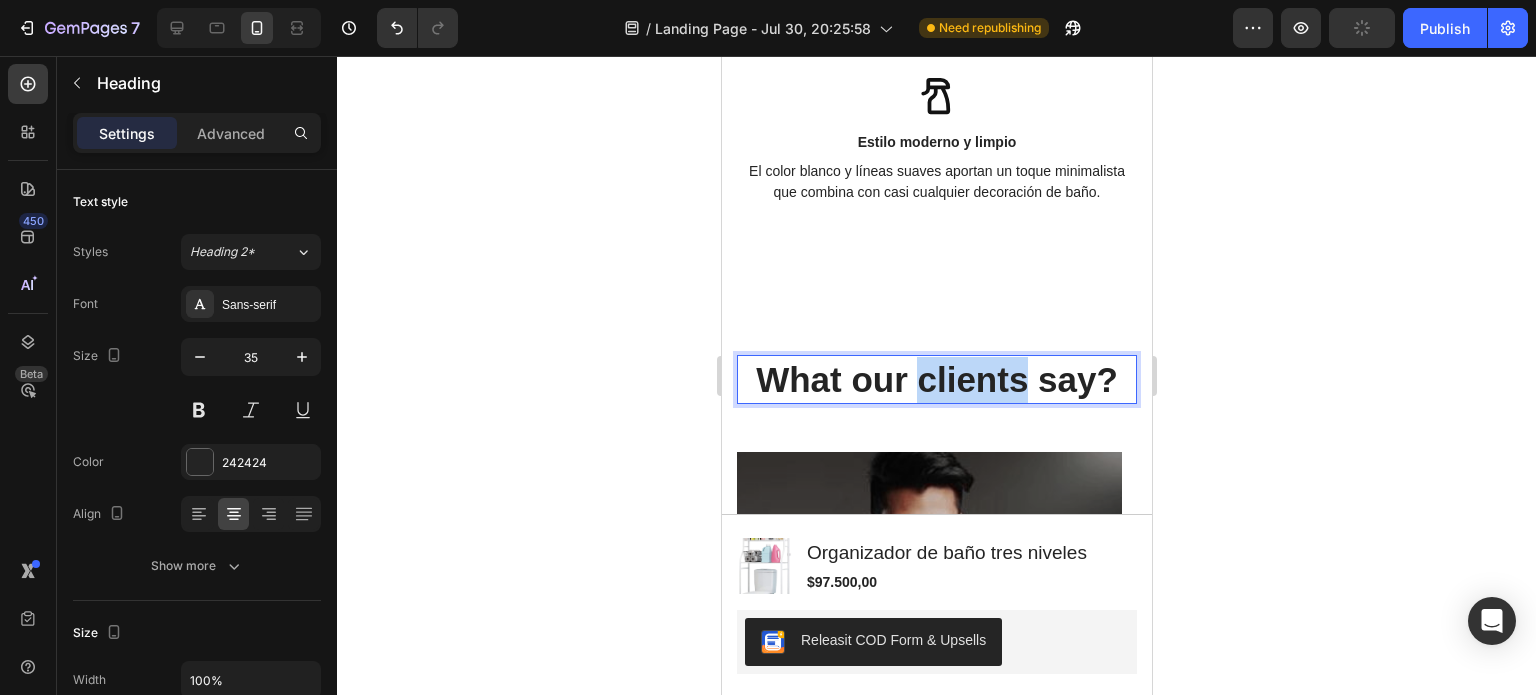 click on "What our clients say?" at bounding box center [936, 380] 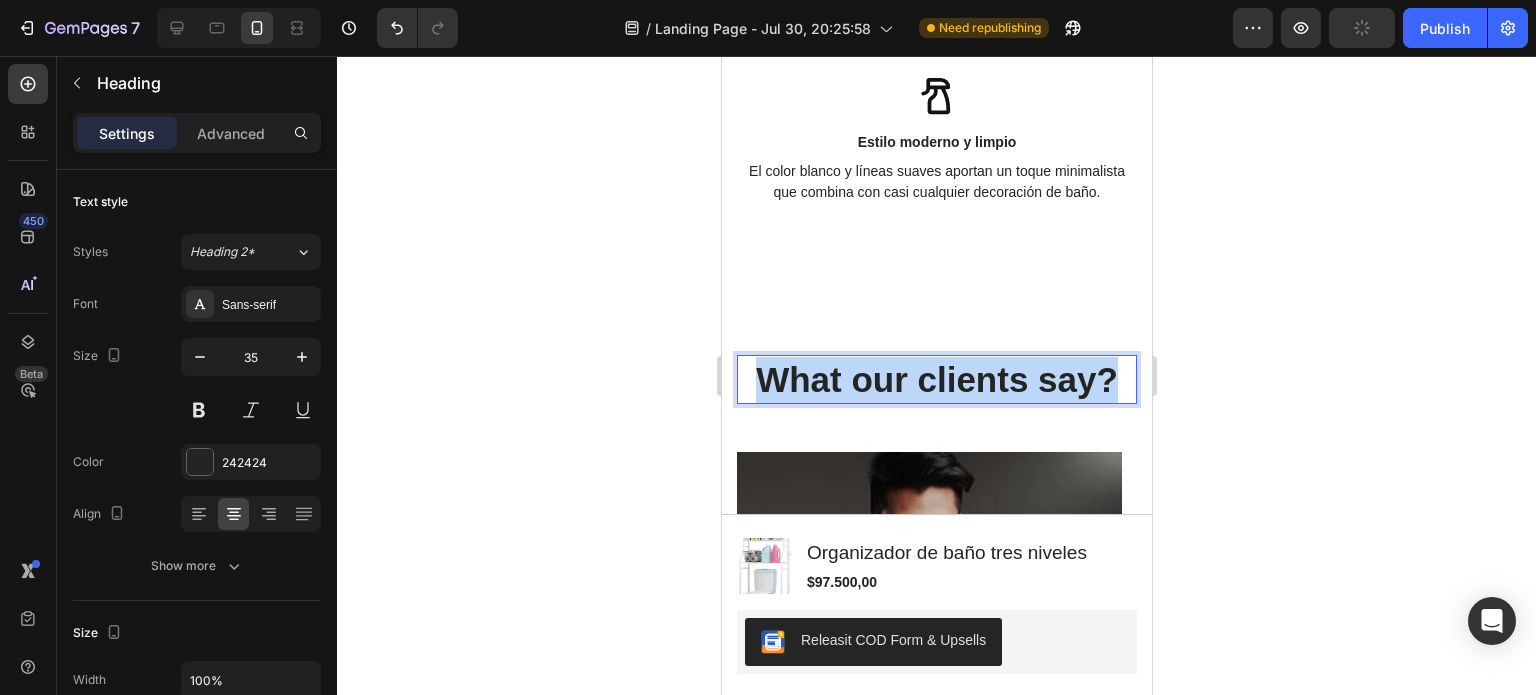 click on "What our clients say?" at bounding box center [936, 380] 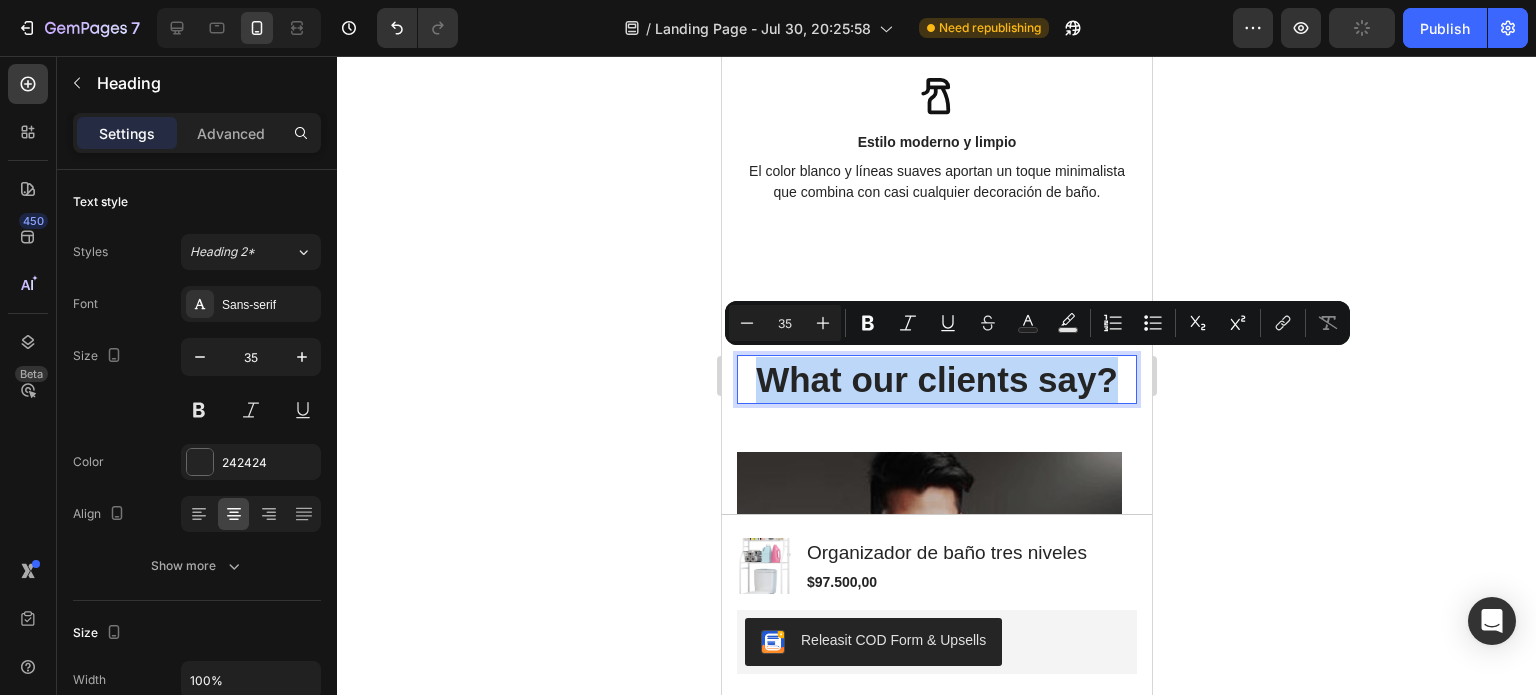 copy on "What our clients say?" 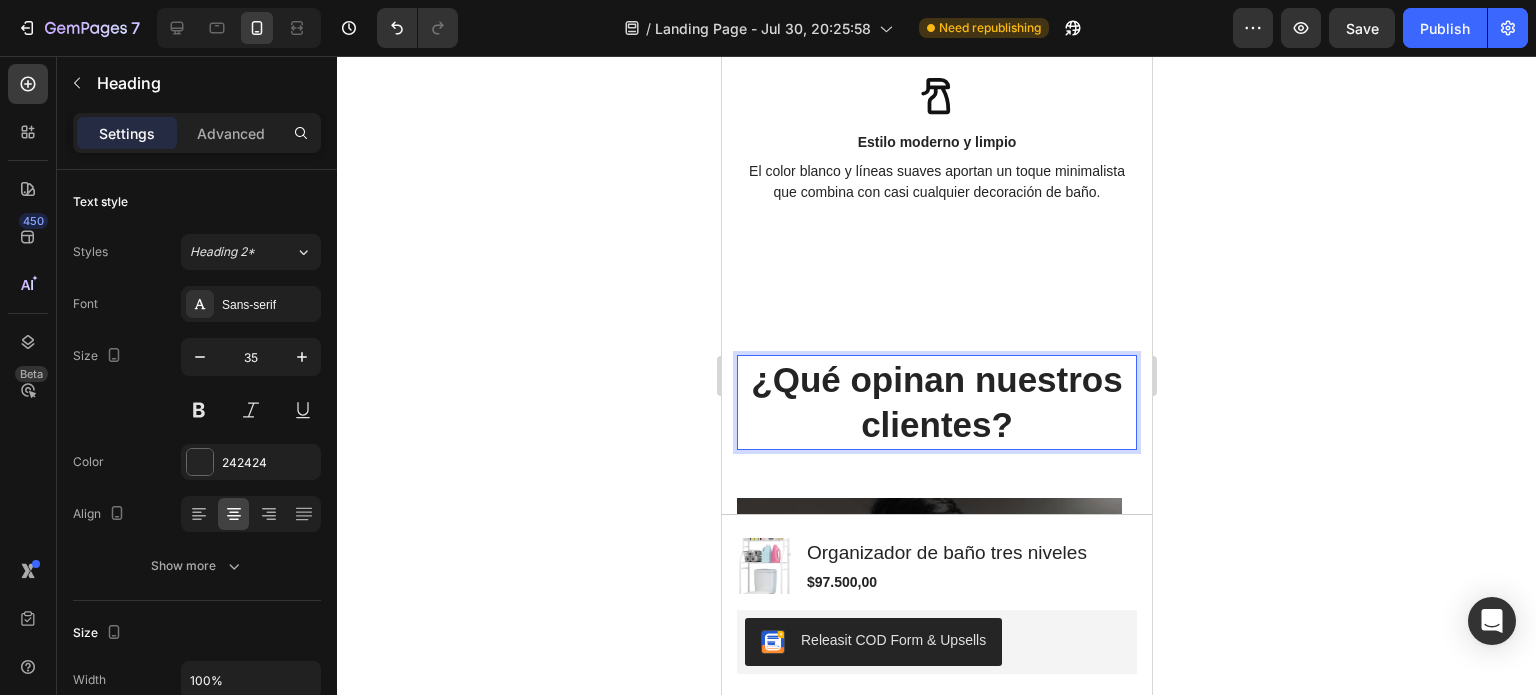 click on "¿Qué opinan nuestros clientes?" at bounding box center (936, 402) 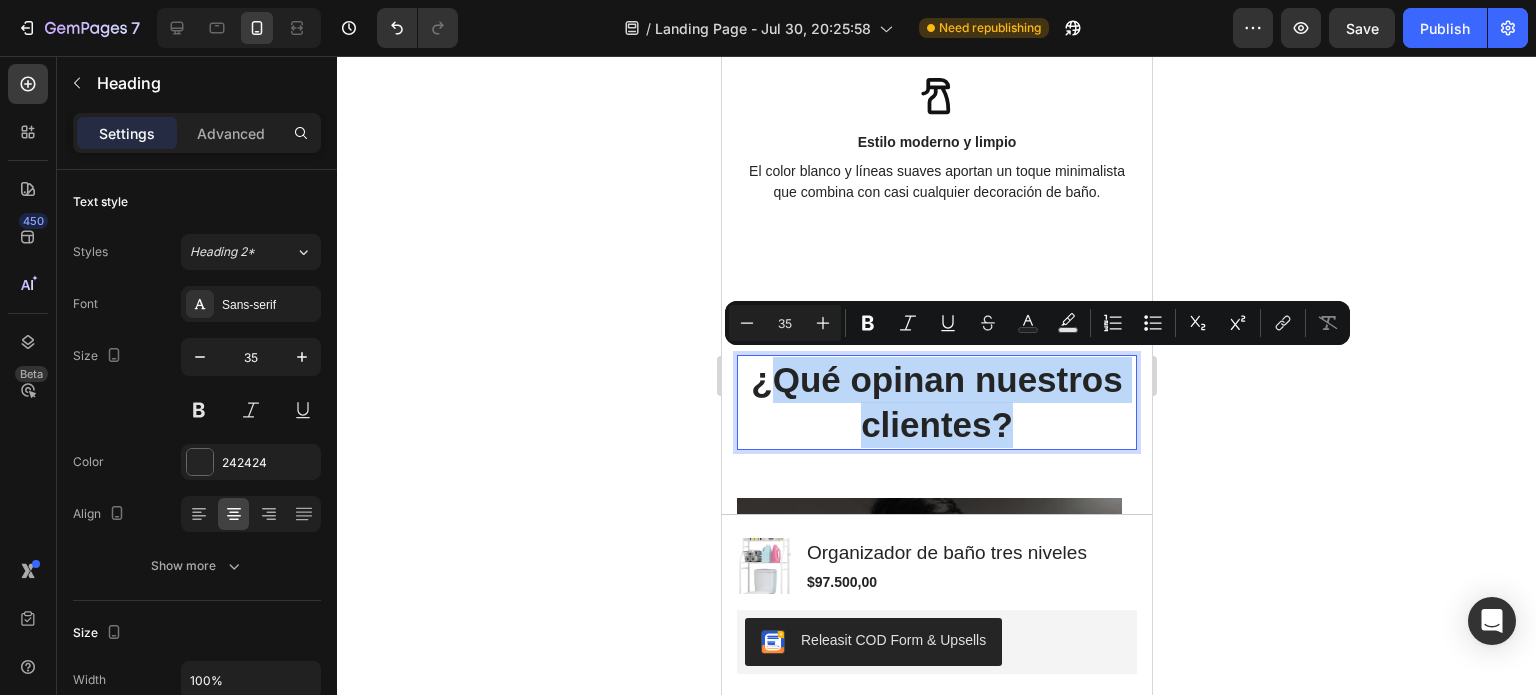 drag, startPoint x: 1002, startPoint y: 428, endPoint x: 772, endPoint y: 366, distance: 238.20999 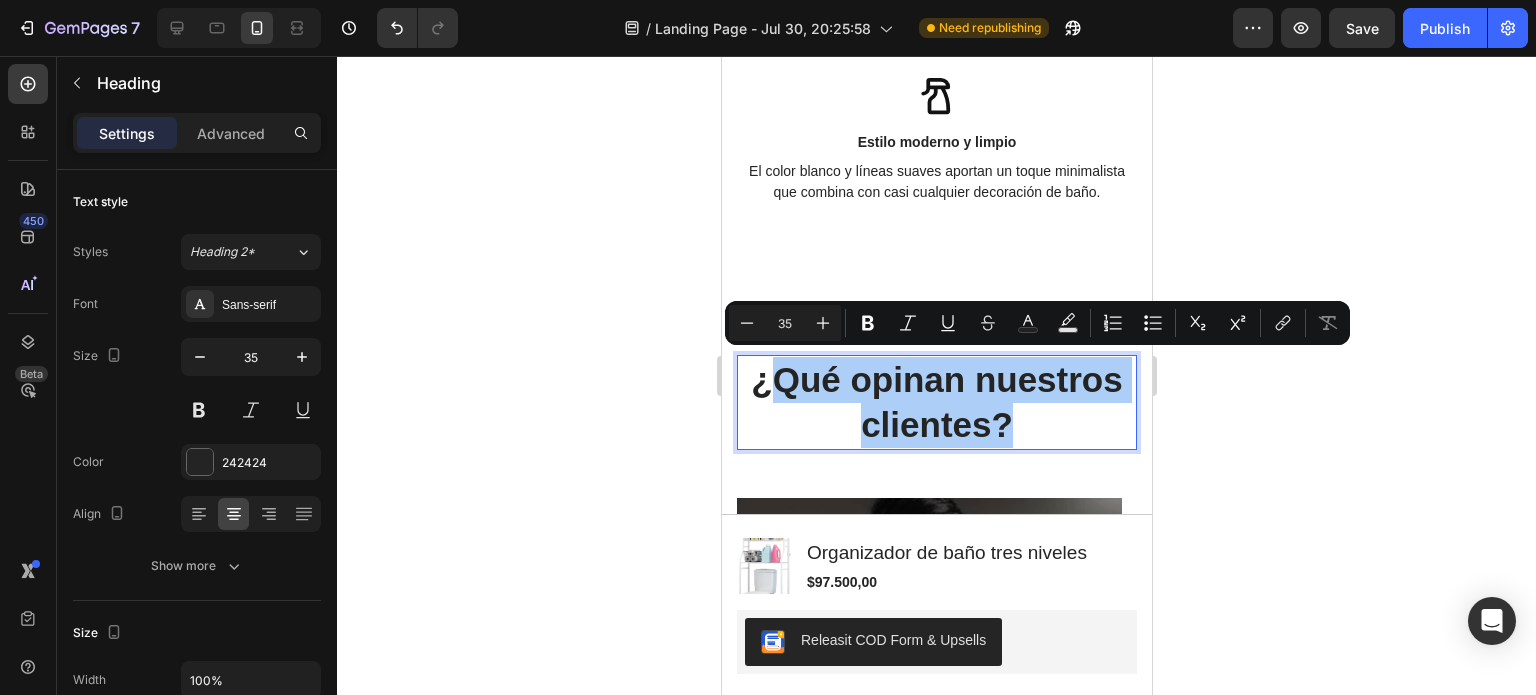 click 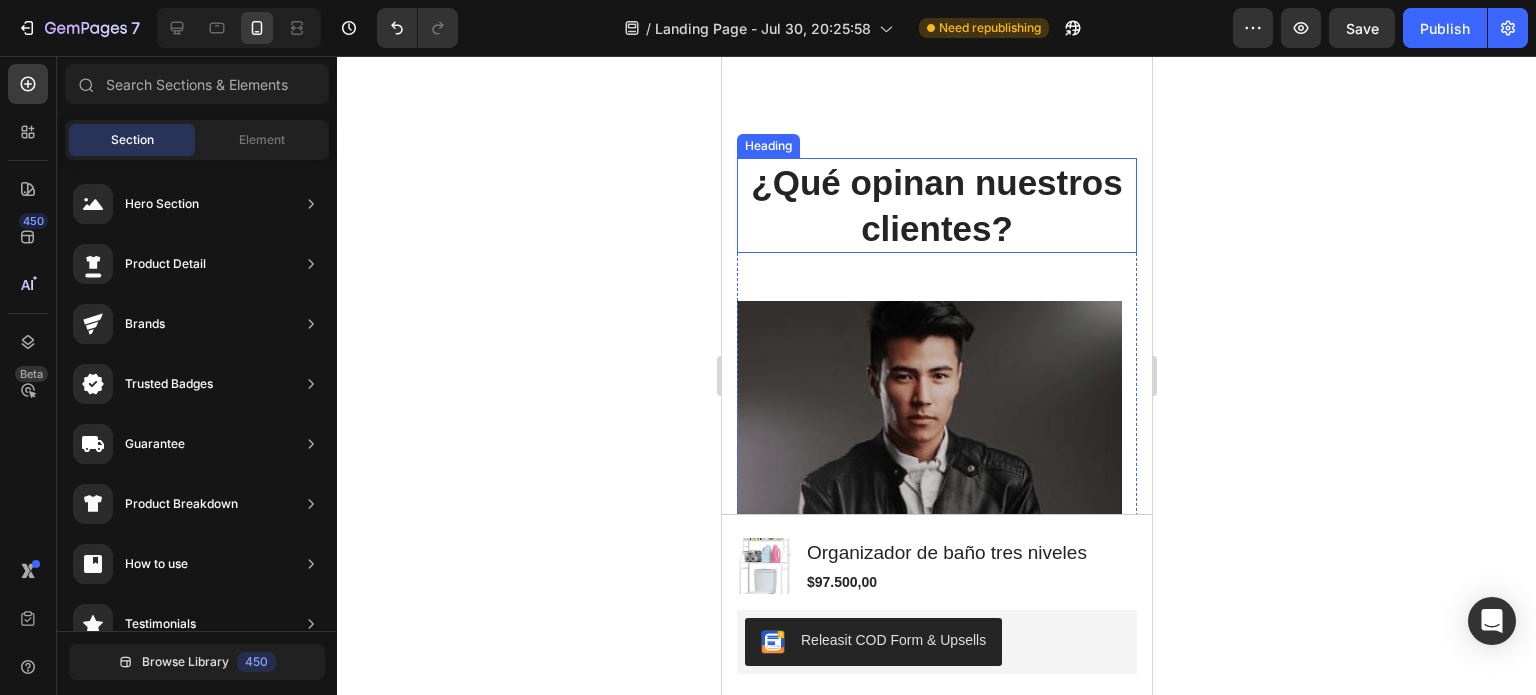 scroll, scrollTop: 4696, scrollLeft: 0, axis: vertical 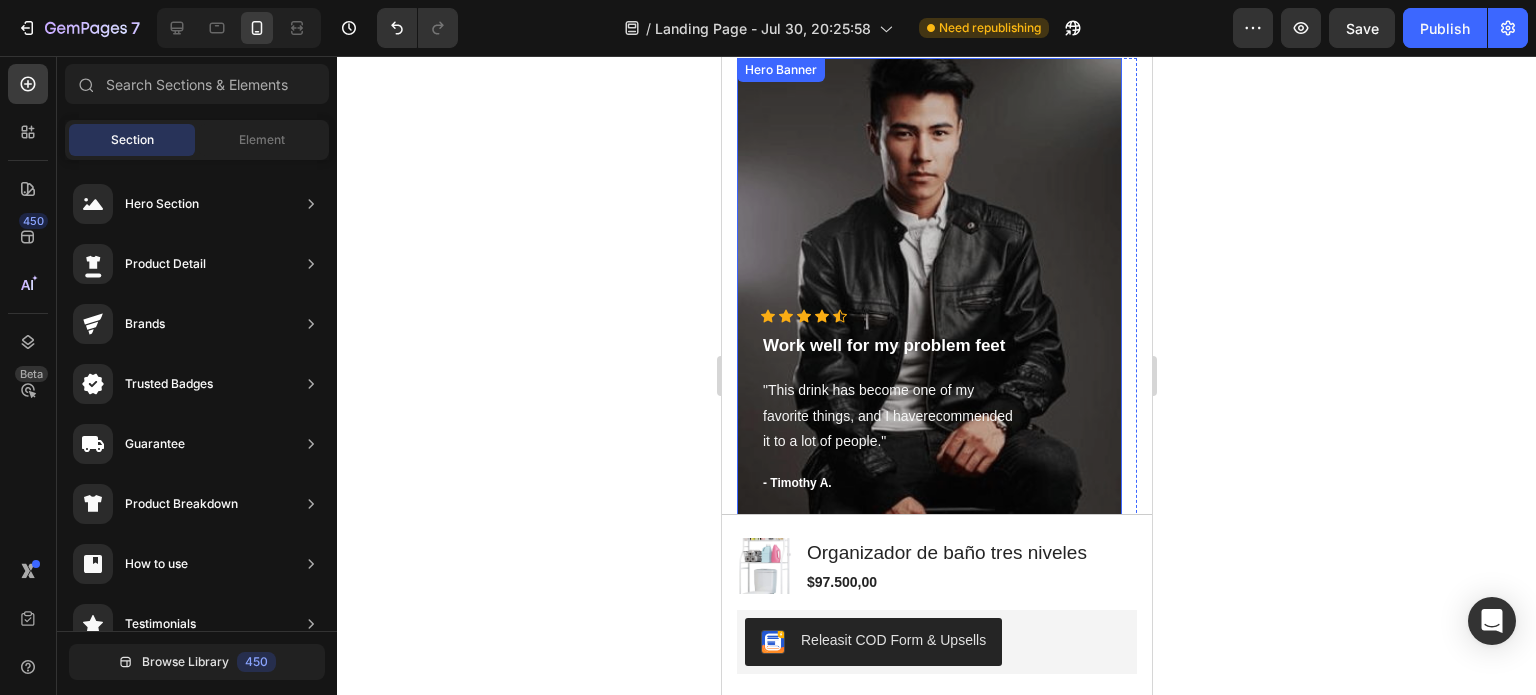 click at bounding box center [928, 288] 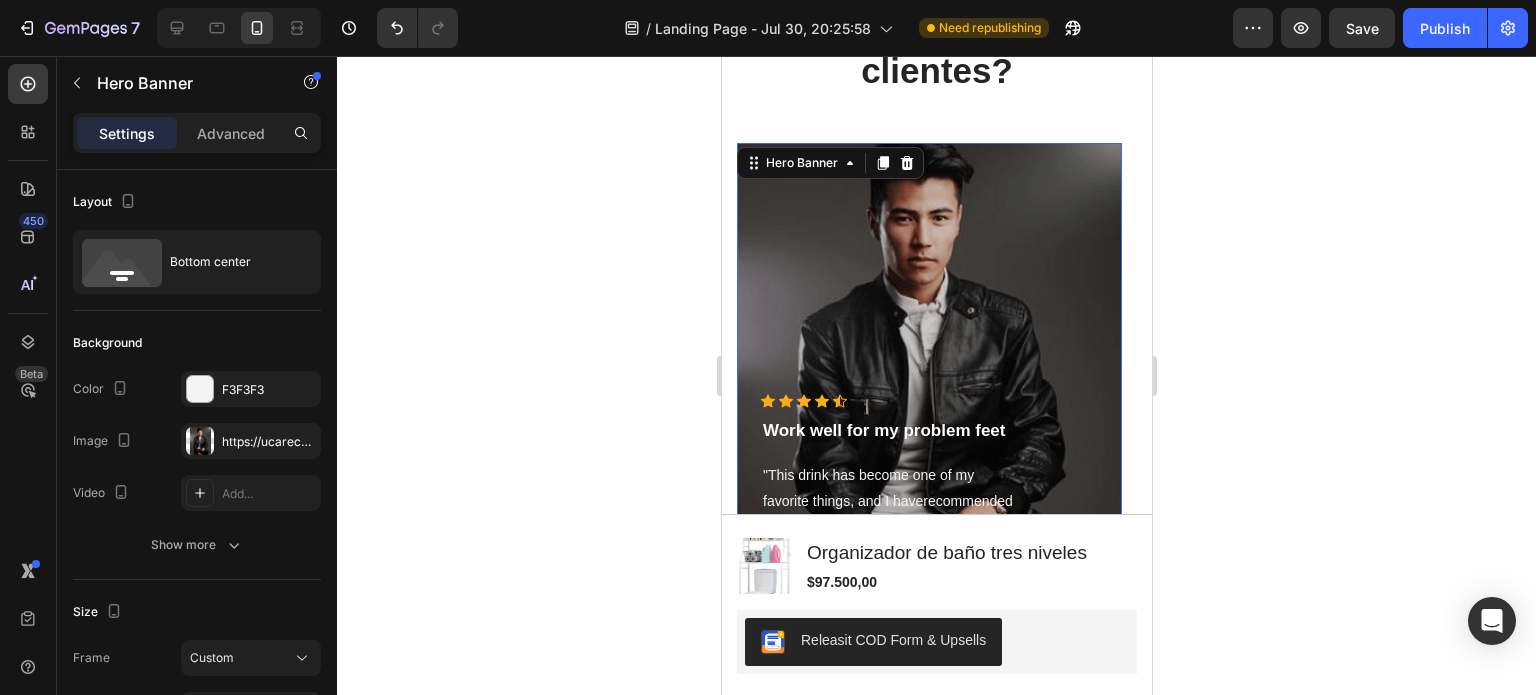 scroll, scrollTop: 4959, scrollLeft: 0, axis: vertical 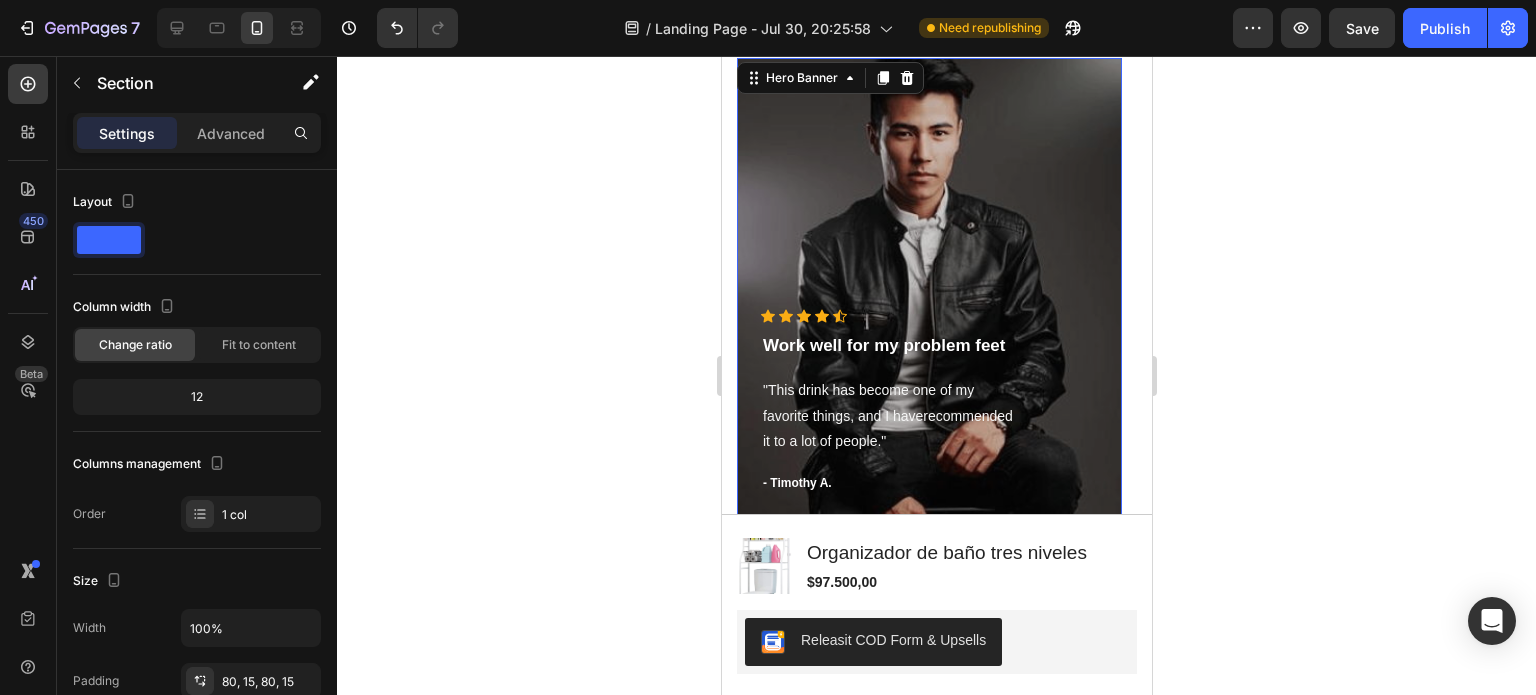 click at bounding box center [928, 288] 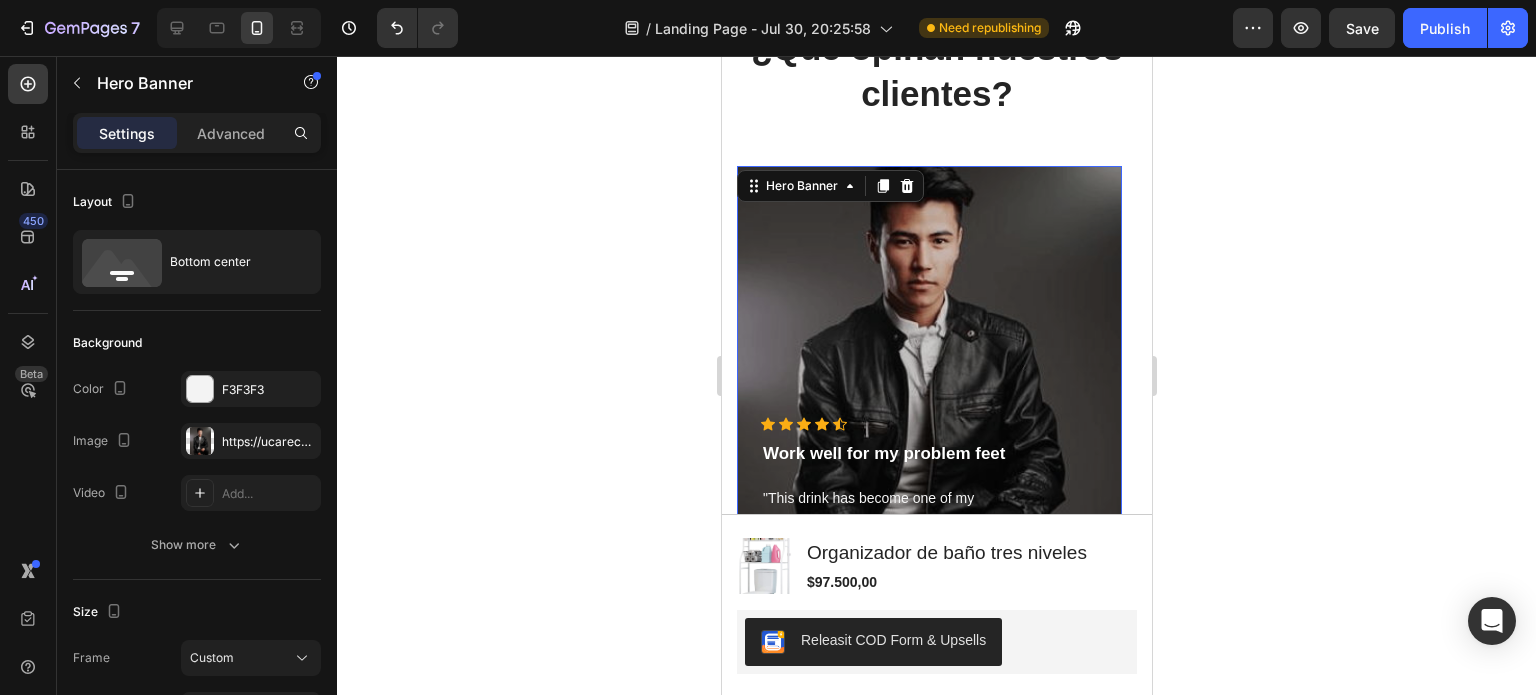 scroll, scrollTop: 4827, scrollLeft: 0, axis: vertical 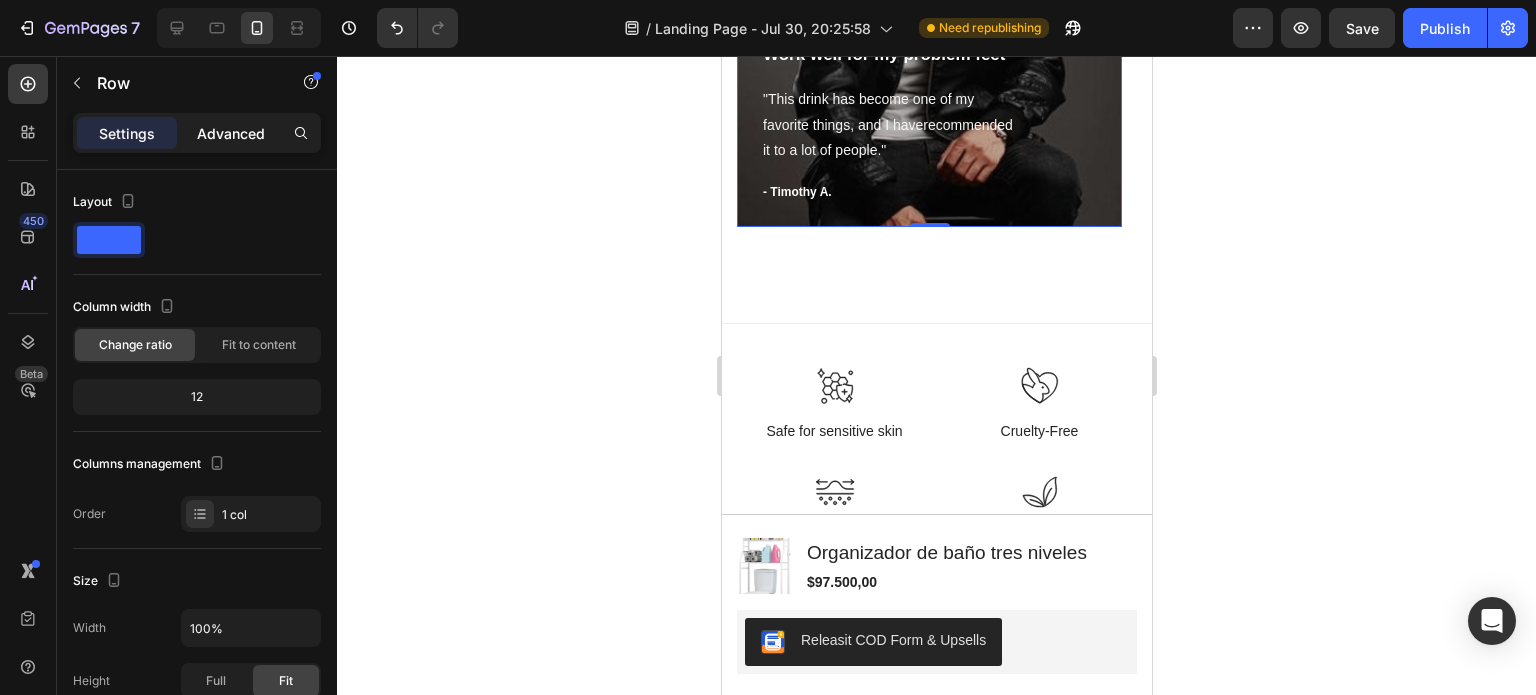drag, startPoint x: 228, startPoint y: 155, endPoint x: 235, endPoint y: 135, distance: 21.189621 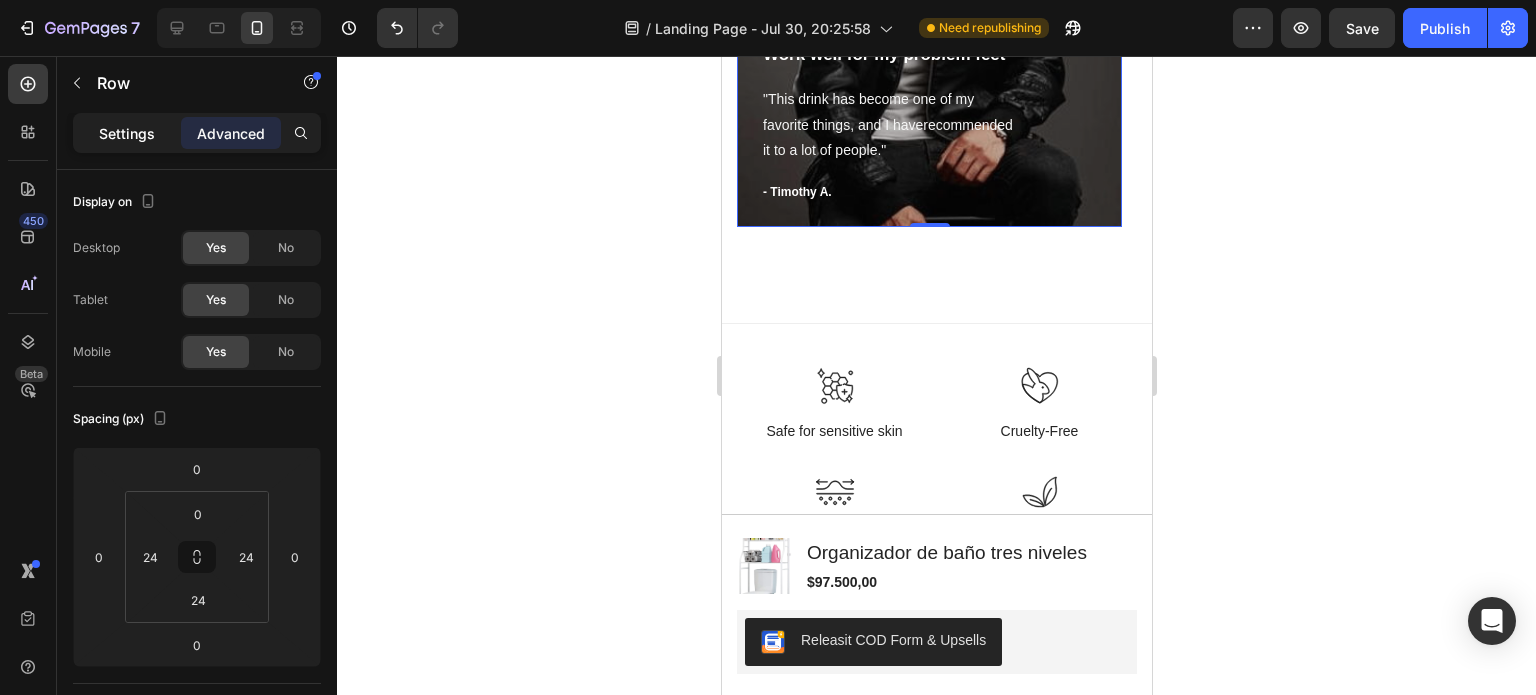 click on "Settings" at bounding box center [127, 133] 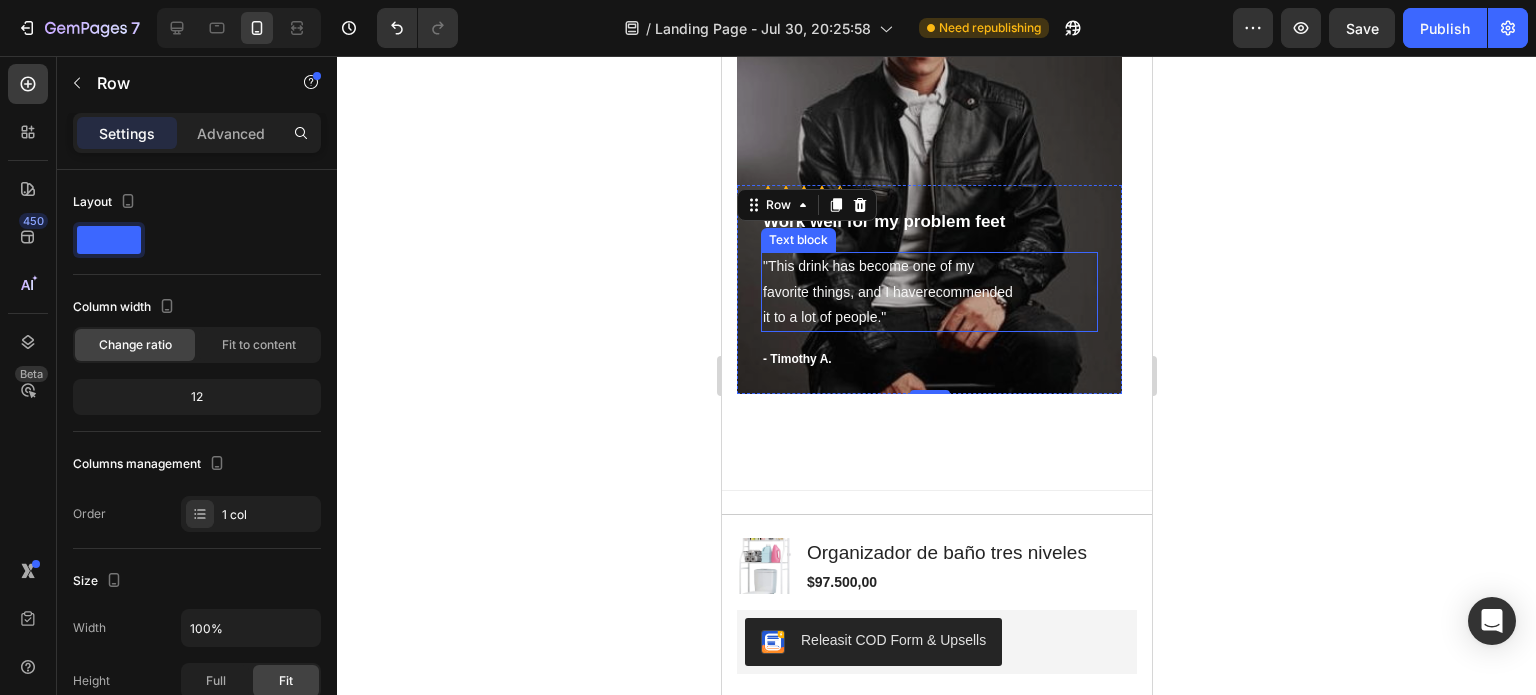 scroll, scrollTop: 4709, scrollLeft: 0, axis: vertical 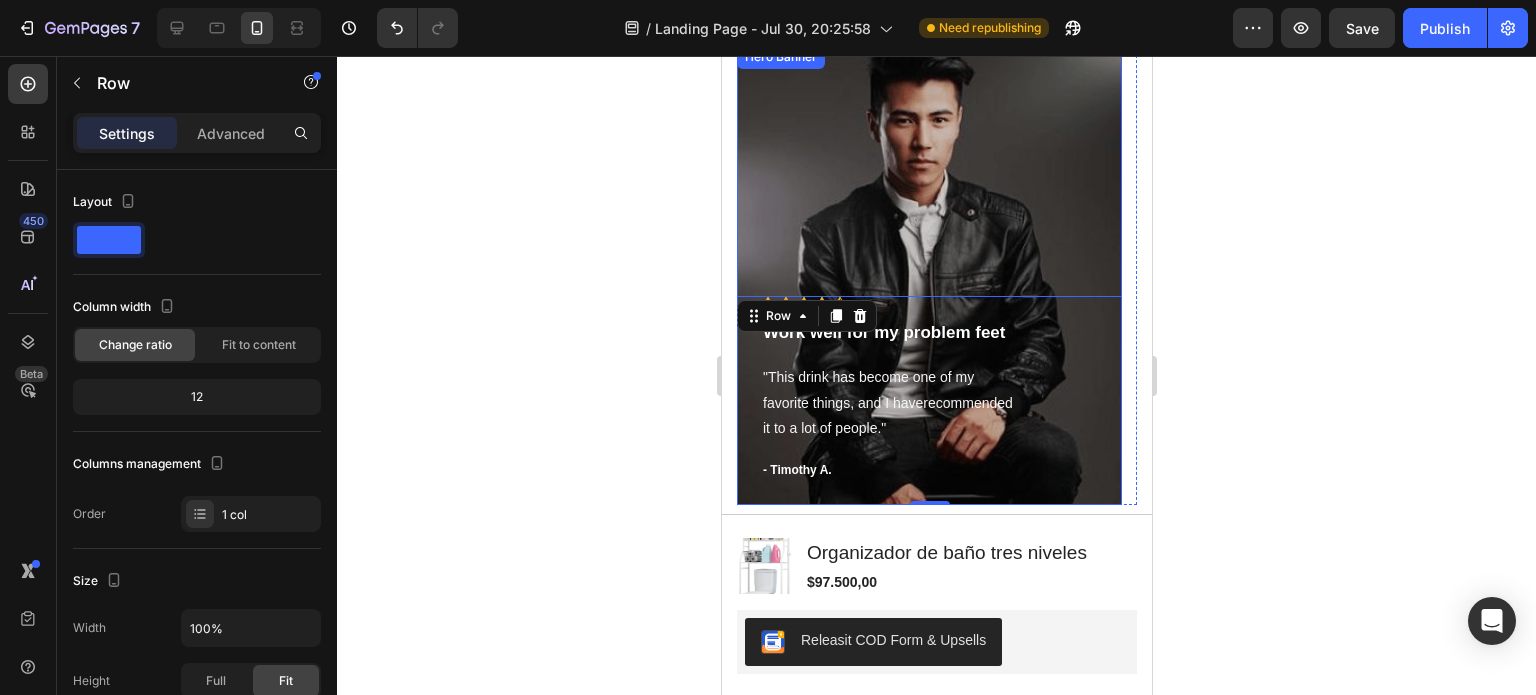 click at bounding box center [928, 275] 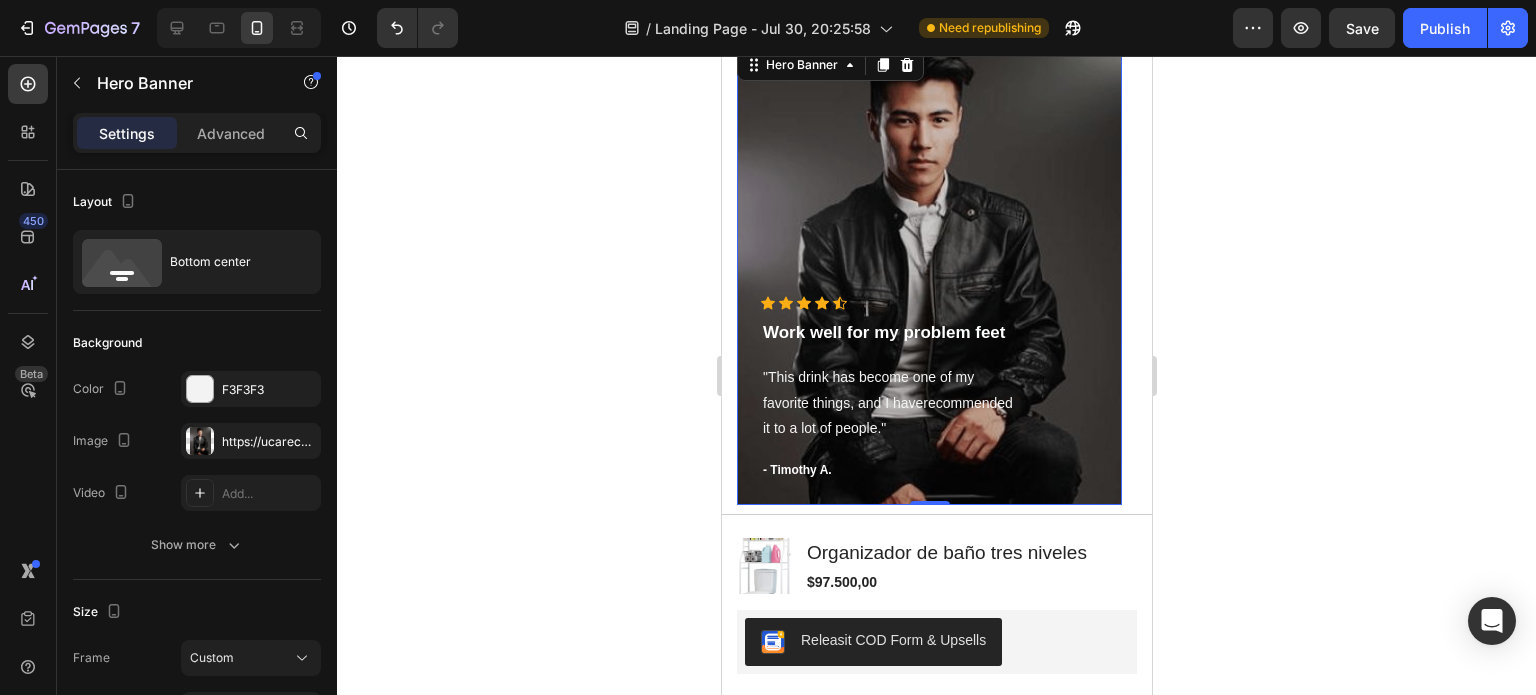drag, startPoint x: 1038, startPoint y: 191, endPoint x: 1898, endPoint y: 427, distance: 891.7937 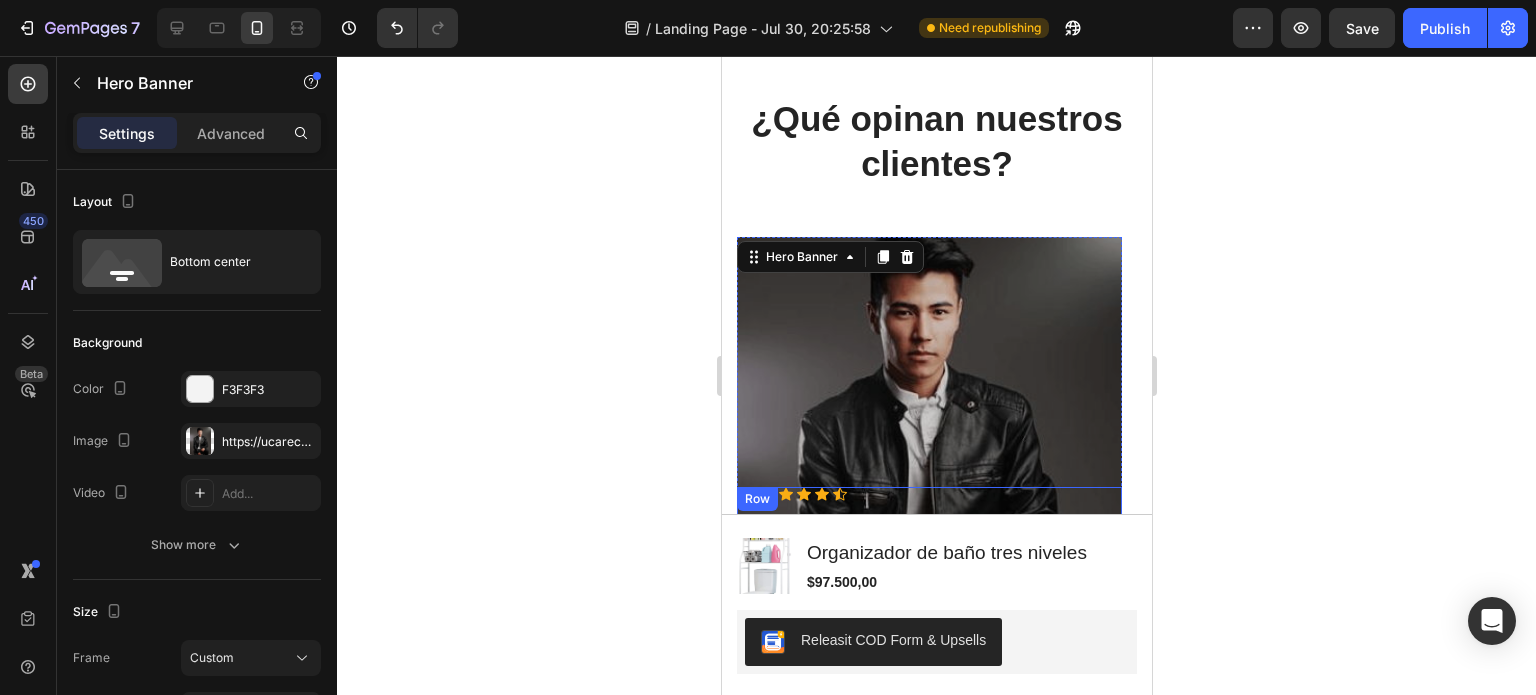 scroll, scrollTop: 3980, scrollLeft: 0, axis: vertical 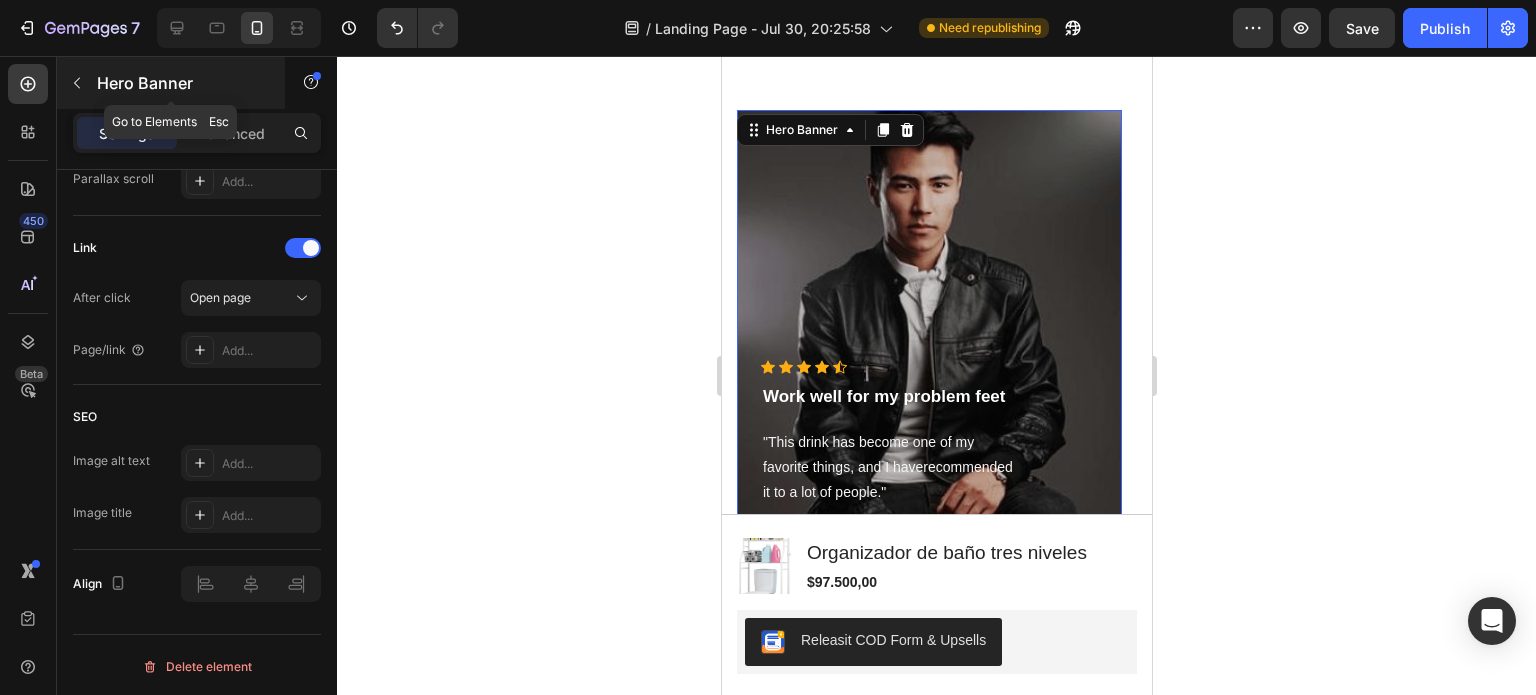 click 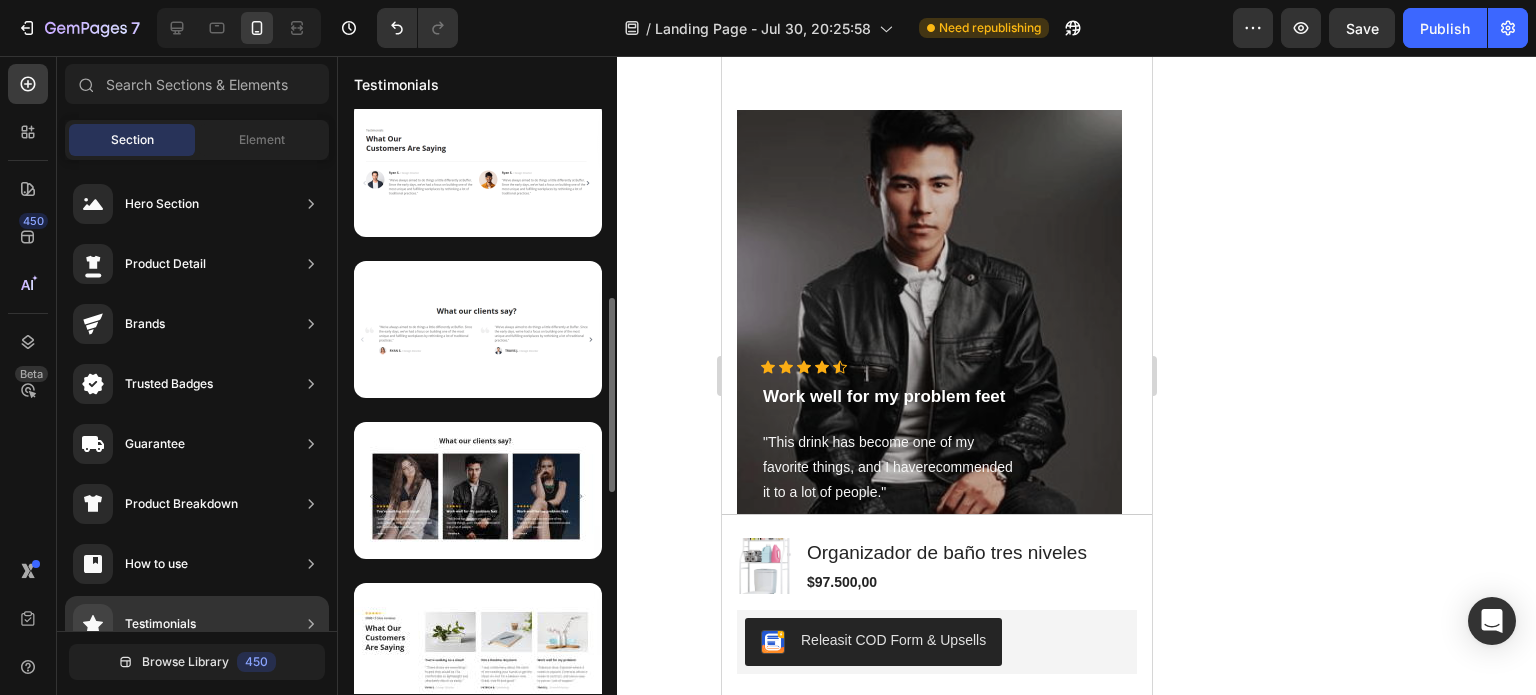 scroll, scrollTop: 516, scrollLeft: 0, axis: vertical 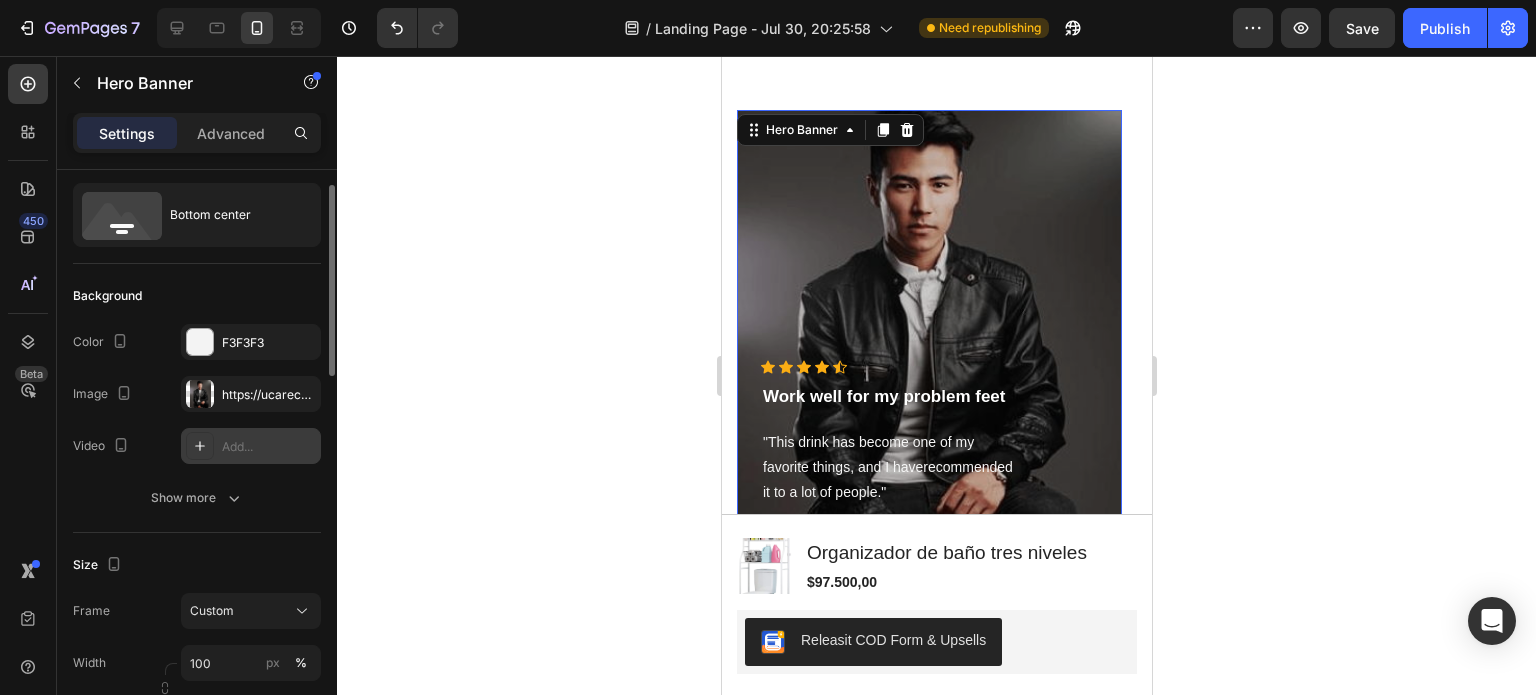 click on "Show more" at bounding box center [197, 498] 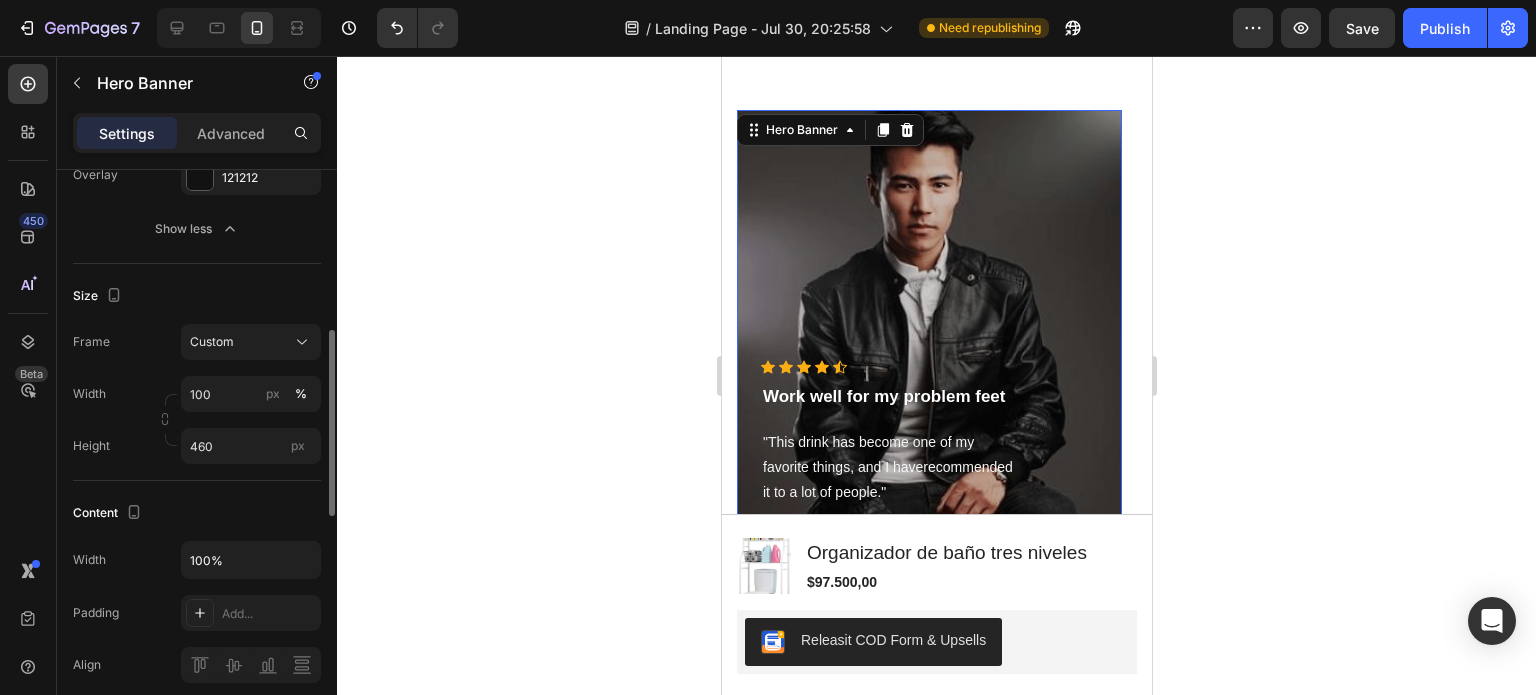 scroll, scrollTop: 366, scrollLeft: 0, axis: vertical 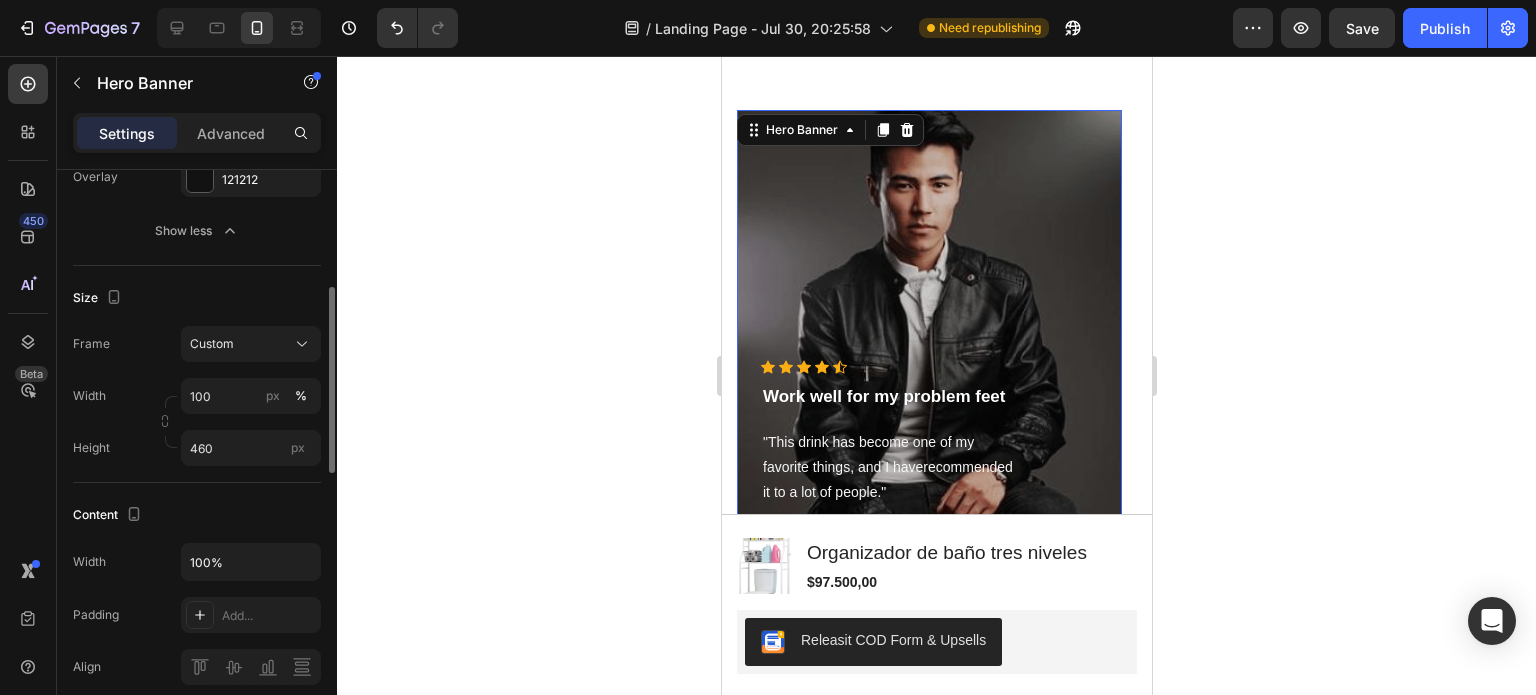 click at bounding box center (928, 340) 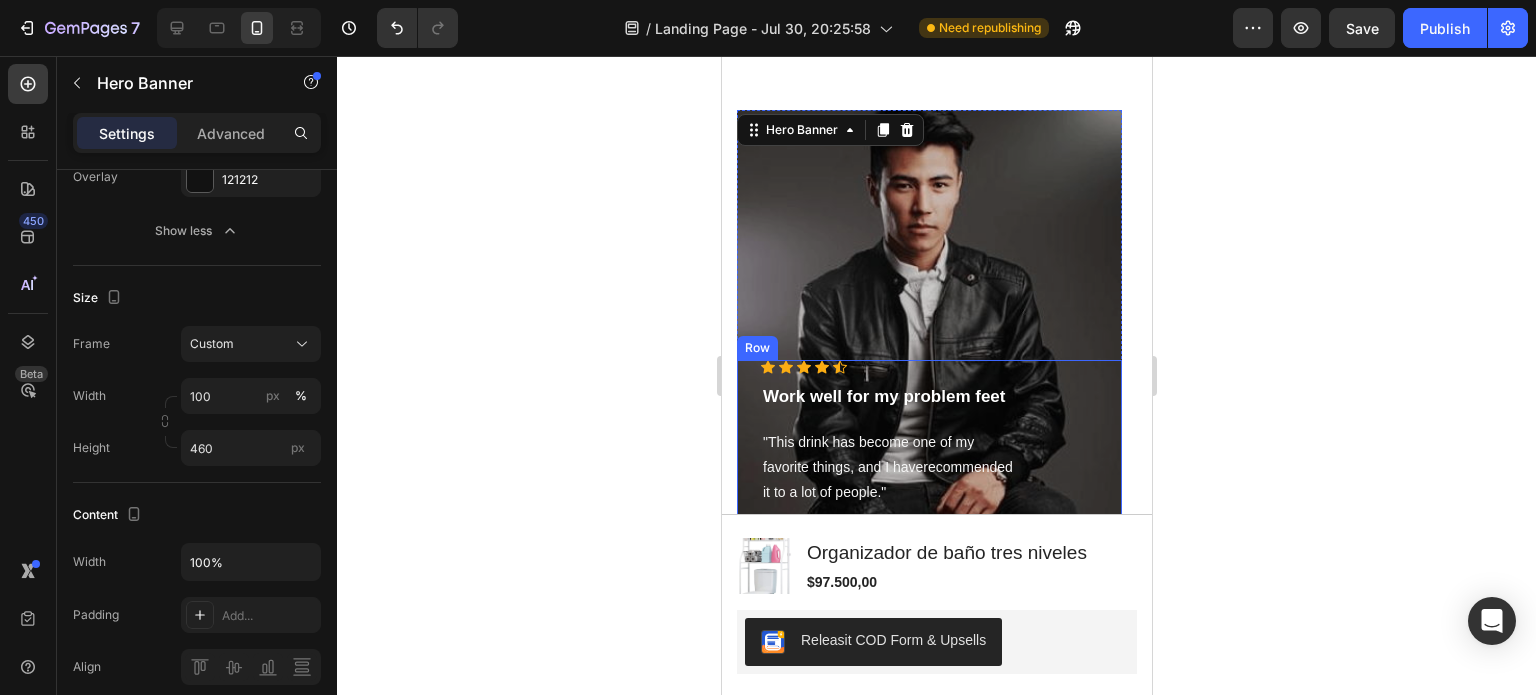 scroll, scrollTop: 4049, scrollLeft: 0, axis: vertical 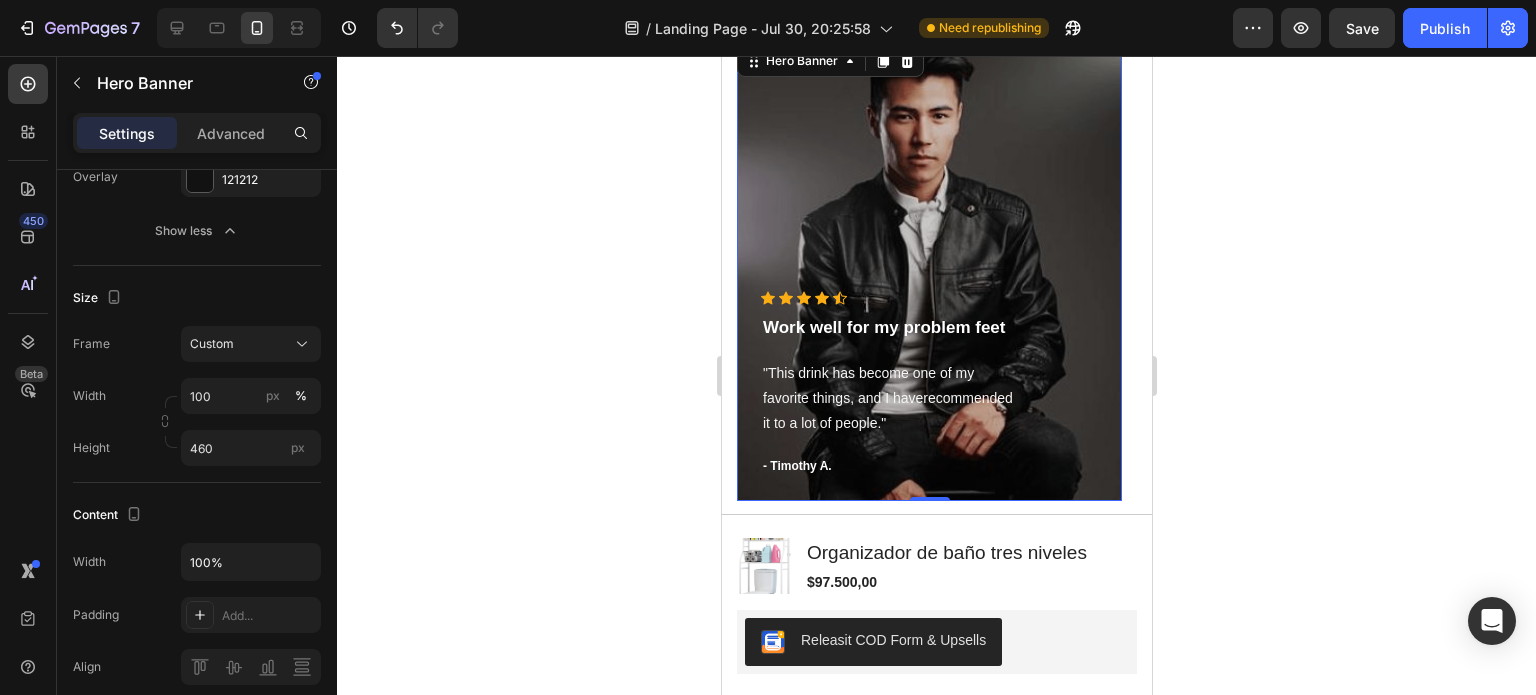 click on "Product Images Organizador de baño tres niveles Product Title $97.500,00 Product Price Product Price Row Releasit COD Form & Upsells Releasit COD Form & Upsells Product Sticky ¿Qué opinan nuestros clientes? Heading                Icon                Icon                Icon                Icon
Icon Icon List Hoz Work well for my problem feet Text block "This drink has become one of my  favorite things, and I haverecommended it to a lot of people." Text block - Timothy A. Text block Row Hero Banner   0                Icon                Icon                Icon                Icon
Icon Icon List Hoz Work well for my problem feet Text block "This drink has become one of my  favorite things, and I haverecommended it to a lot of people." Text block - Olivia P. Text block Row Hero Banner                Icon                Icon                Icon                Icon
Icon Icon List Hoz You're walking on a cloud! Text block Text block - Ryan S. Text block Row Row" at bounding box center (936, -33) 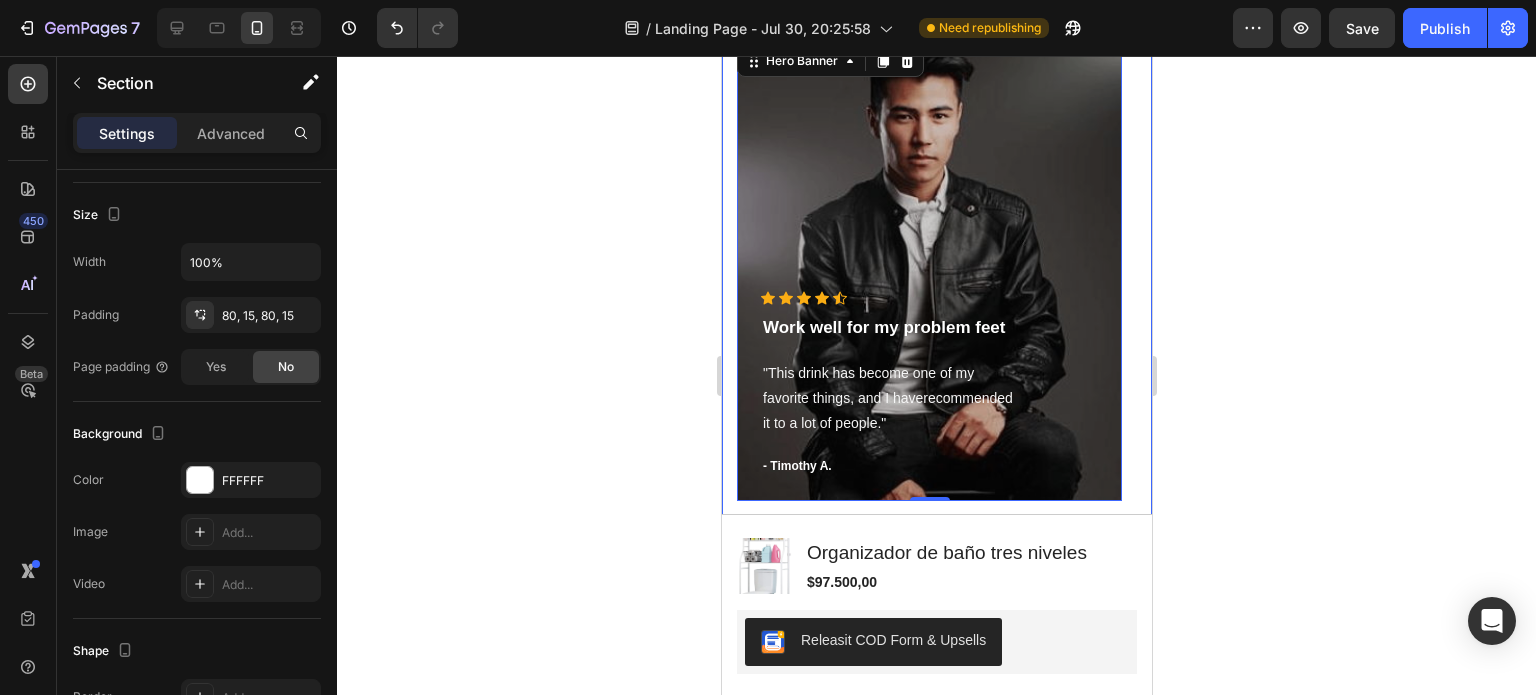 click on "¿Qué opinan nuestros clientes? Heading                Icon                Icon                Icon                Icon
Icon Icon List Hoz Work well for my problem feet Text block "This drink has become one of my  favorite things, and I haverecommended it to a lot of people." Text block - Timothy A. Text block Row Hero Banner   0                Icon                Icon                Icon                Icon
Icon Icon List Hoz Work well for my problem feet Text block "This drink has become one of my  favorite things, and I haverecommended it to a lot of people." Text block - Olivia P. Text block Row Hero Banner                Icon                Icon                Icon                Icon
Icon Icon List Hoz You're walking on a cloud! Text block "Love it! Great for summer! Good taste, it really owns up to its name “sparkling”, cold with bubbles and lime flavor." Text block - Ryan S. Text block Row Hero Banner Carousel Row Section 7" at bounding box center [936, 207] 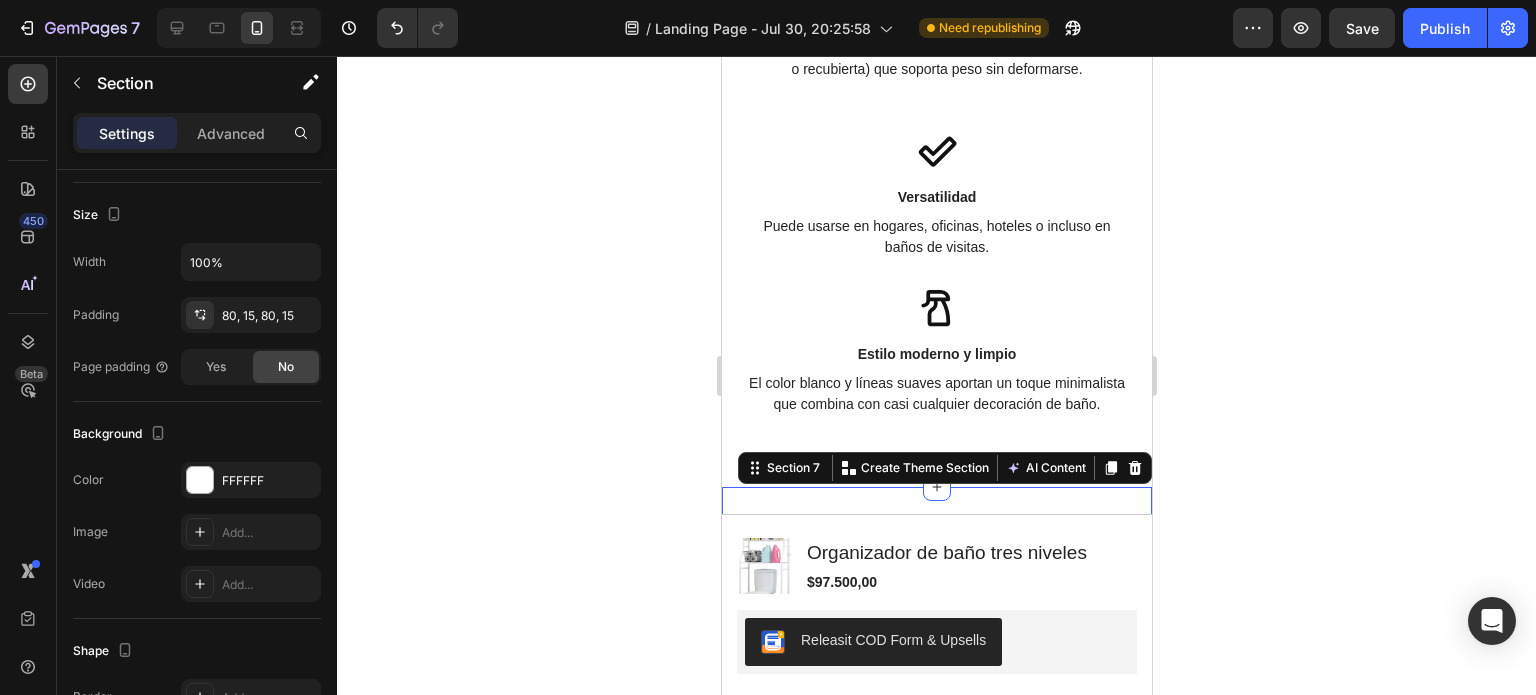 scroll, scrollTop: 3589, scrollLeft: 0, axis: vertical 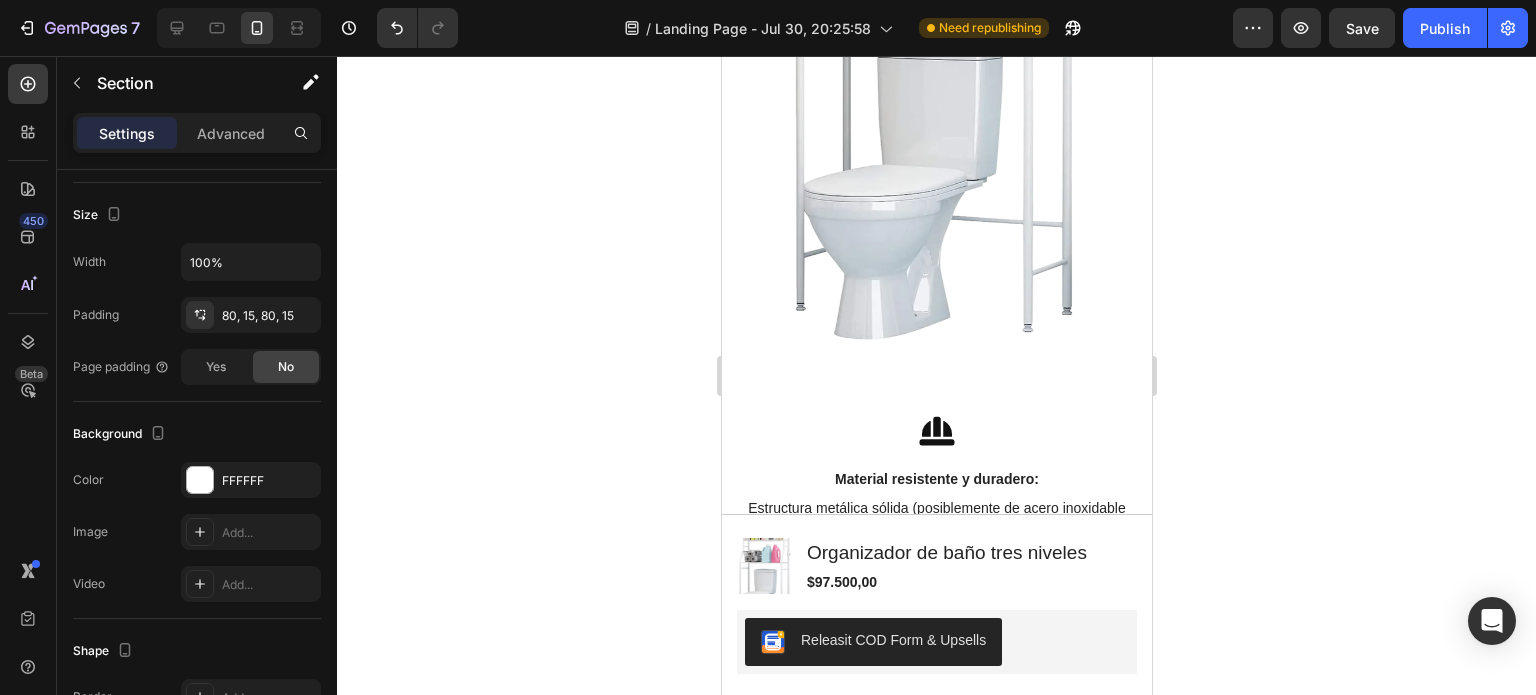 click on "Product Images Organizador de baño tres niveles Product Title $97.500,00 Product Price Product Price Row Releasit COD Form & Upsells Releasit COD Form & Upsells Product Sticky Más orden, más estilo El organizador que tu baño necesita Heading
Icon Aprovechamiento inteligente del espacio Text Block Se instala sobre el inodoro, utilizando un área que comúnmente se desperdicia.   Text Block
Icon Amplio almacenamiento vertical Text Block Sus tres niveles permiten organizar toallas, productos de limpieza, papel higiénico, cosméticos y más.   Text Block
Icon Diseño compacto y funcional: Text Block Ideal para baños pequeños o con espacio limitado. No obstruye el paso ni la funcionalidad del inodoro.   Text Block Image
Icon Material resistente y duradero: Text Block Estructura metálica sólida (posiblemente de acero inoxidable o recubierta) que soporta peso sin deformarse.   Text Block
Icon Versatilidad Text Block Icon Row" at bounding box center [936, 763] 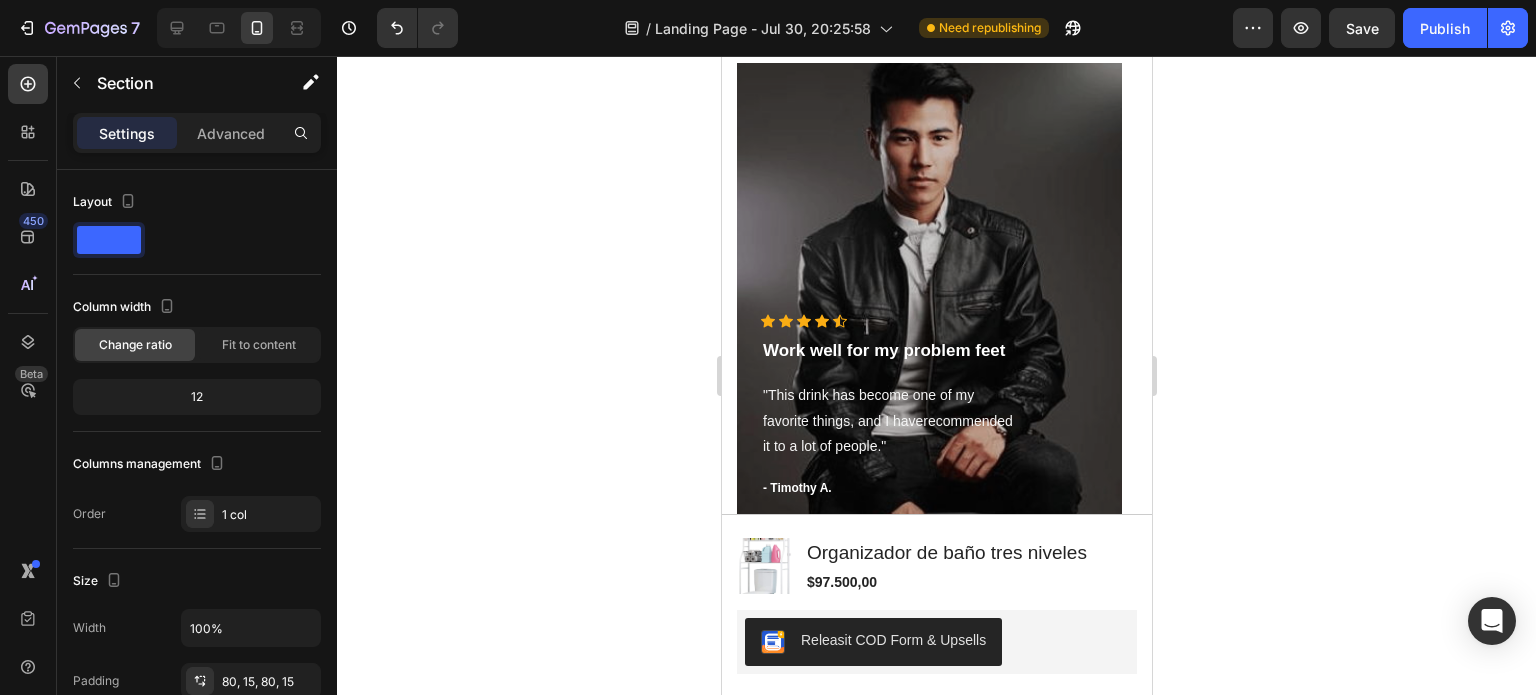 scroll, scrollTop: 4673, scrollLeft: 0, axis: vertical 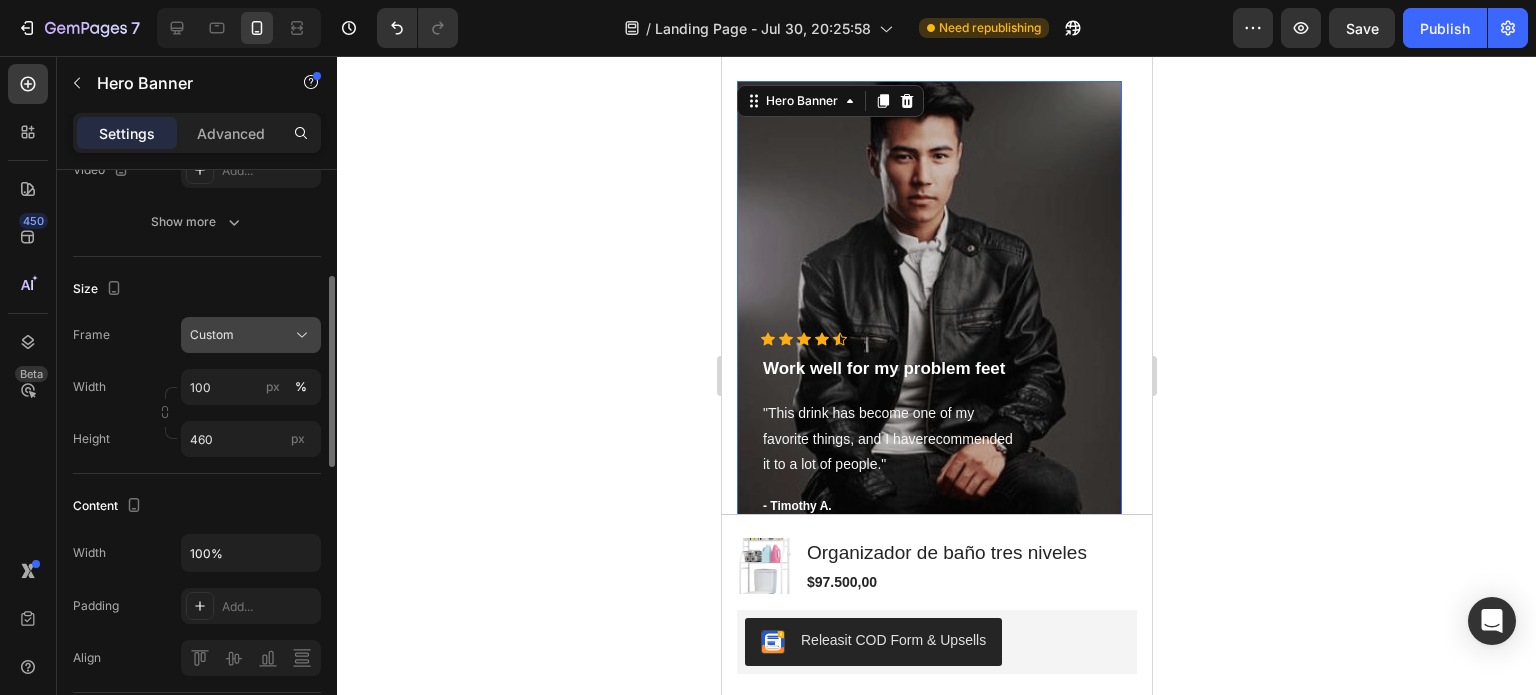 click on "Custom" 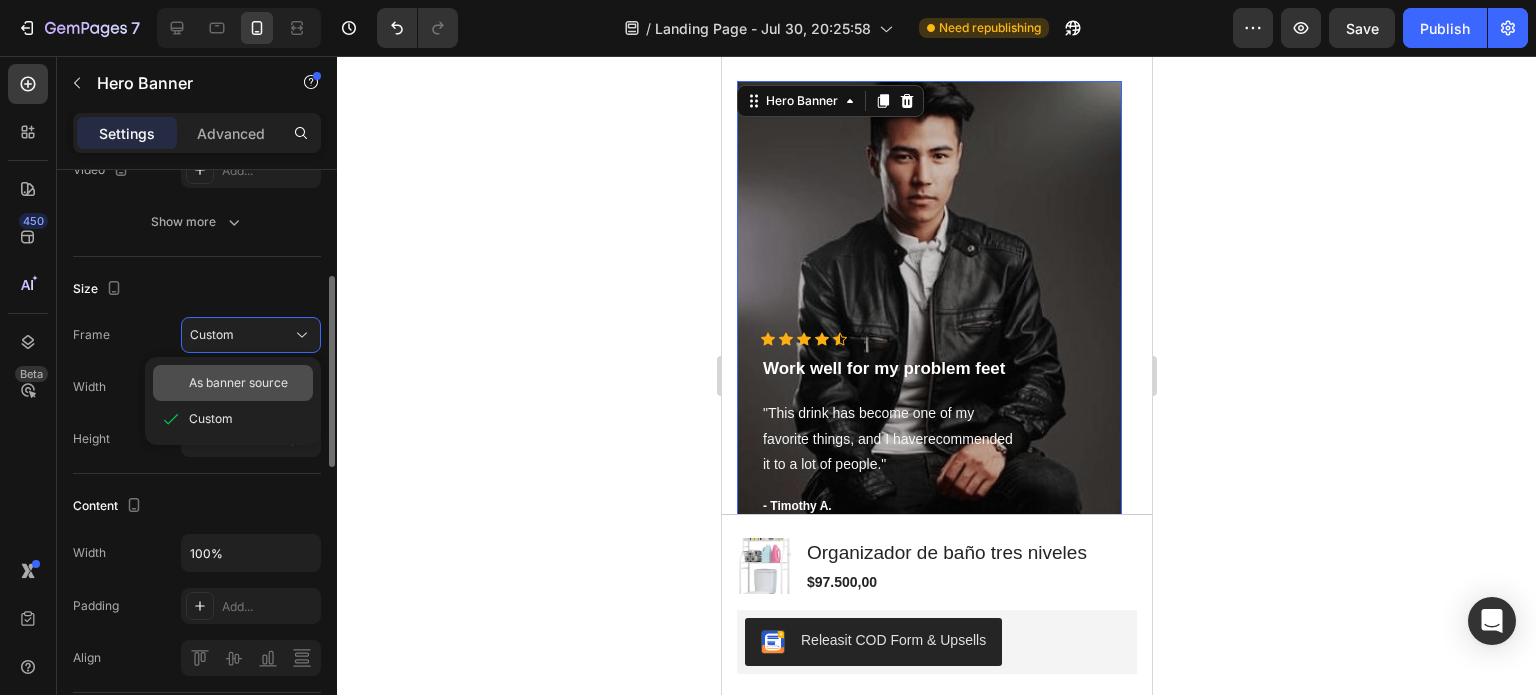 click on "As banner source" 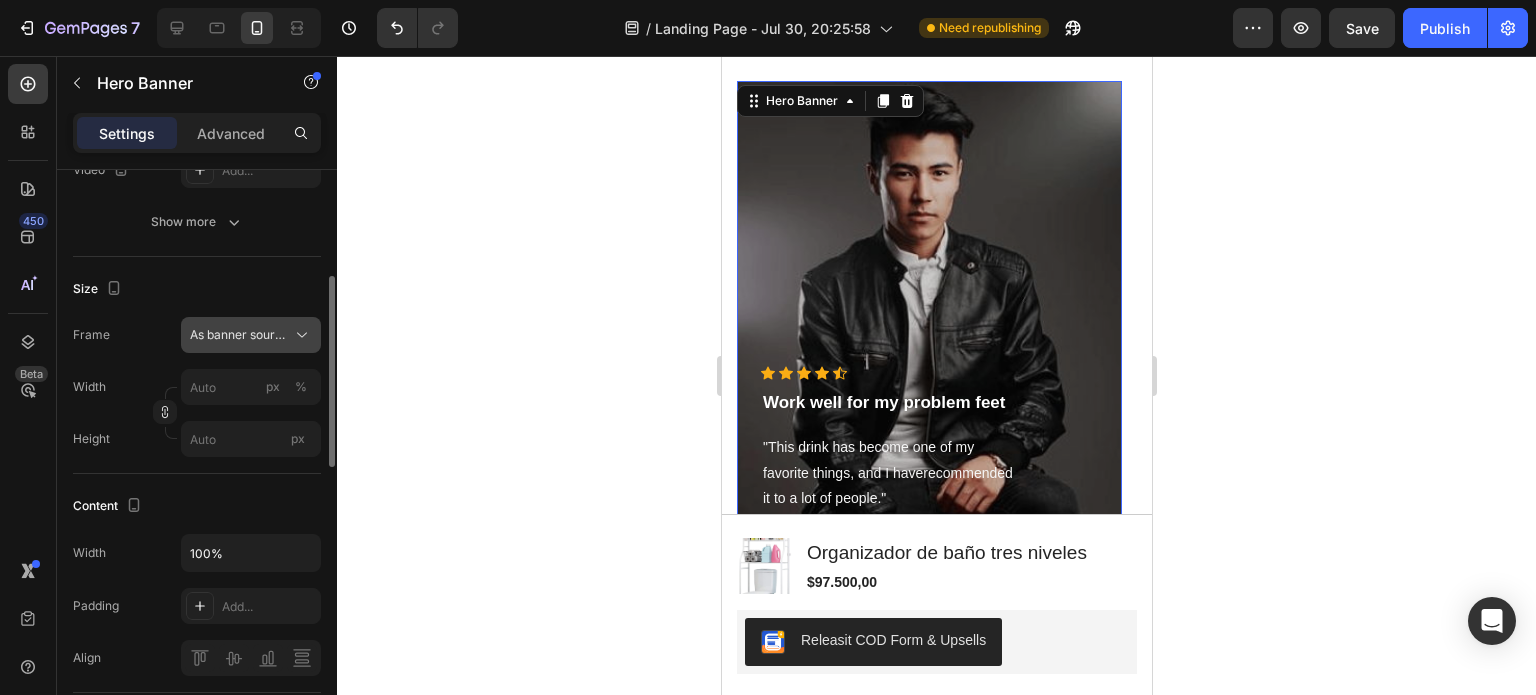 click on "As banner source" at bounding box center [251, 335] 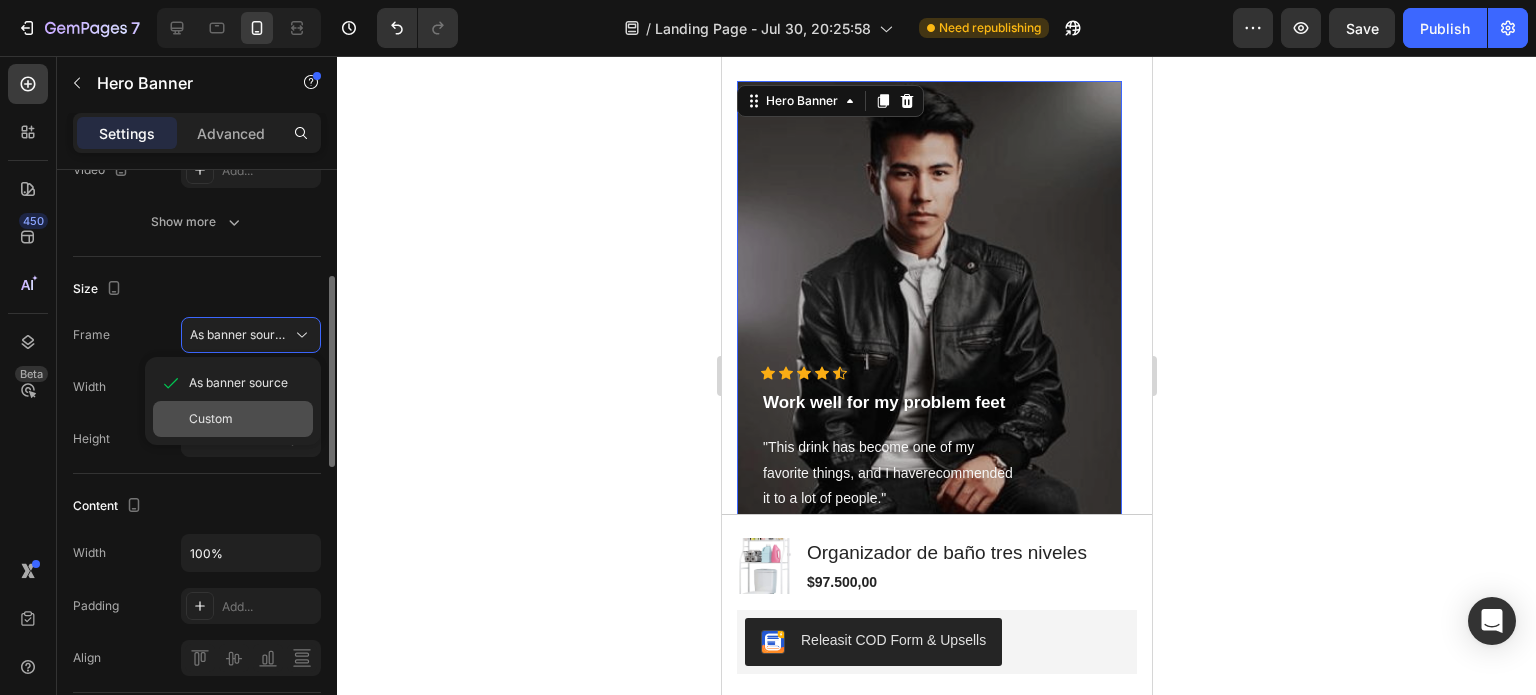 click on "Custom" at bounding box center [247, 419] 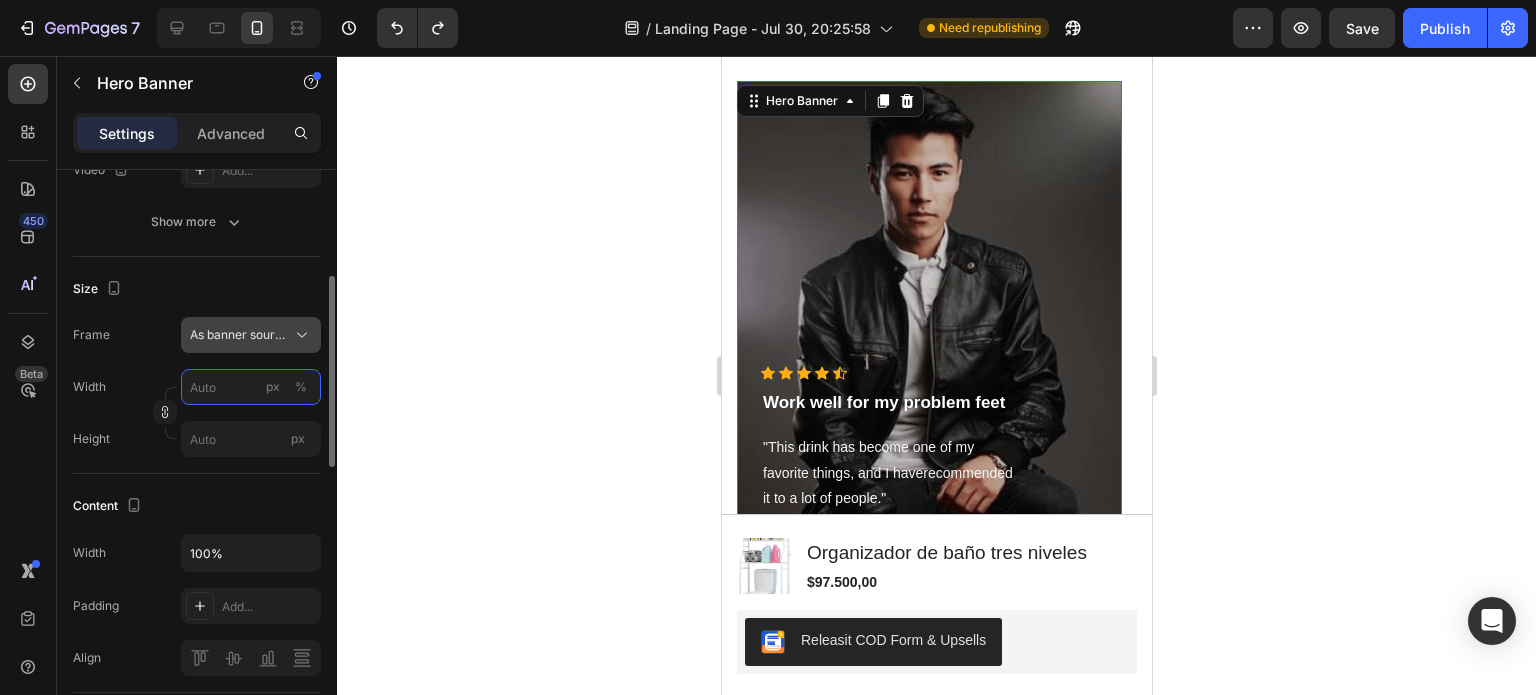 type on "100" 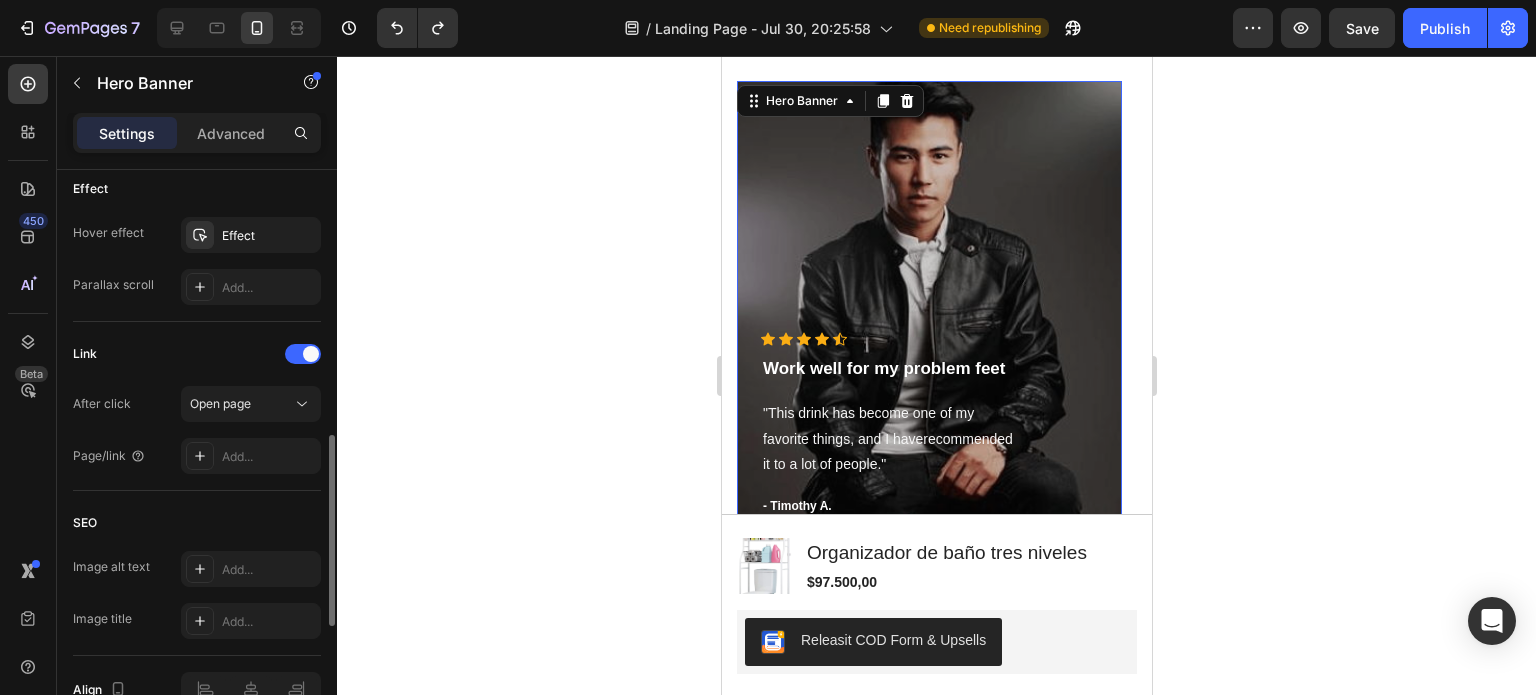 scroll, scrollTop: 1182, scrollLeft: 0, axis: vertical 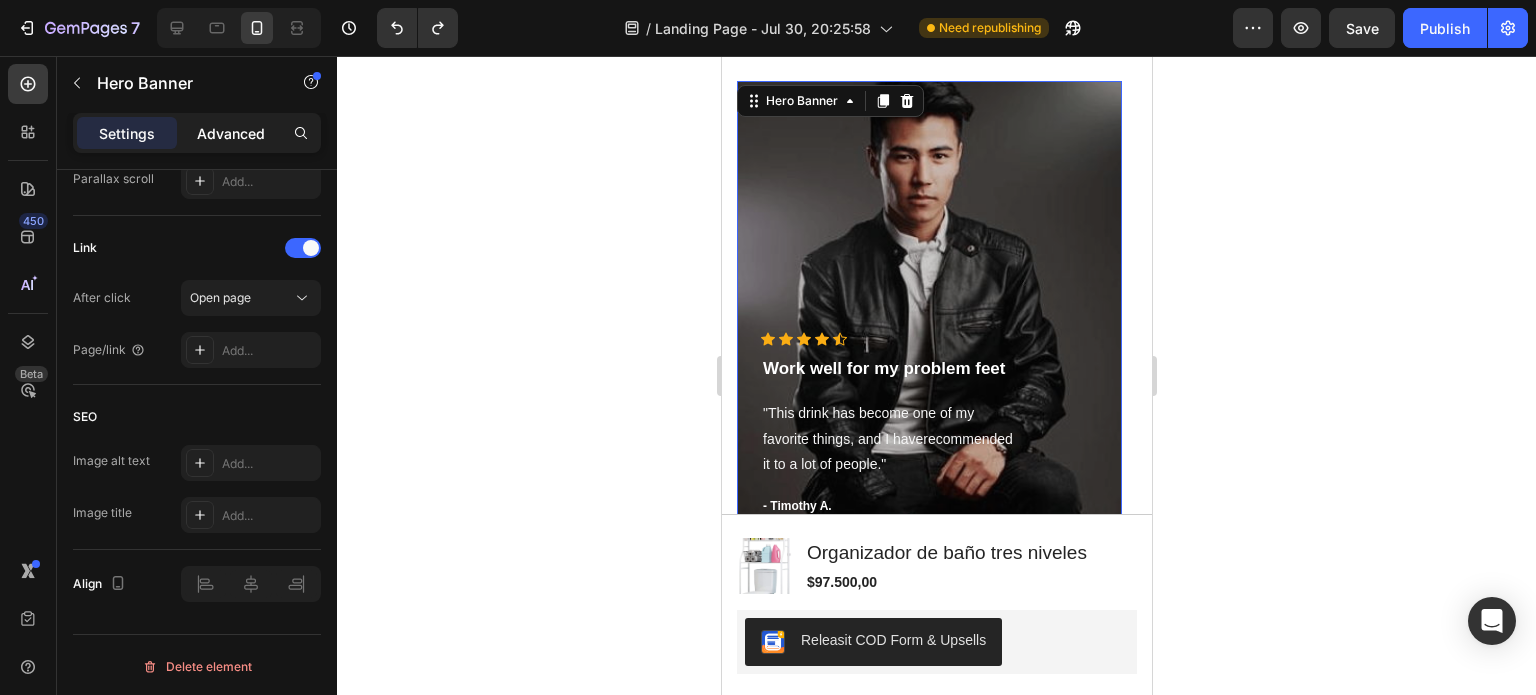 click on "Advanced" at bounding box center (231, 133) 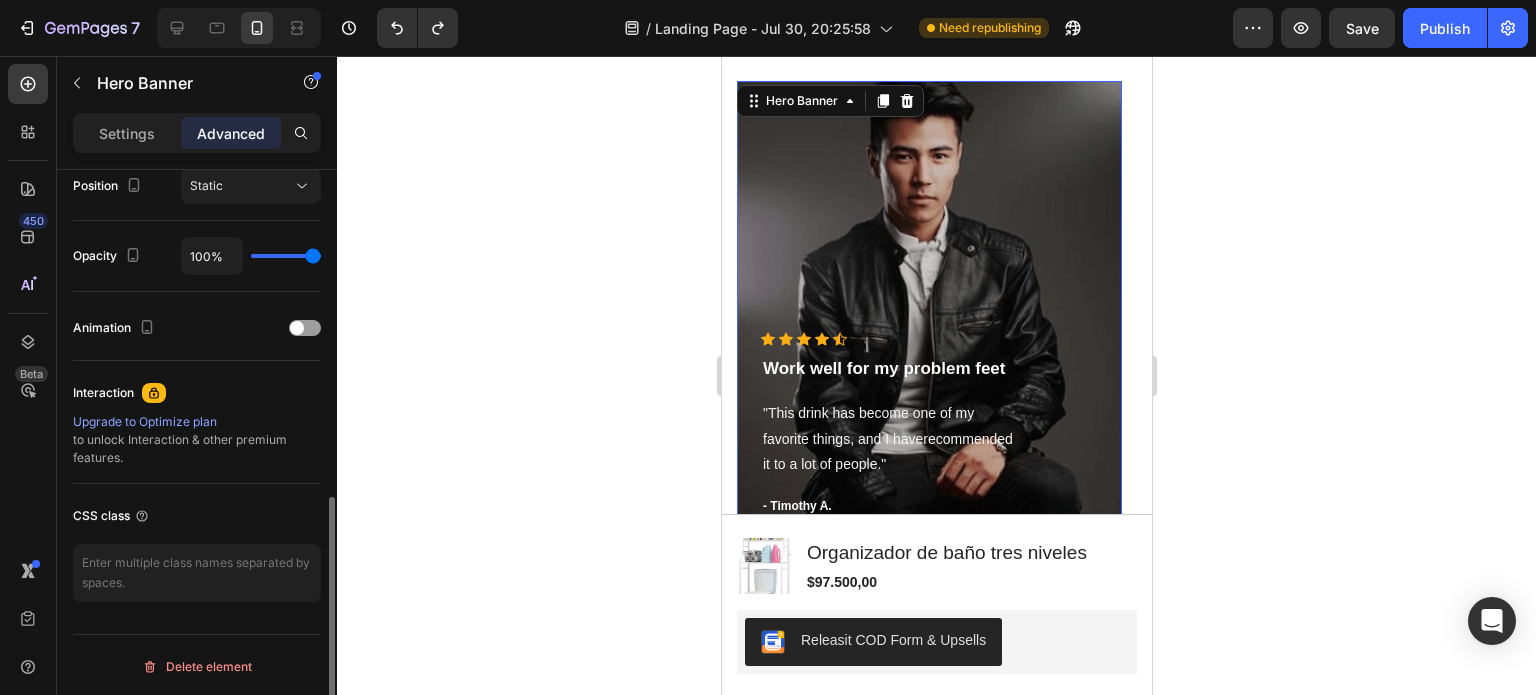 click on "100%" at bounding box center [251, 256] 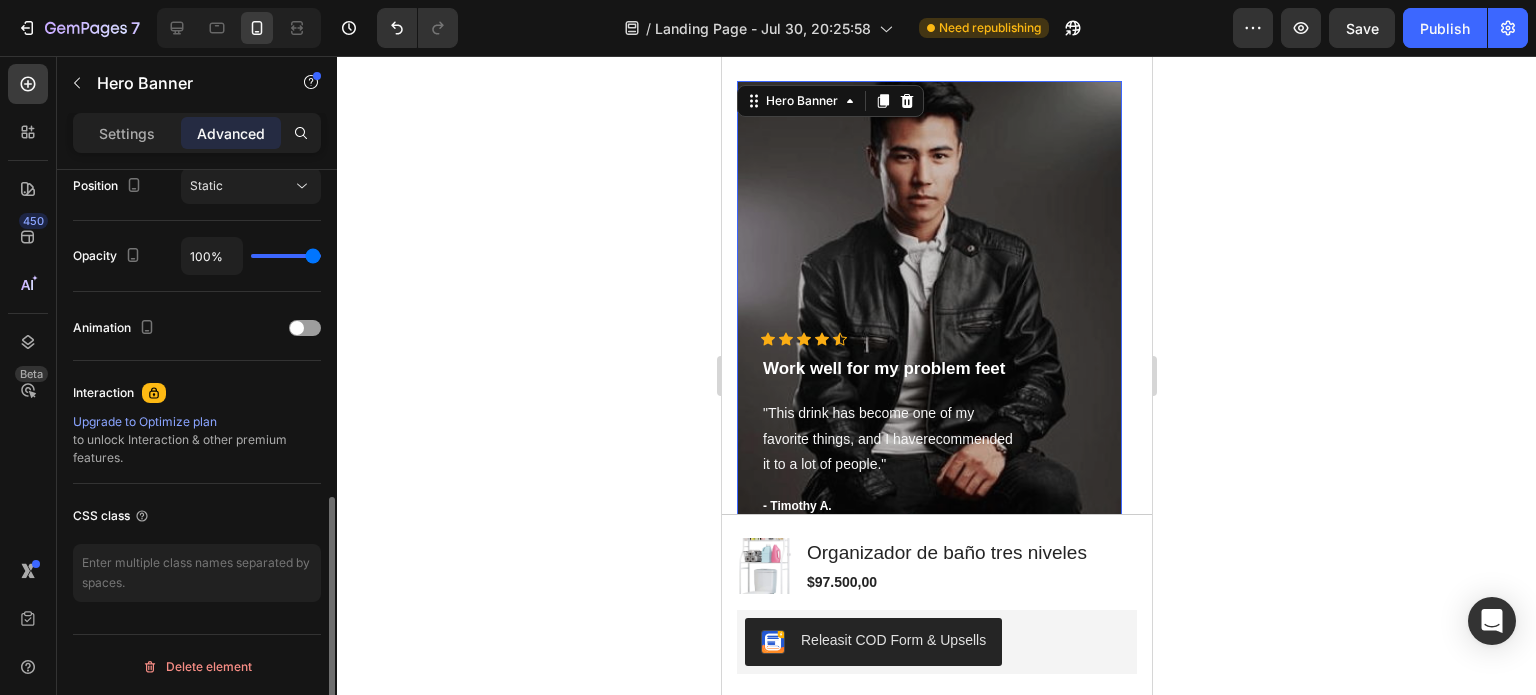 type on "0%" 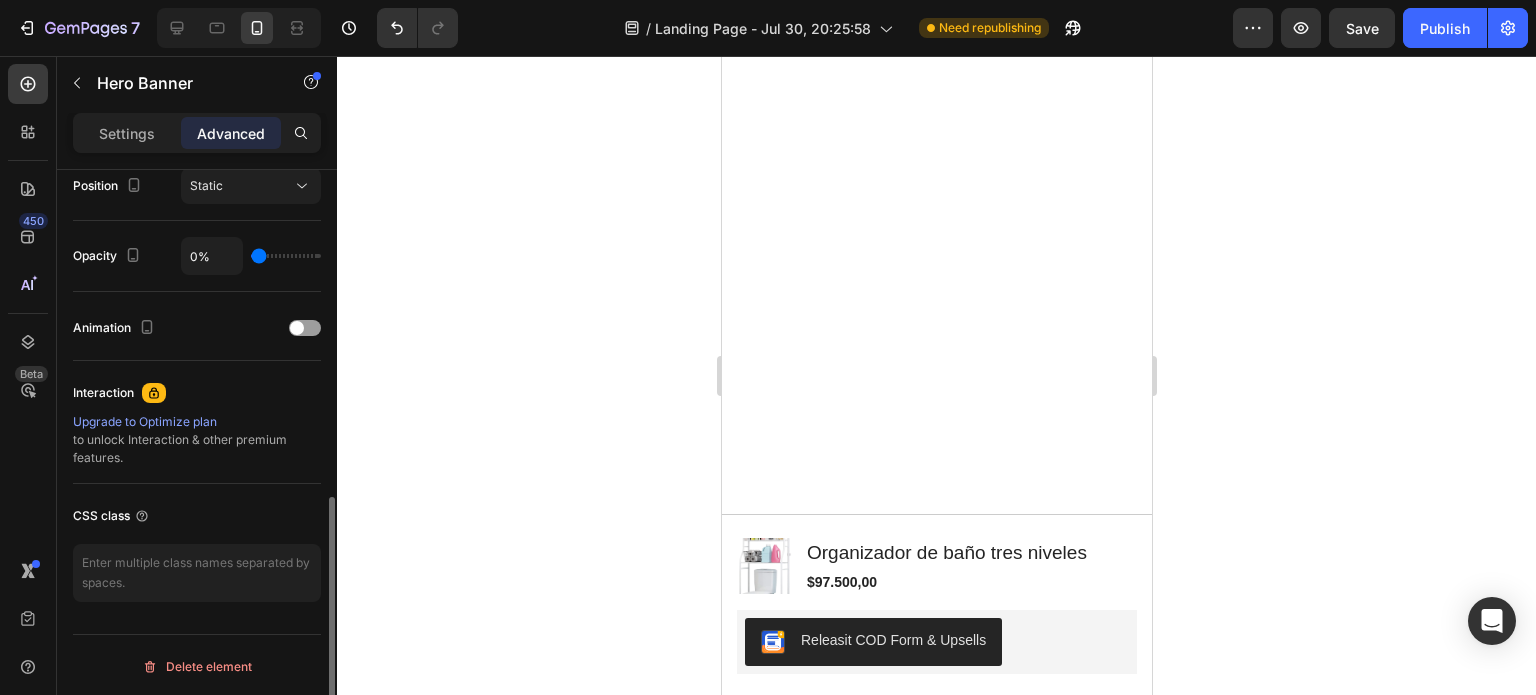 type on "100%" 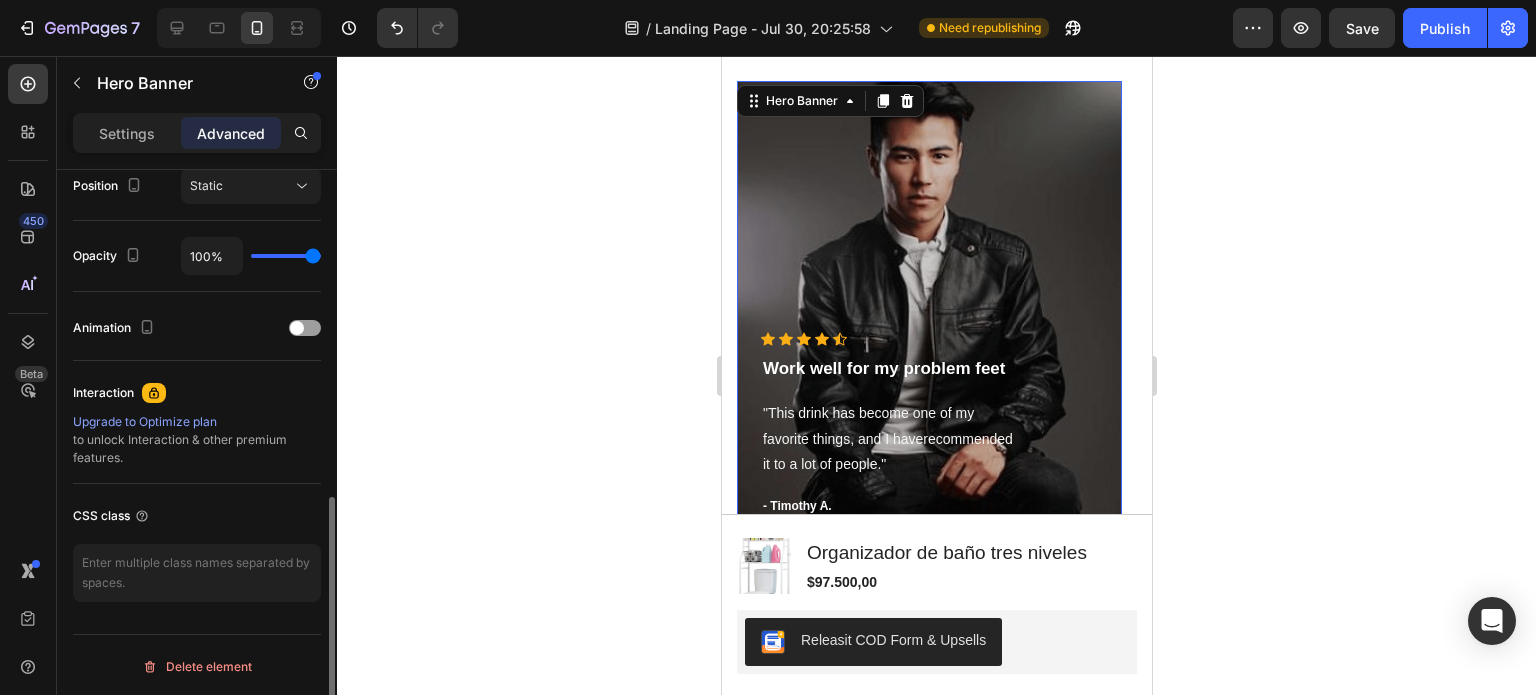 drag, startPoint x: 314, startPoint y: 254, endPoint x: 384, endPoint y: 251, distance: 70.064255 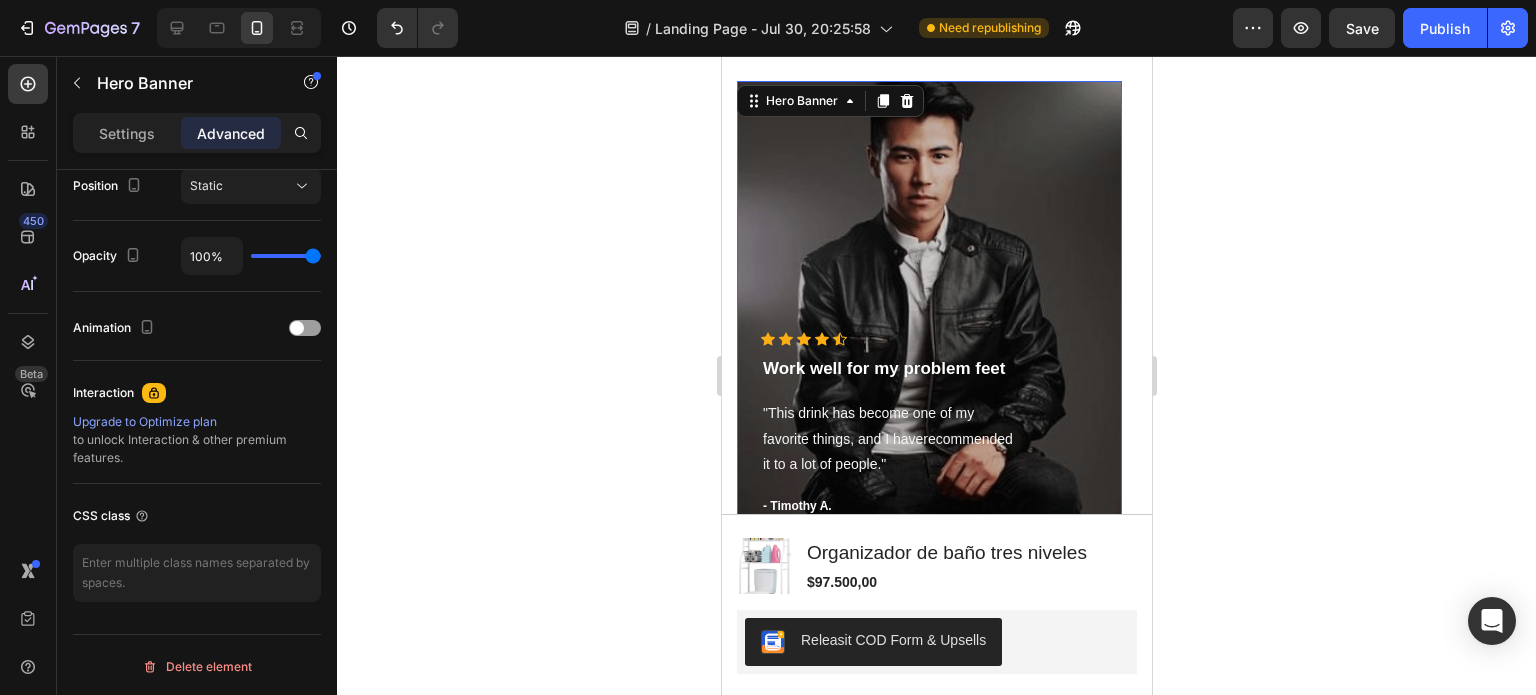 click at bounding box center (928, 311) 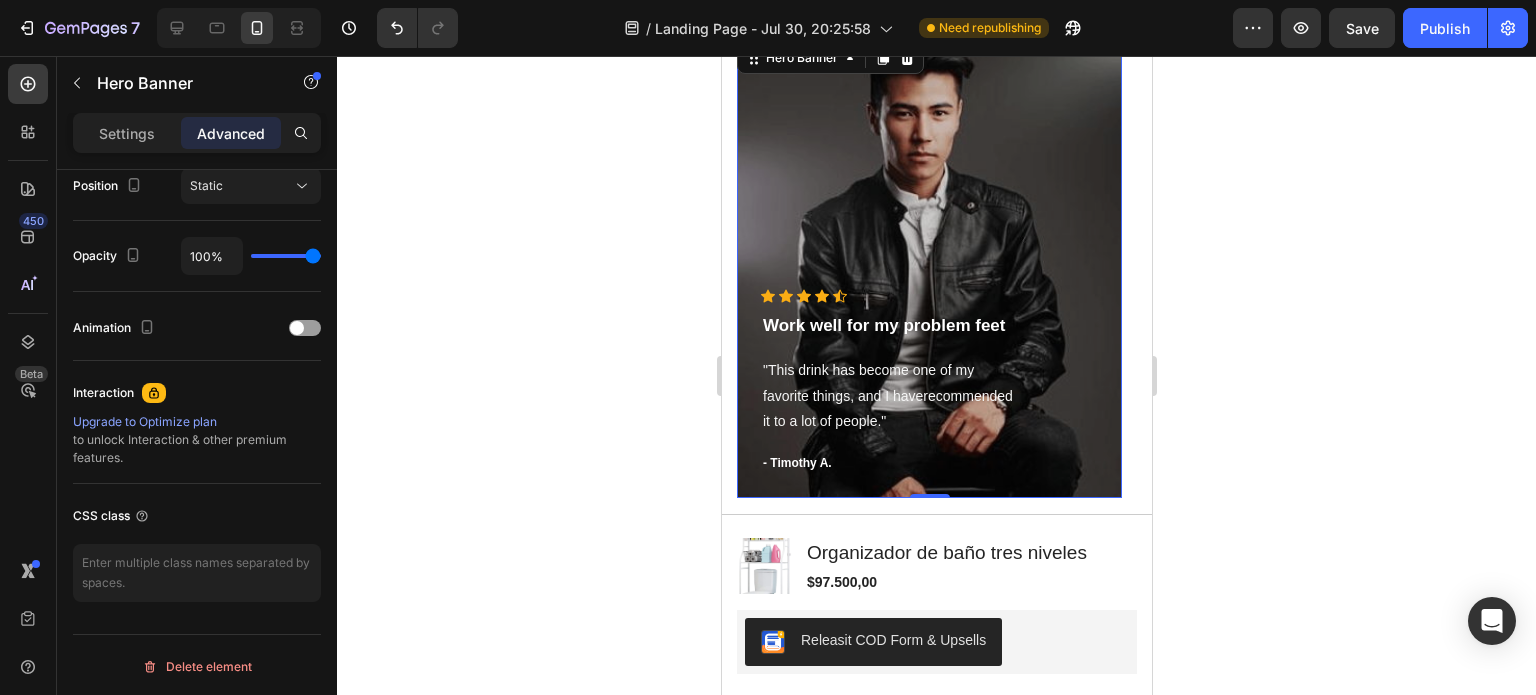 scroll, scrollTop: 4717, scrollLeft: 0, axis: vertical 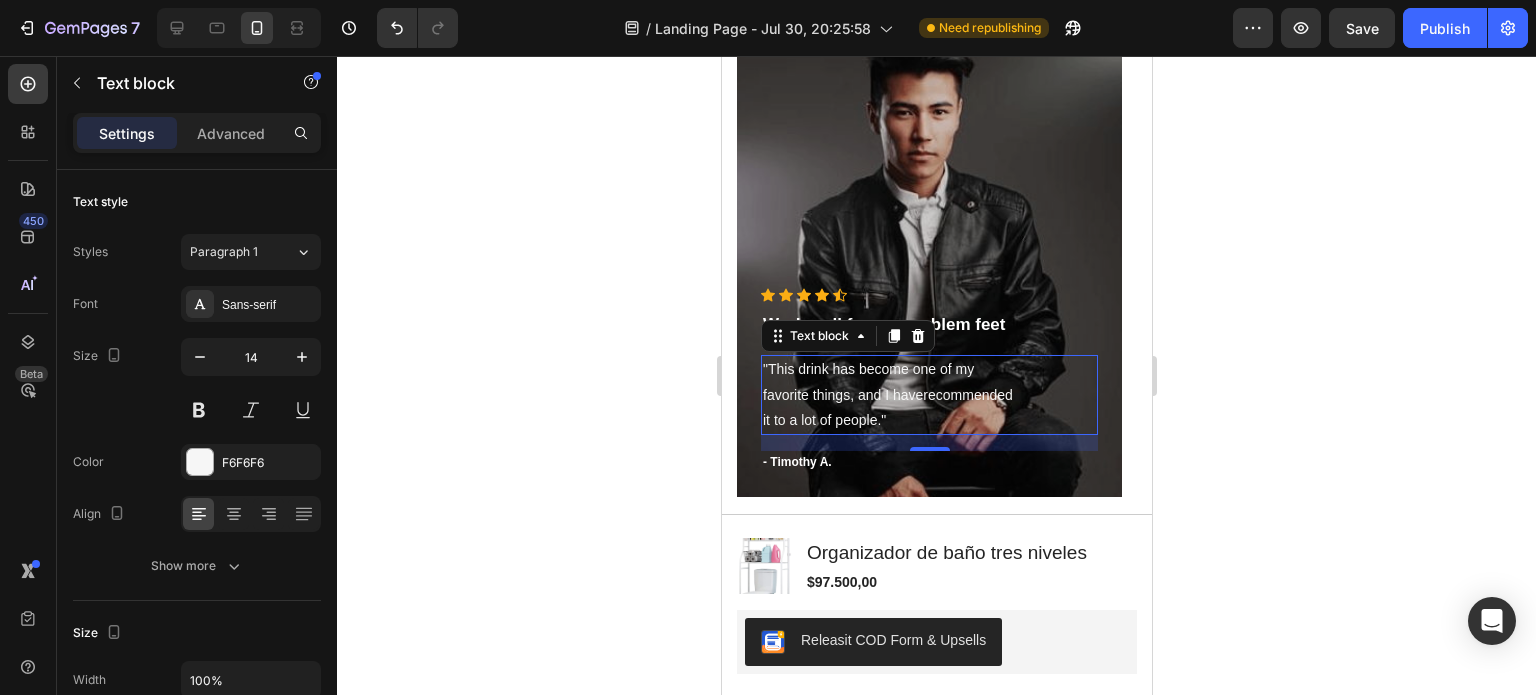 click at bounding box center [239, 28] 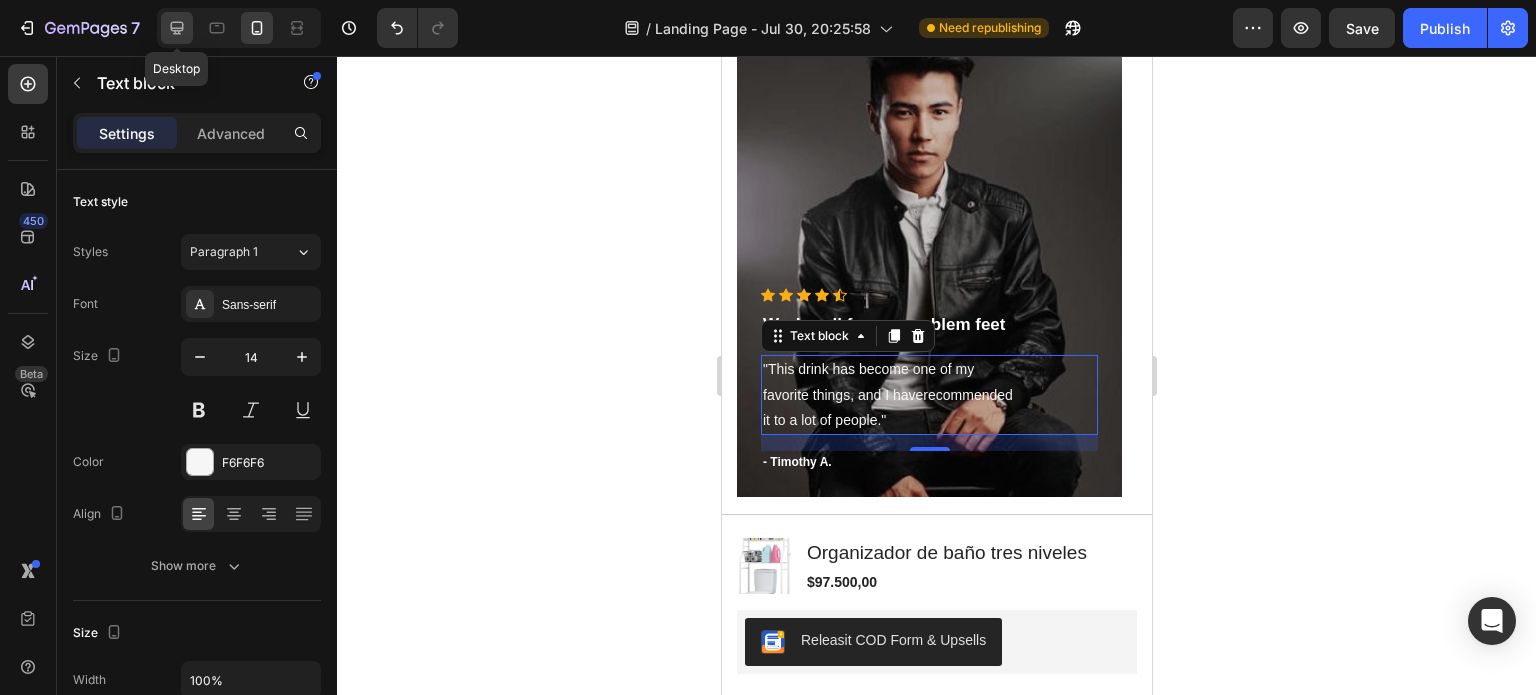 click 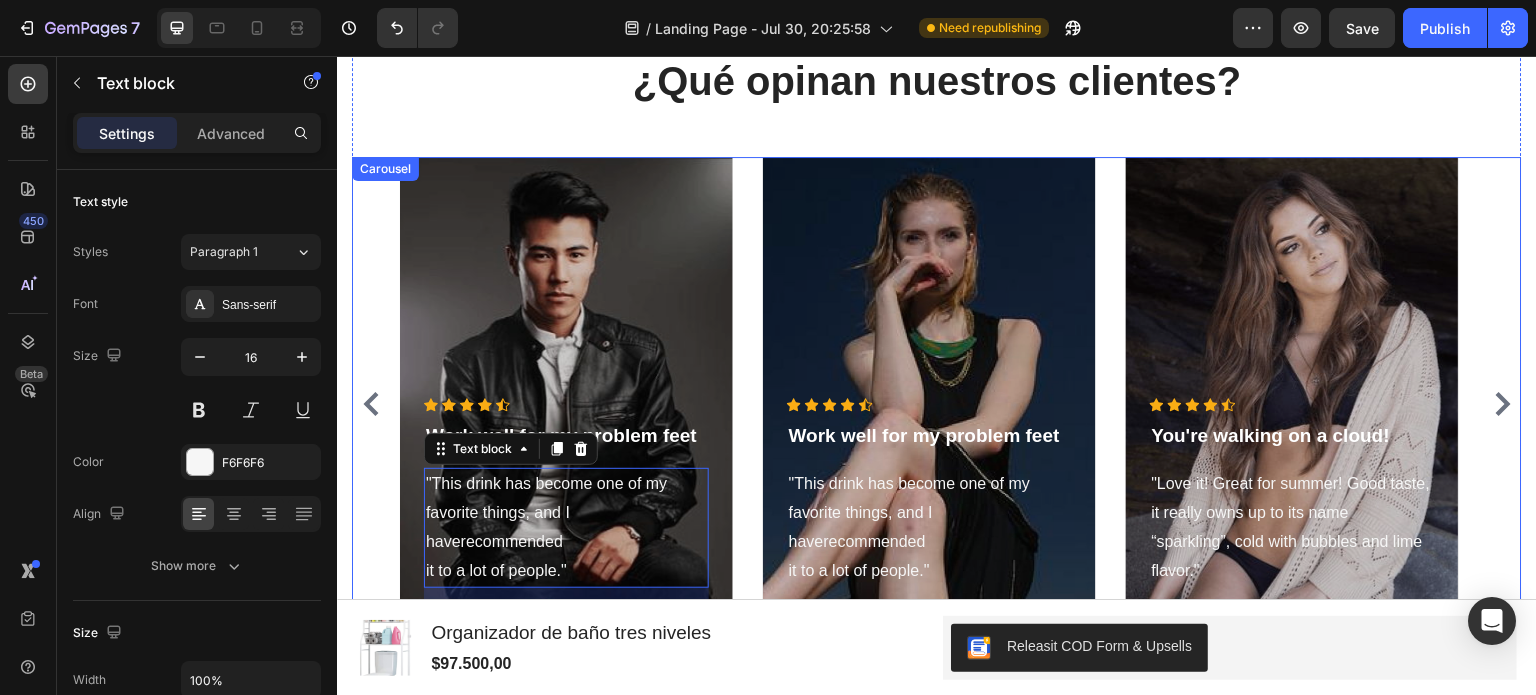 scroll, scrollTop: 4624, scrollLeft: 0, axis: vertical 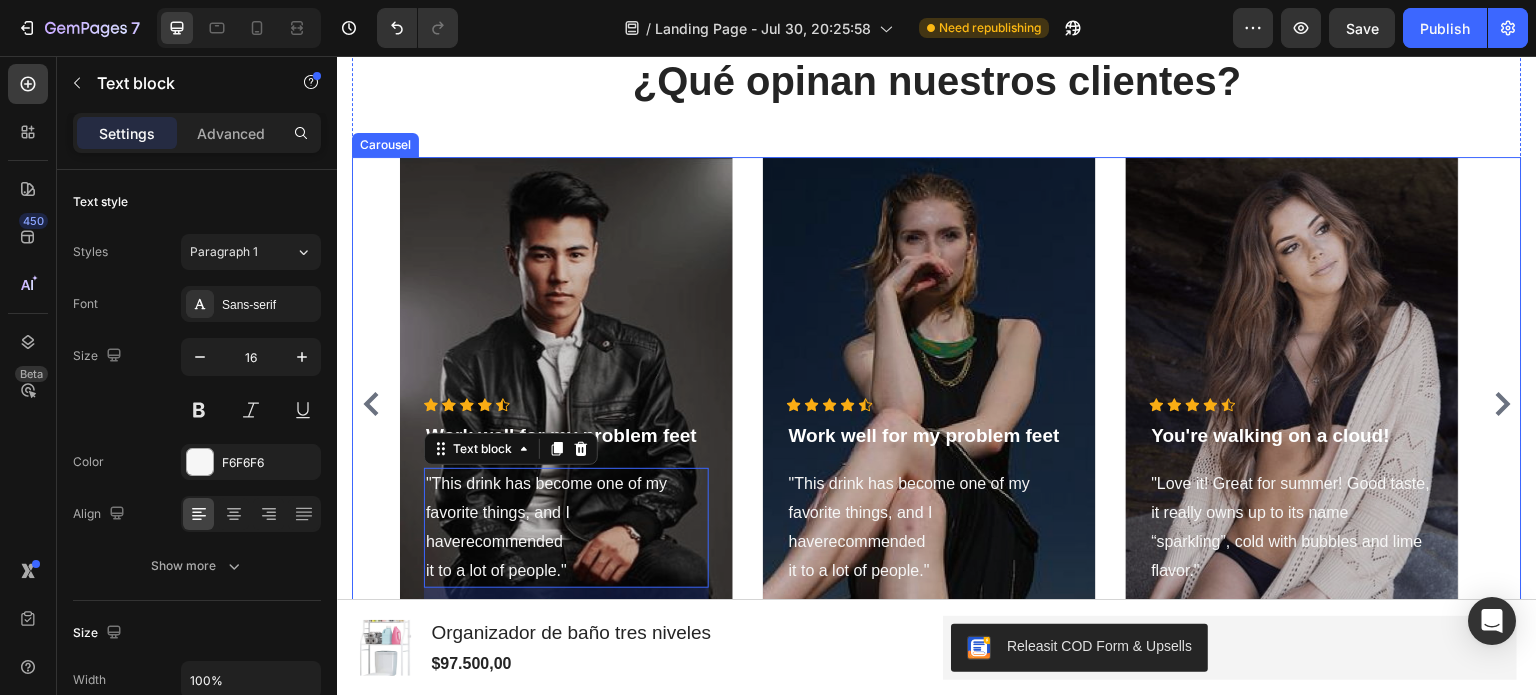 click 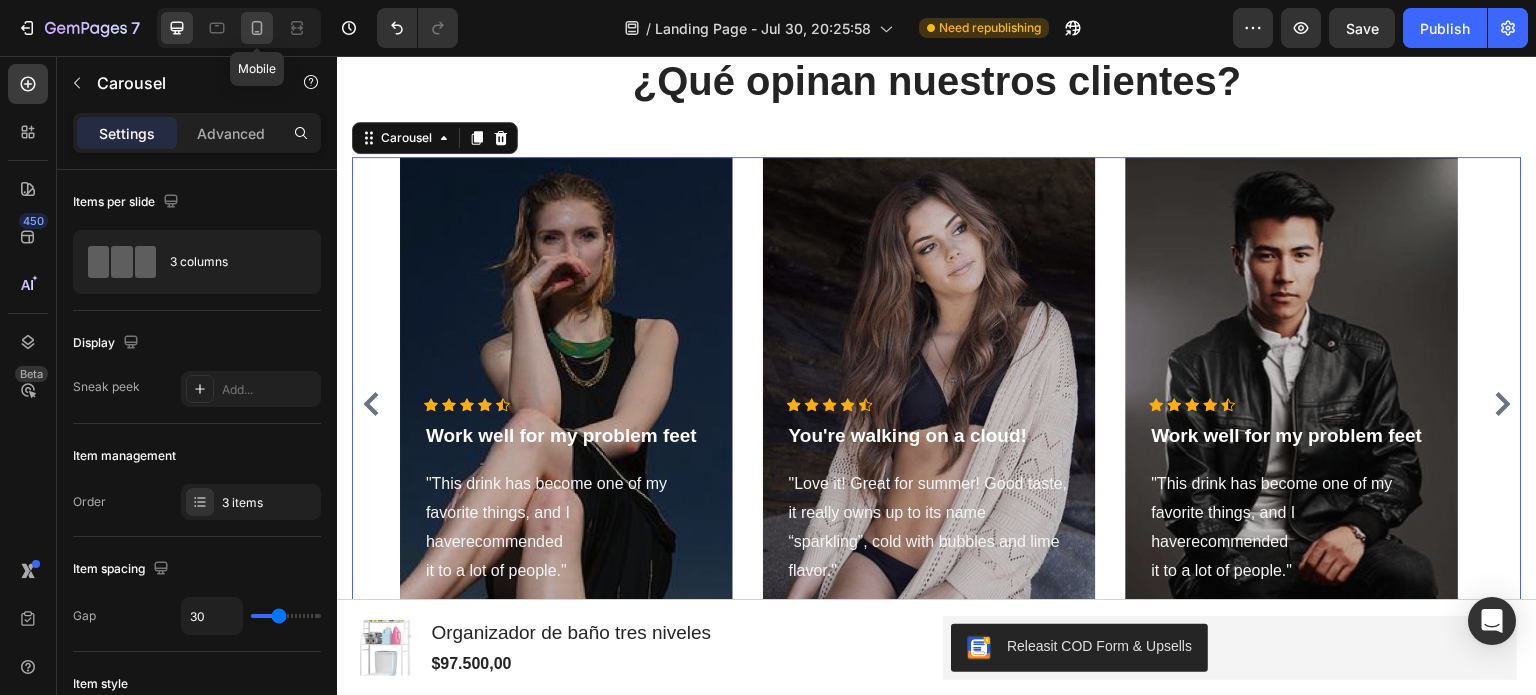 click 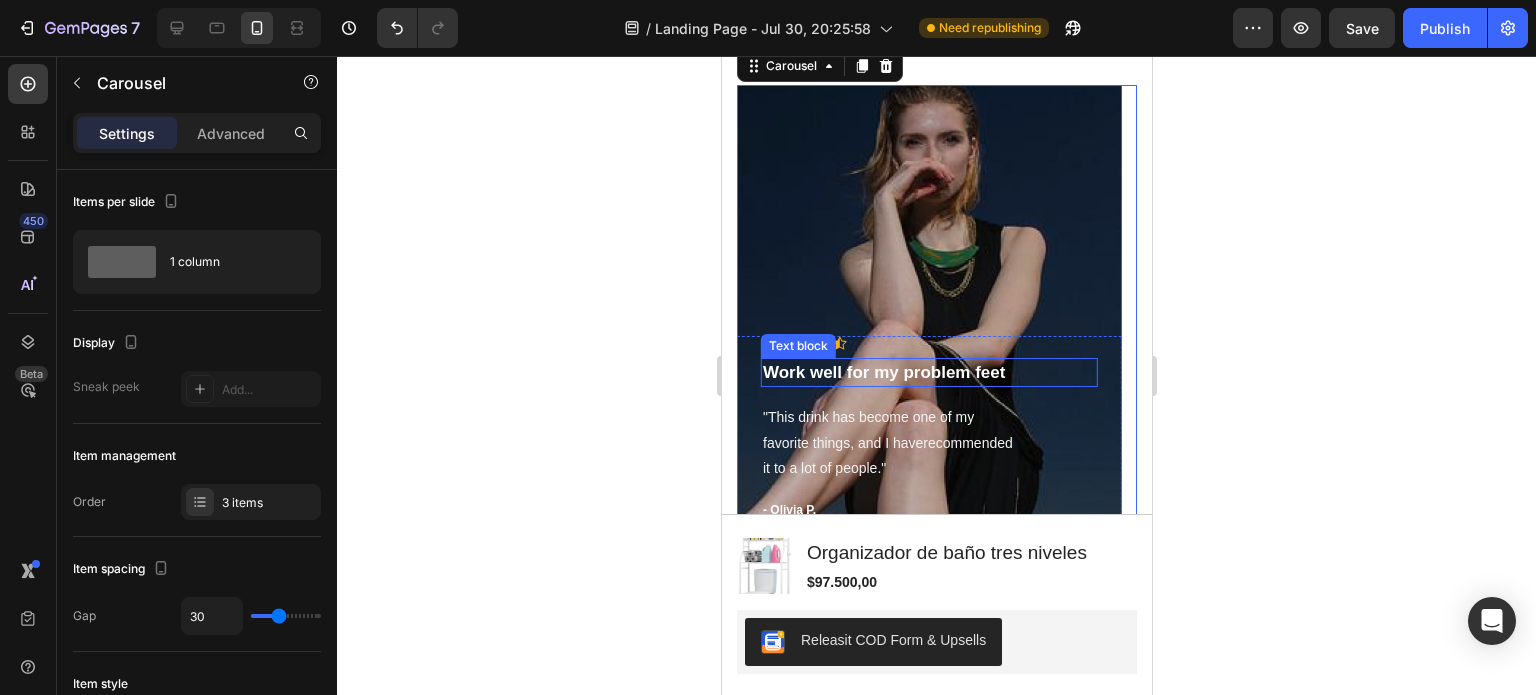 scroll, scrollTop: 4627, scrollLeft: 0, axis: vertical 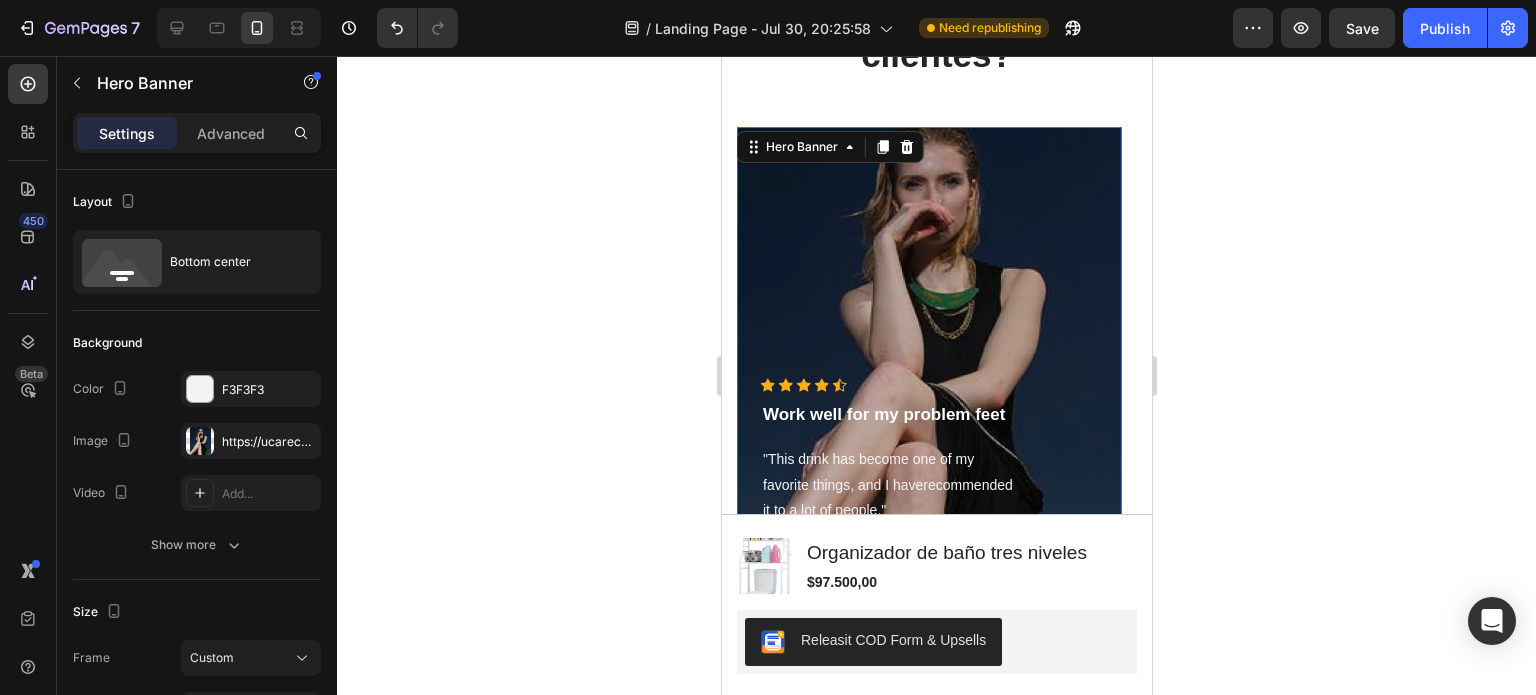 click at bounding box center (928, 357) 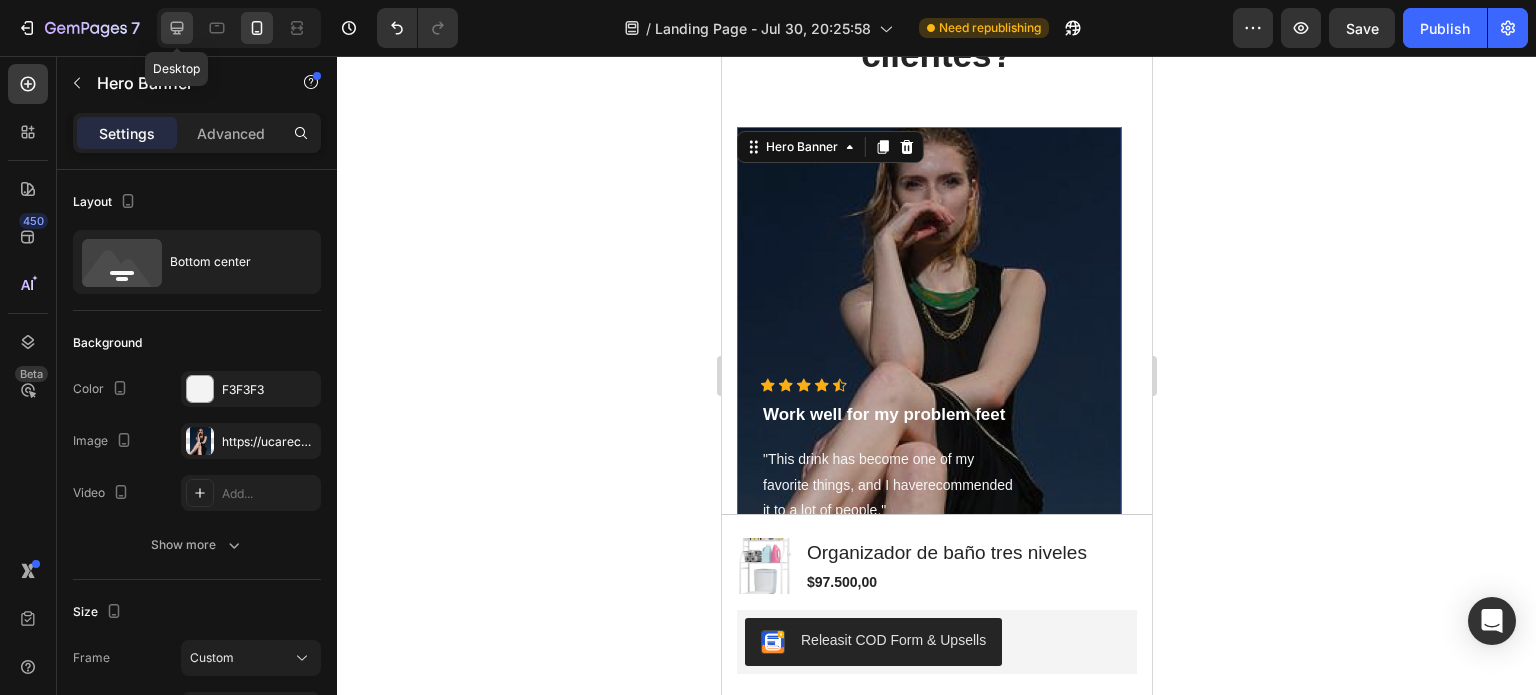click 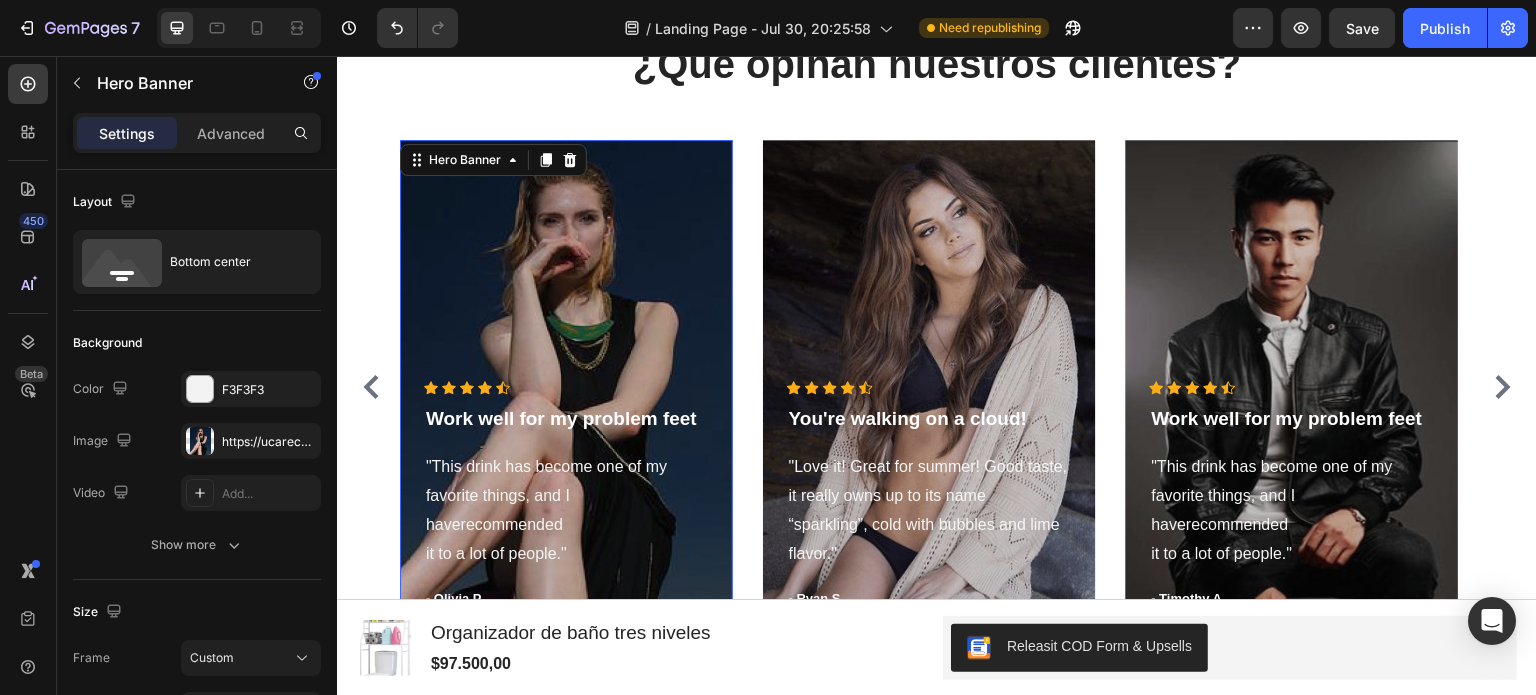 scroll, scrollTop: 4654, scrollLeft: 0, axis: vertical 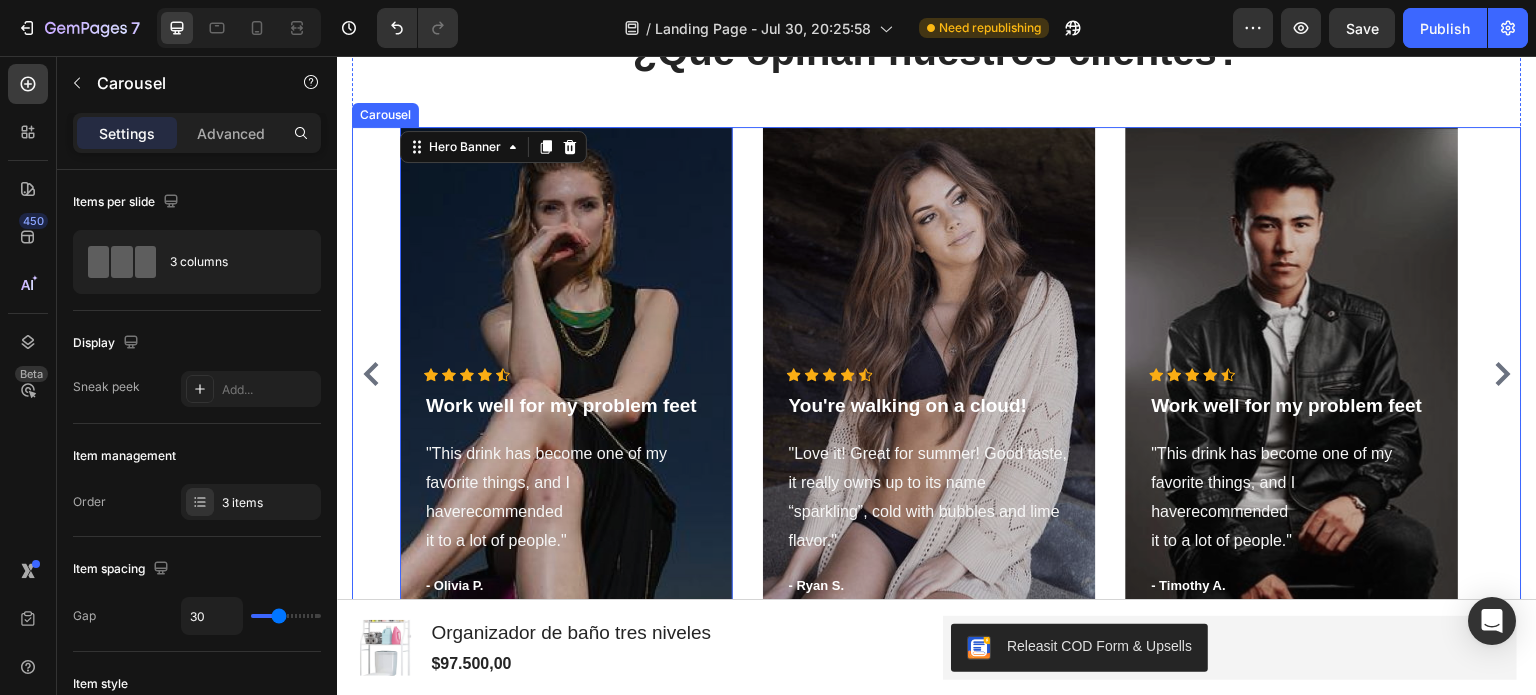 click 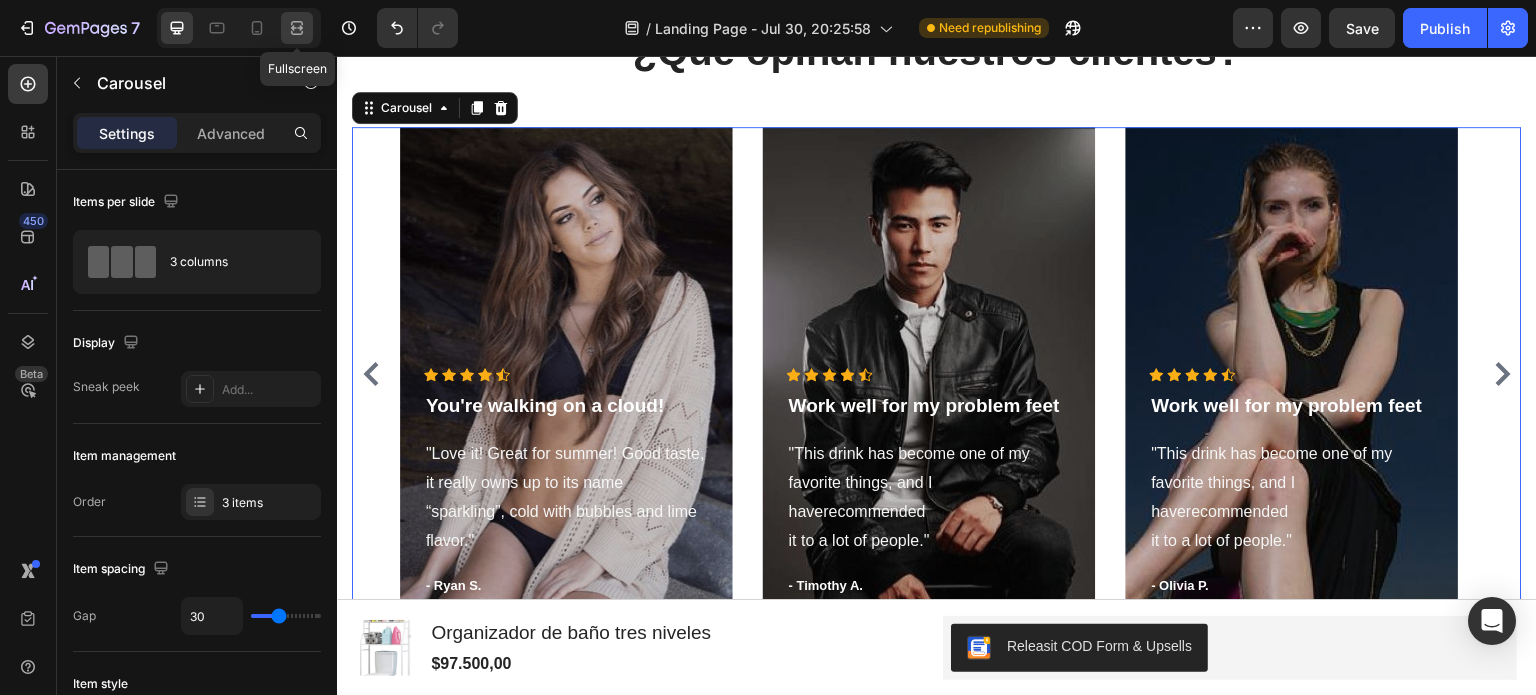 click 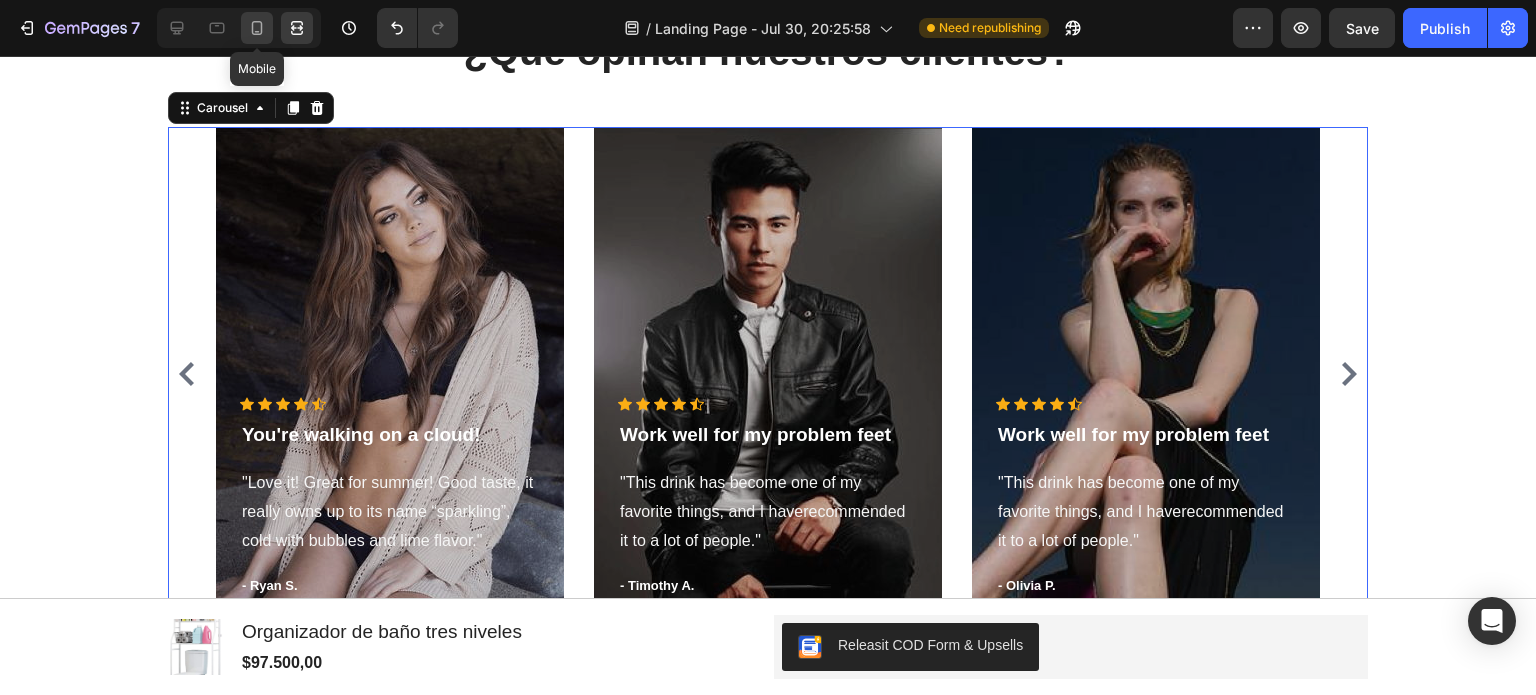 click 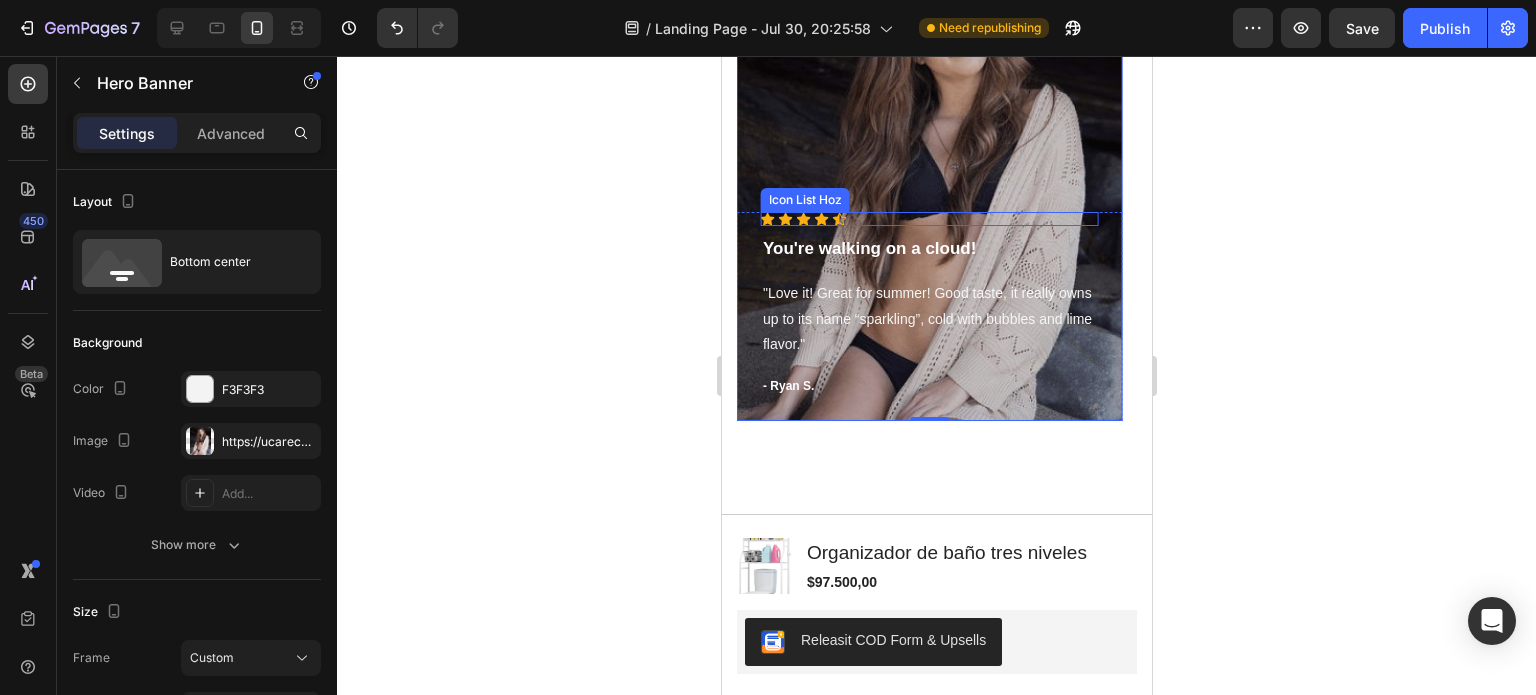 scroll, scrollTop: 4851, scrollLeft: 0, axis: vertical 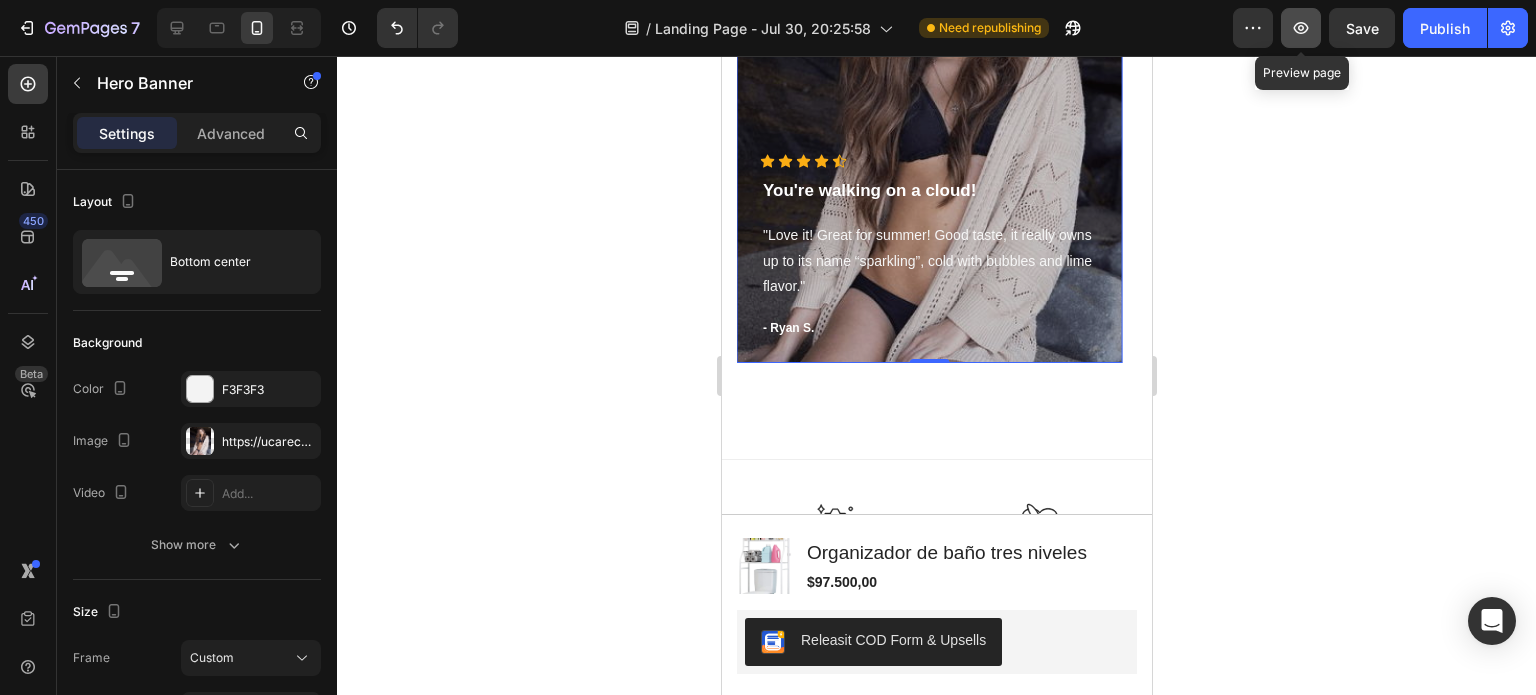 click 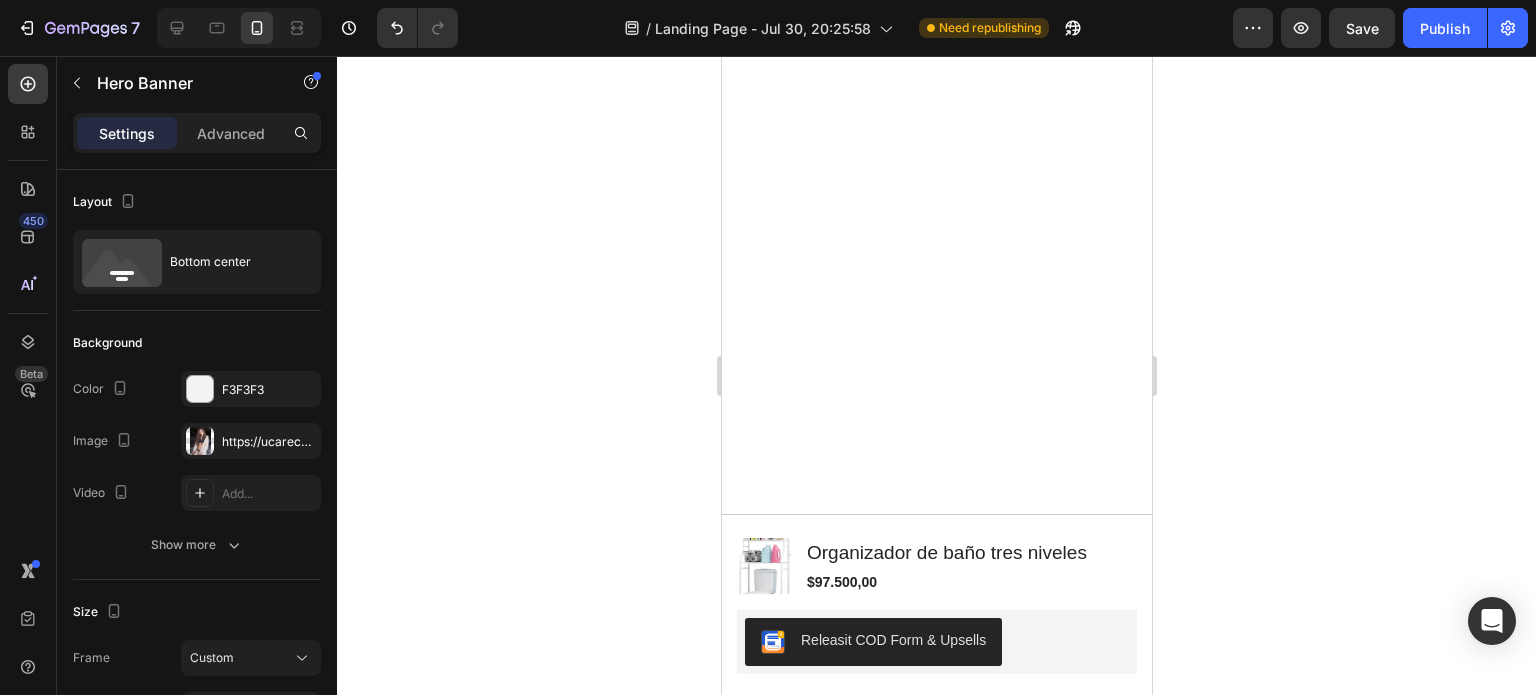 scroll, scrollTop: 7238, scrollLeft: 0, axis: vertical 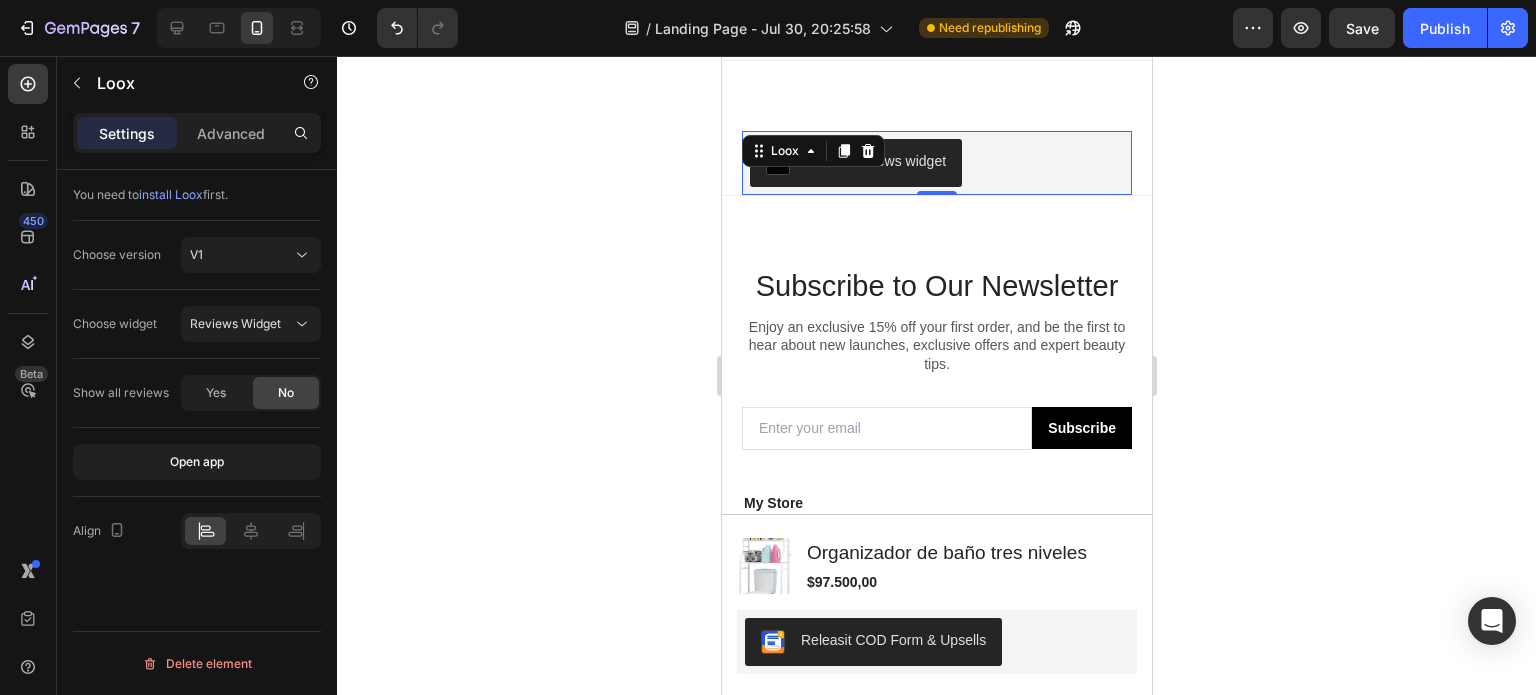 click on "Loox - Reviews widget" at bounding box center [936, 163] 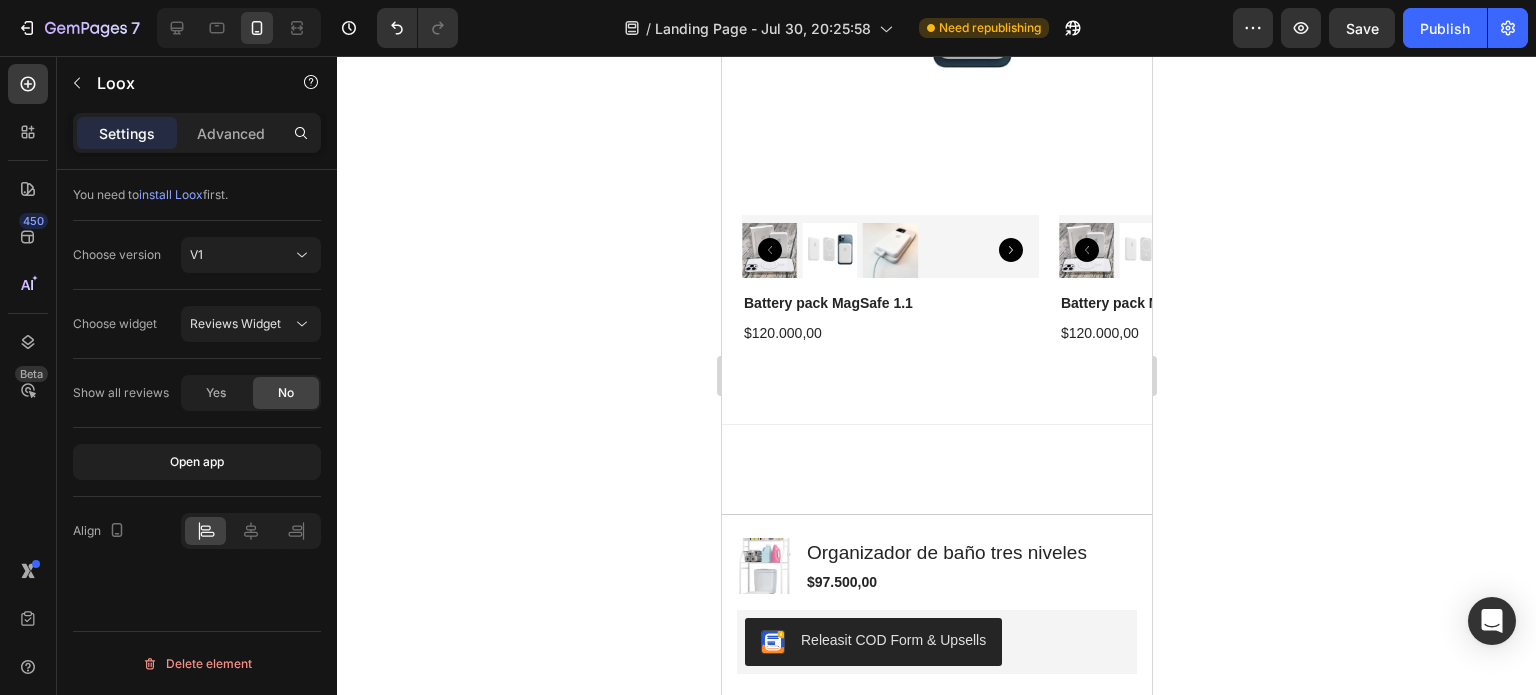 scroll, scrollTop: 6317, scrollLeft: 0, axis: vertical 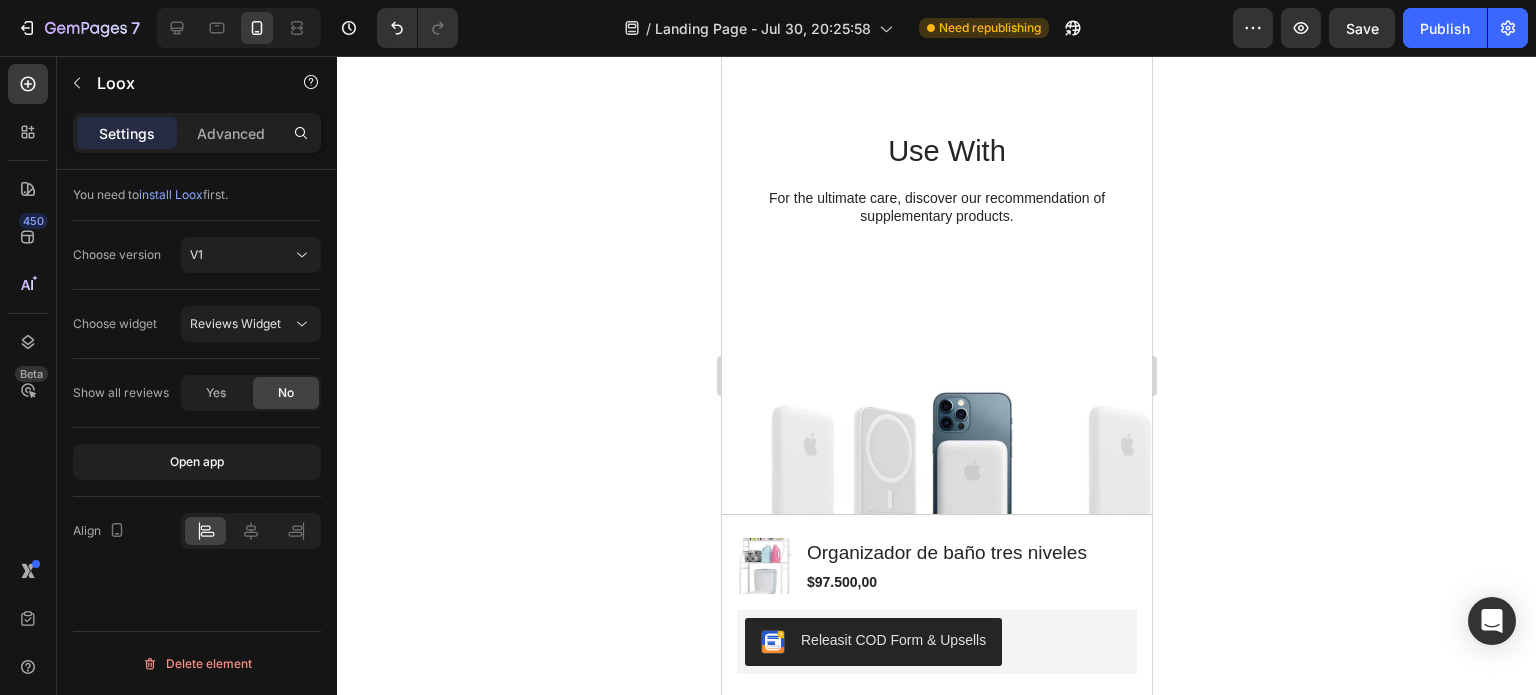 click at bounding box center [889, 477] 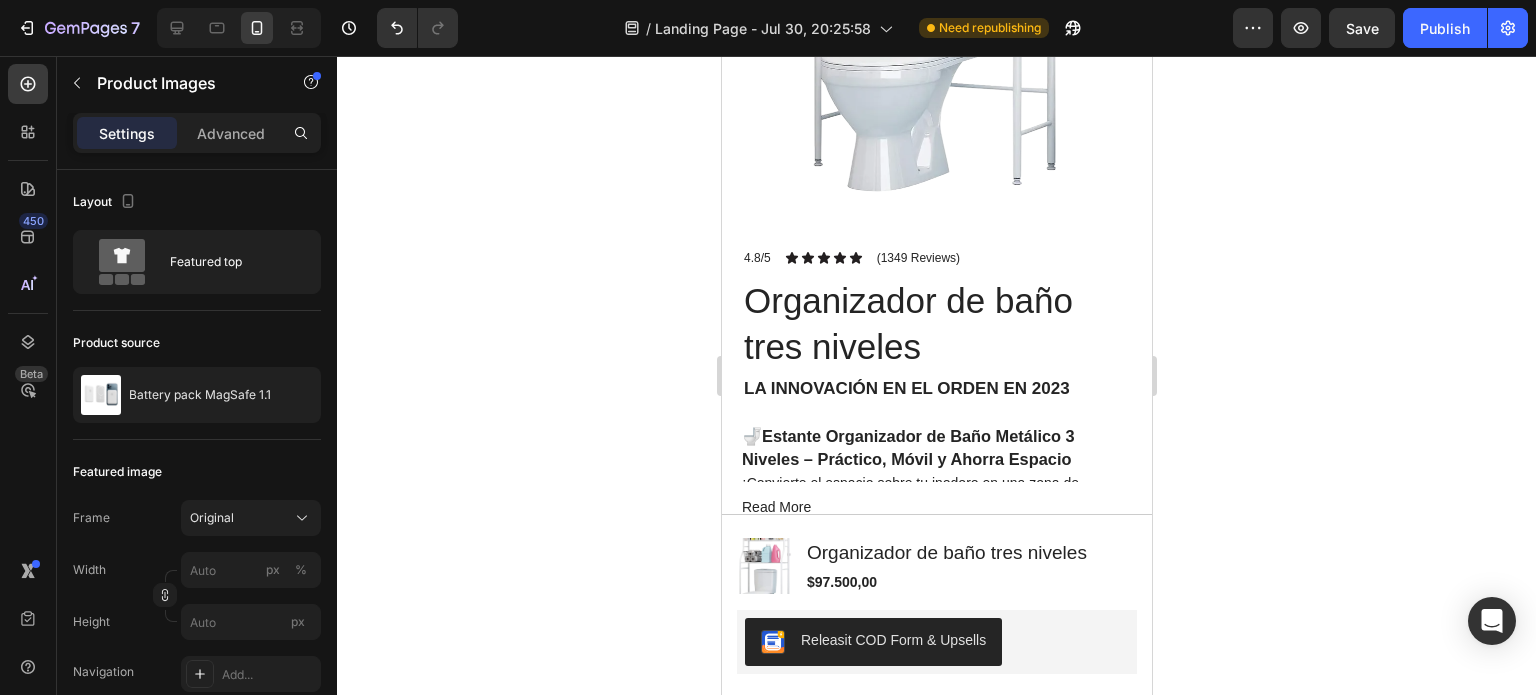 scroll, scrollTop: 870, scrollLeft: 0, axis: vertical 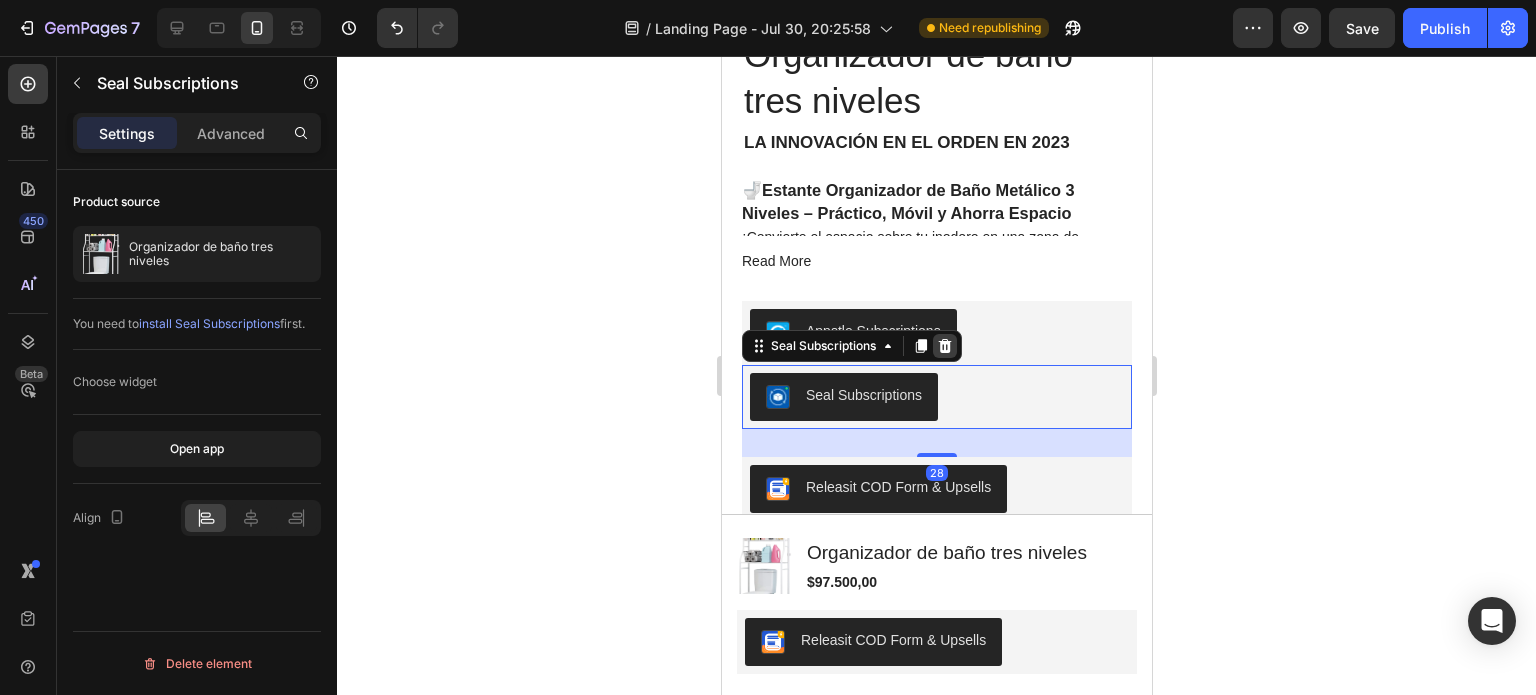 click 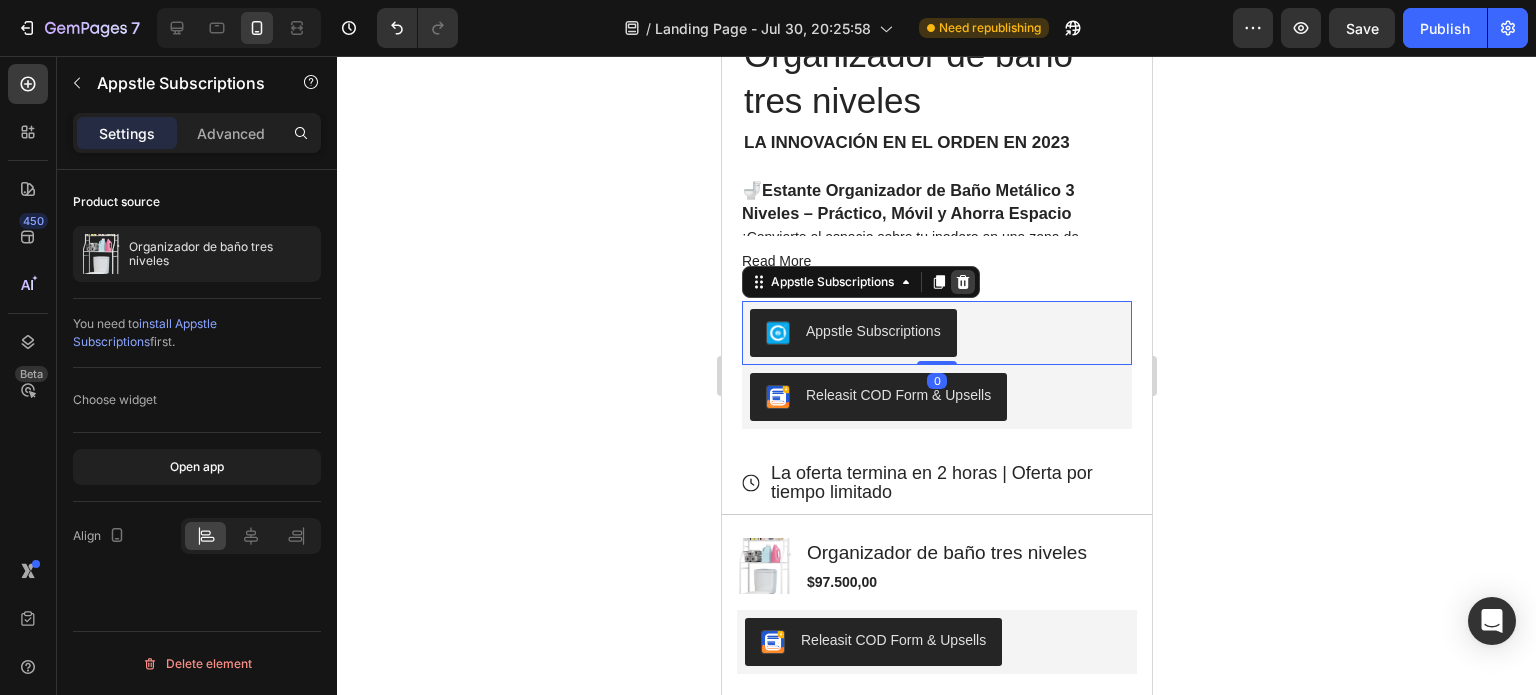click 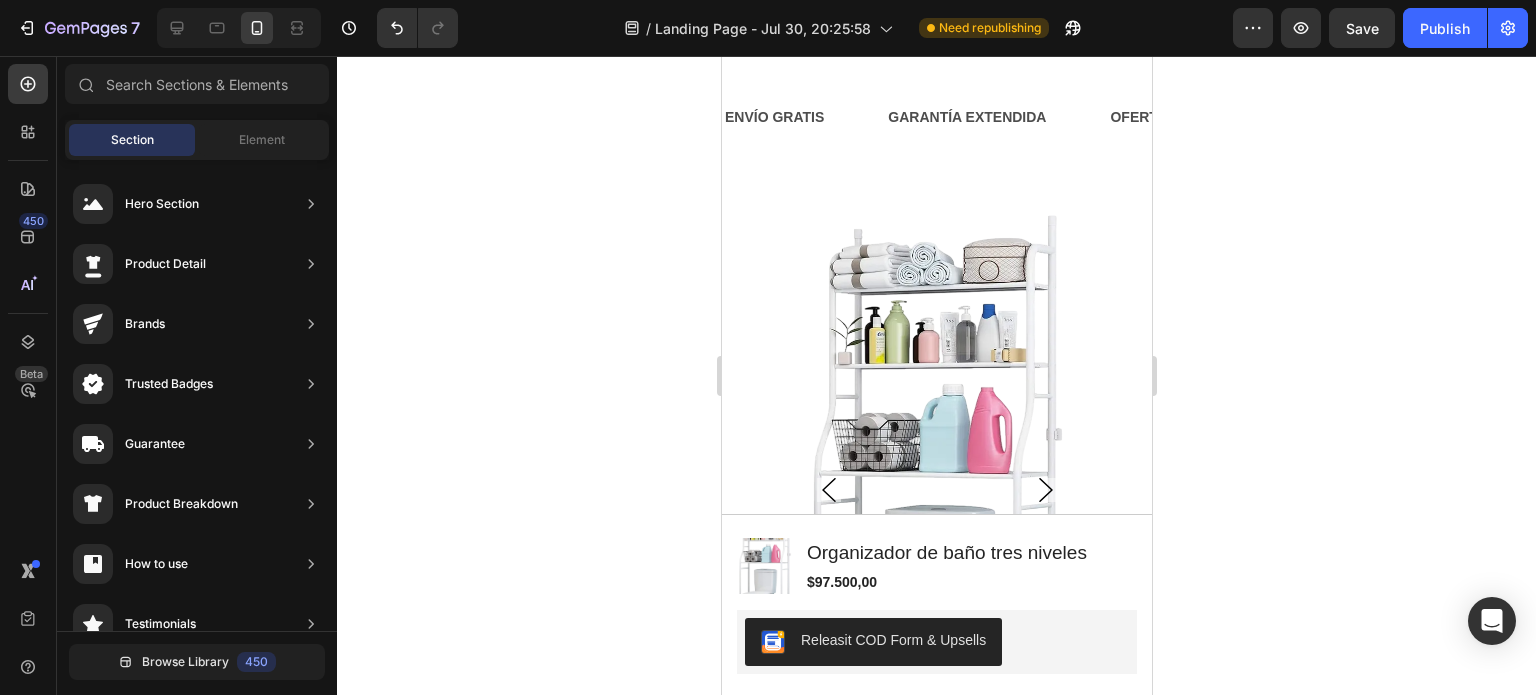 scroll, scrollTop: 52, scrollLeft: 0, axis: vertical 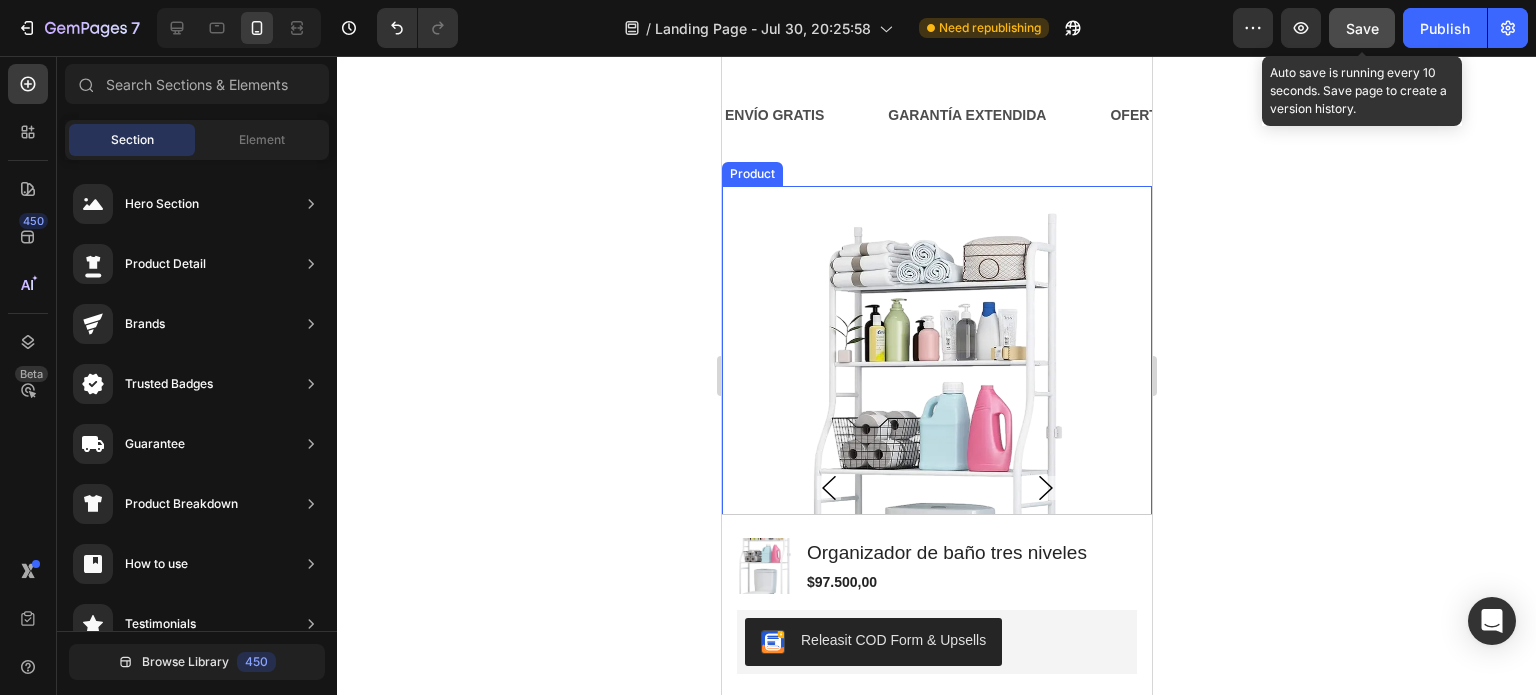 click on "Save" 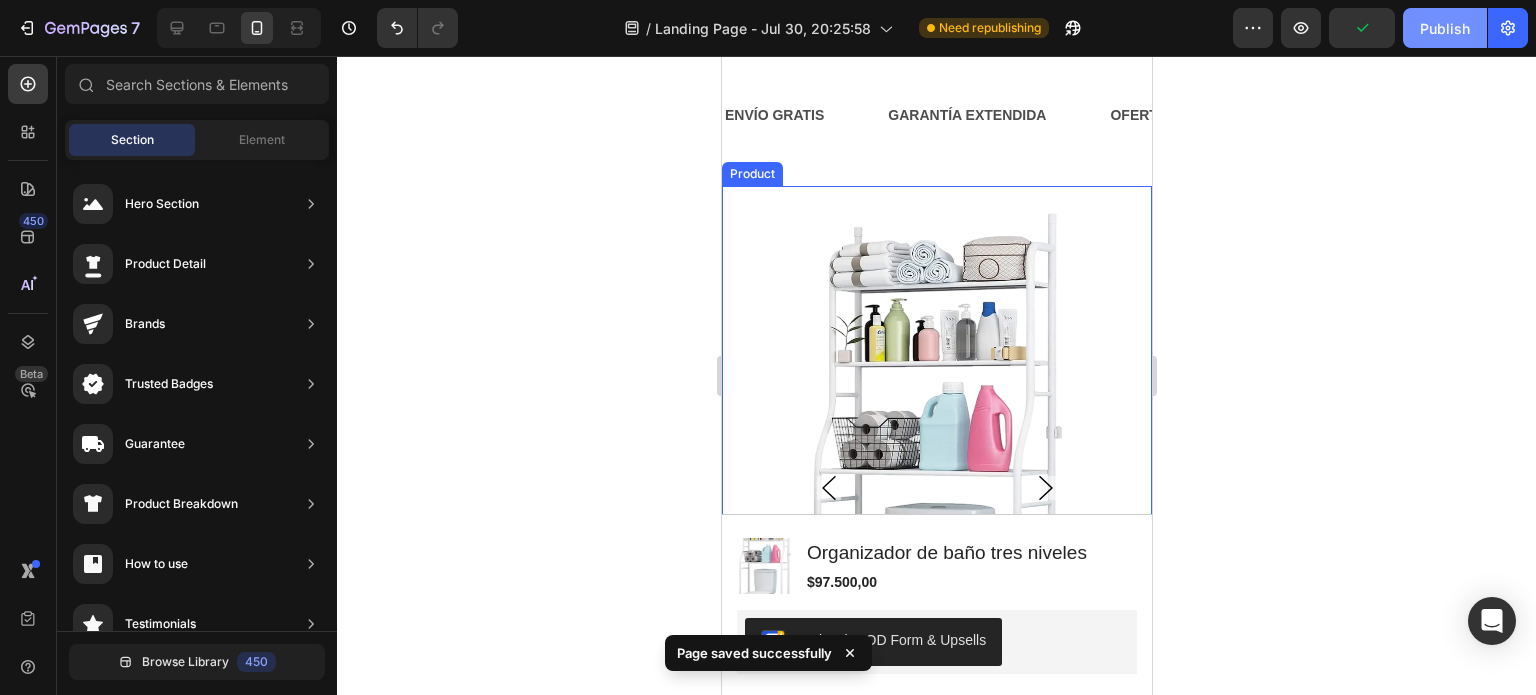 click on "Publish" at bounding box center (1445, 28) 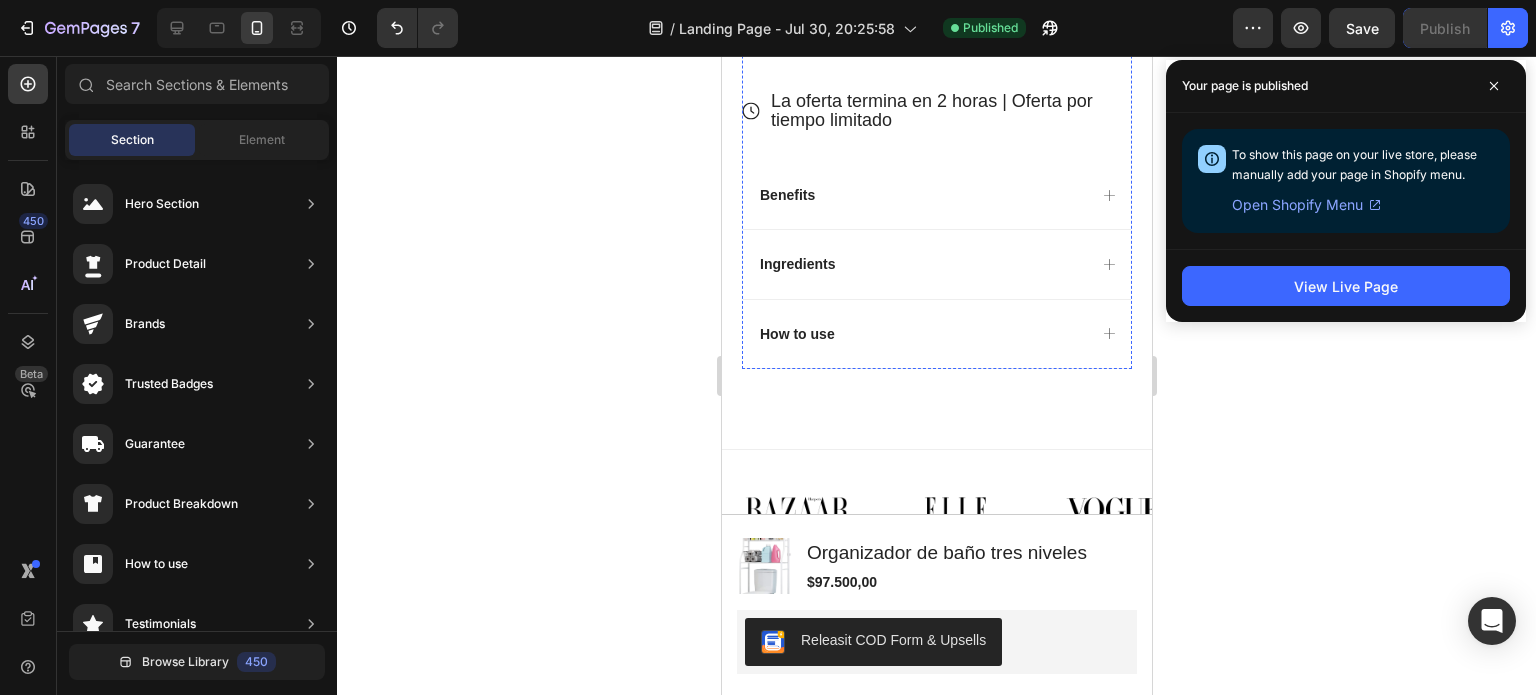 scroll, scrollTop: 1179, scrollLeft: 0, axis: vertical 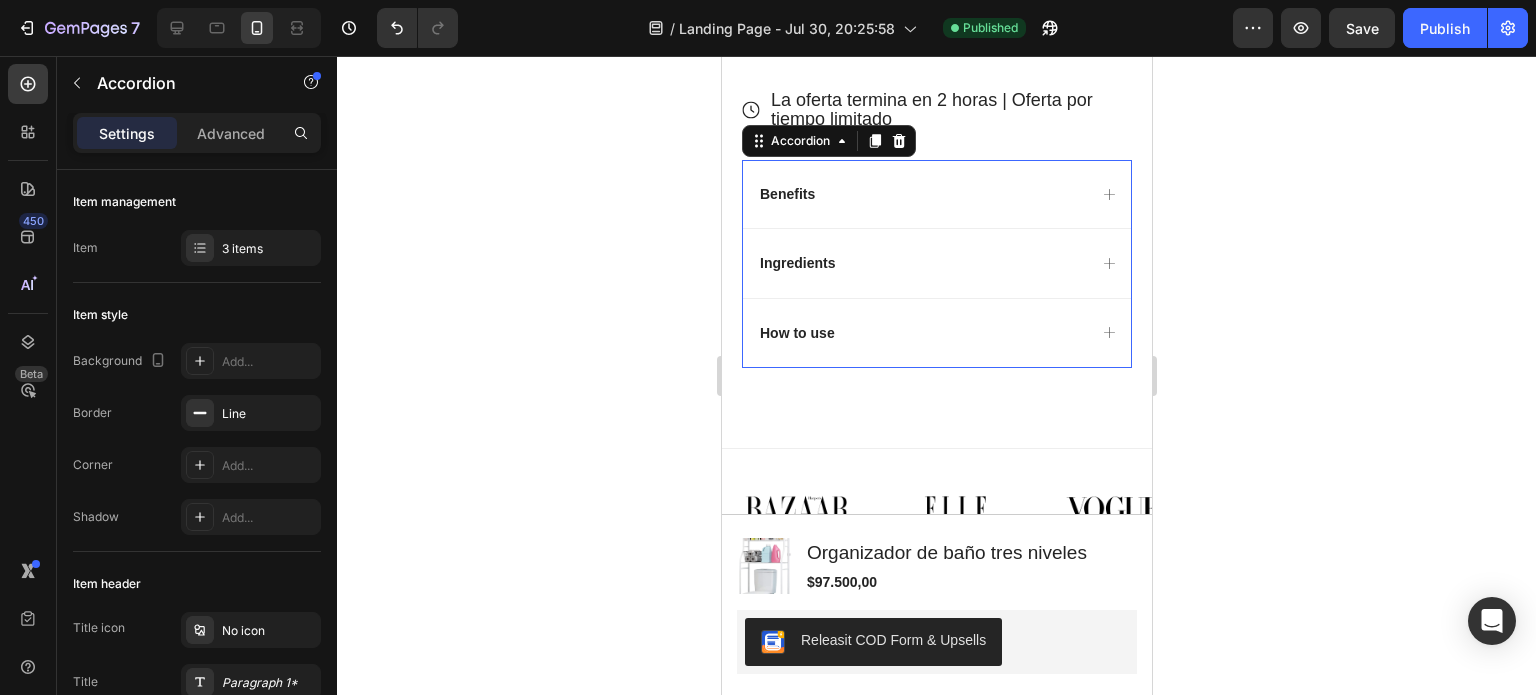 click on "Benefits" at bounding box center (936, 194) 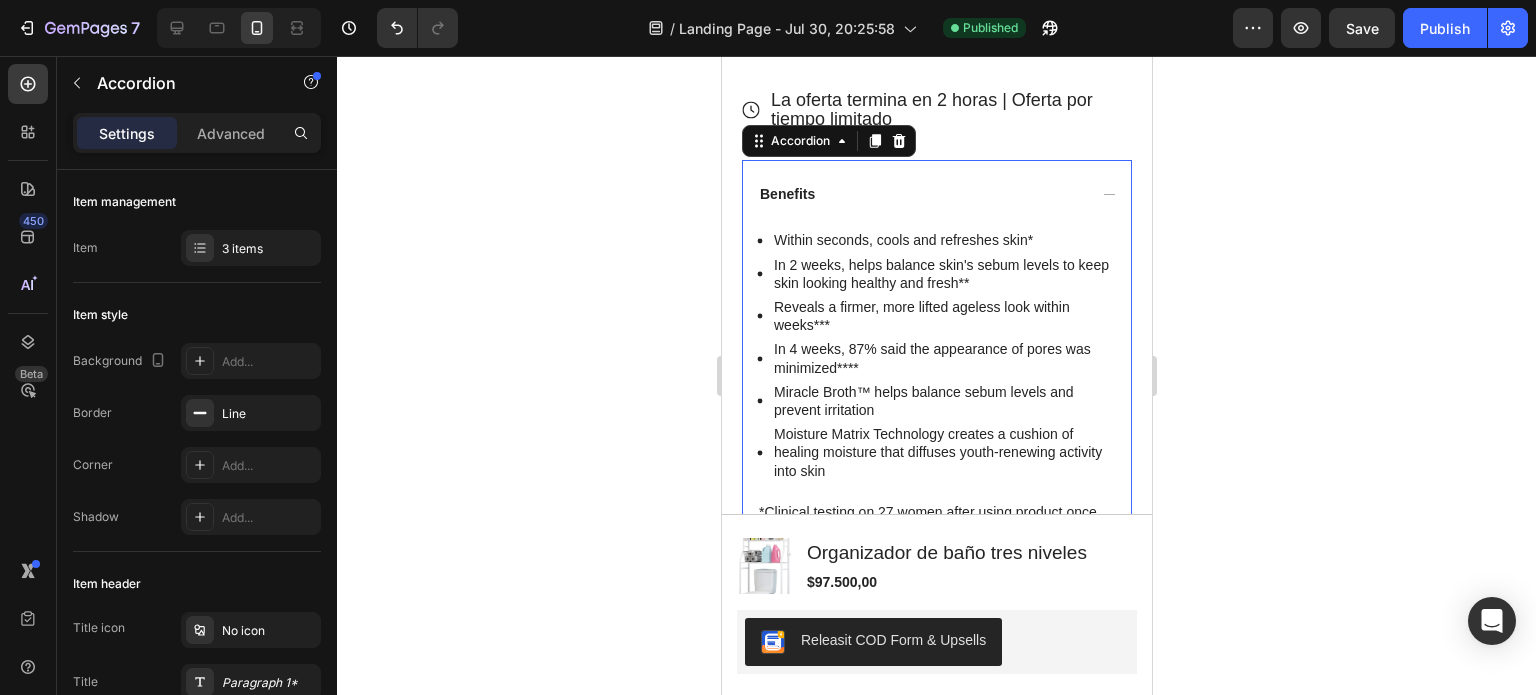 click on "Benefits" at bounding box center [936, 194] 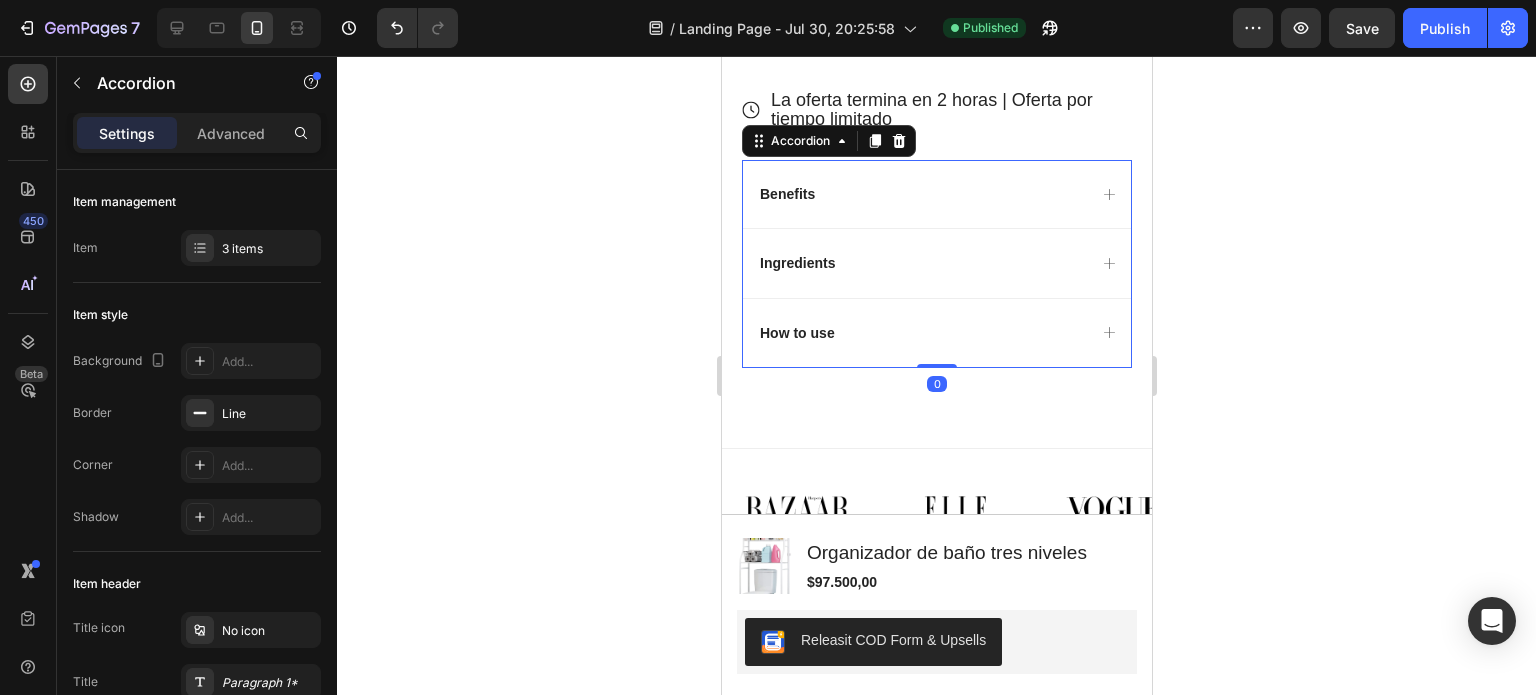 click on "Benefits" at bounding box center (936, 194) 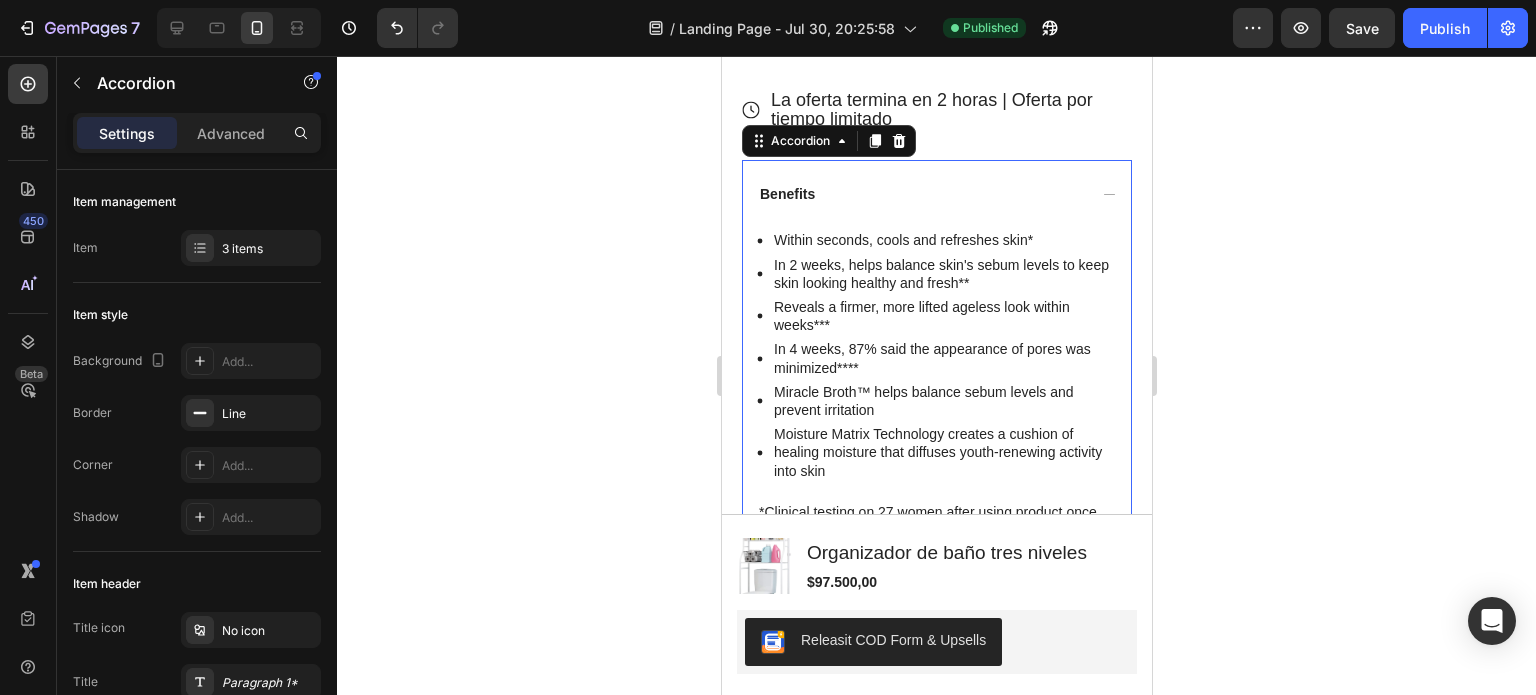 click on "Benefits" at bounding box center (936, 194) 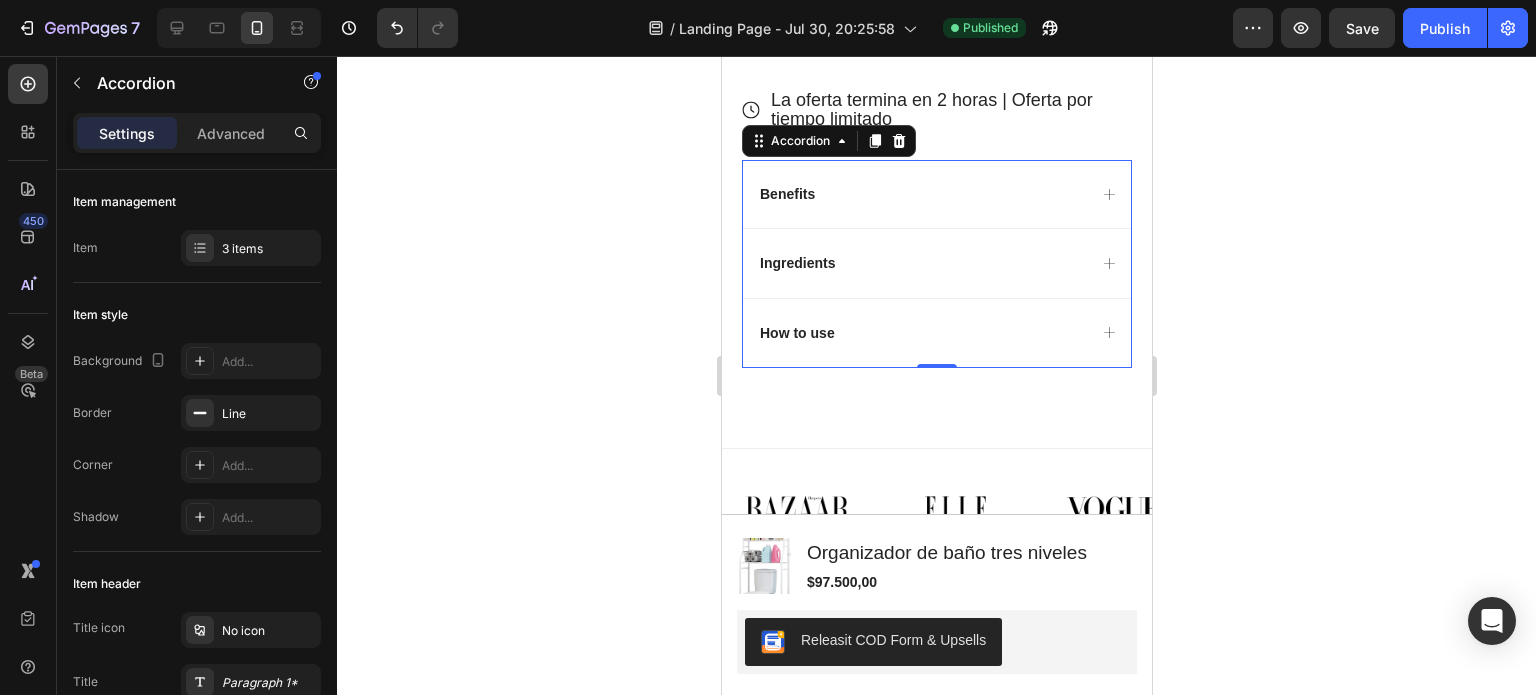 click on "Benefits" at bounding box center (936, 194) 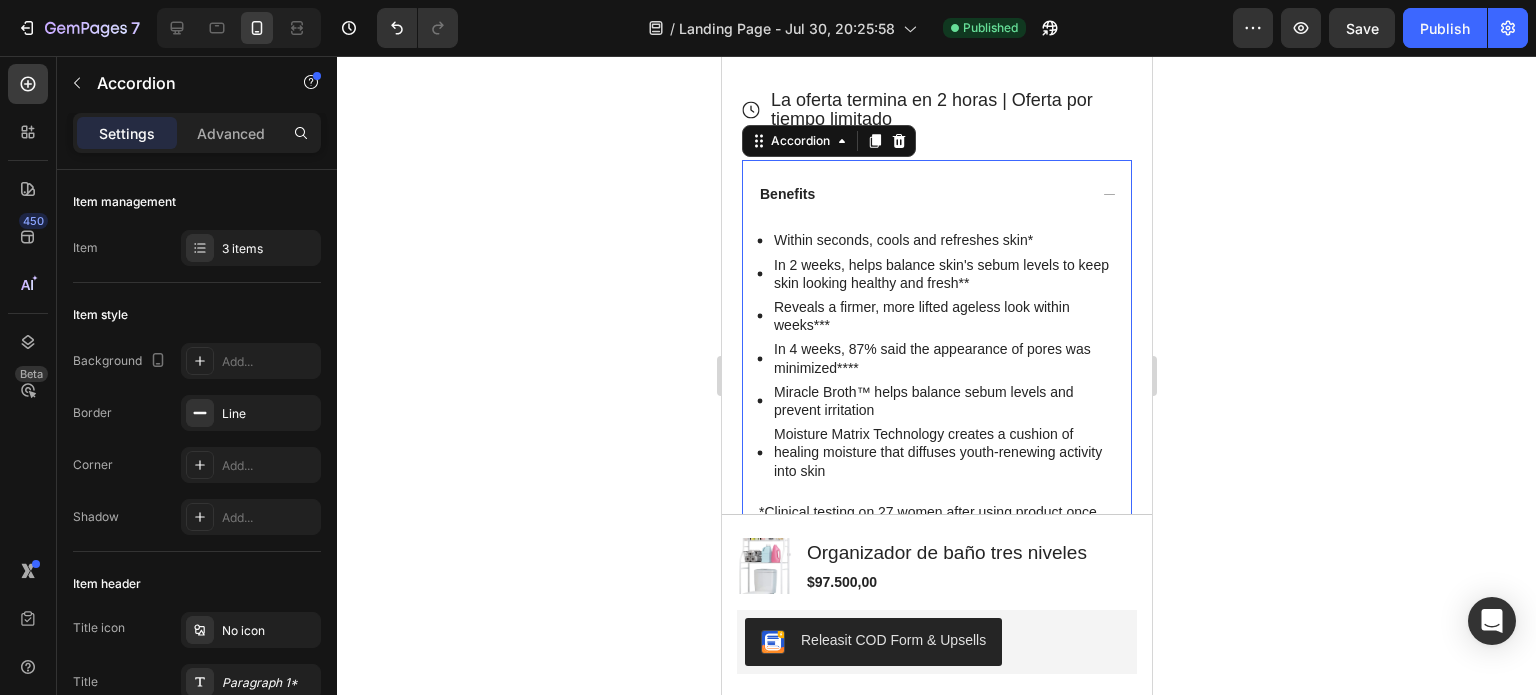 click on "Benefits" at bounding box center (936, 194) 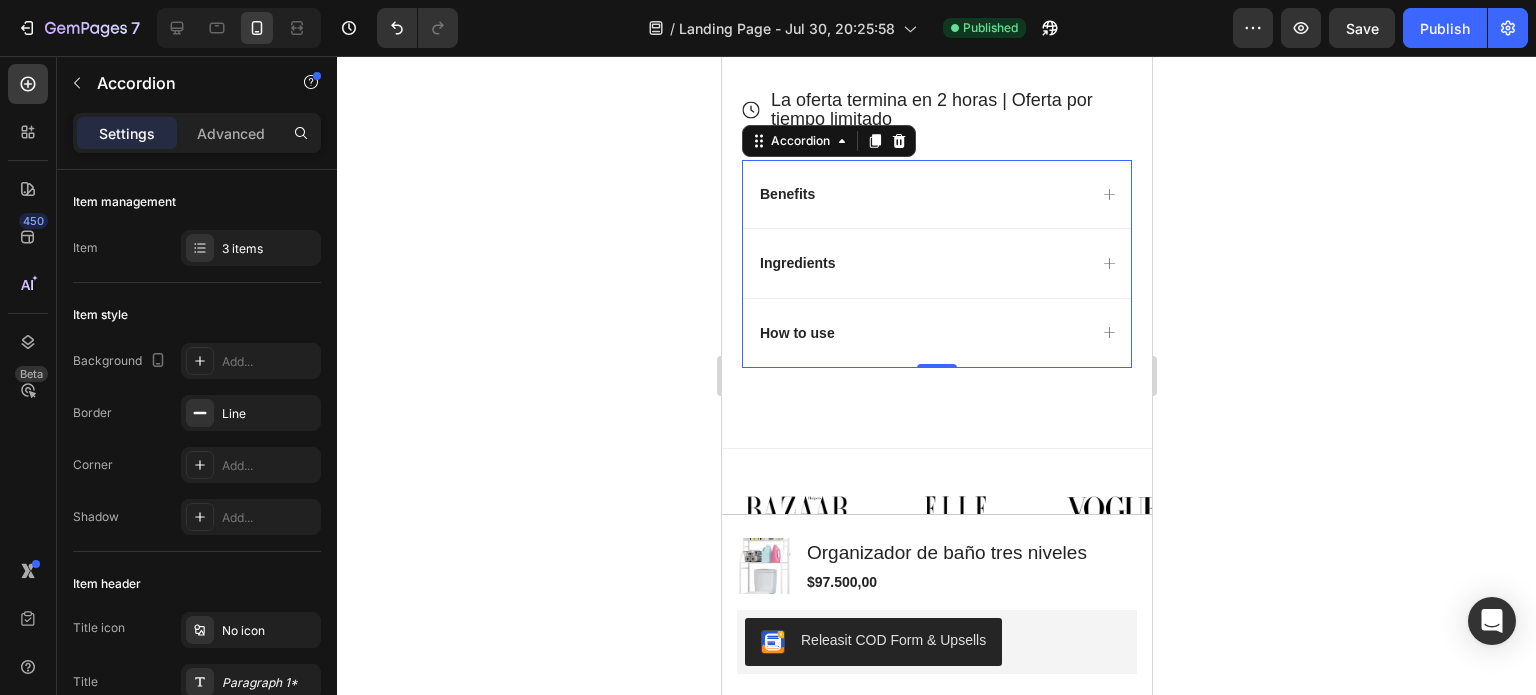 click on "Benefits" at bounding box center (936, 194) 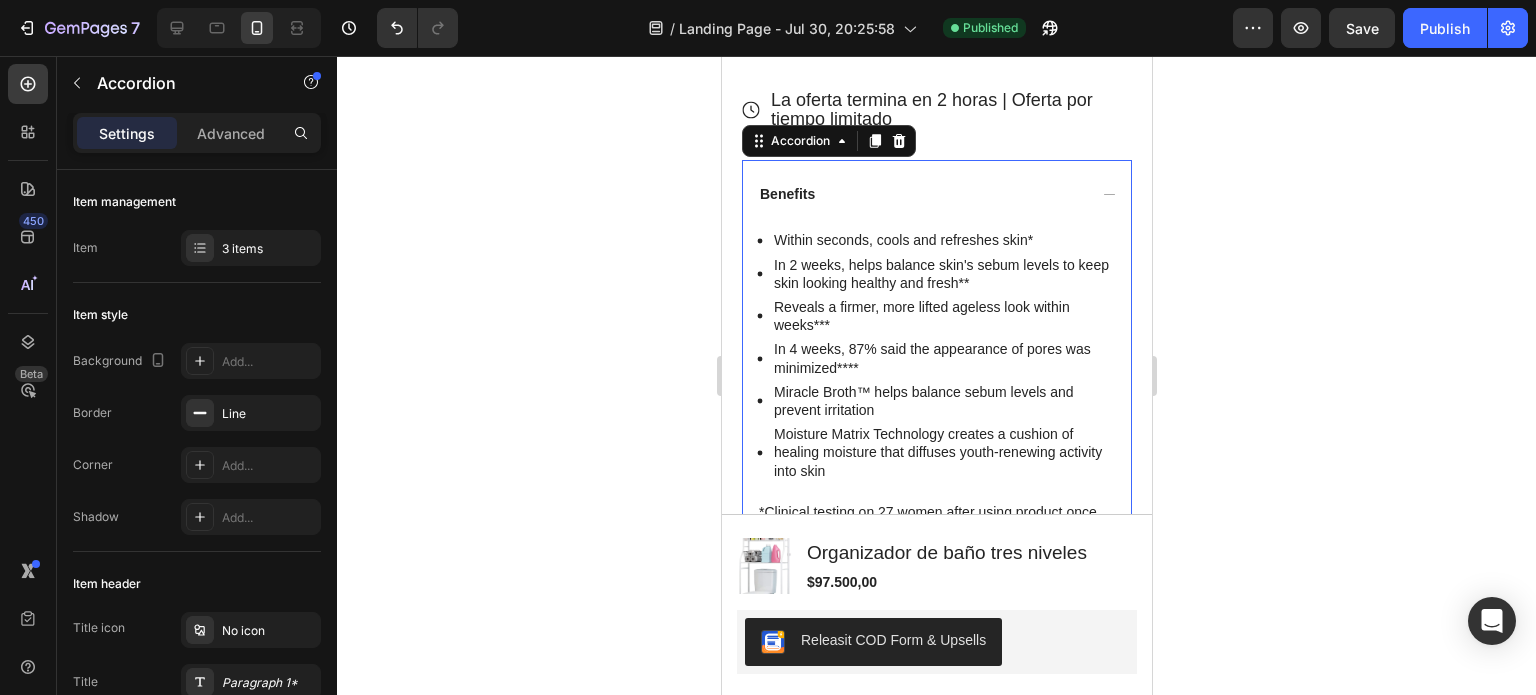 click on "Benefits" at bounding box center [936, 194] 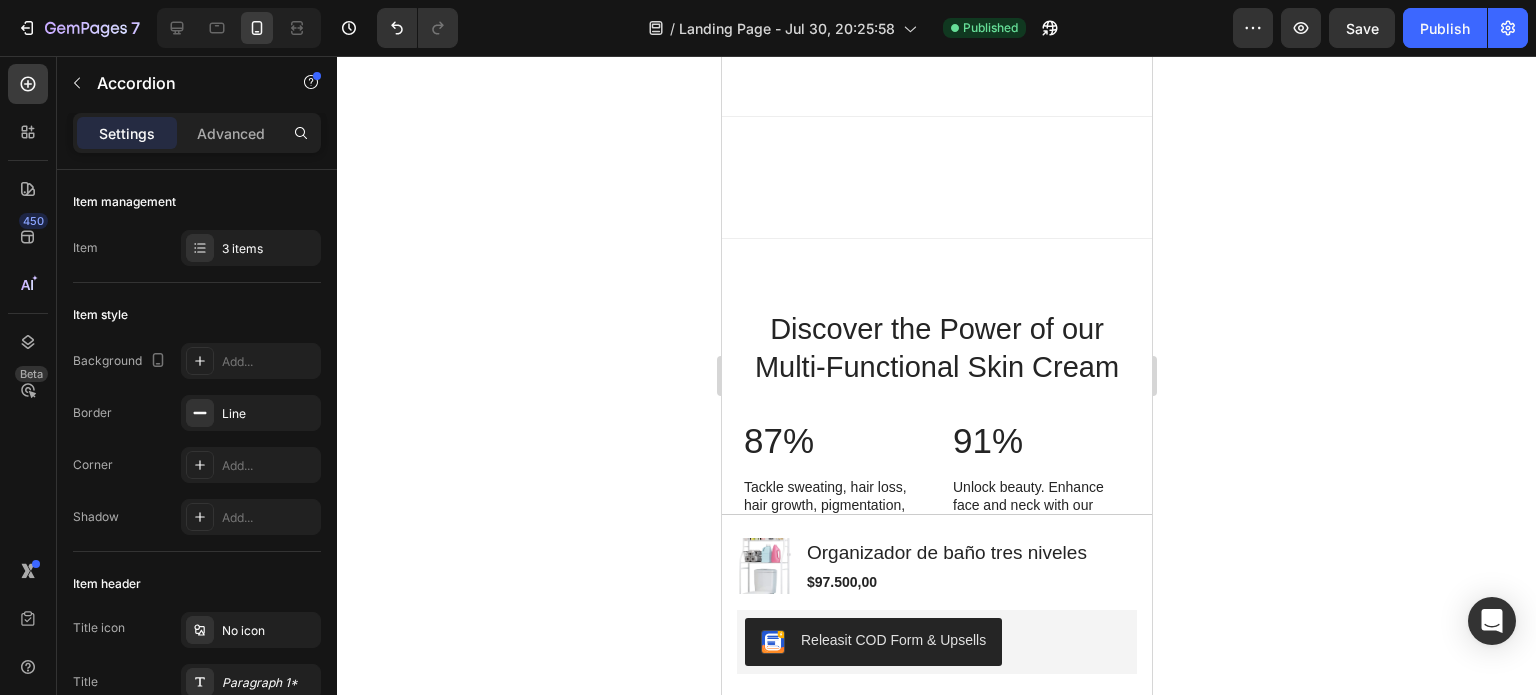 scroll, scrollTop: 1724, scrollLeft: 0, axis: vertical 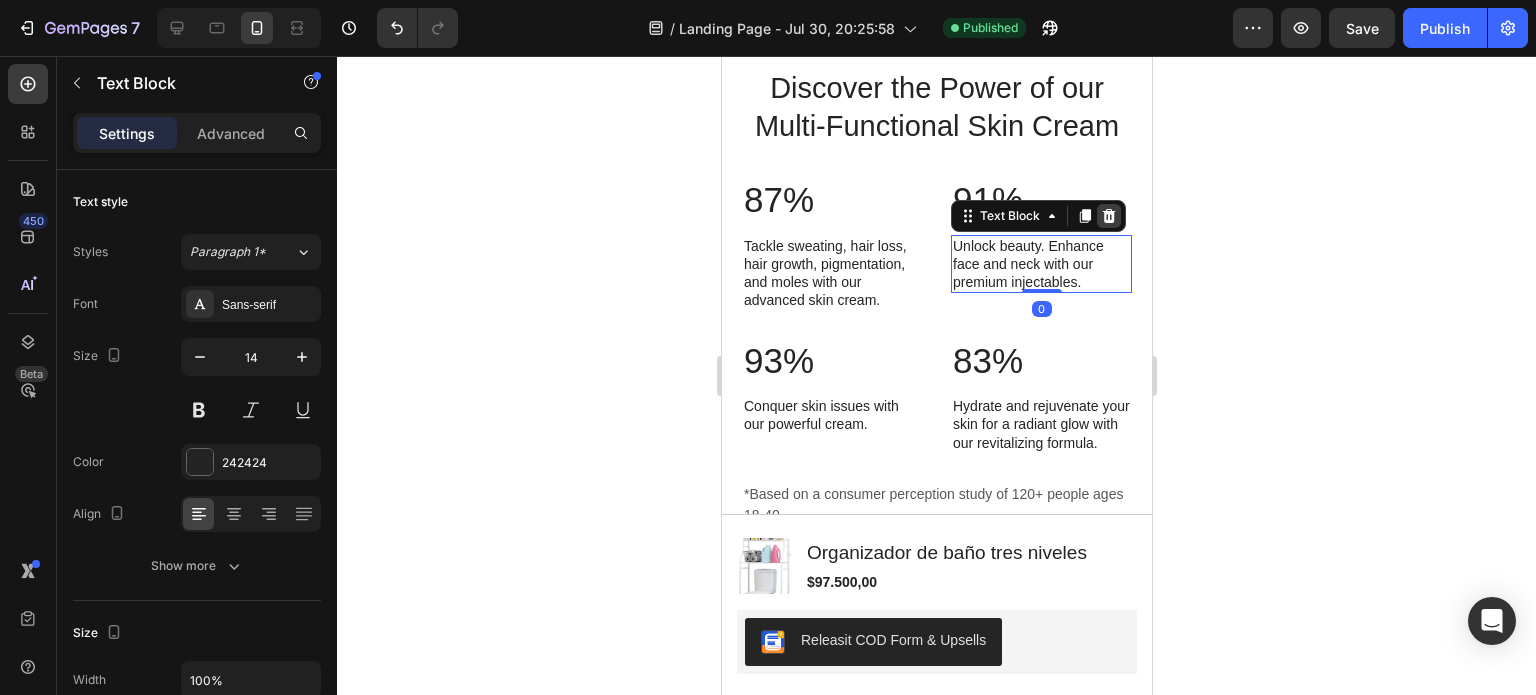 click 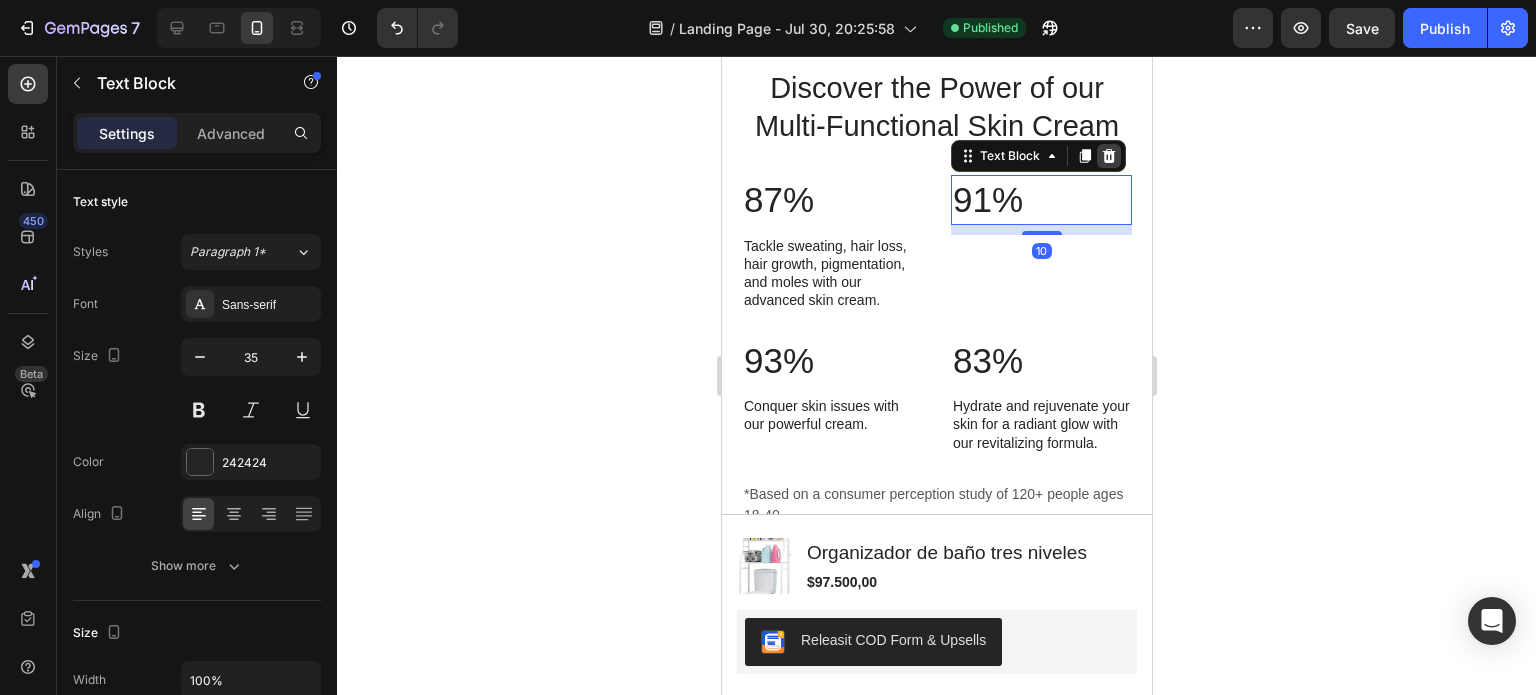 click at bounding box center (1108, 156) 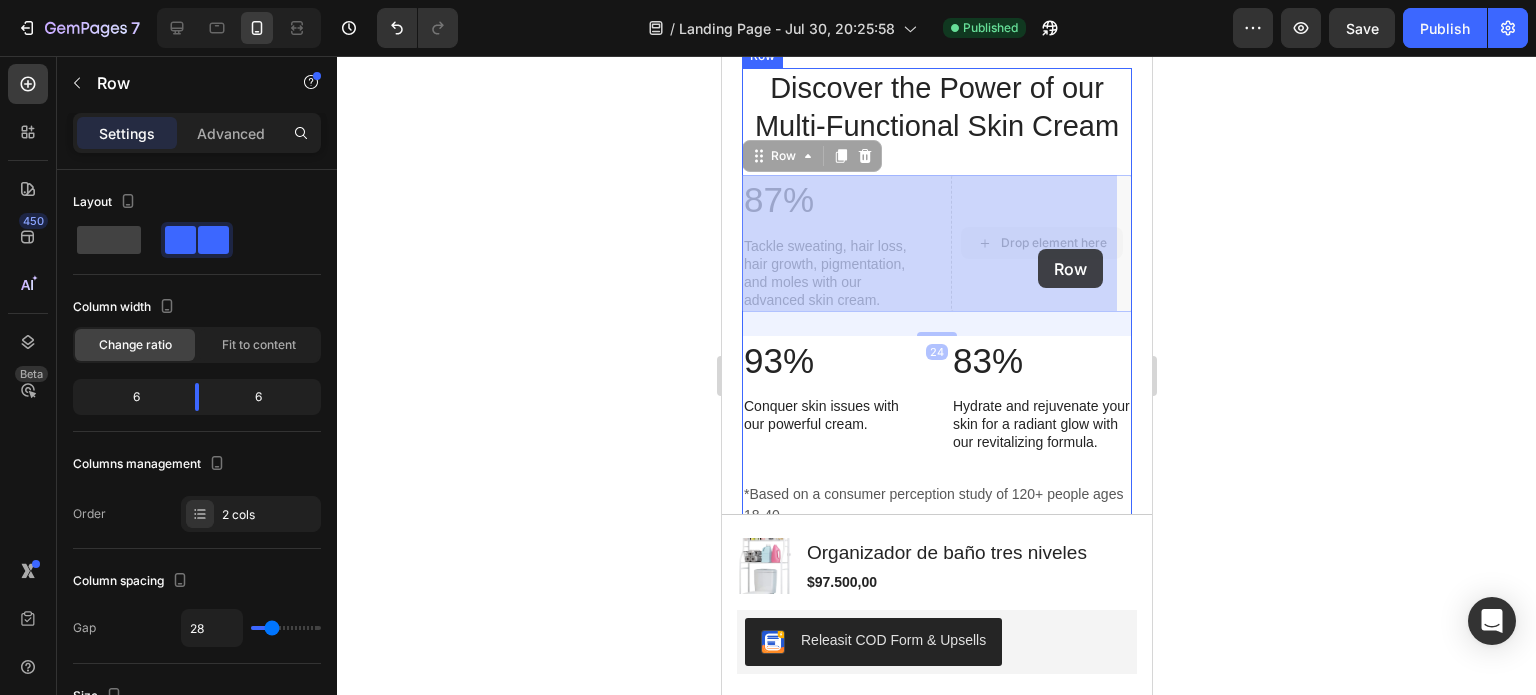 drag, startPoint x: 1018, startPoint y: 263, endPoint x: 1026, endPoint y: 193, distance: 70.45566 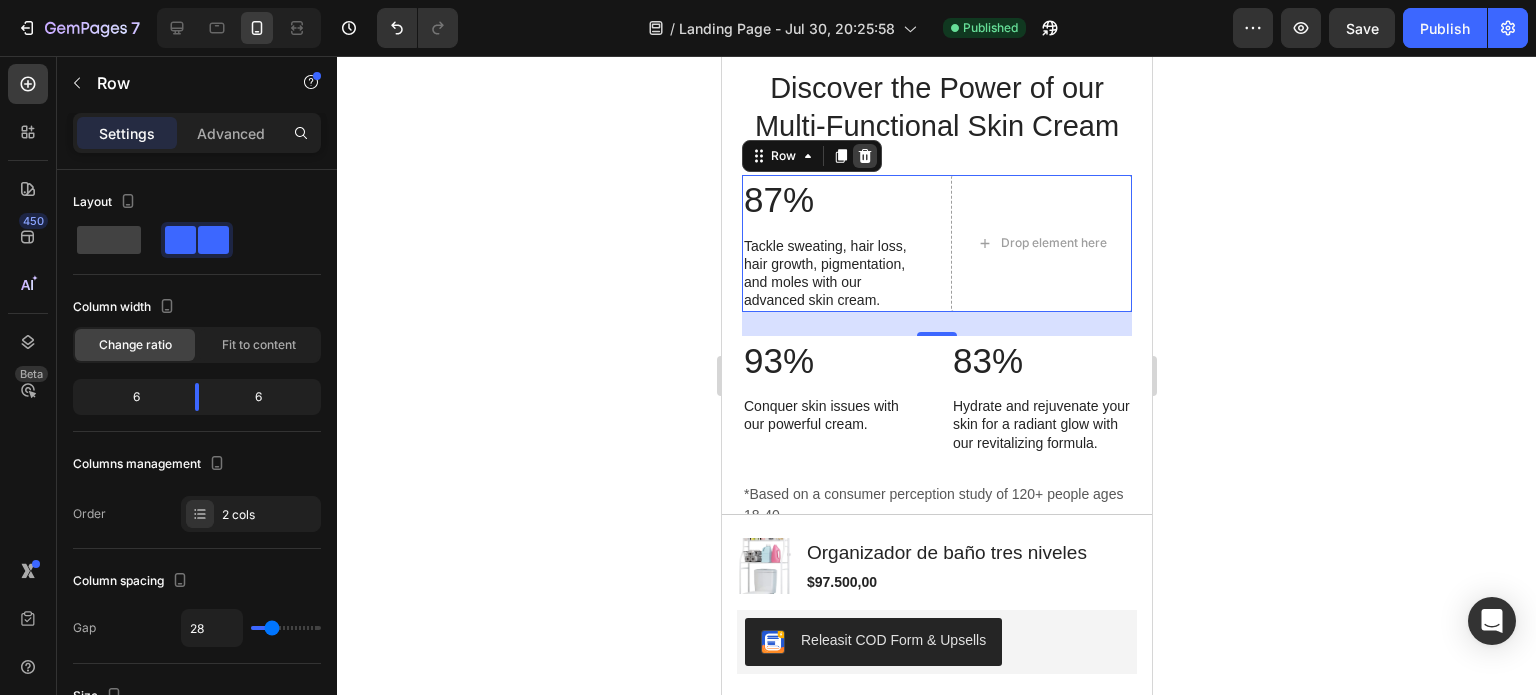 click at bounding box center (864, 156) 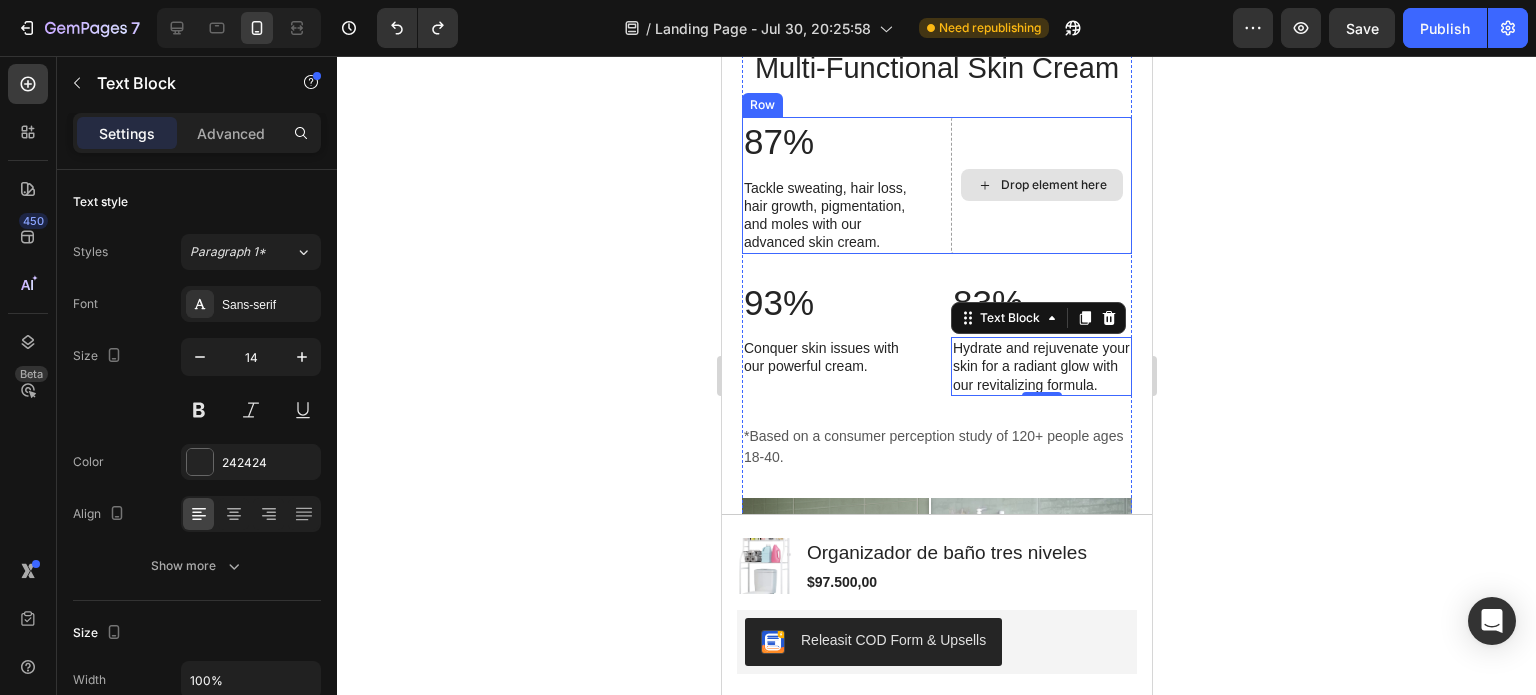 scroll, scrollTop: 1800, scrollLeft: 0, axis: vertical 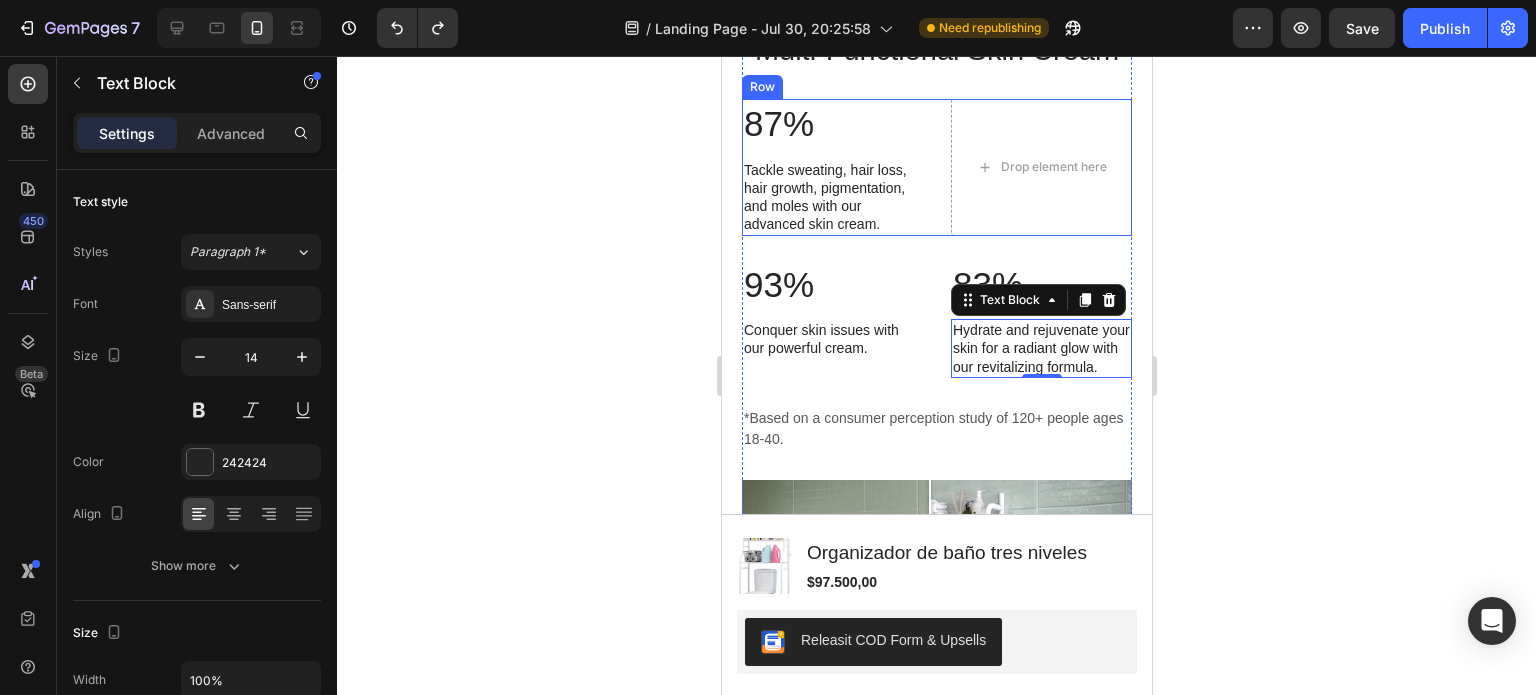 click on "87% Text Block Tackle sweating, hair loss, hair growth, pigmentation, and moles with our advanced skin cream. Text Block
Drop element here Row" at bounding box center [936, 167] 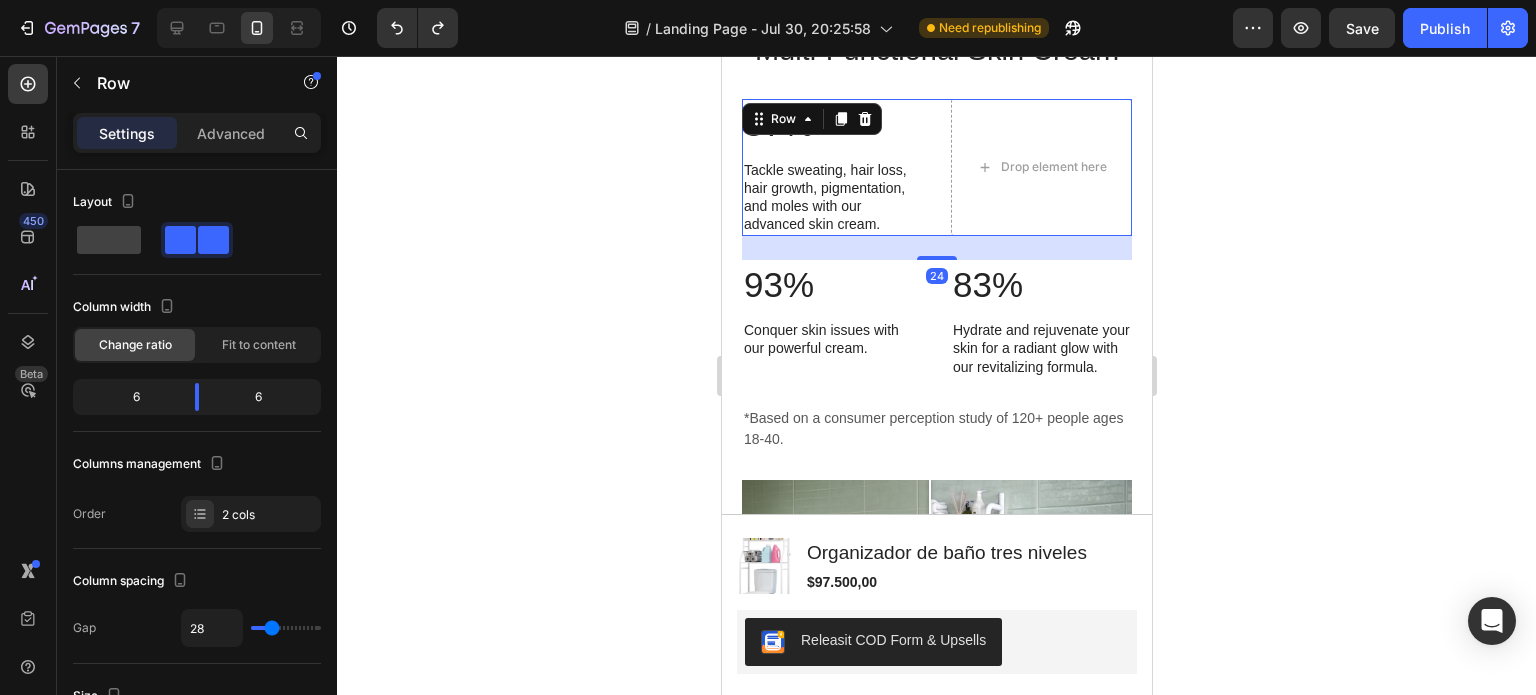 click on "87% Text Block Tackle sweating, hair loss, hair growth, pigmentation, and moles with our advanced skin cream. Text Block
Drop element here Row   24" at bounding box center (936, 167) 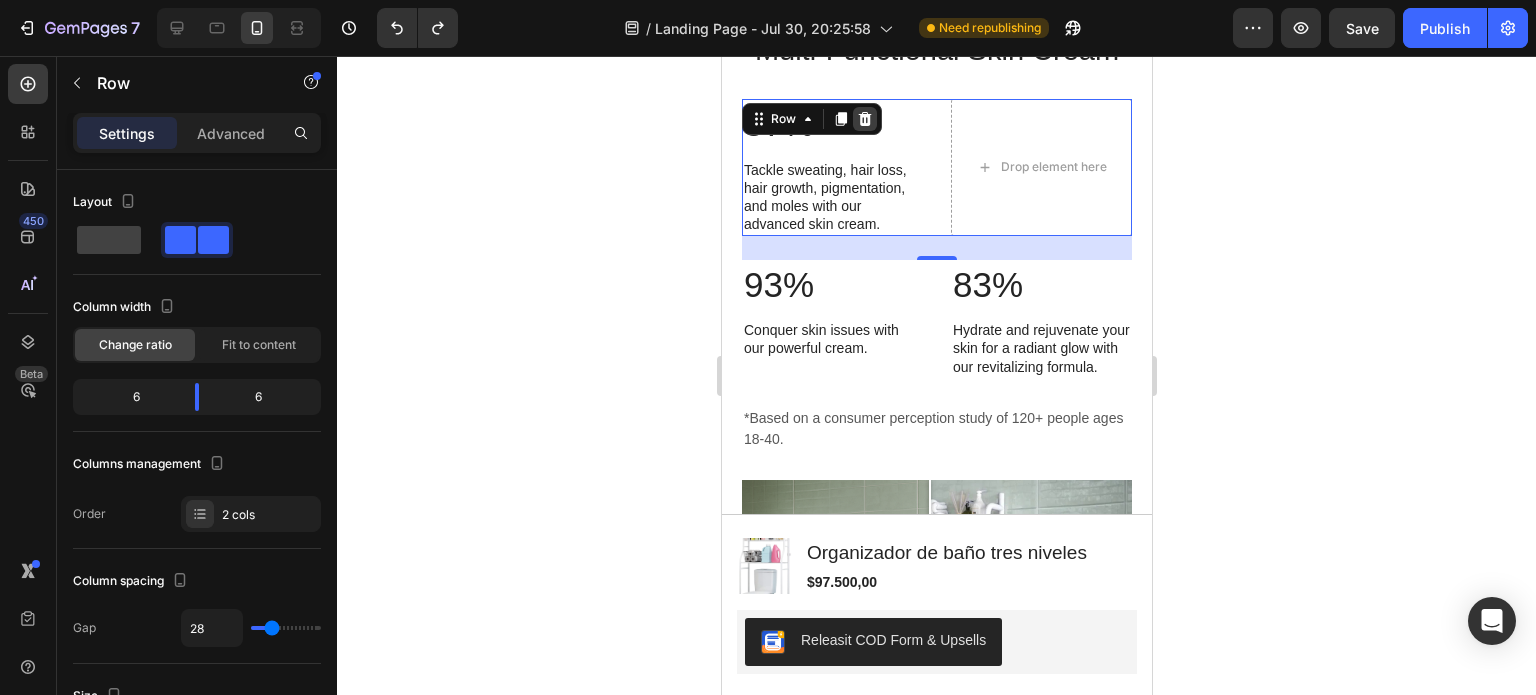 click at bounding box center [864, 119] 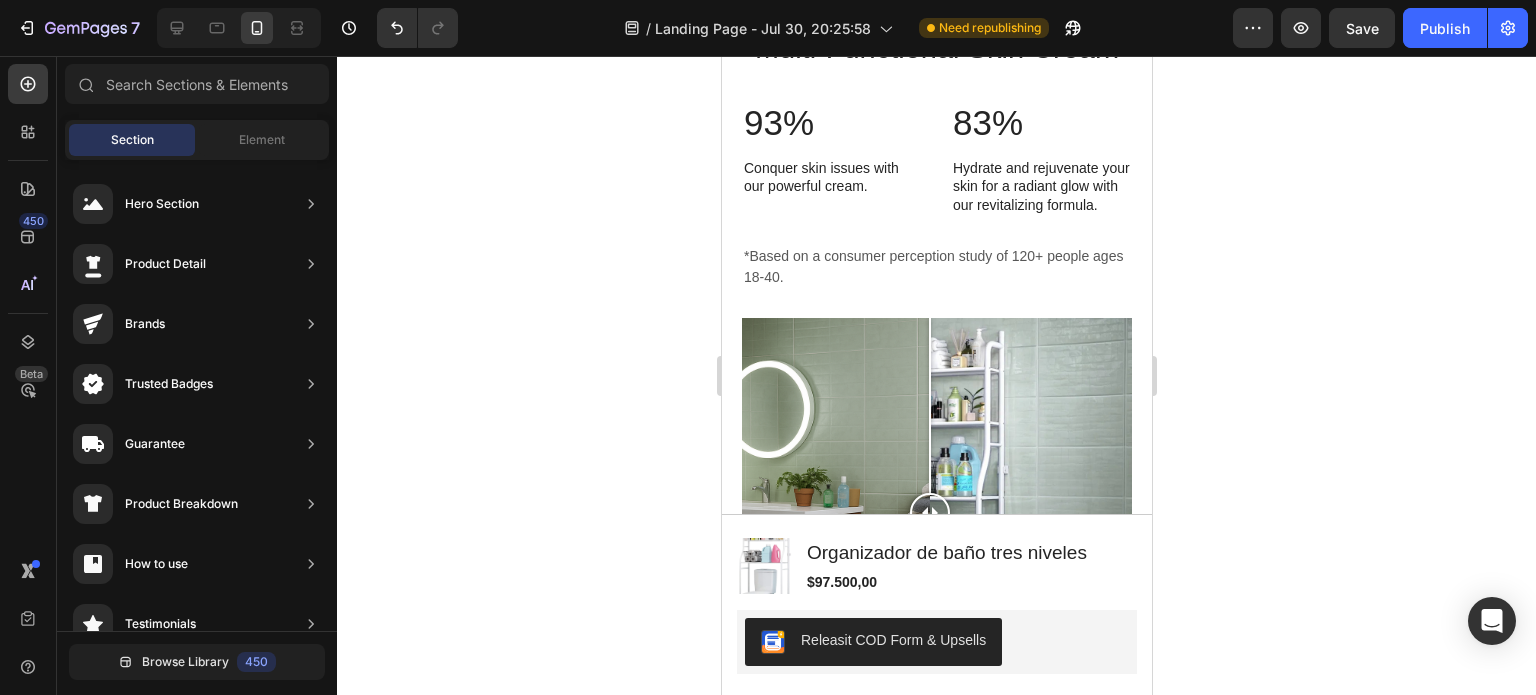 scroll, scrollTop: 1637, scrollLeft: 0, axis: vertical 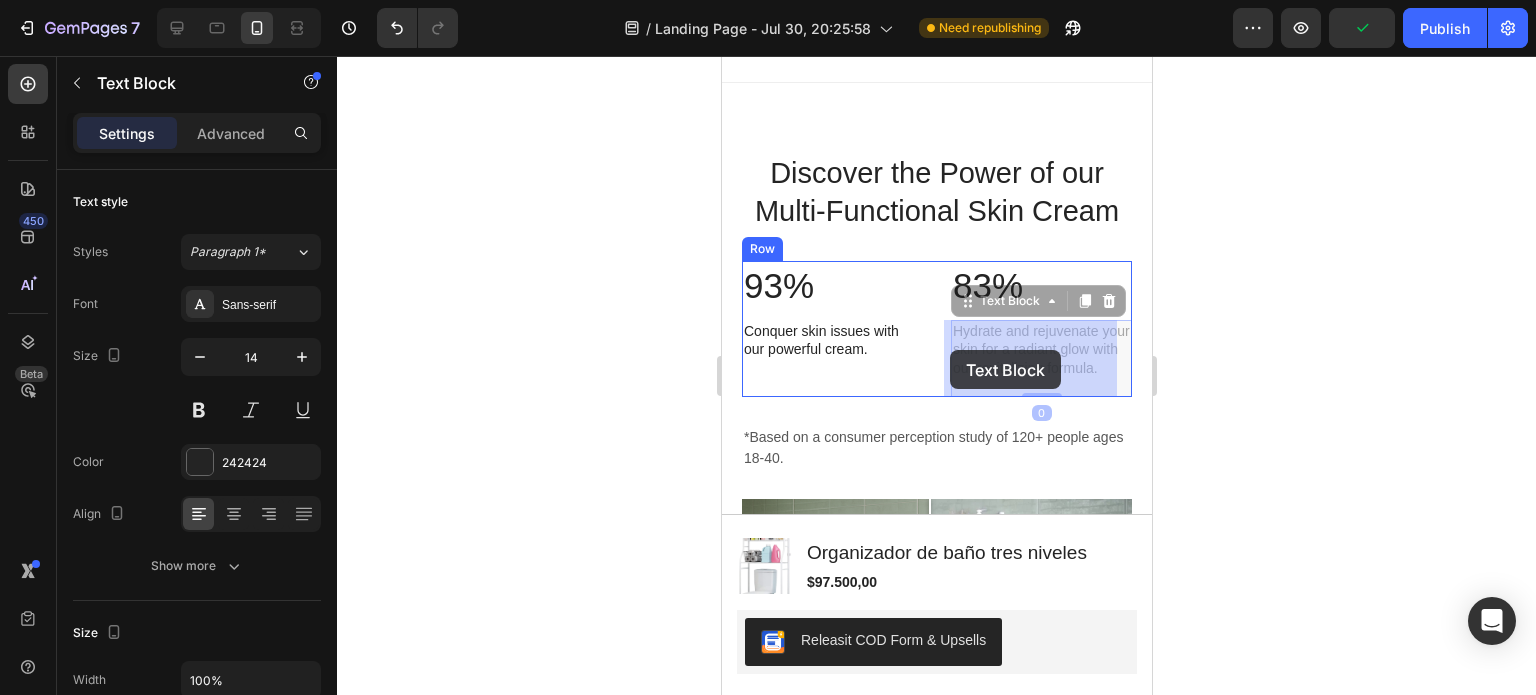 drag, startPoint x: 970, startPoint y: 355, endPoint x: 949, endPoint y: 350, distance: 21.587032 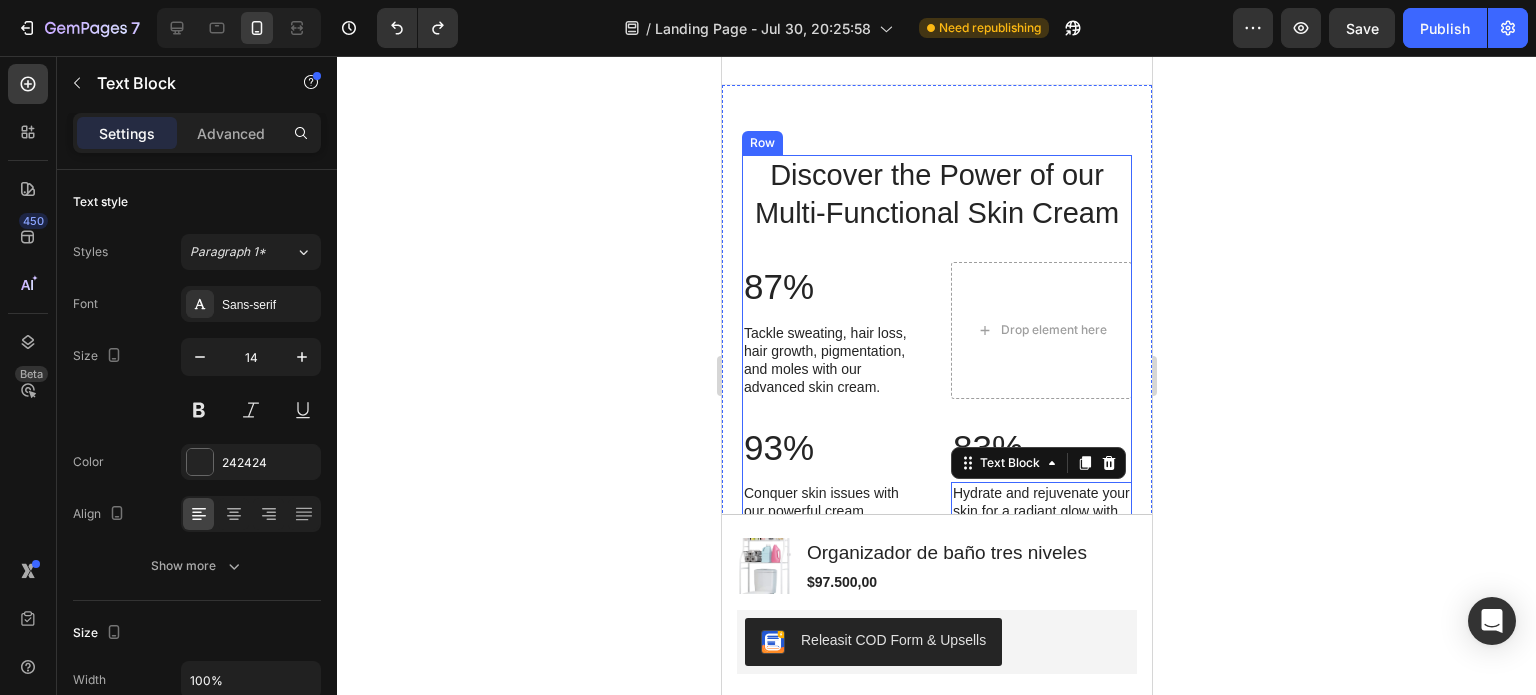 scroll, scrollTop: 1800, scrollLeft: 0, axis: vertical 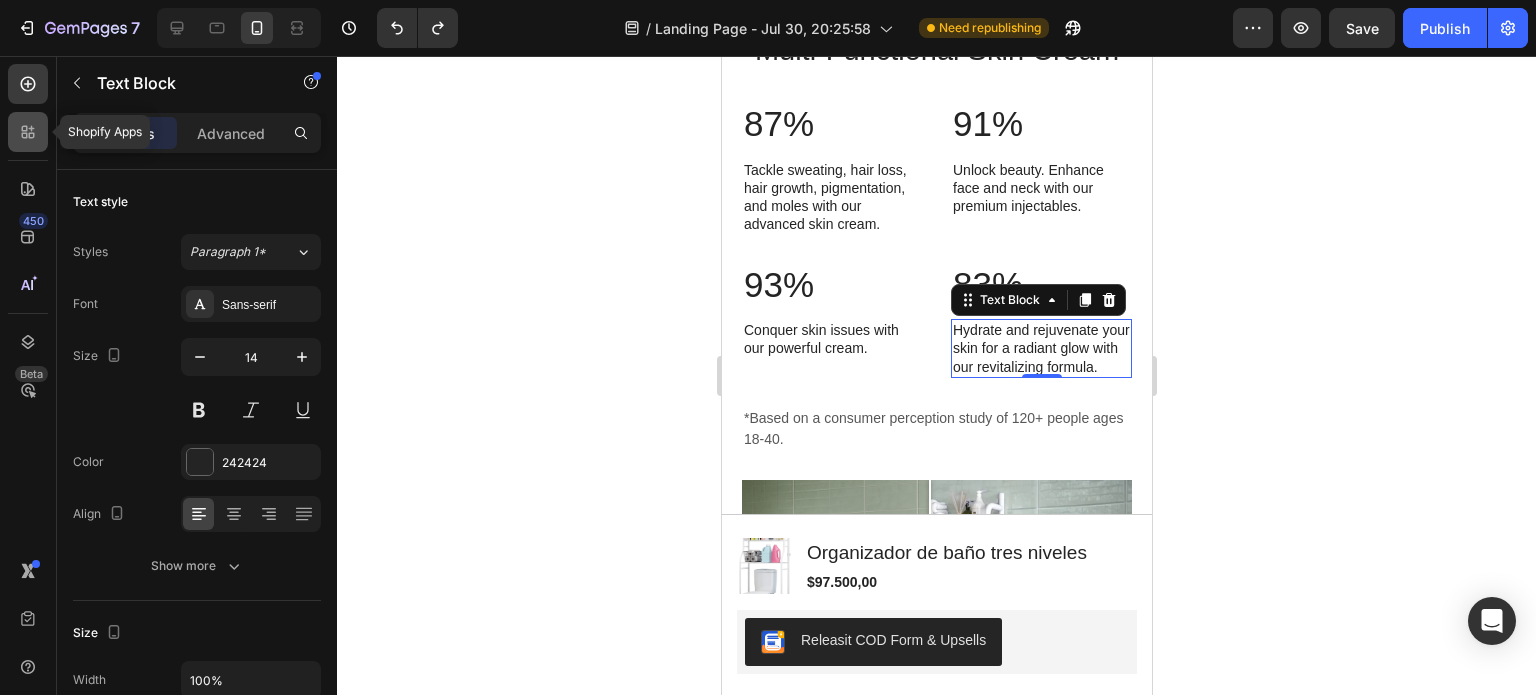 click 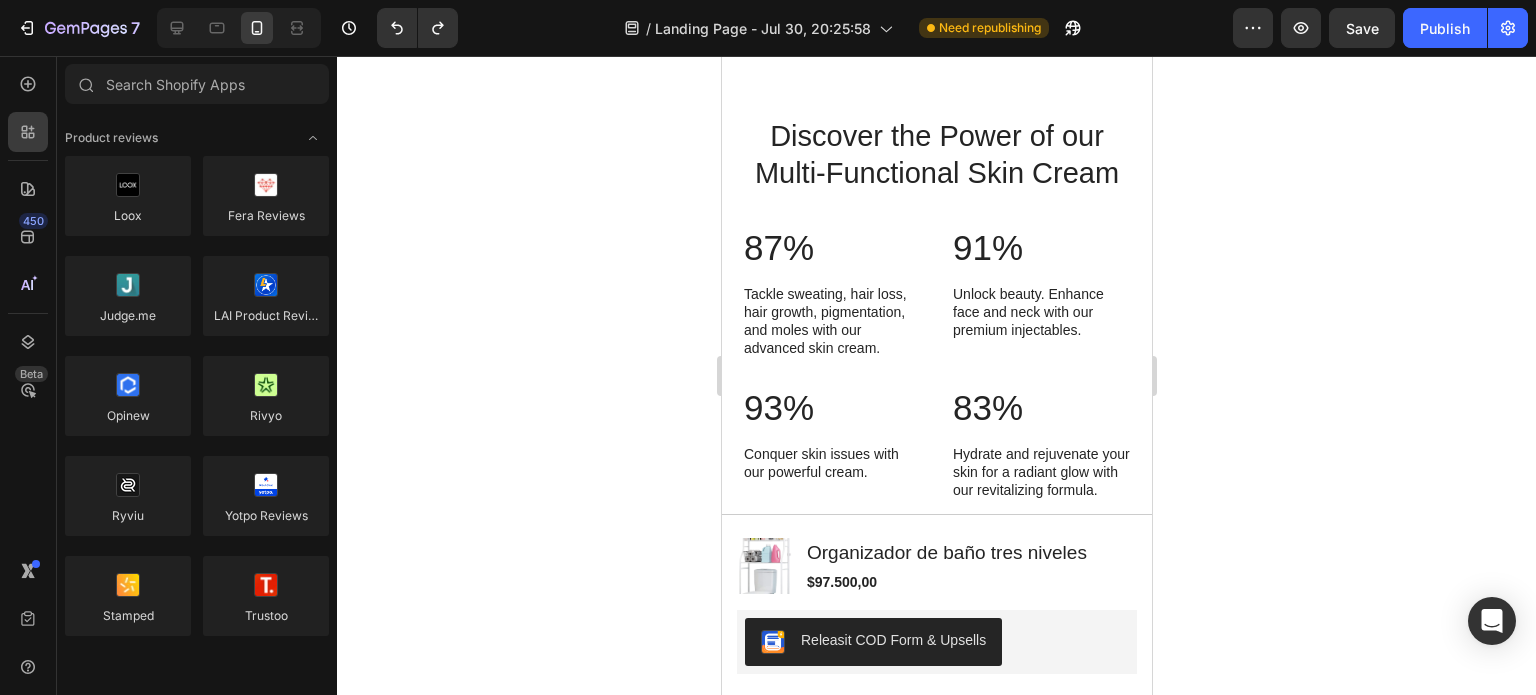 scroll, scrollTop: 1626, scrollLeft: 0, axis: vertical 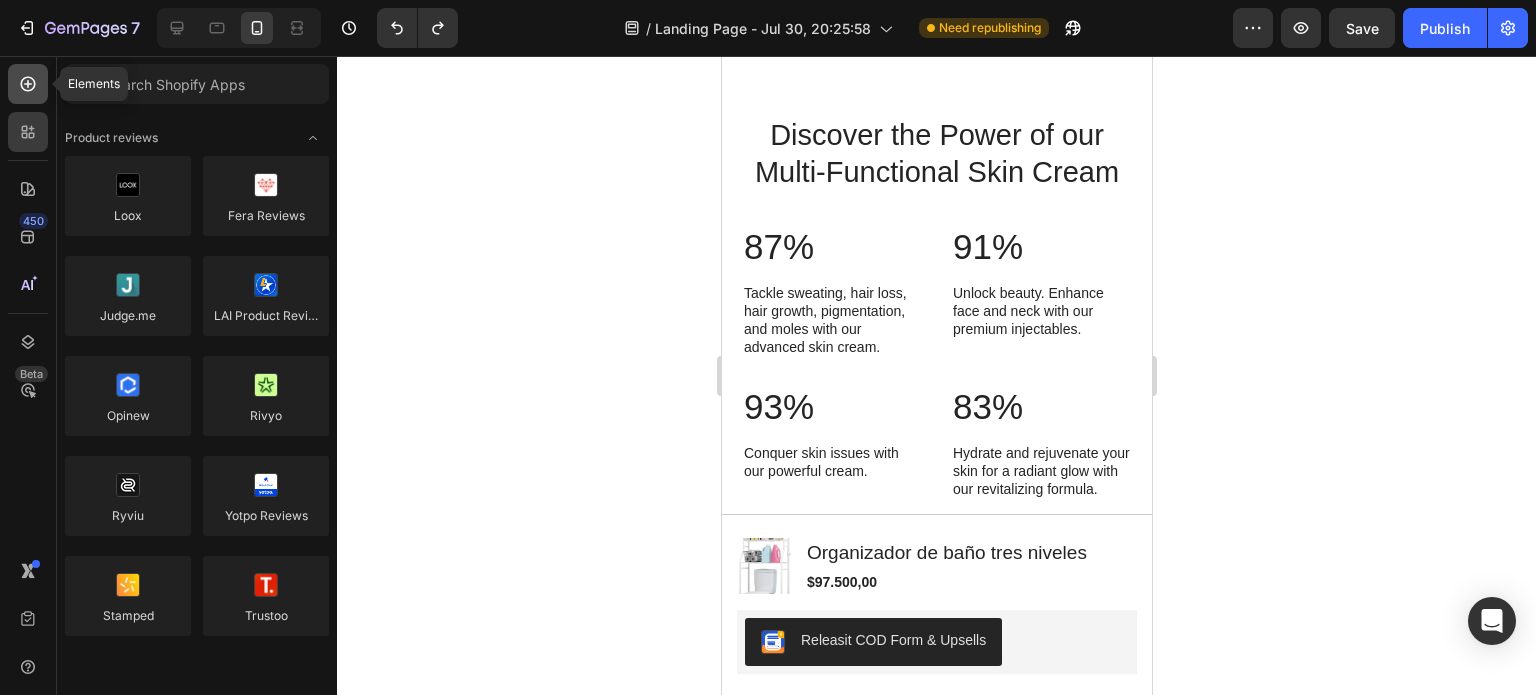 click 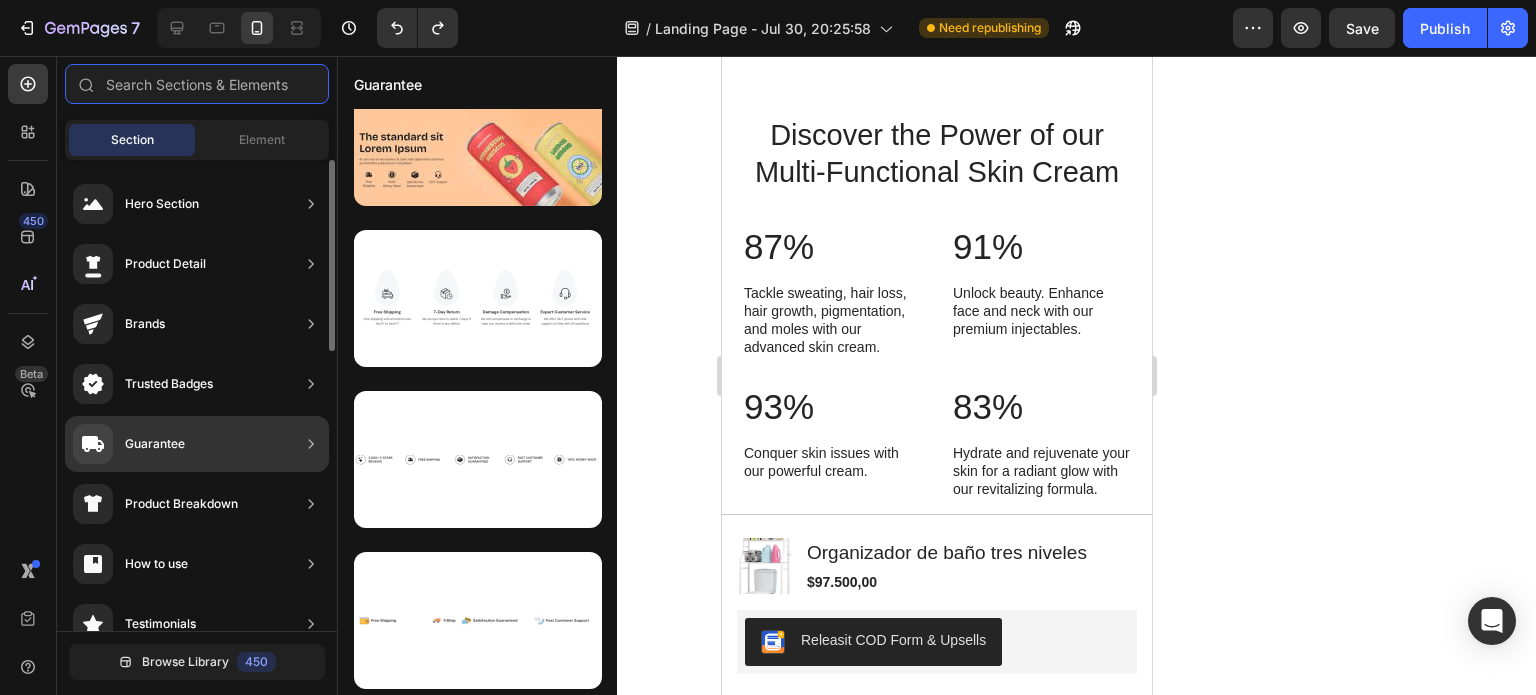 scroll, scrollTop: 46, scrollLeft: 0, axis: vertical 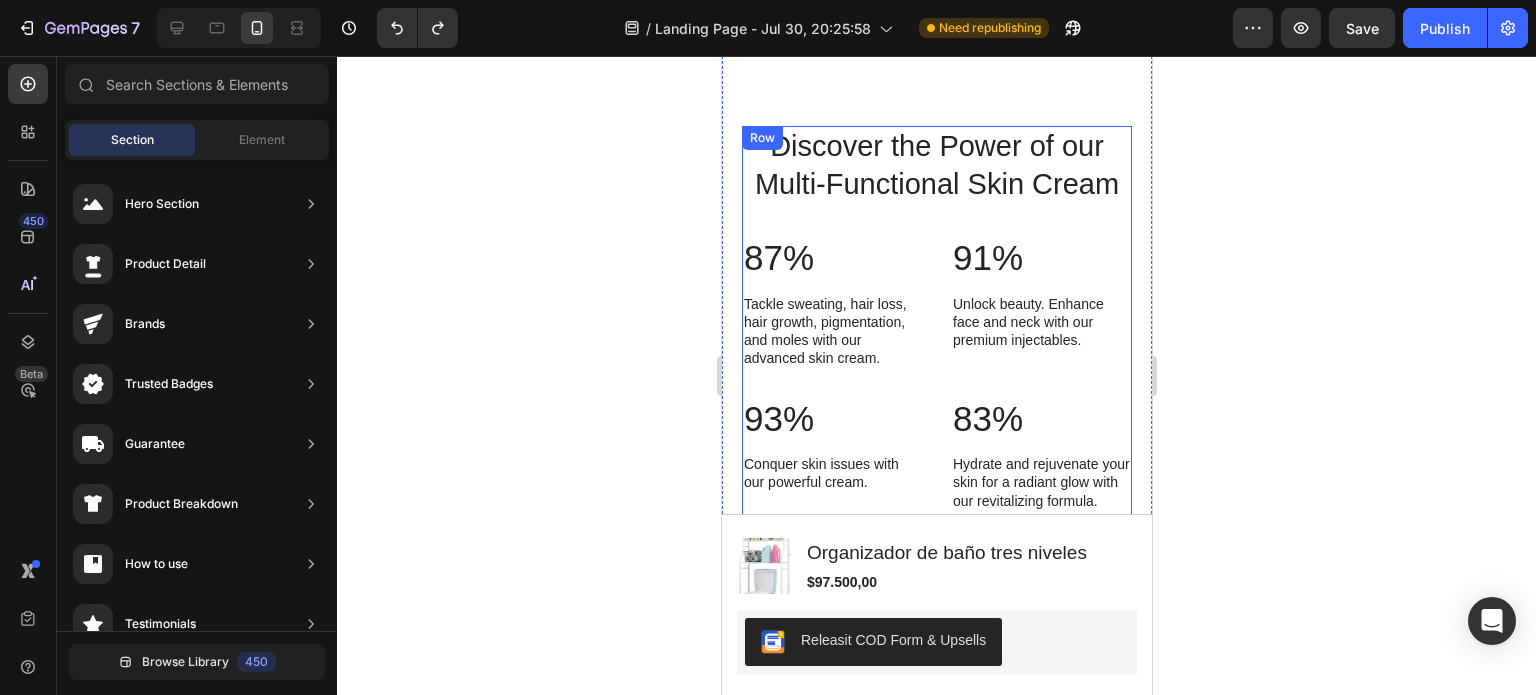 click on "Tackle sweating, hair loss, hair growth, pigmentation, and moles with our advanced skin cream." at bounding box center (831, 331) 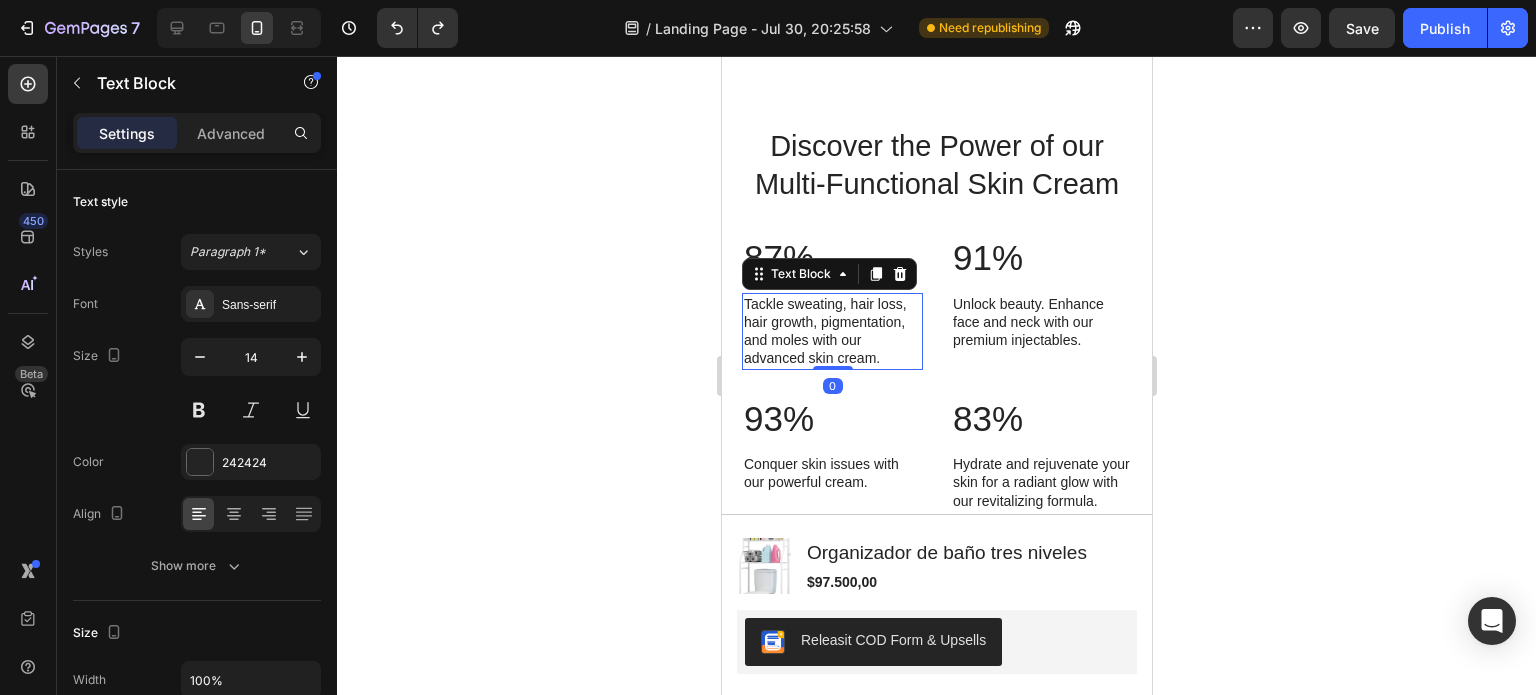 scroll, scrollTop: 1664, scrollLeft: 0, axis: vertical 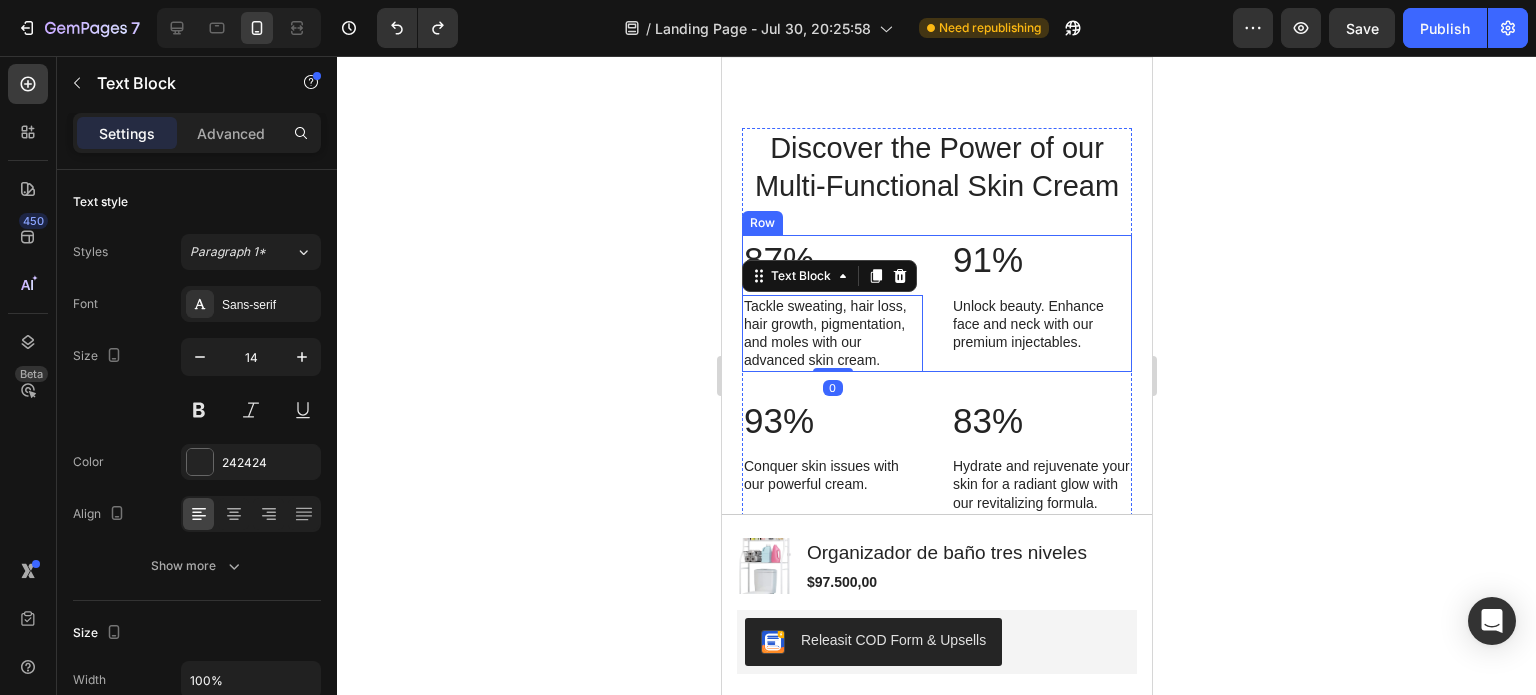 click on "87% Text Block Tackle sweating, hair loss, hair growth, pigmentation, and moles with our advanced skin cream. Text Block   0 91% Text Block Unlock beauty. Enhance face and neck with our premium injectables. Text Block Row" at bounding box center [936, 303] 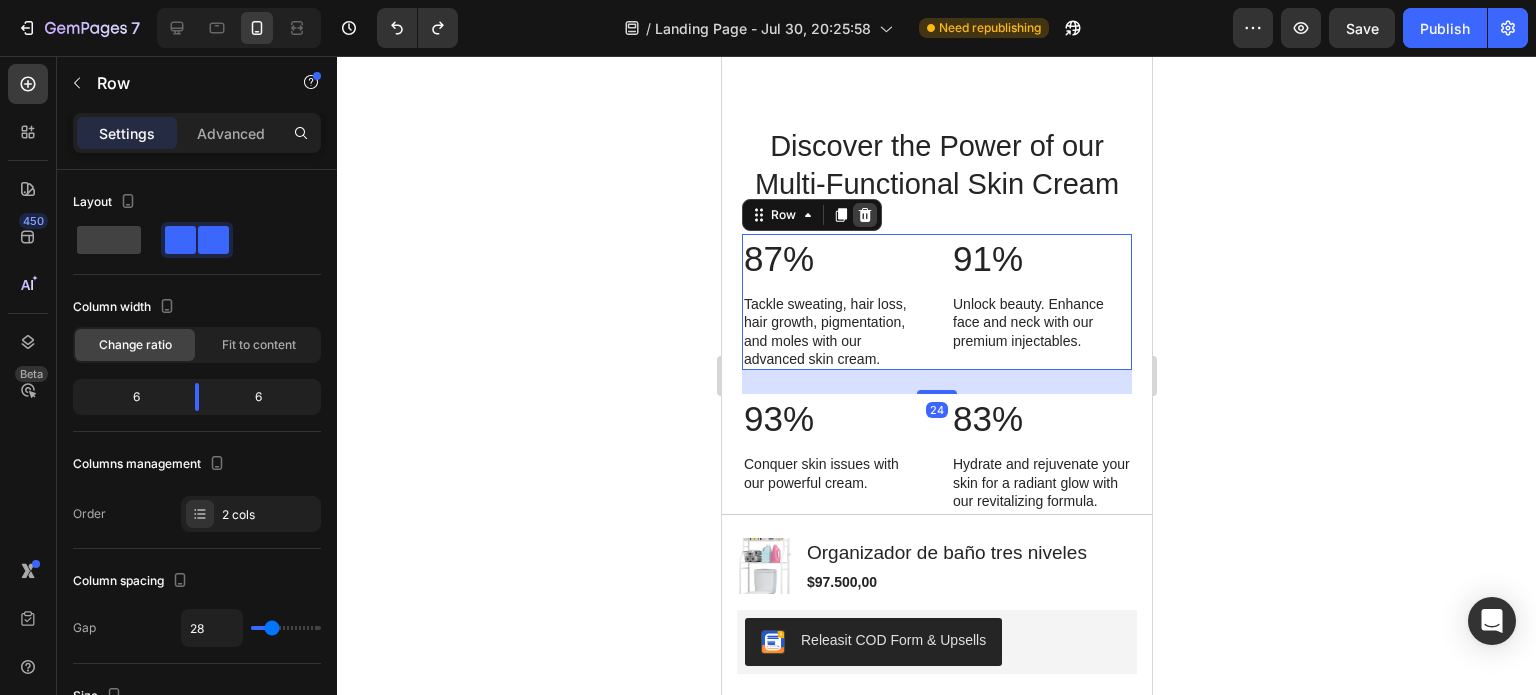 click at bounding box center [864, 215] 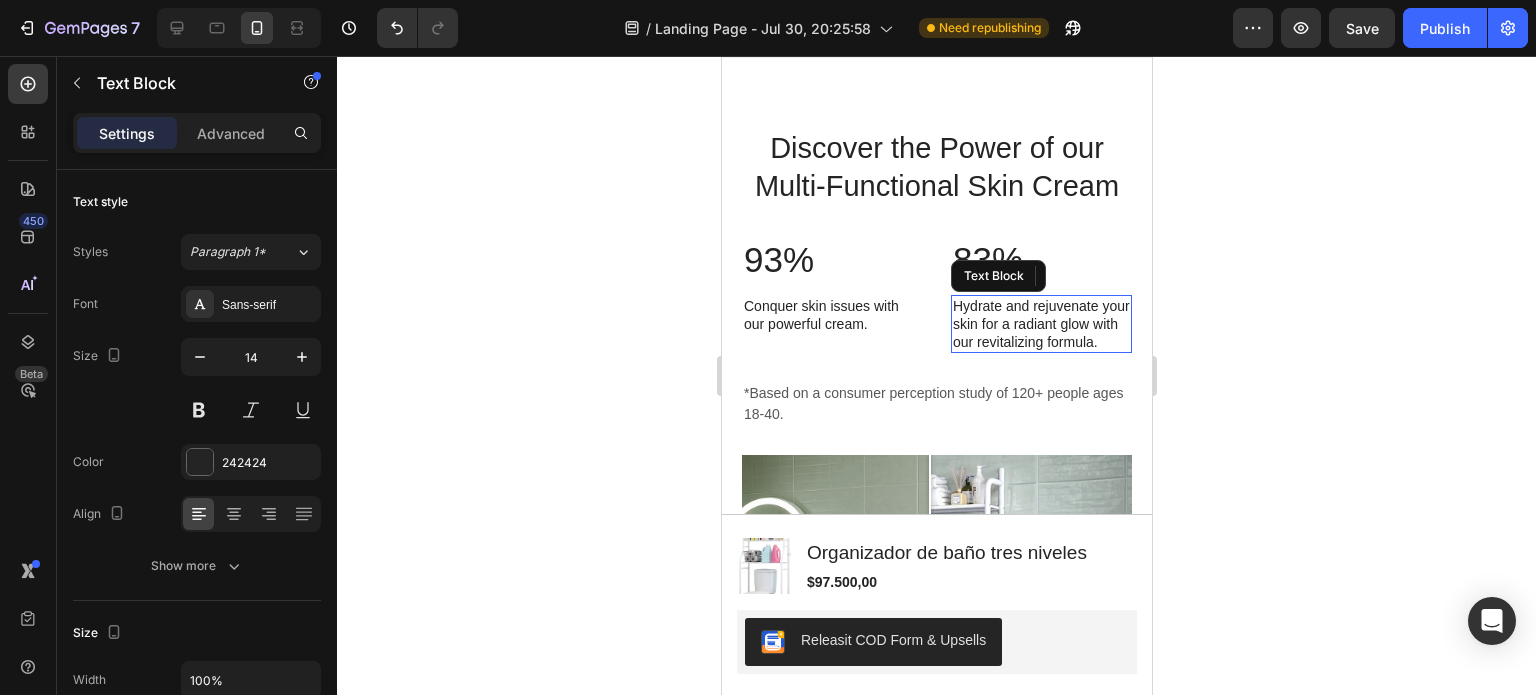 click on "Hydrate and rejuvenate your skin for a radiant glow with our revitalizing formula." at bounding box center (1040, 324) 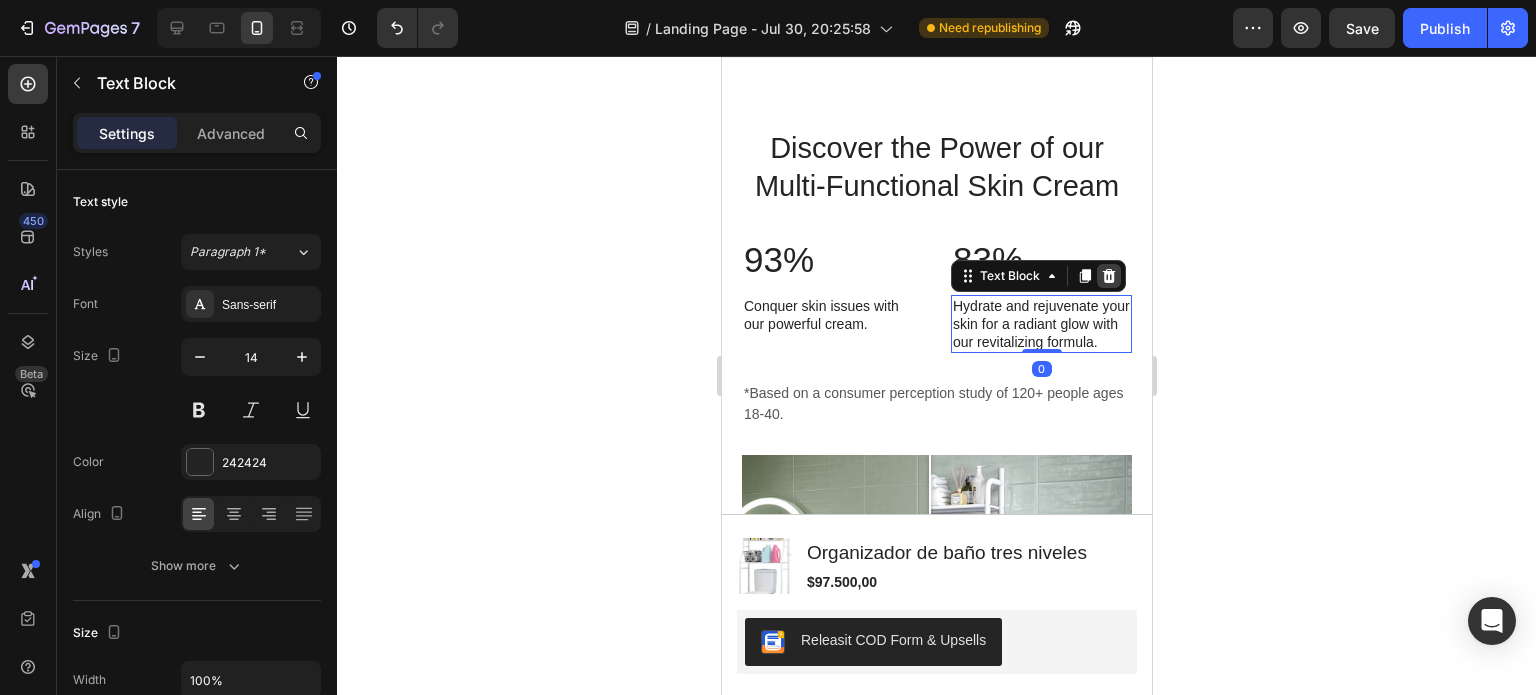 click 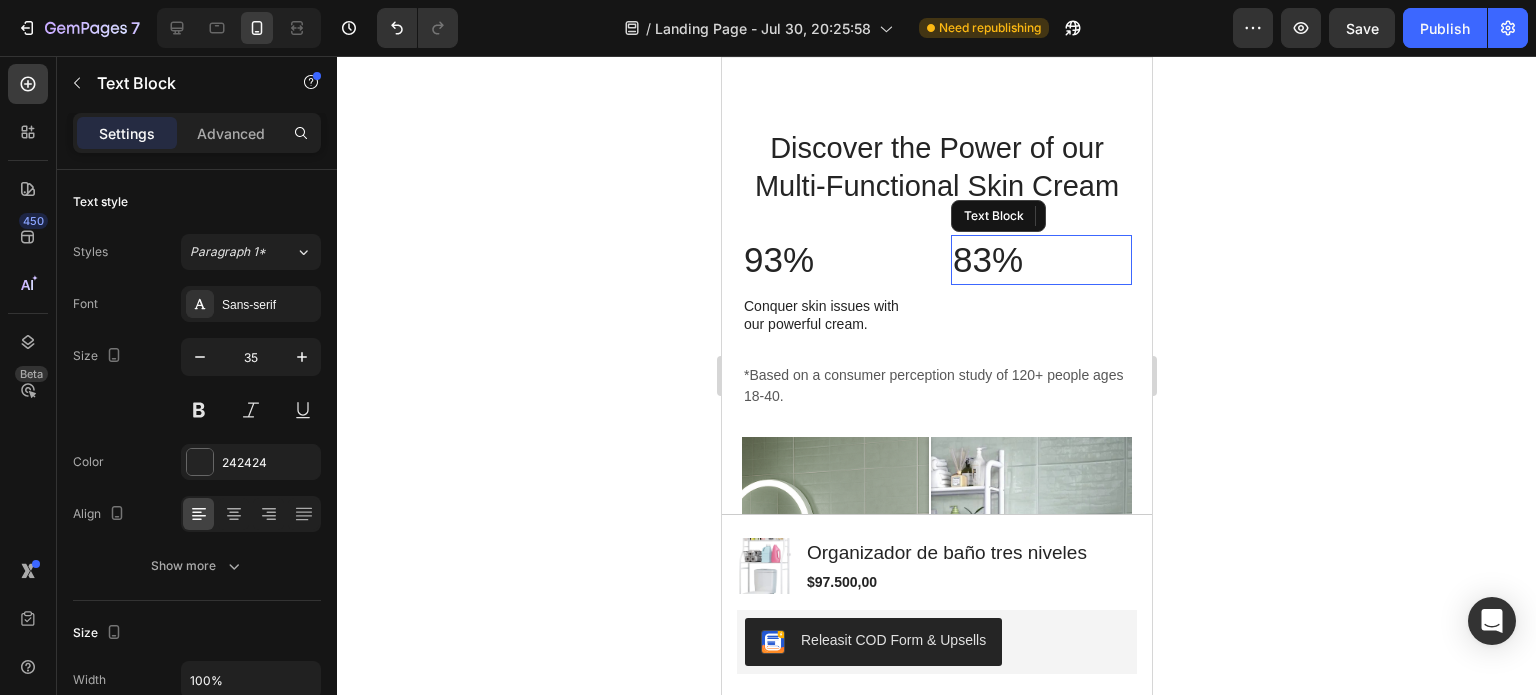 click on "83% Text Block" at bounding box center [1040, 260] 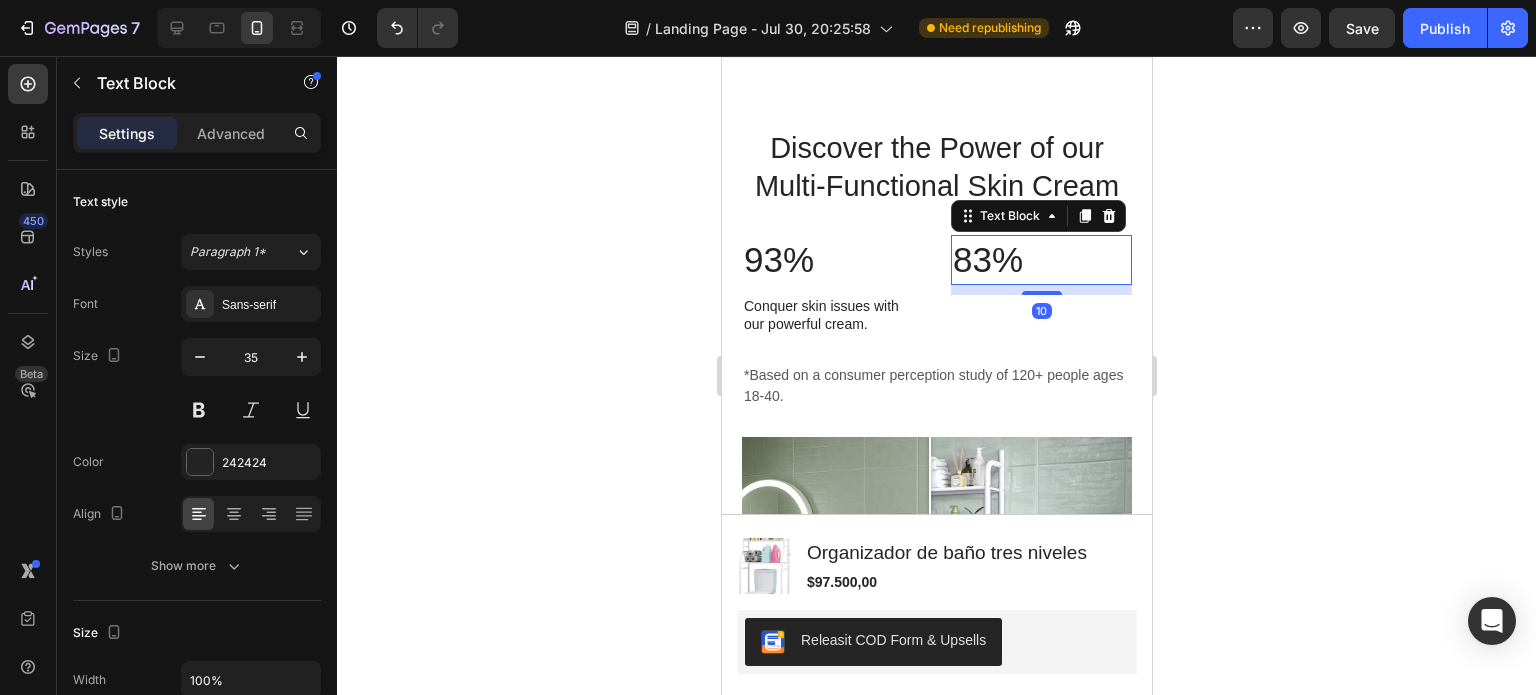 click 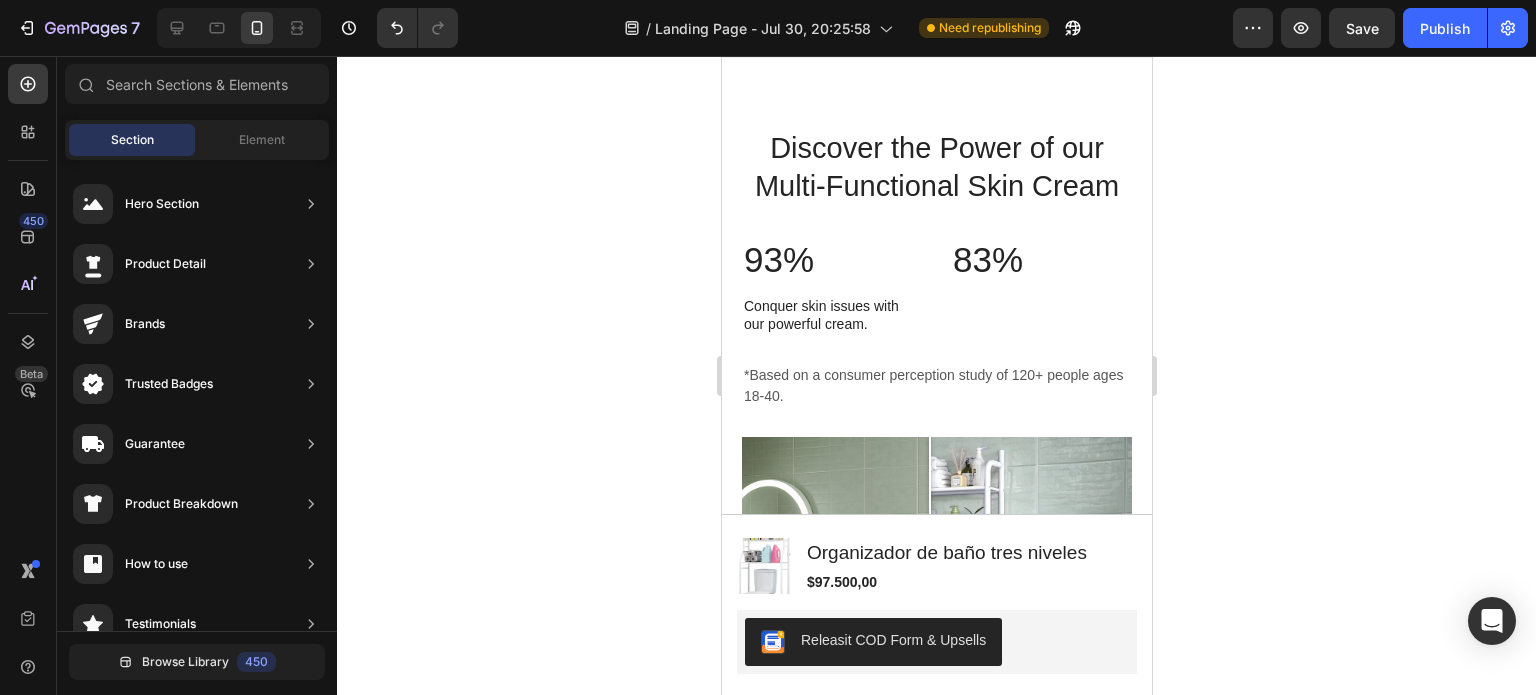 click 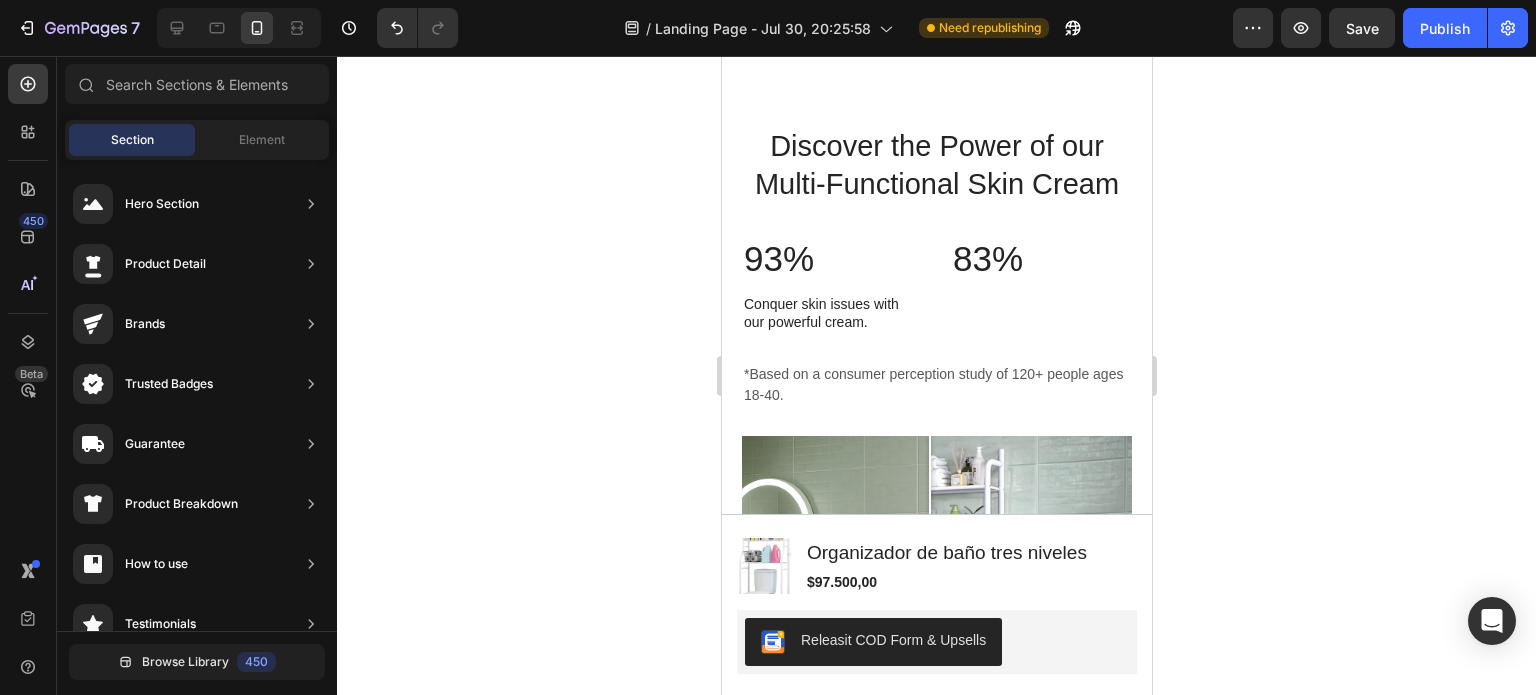 click 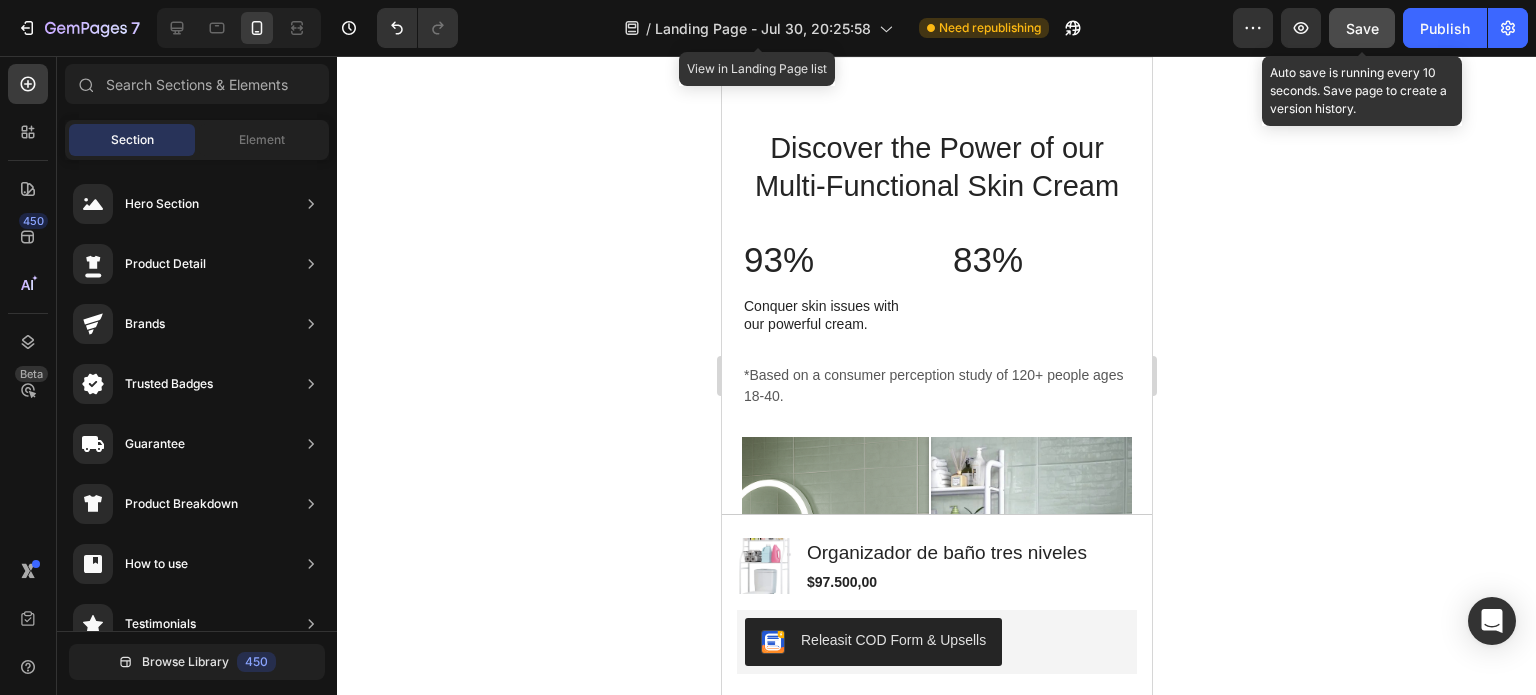 click on "Save" at bounding box center (1362, 28) 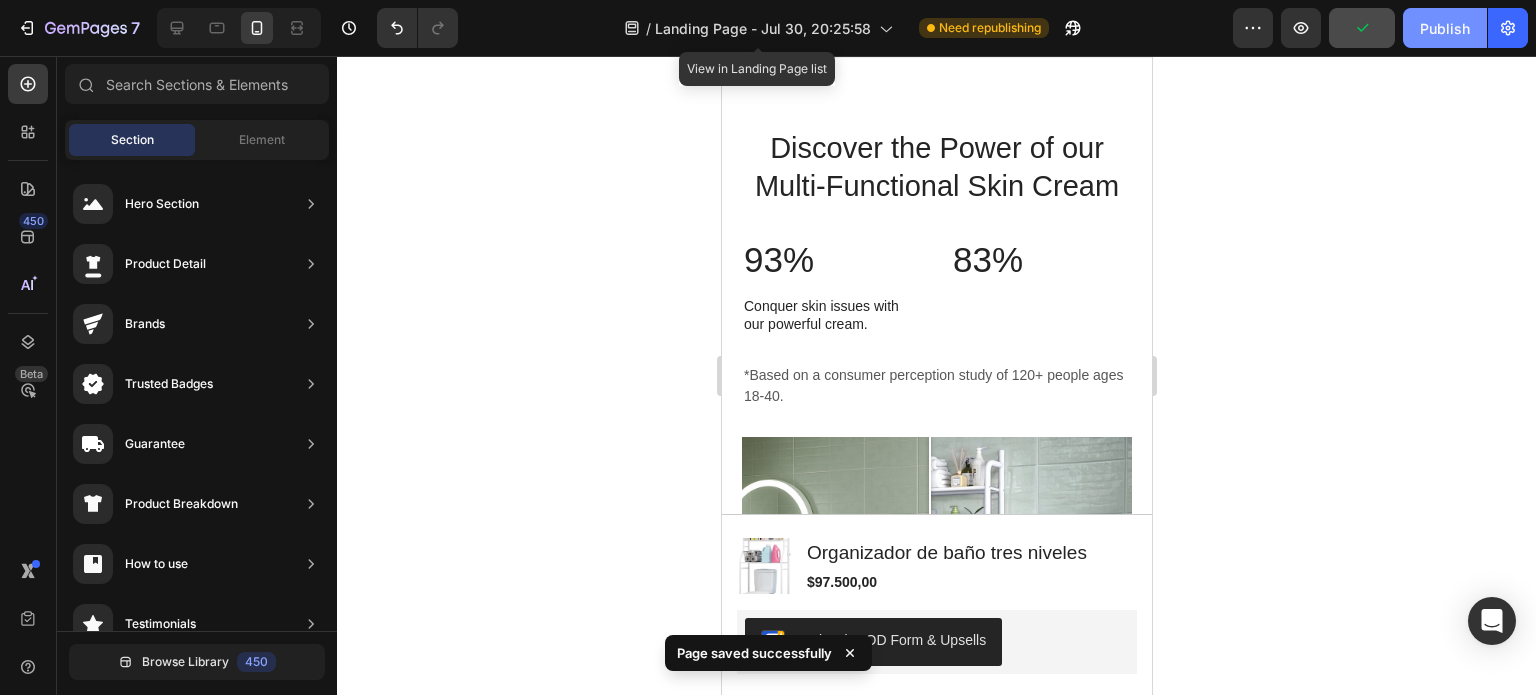 click on "Publish" at bounding box center (1445, 28) 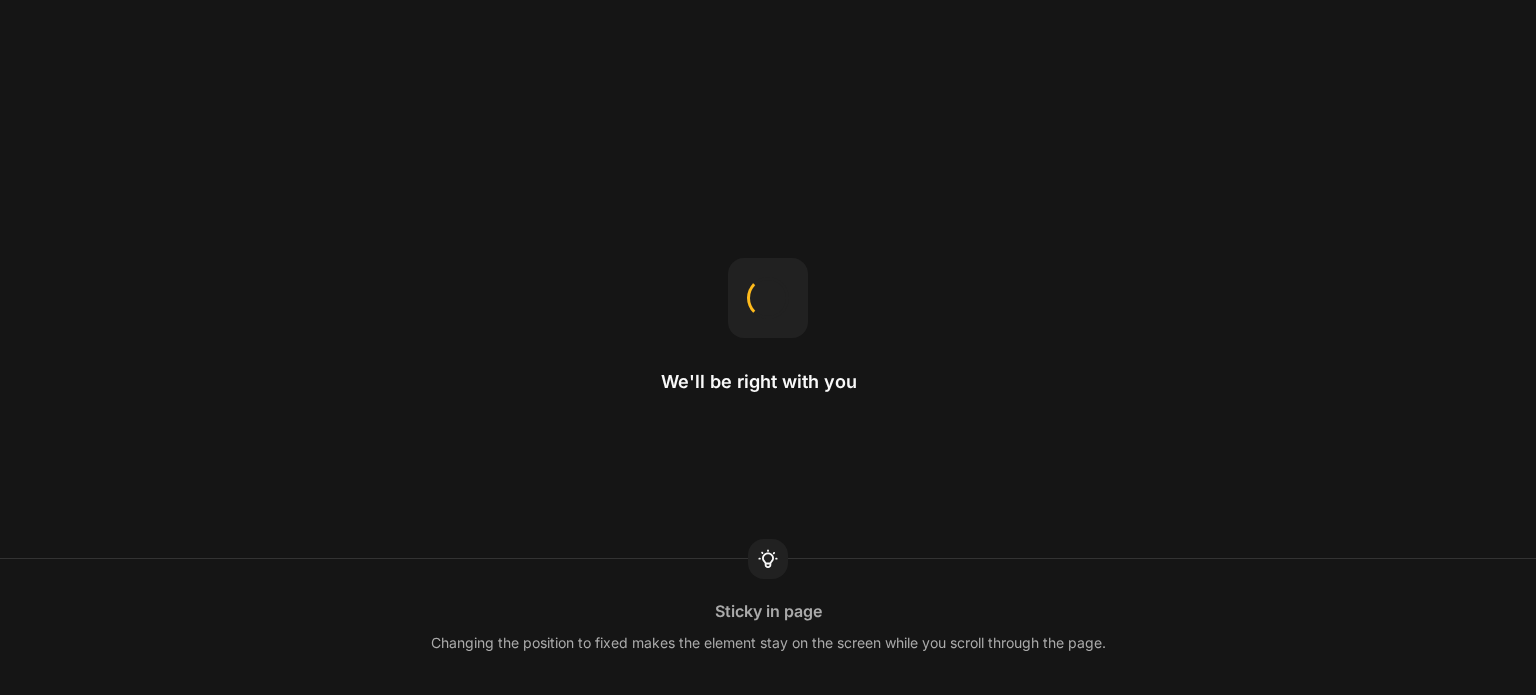 scroll, scrollTop: 0, scrollLeft: 0, axis: both 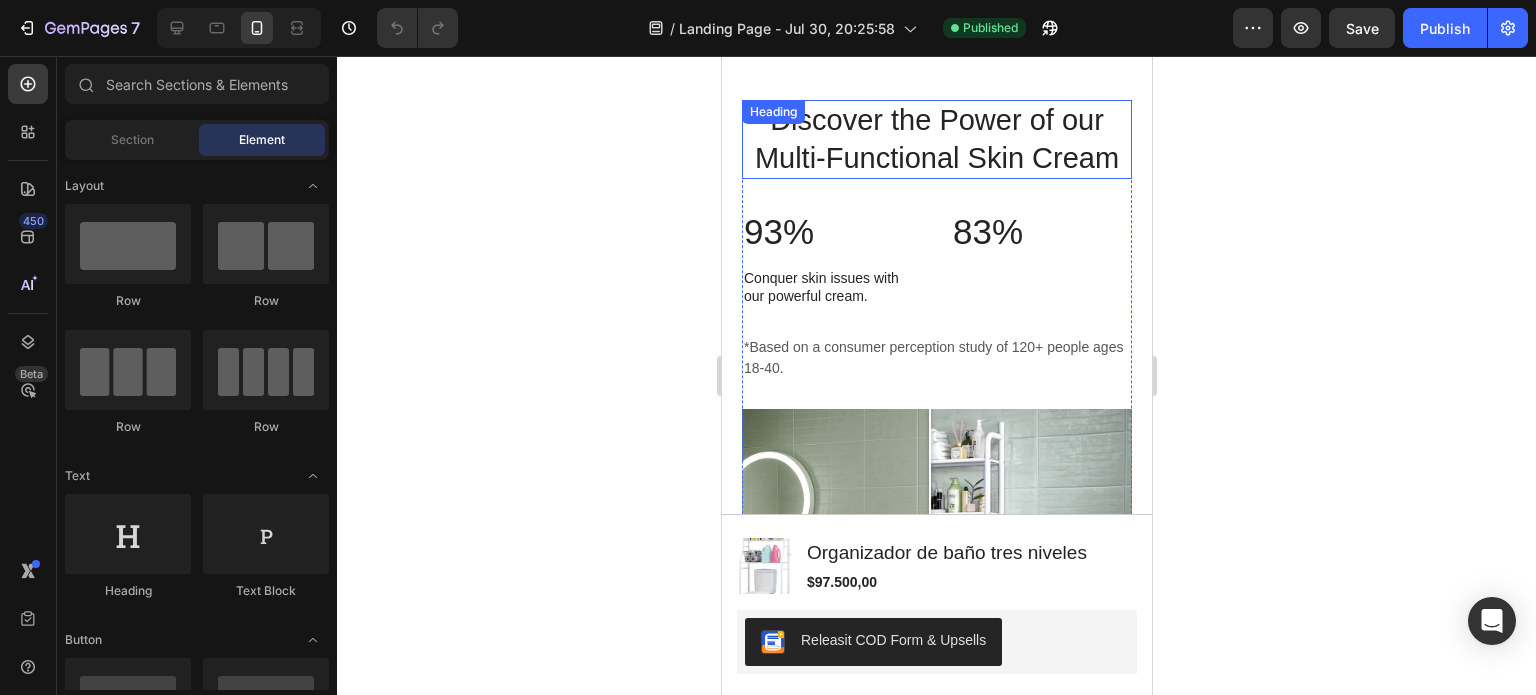 click on "Discover the Power of our Multi-Functional Skin Cream" at bounding box center (936, 139) 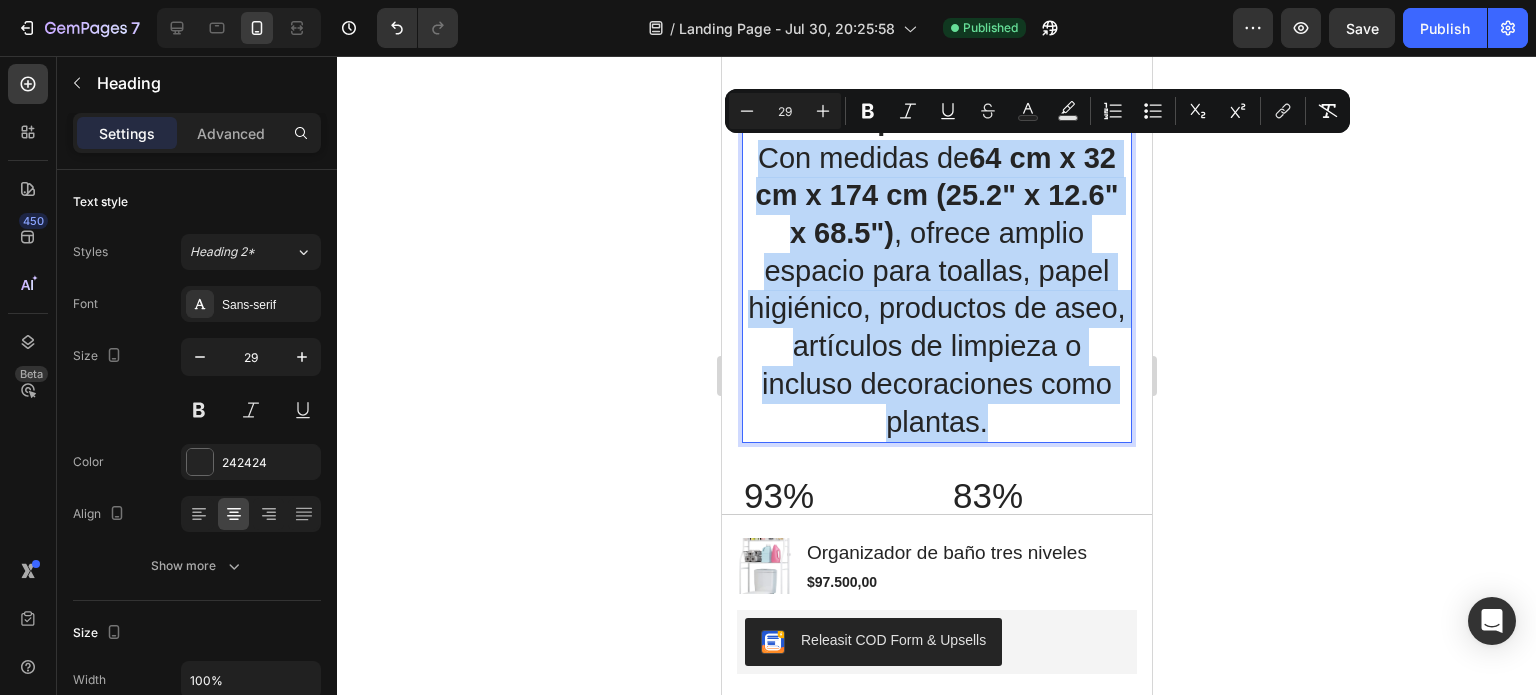drag, startPoint x: 752, startPoint y: 151, endPoint x: 1065, endPoint y: 430, distance: 419.29703 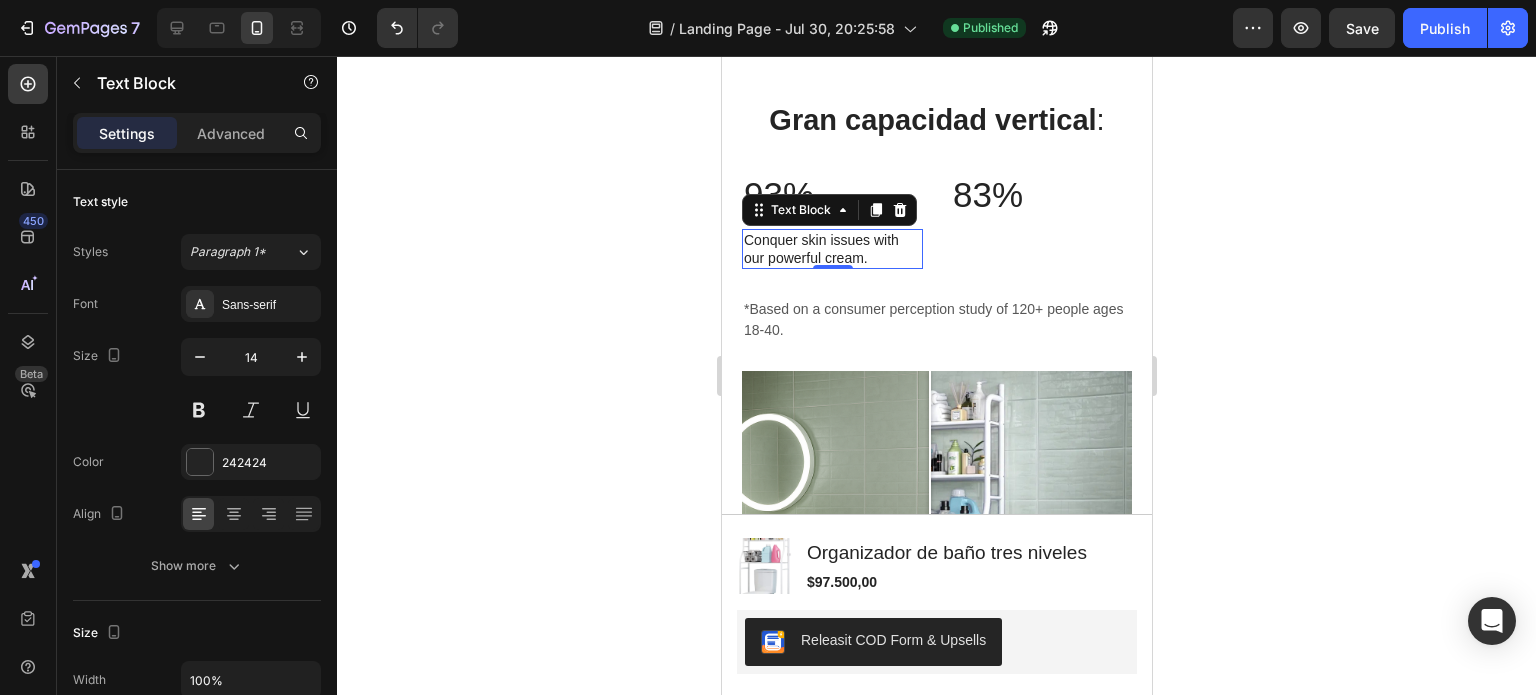 click on "Conquer skin issues with our powerful cream." at bounding box center (831, 249) 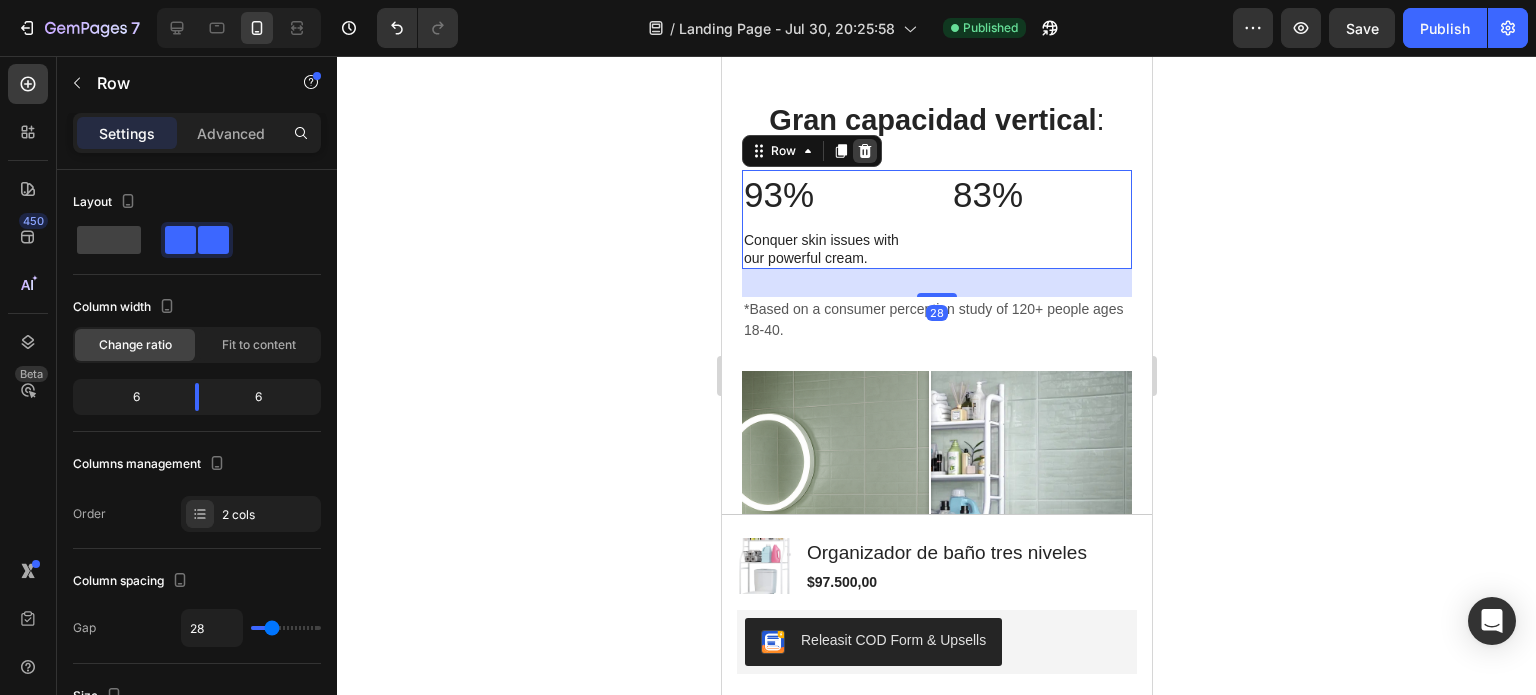 click 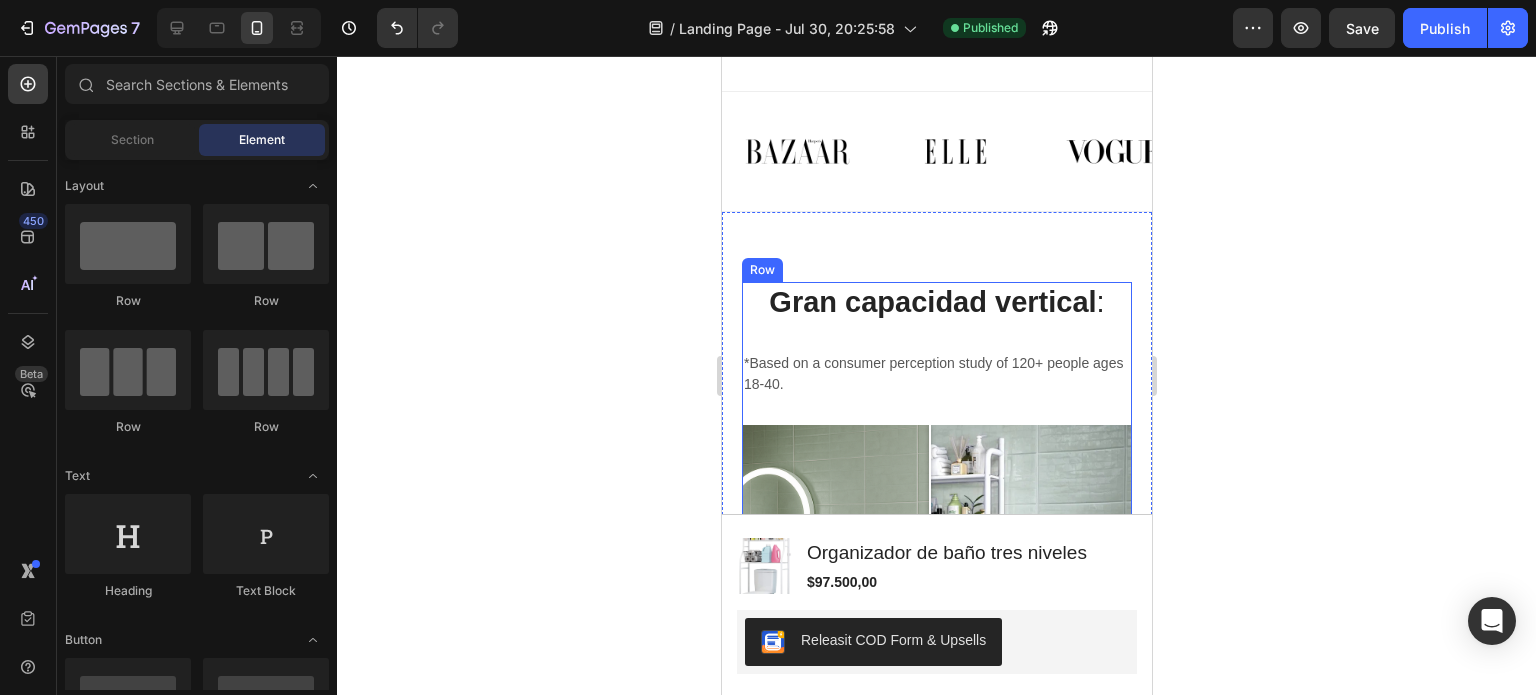 scroll, scrollTop: 1540, scrollLeft: 0, axis: vertical 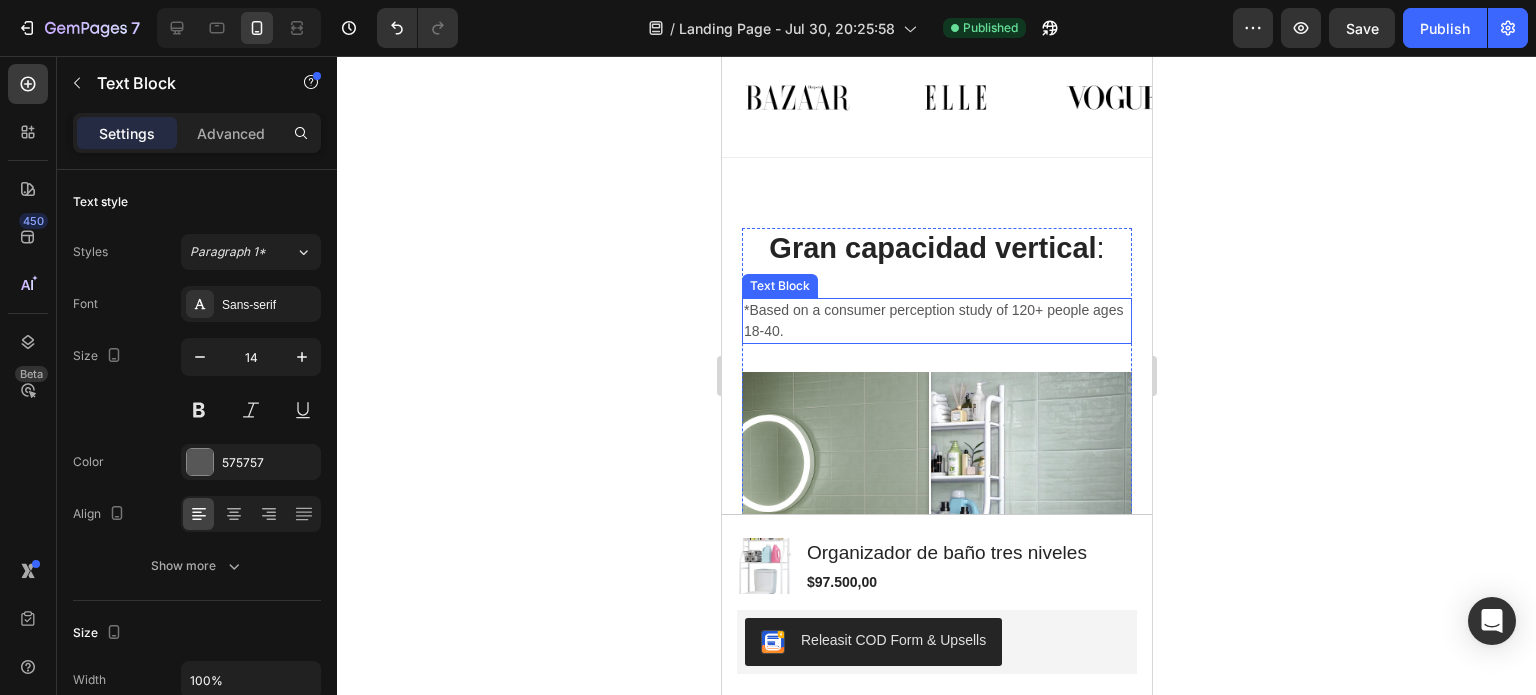 click on "*Based on a consumer perception study of 120+ people ages 18-40." at bounding box center (936, 321) 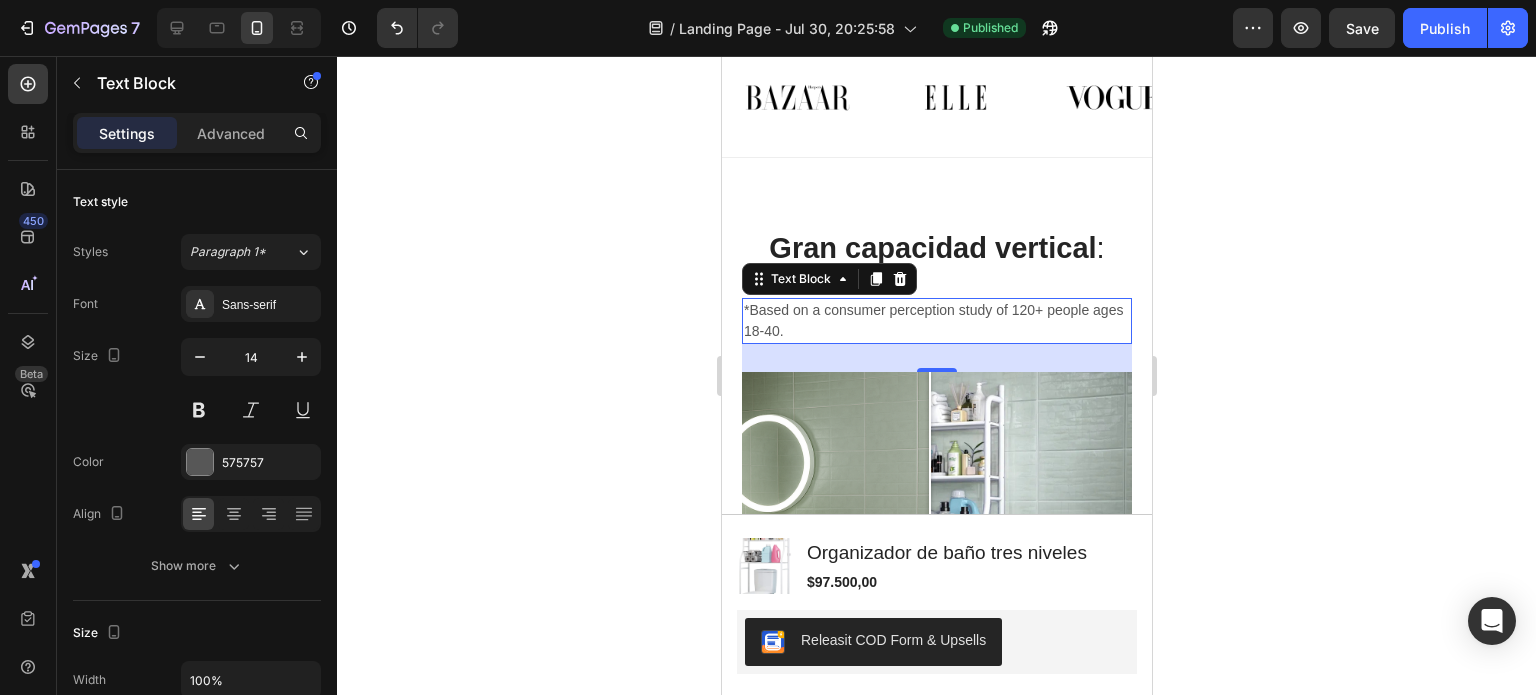click on "*Based on a consumer perception study of 120+ people ages 18-40." at bounding box center (936, 321) 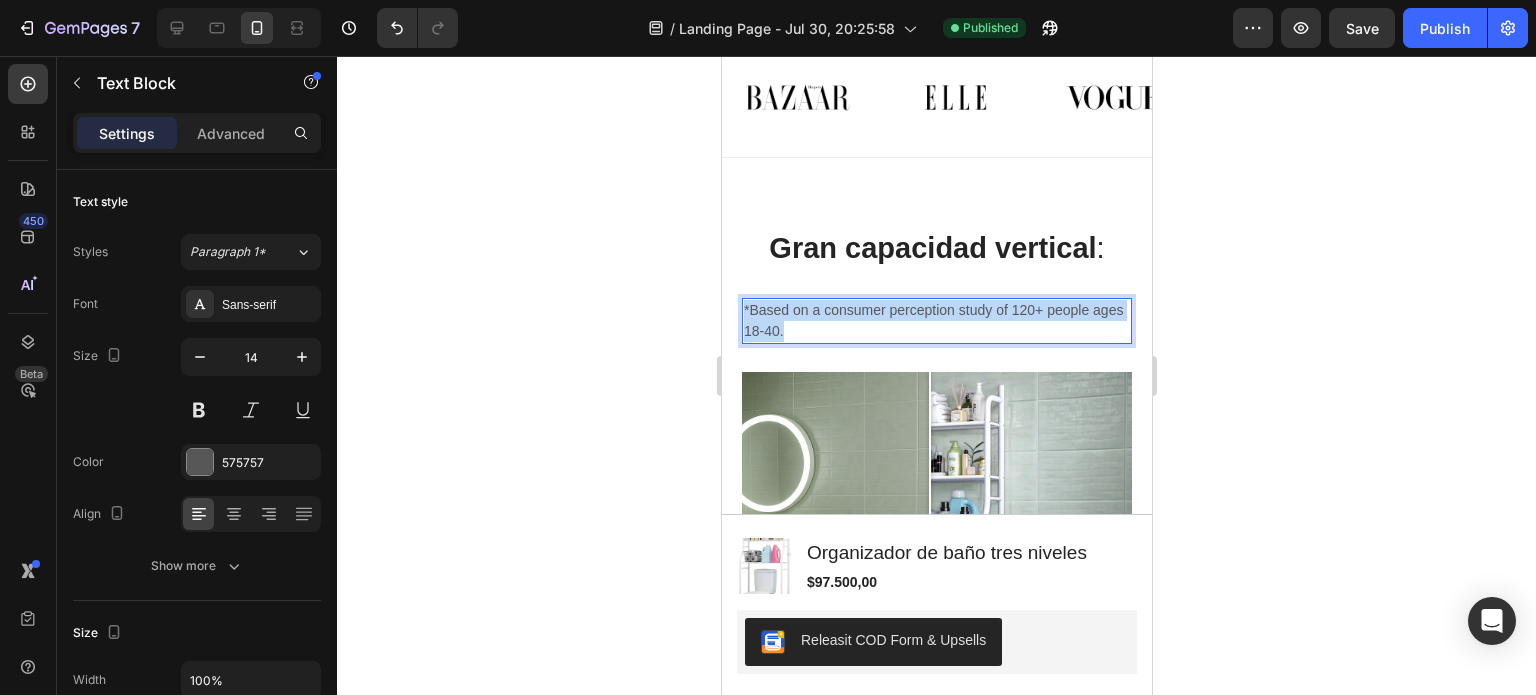 click on "*Based on a consumer perception study of 120+ people ages 18-40." at bounding box center [936, 321] 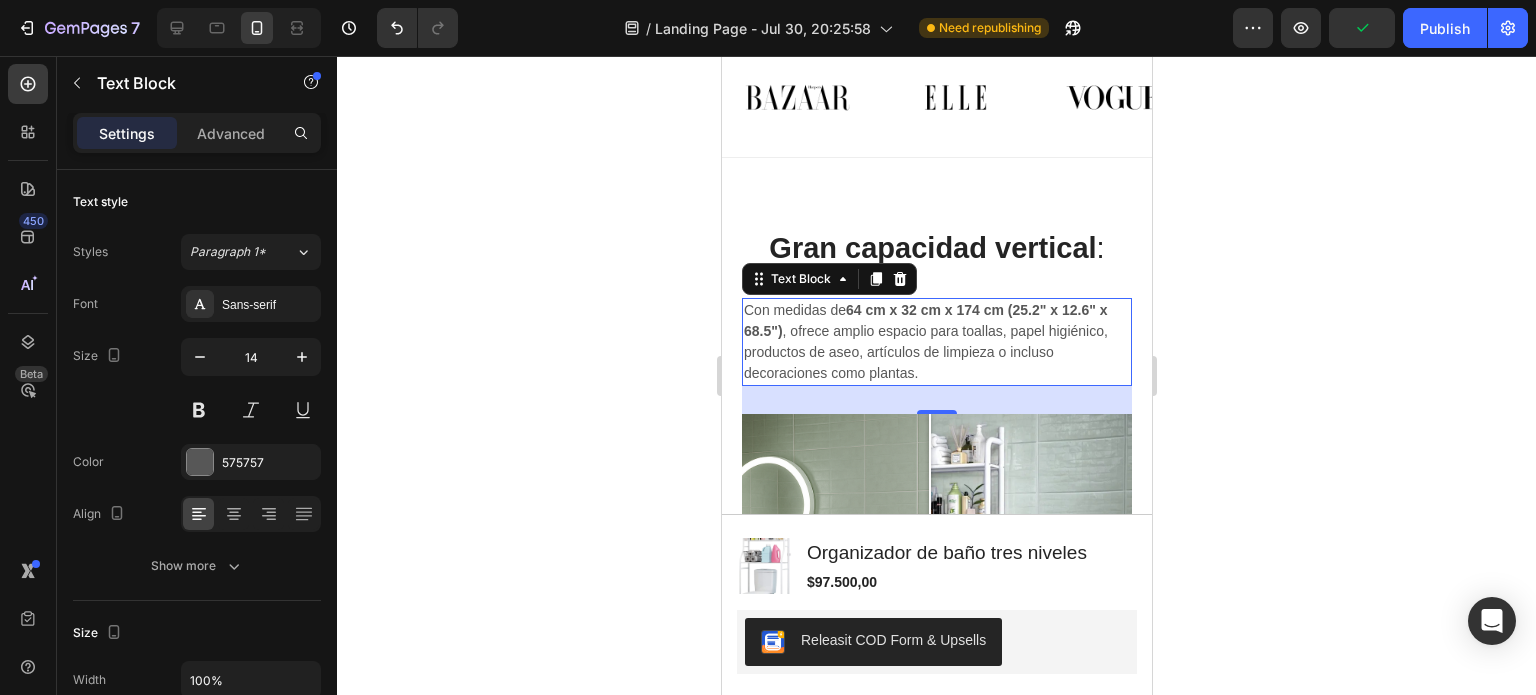 click 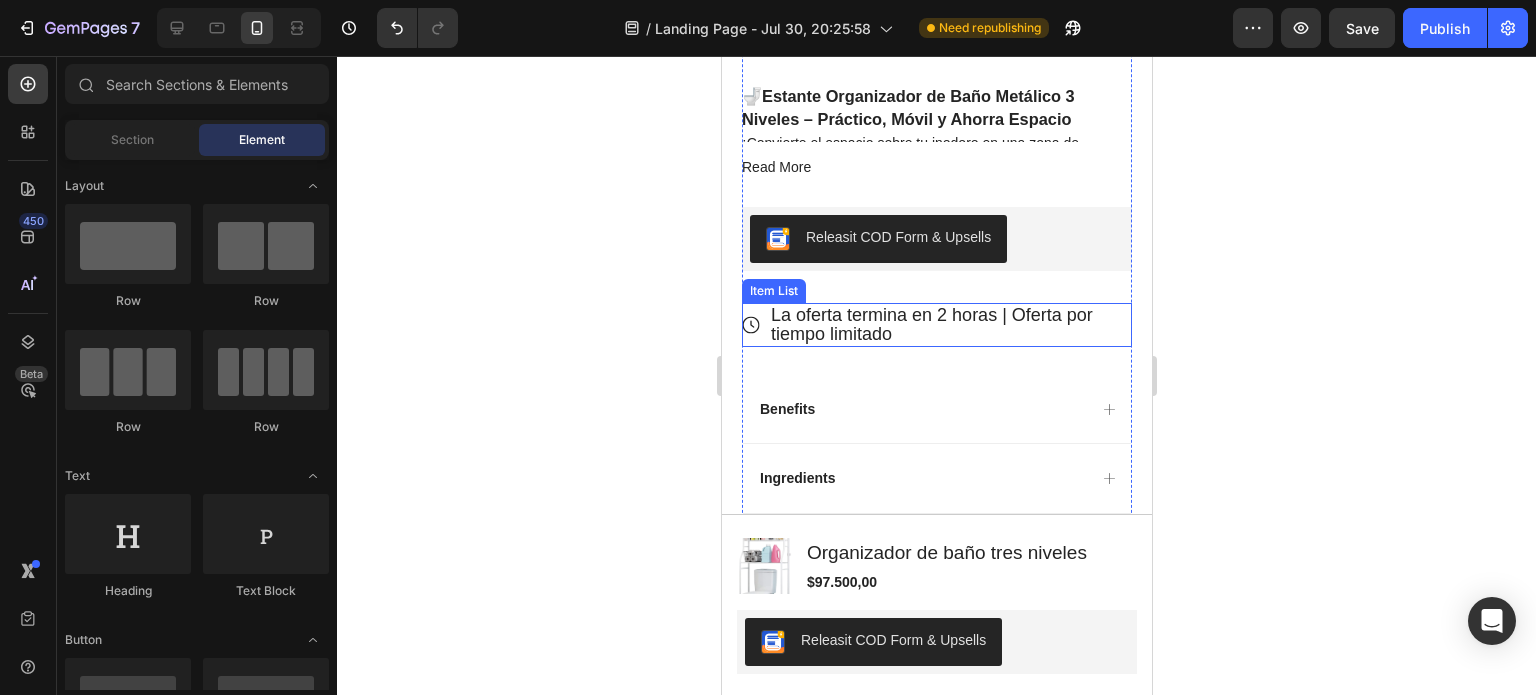 scroll, scrollTop: 1016, scrollLeft: 0, axis: vertical 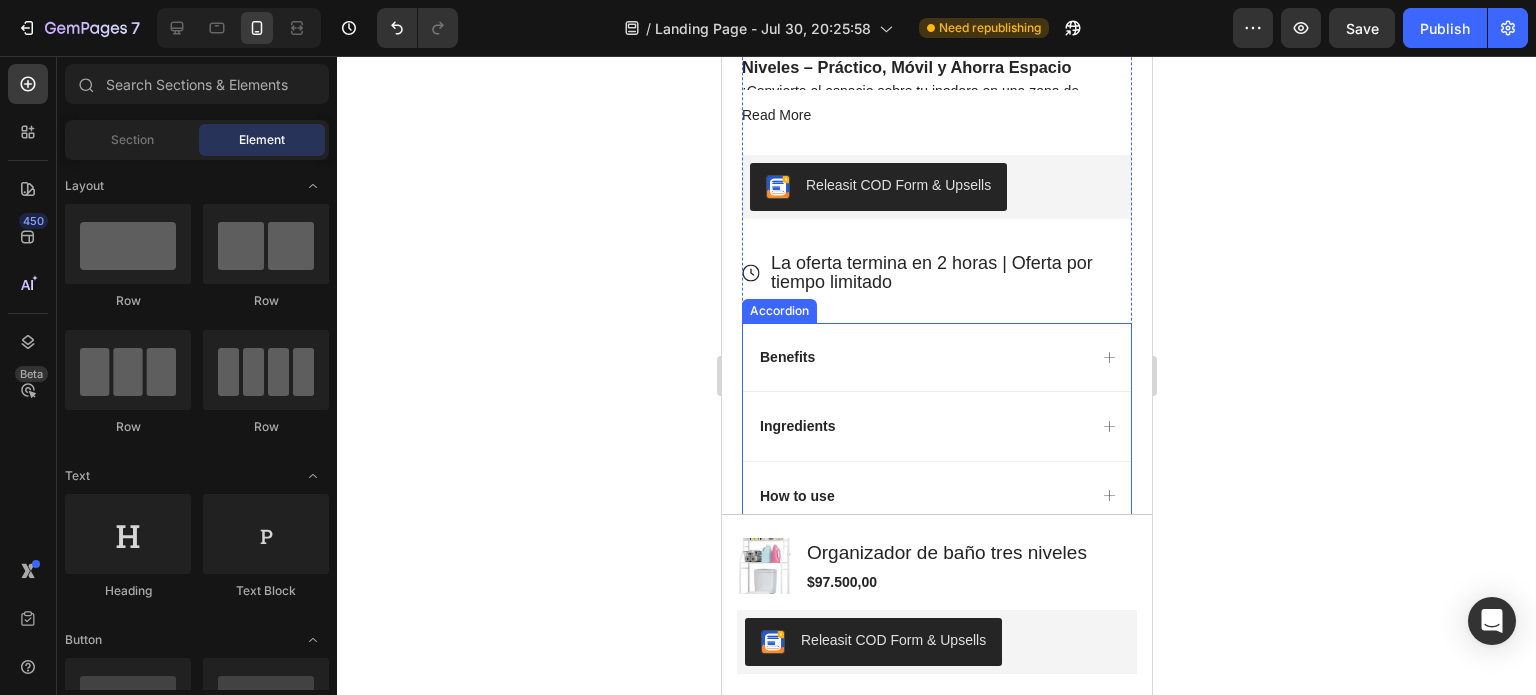 click on "Benefits" at bounding box center (936, 357) 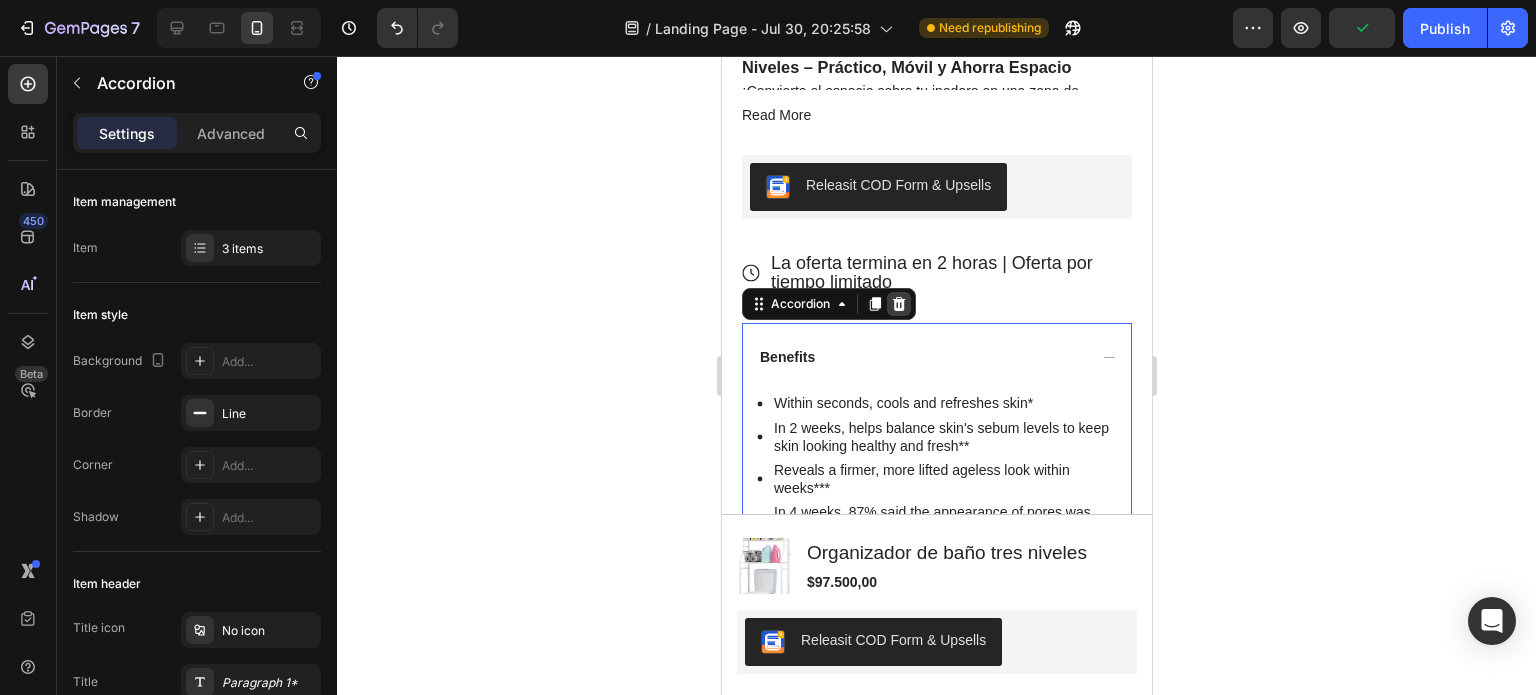 click 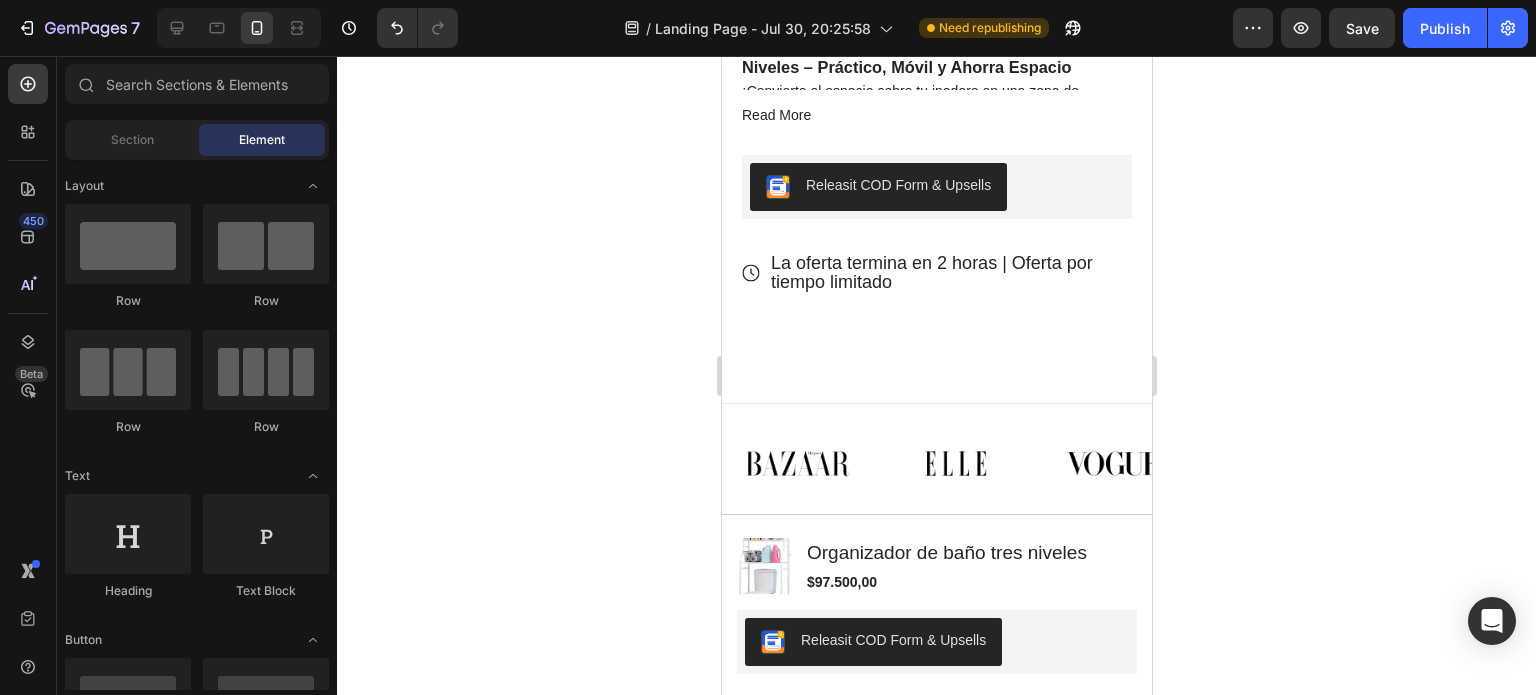 scroll, scrollTop: 1129, scrollLeft: 0, axis: vertical 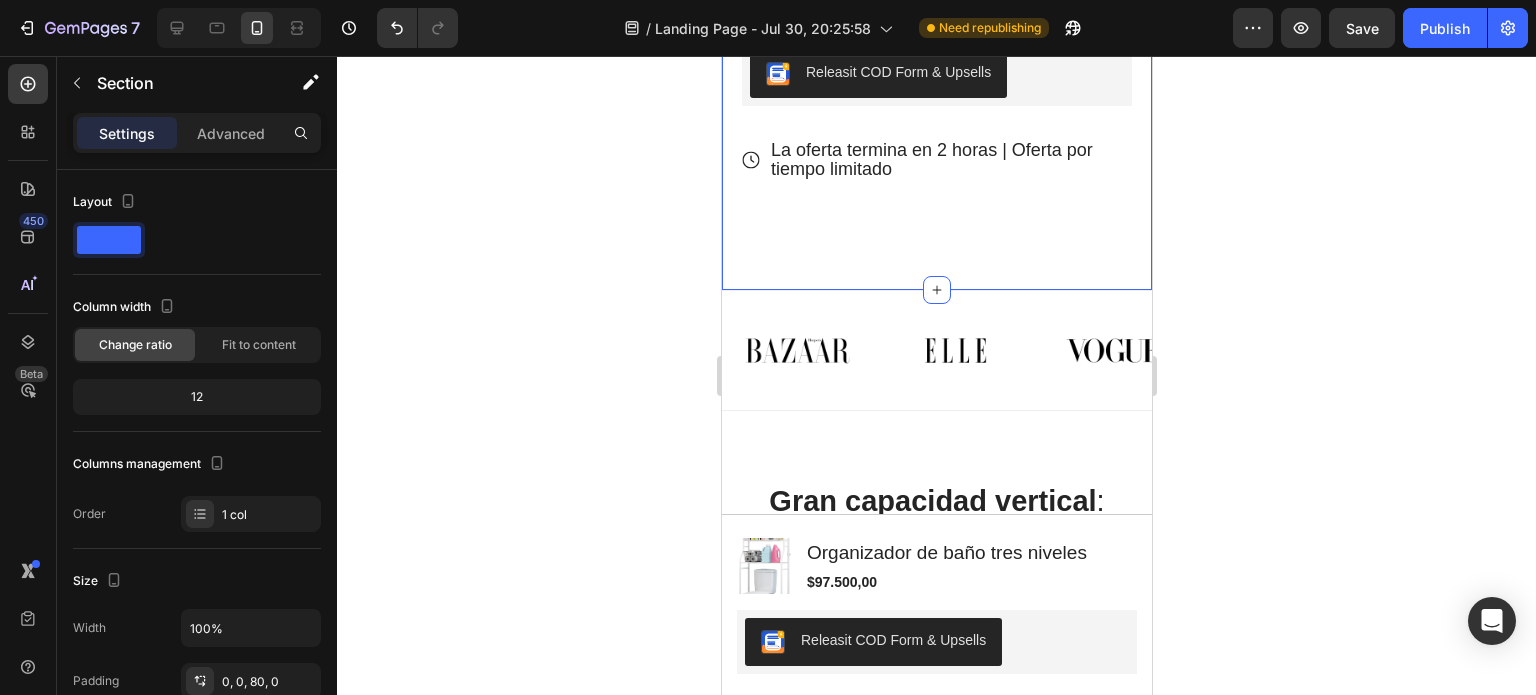 click on "Product Images 4.8/5 Text Block Icon Icon Icon Icon Icon Icon List (1349 Reviews) Text Block Row Organizador de baño tres niveles Product Title LA INNOVACIÓN EN el orden EN 2023 Text Block 🚽  Estante Organizador de Baño Metálico 3 Niveles – Práctico, Móvil y Ahorra Espacio
¡Convierte el espacio sobre tu inodoro en una zona de almacenamiento eficiente y con estilo! Este  organizador de baño metálico de 3 niveles  es la solución perfecta para baños pequeños o sobrecargados.
🔝  Gran capacidad vertical : Con medidas de  64 cm x 32 cm x 174 cm (25.2" x 12.6" x 68.5") , ofrece amplio espacio para toallas, papel higiénico, productos de aseo, artículos de limpieza o incluso decoraciones como plantas.
💡  Diseño multifuncional : Ideal para colocarlo  sobre el inodoro  o  sobre la lavadora , funciona perfectamente como organizador en el baño, la lavandería, balcones o cocinas. Incluye: ✔️ 2 ganchos laterales ✔️ 1 soporte para pañuelos o papel
🛠️  :
🧱  :" at bounding box center [936, -301] 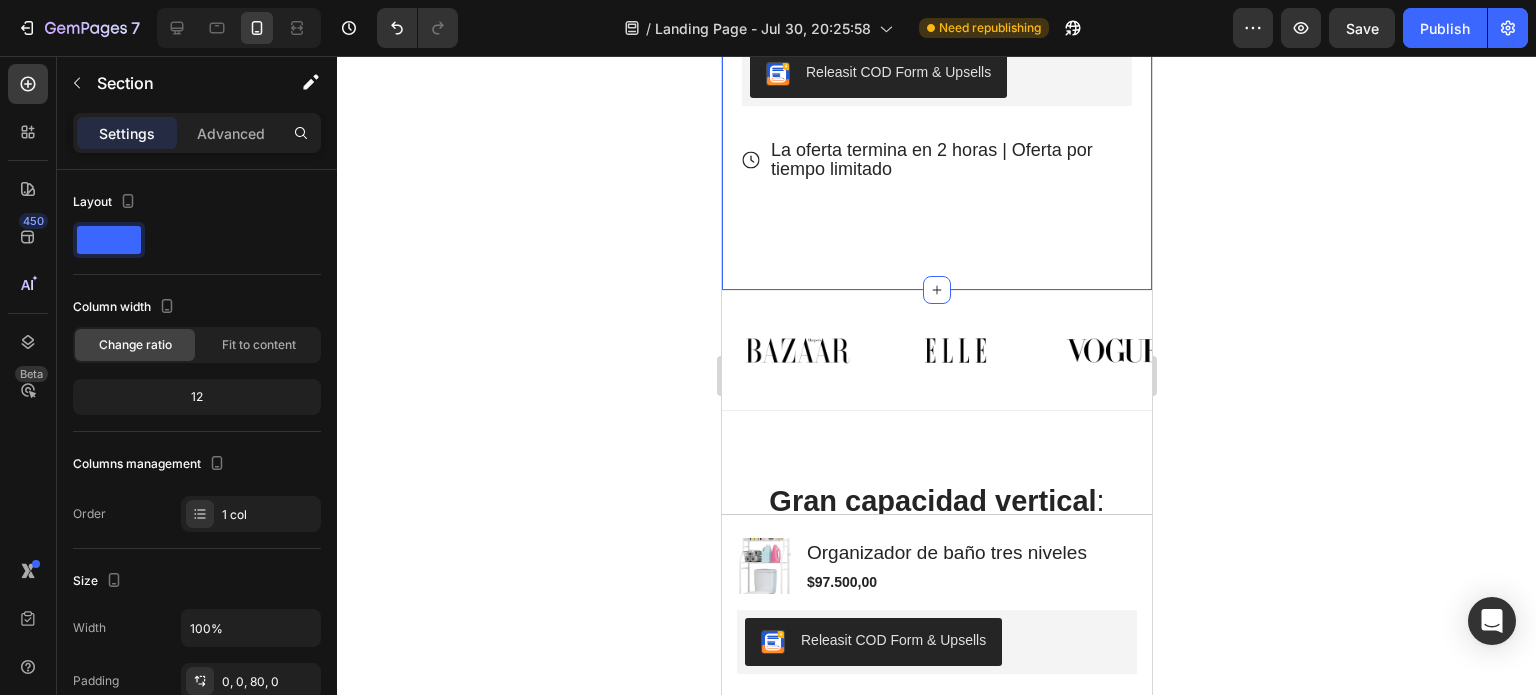 click on "Product Images 4.8/5 Text Block Icon Icon Icon Icon Icon Icon List (1349 Reviews) Text Block Row Organizador de baño tres niveles Product Title LA INNOVACIÓN EN el orden EN 2023 Text Block 🚽  Estante Organizador de Baño Metálico 3 Niveles – Práctico, Móvil y Ahorra Espacio
¡Convierte el espacio sobre tu inodoro en una zona de almacenamiento eficiente y con estilo! Este  organizador de baño metálico de 3 niveles  es la solución perfecta para baños pequeños o sobrecargados.
🔝  Gran capacidad vertical : Con medidas de  64 cm x 32 cm x 174 cm (25.2" x 12.6" x 68.5") , ofrece amplio espacio para toallas, papel higiénico, productos de aseo, artículos de limpieza o incluso decoraciones como plantas.
💡  Diseño multifuncional : Ideal para colocarlo  sobre el inodoro  o  sobre la lavadora , funciona perfectamente como organizador en el baño, la lavandería, balcones o cocinas. Incluye: ✔️ 2 ganchos laterales ✔️ 1 soporte para pañuelos o papel
🛠️  :
🧱  :" at bounding box center (936, -301) 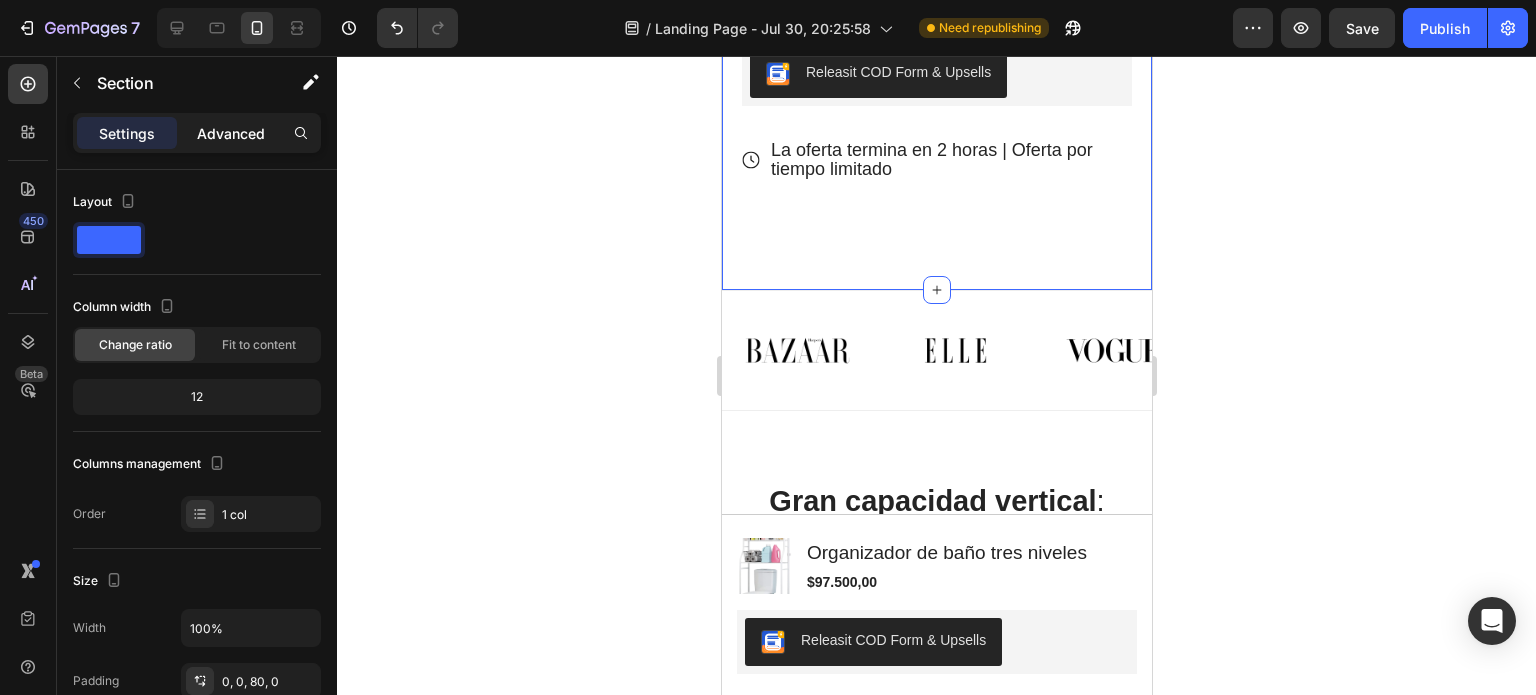 click on "Advanced" at bounding box center [231, 133] 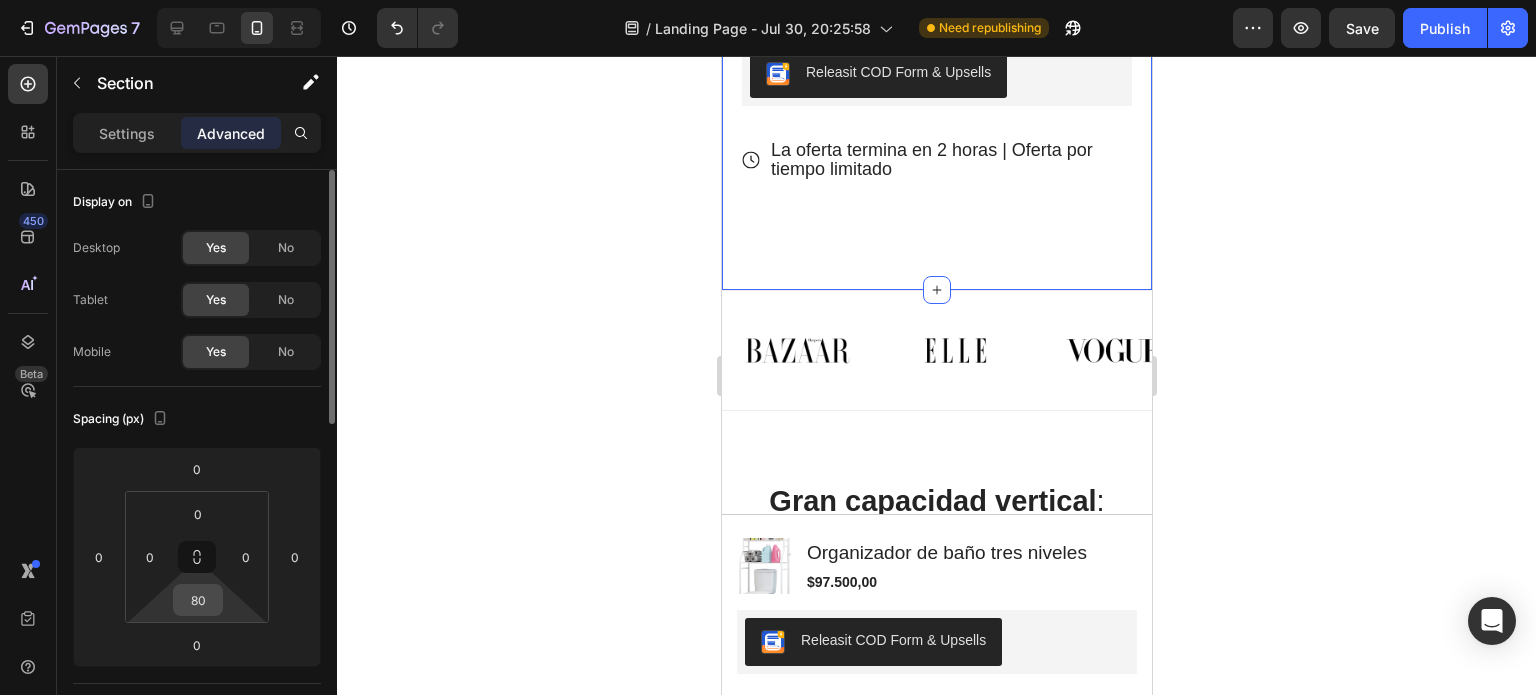 click on "80" at bounding box center (198, 600) 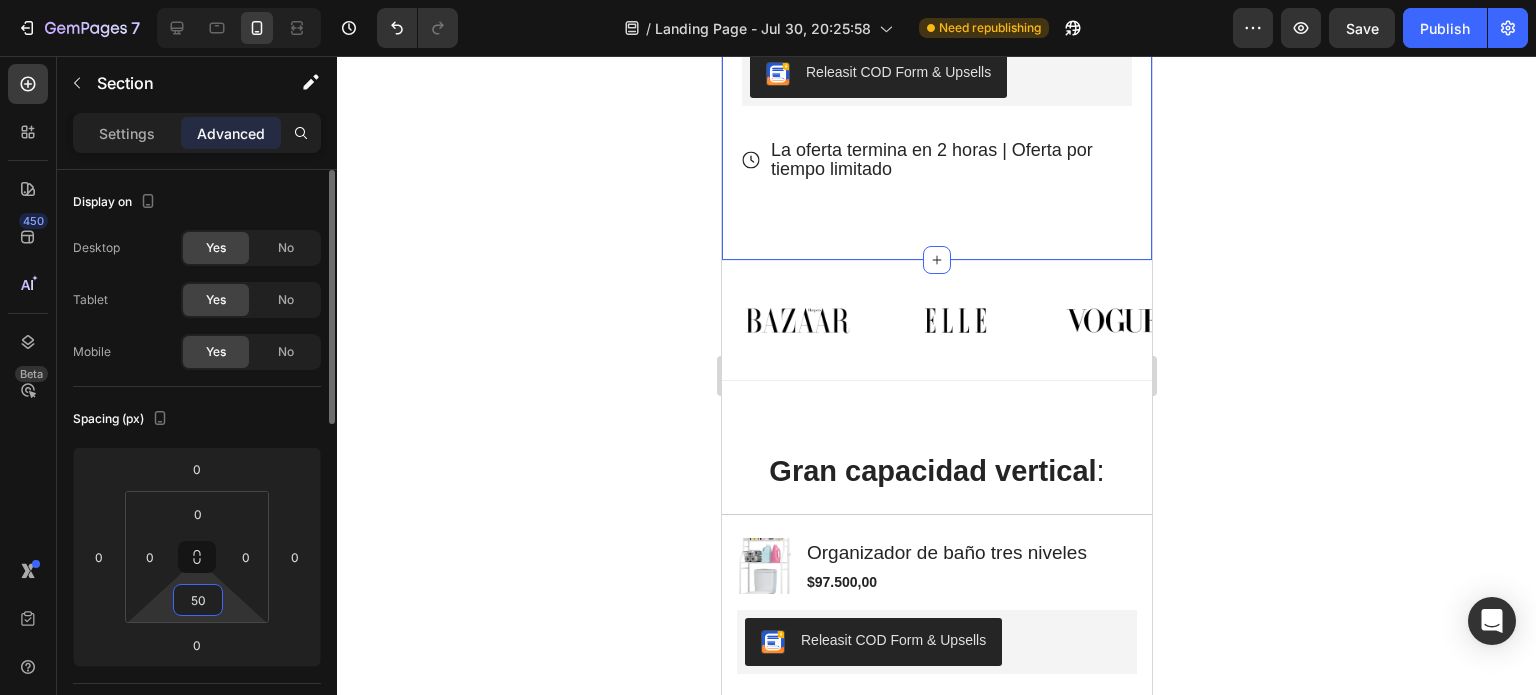 type on "5" 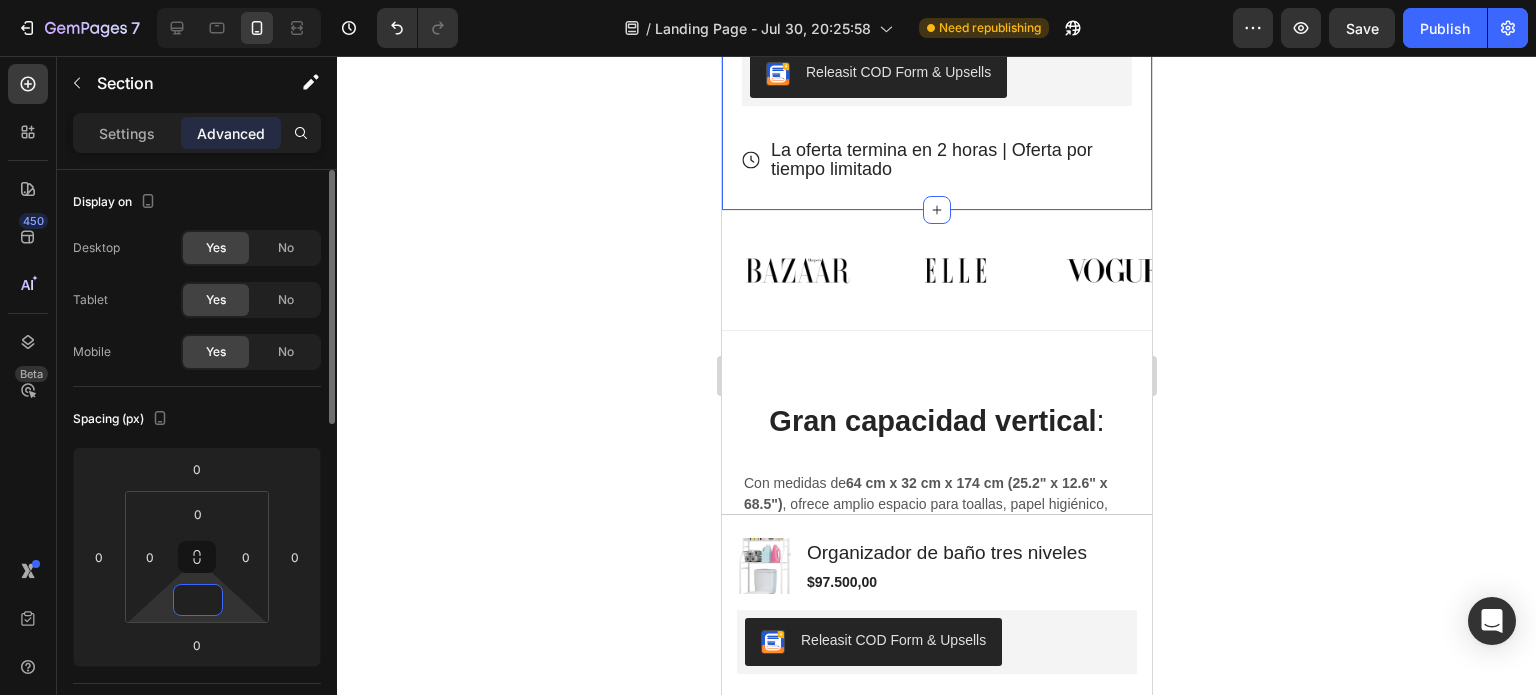 type 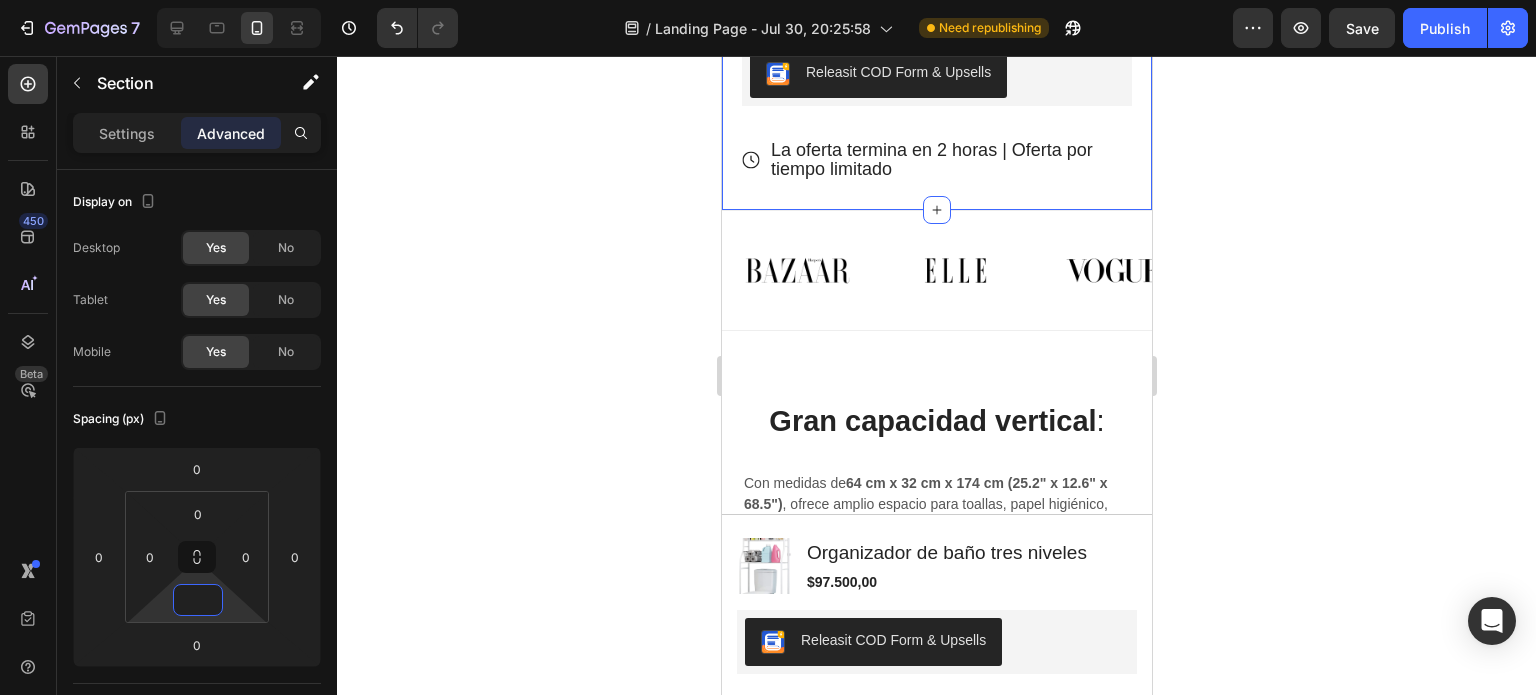 click 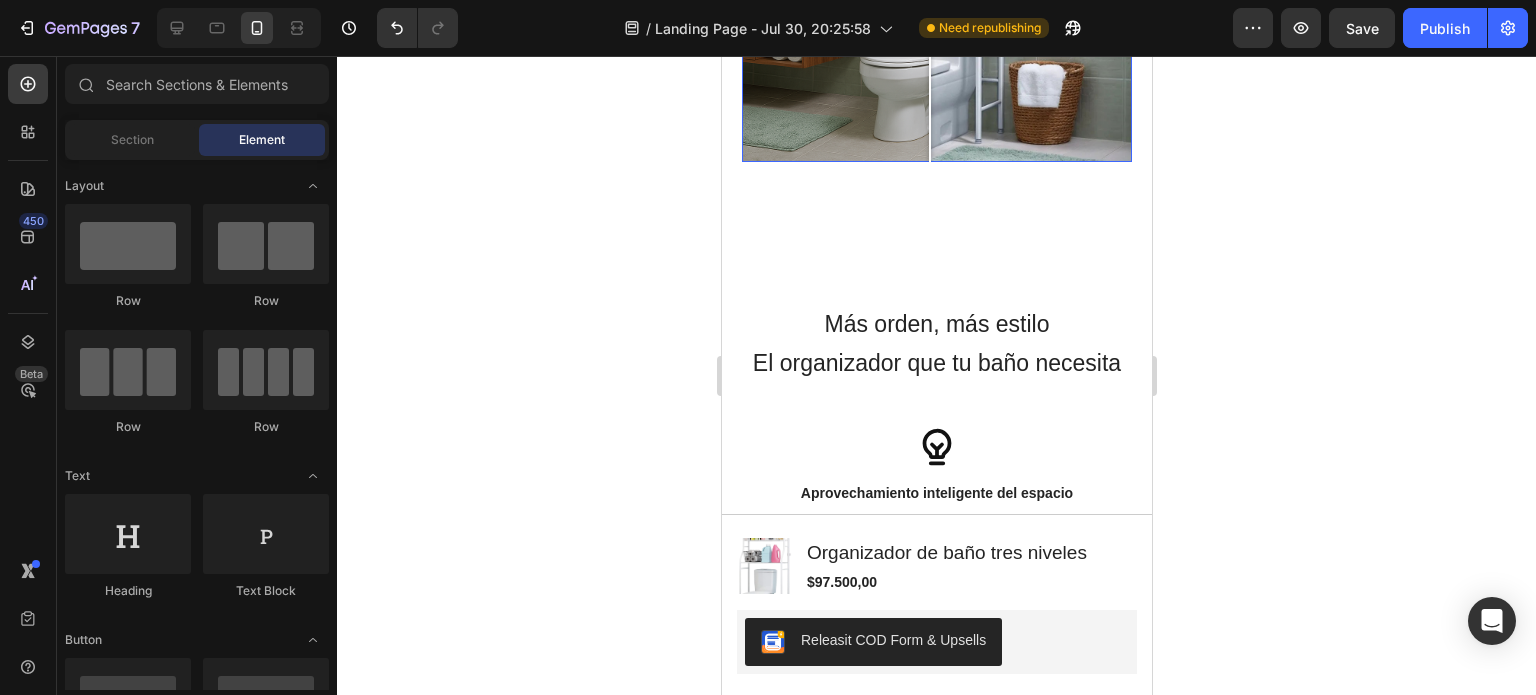 scroll, scrollTop: 1917, scrollLeft: 0, axis: vertical 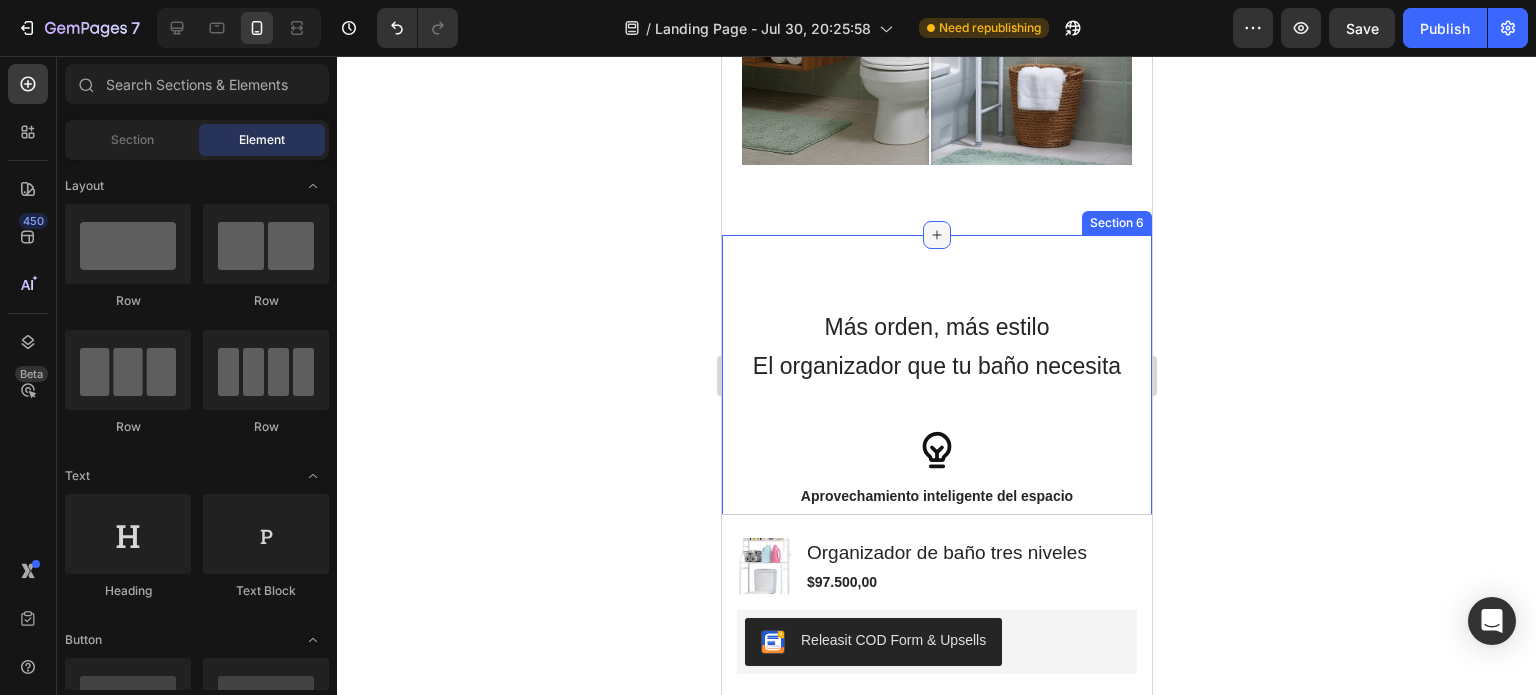 click at bounding box center [936, 235] 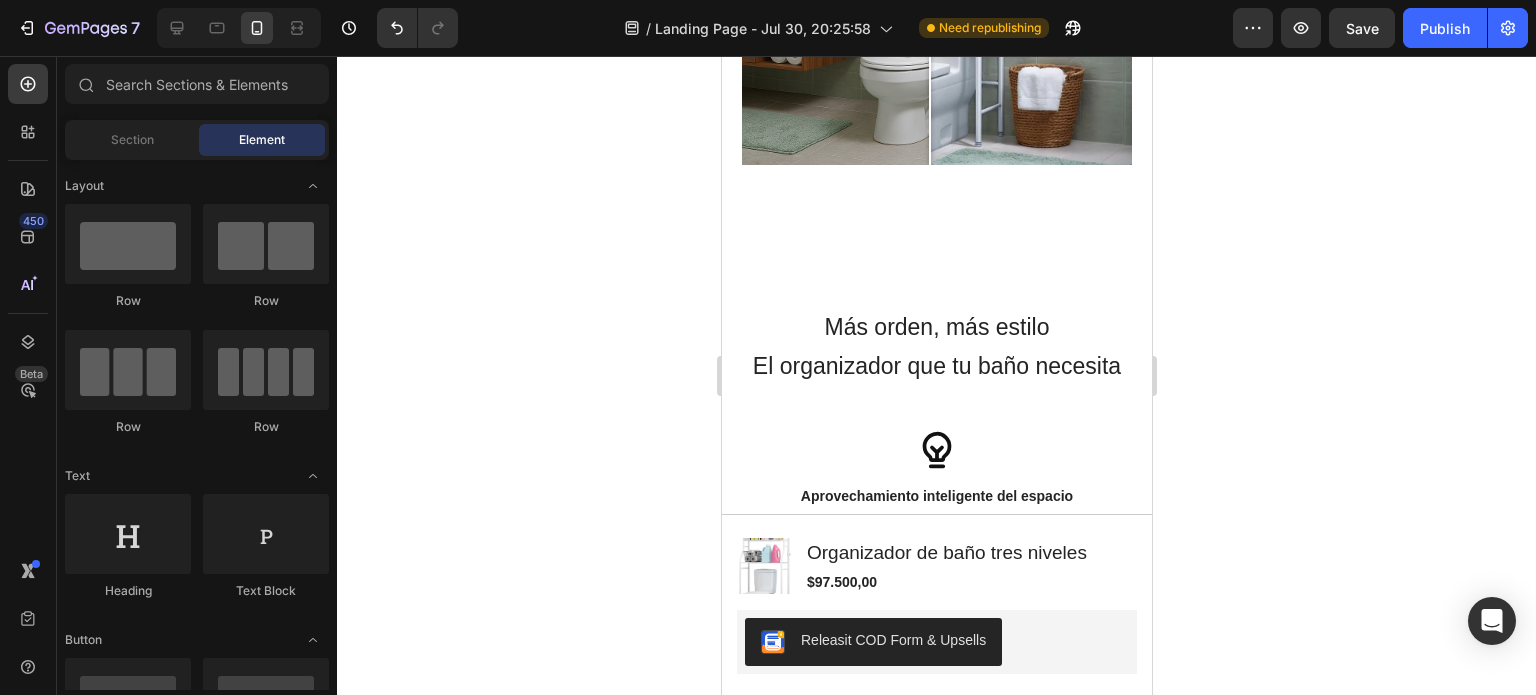 click 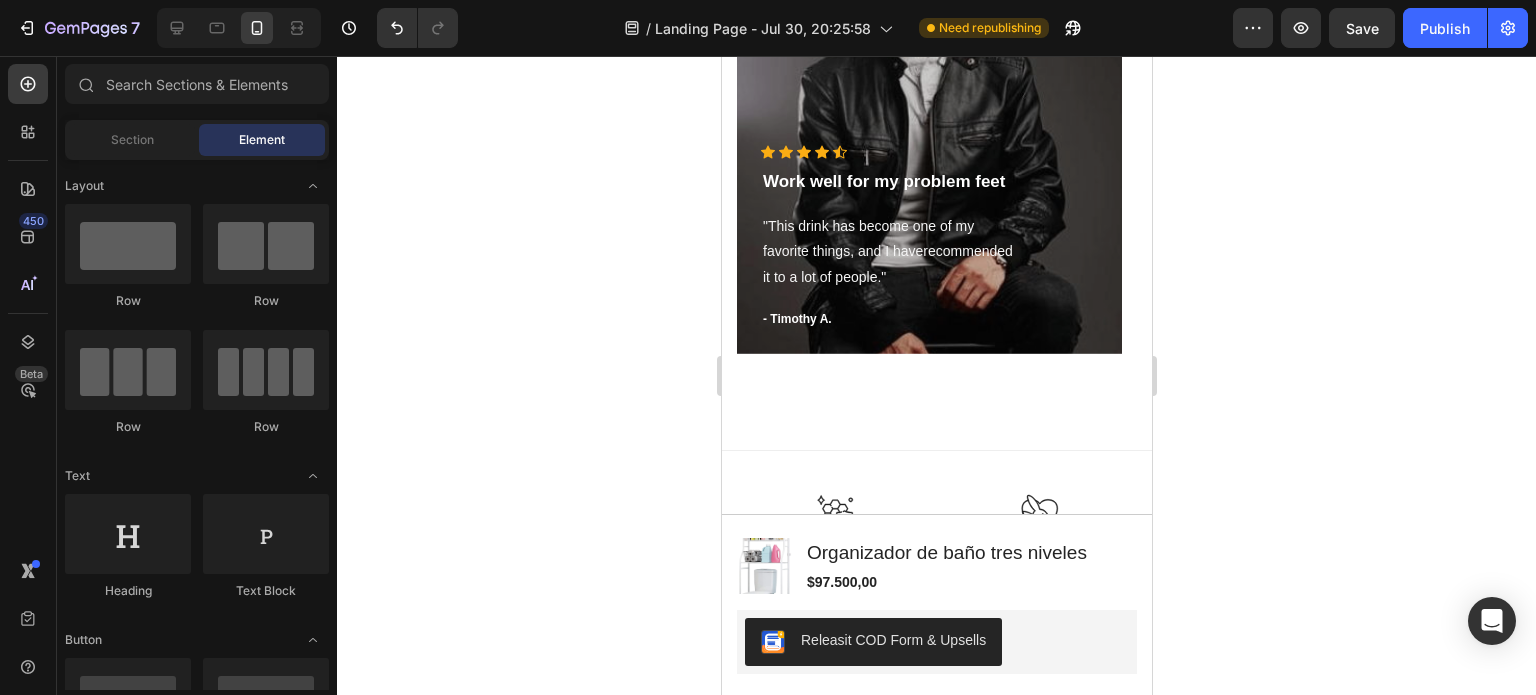 scroll, scrollTop: 4250, scrollLeft: 0, axis: vertical 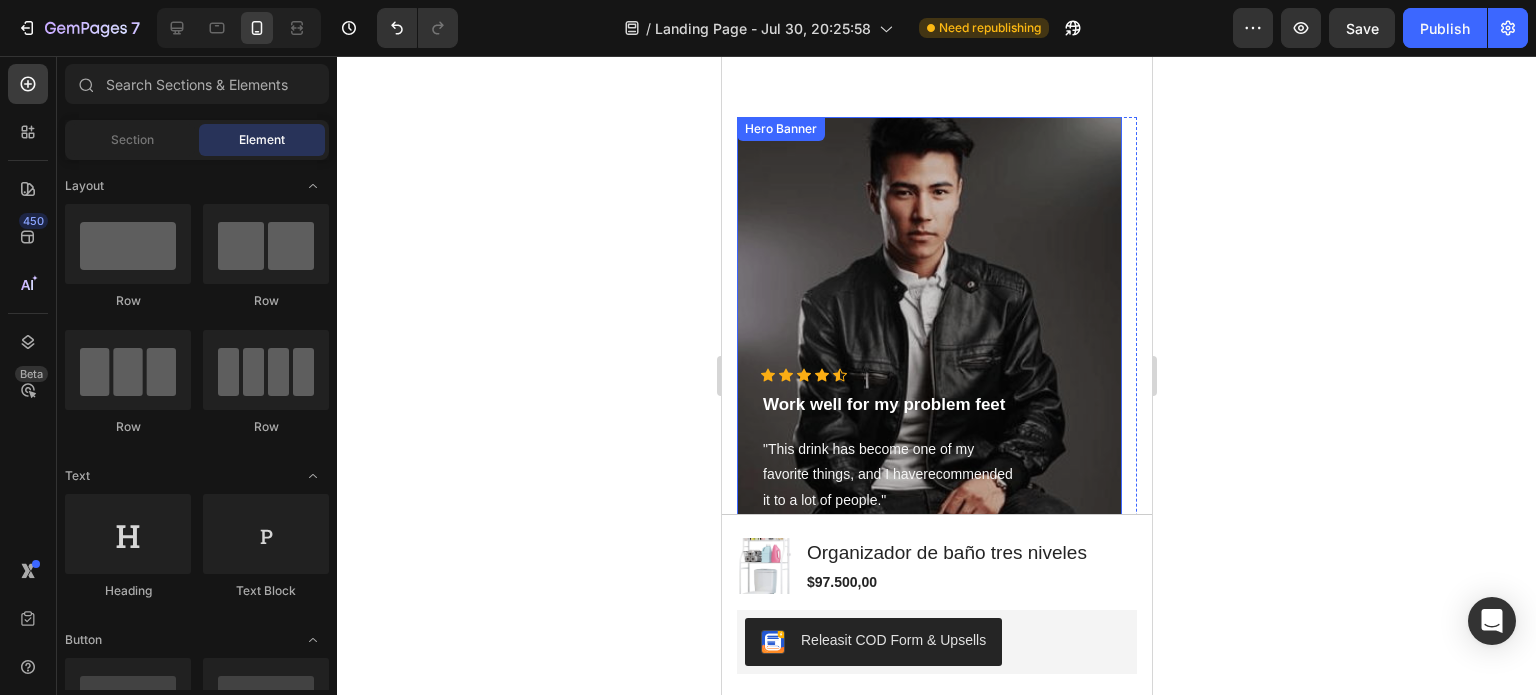 click at bounding box center (928, 347) 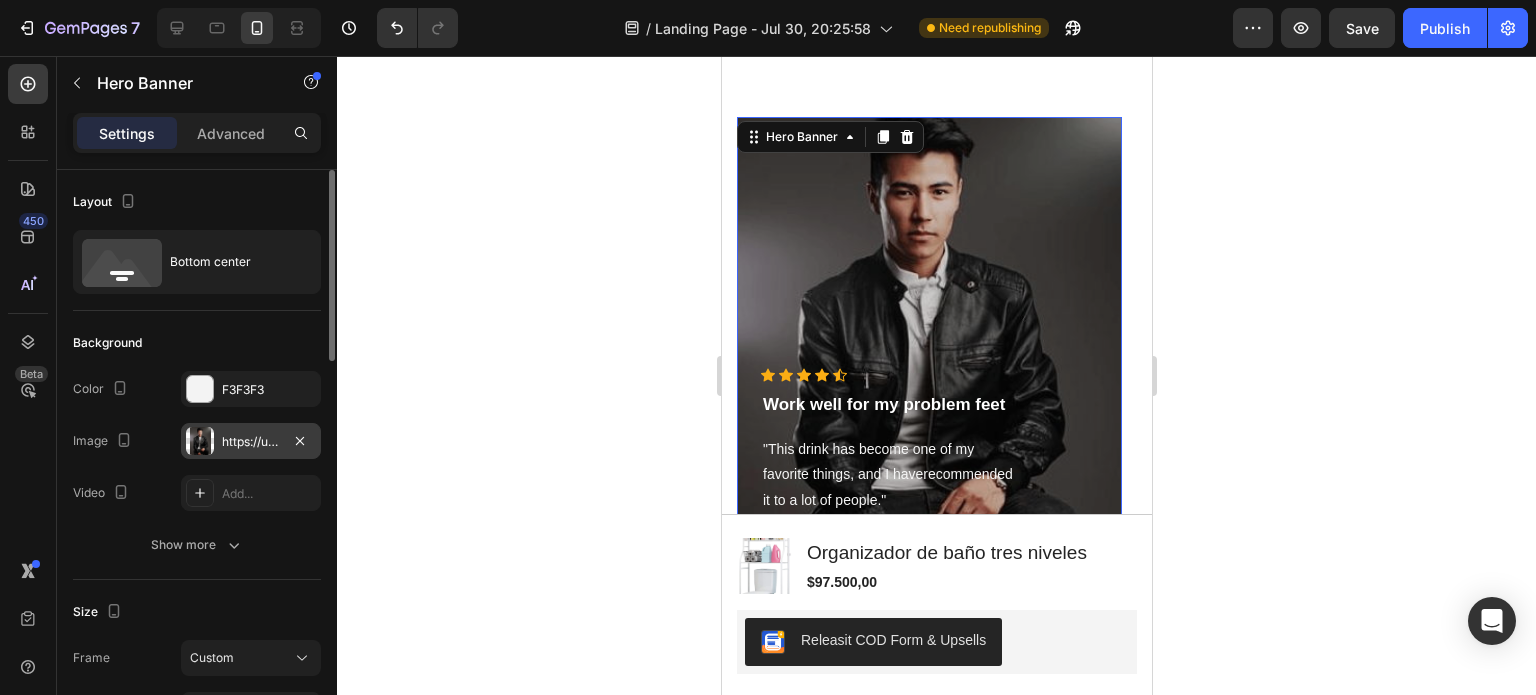 click on "https://ucarecdn.com/1aecb1d6-7ebe-4d52-ae2e-ec64806a3255/-/format/auto/" at bounding box center (251, 442) 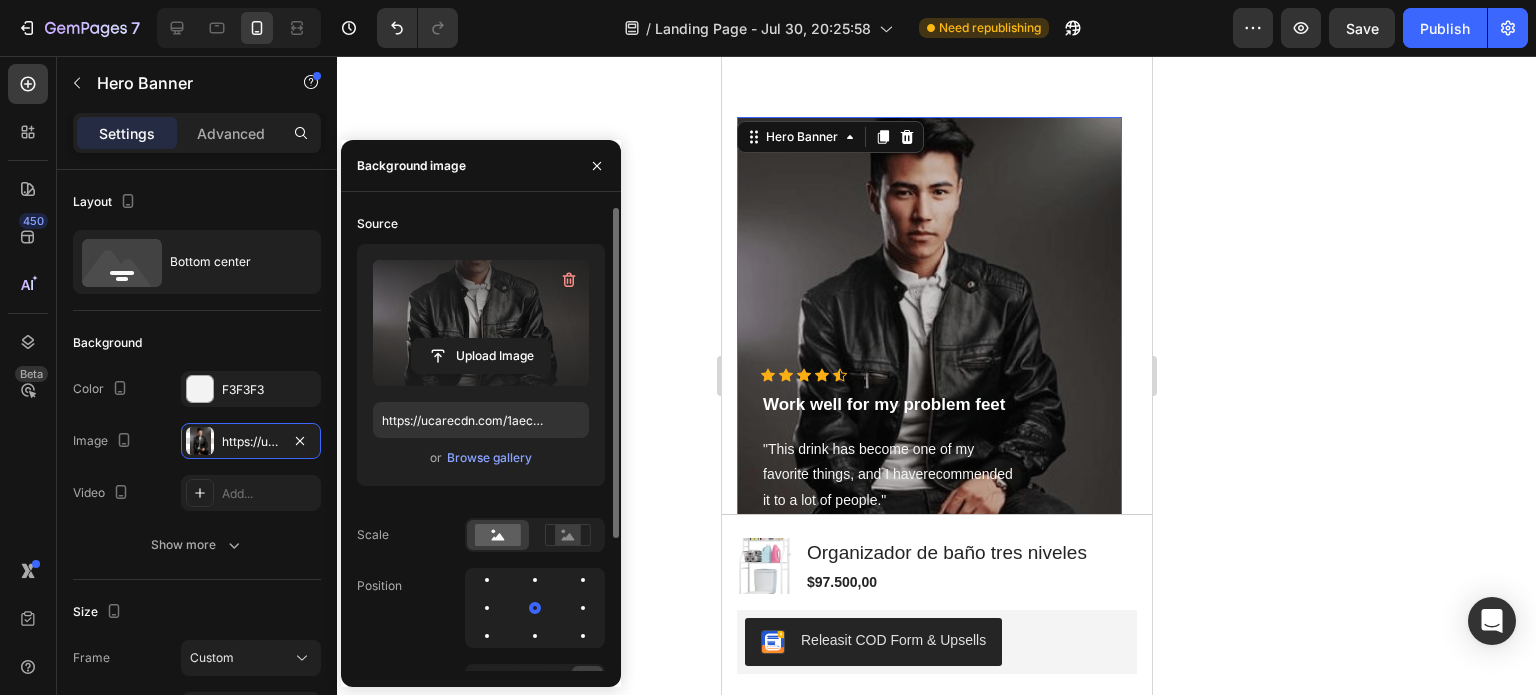 click at bounding box center [481, 323] 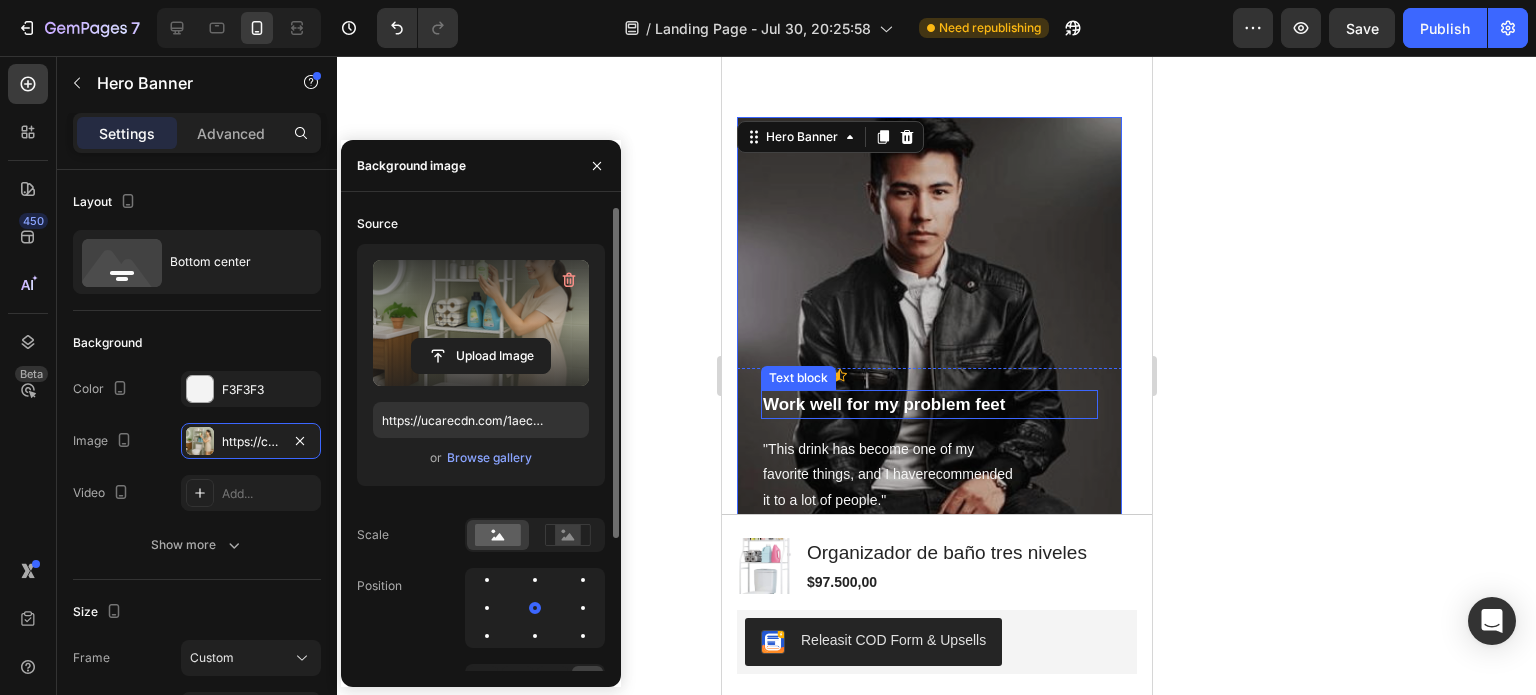 type on "https://cdn.shopify.com/s/files/1/0754/6975/0488/files/gempages_568513547185685431-b94dfe32-e869-40a1-8b13-30958fc8b421.png" 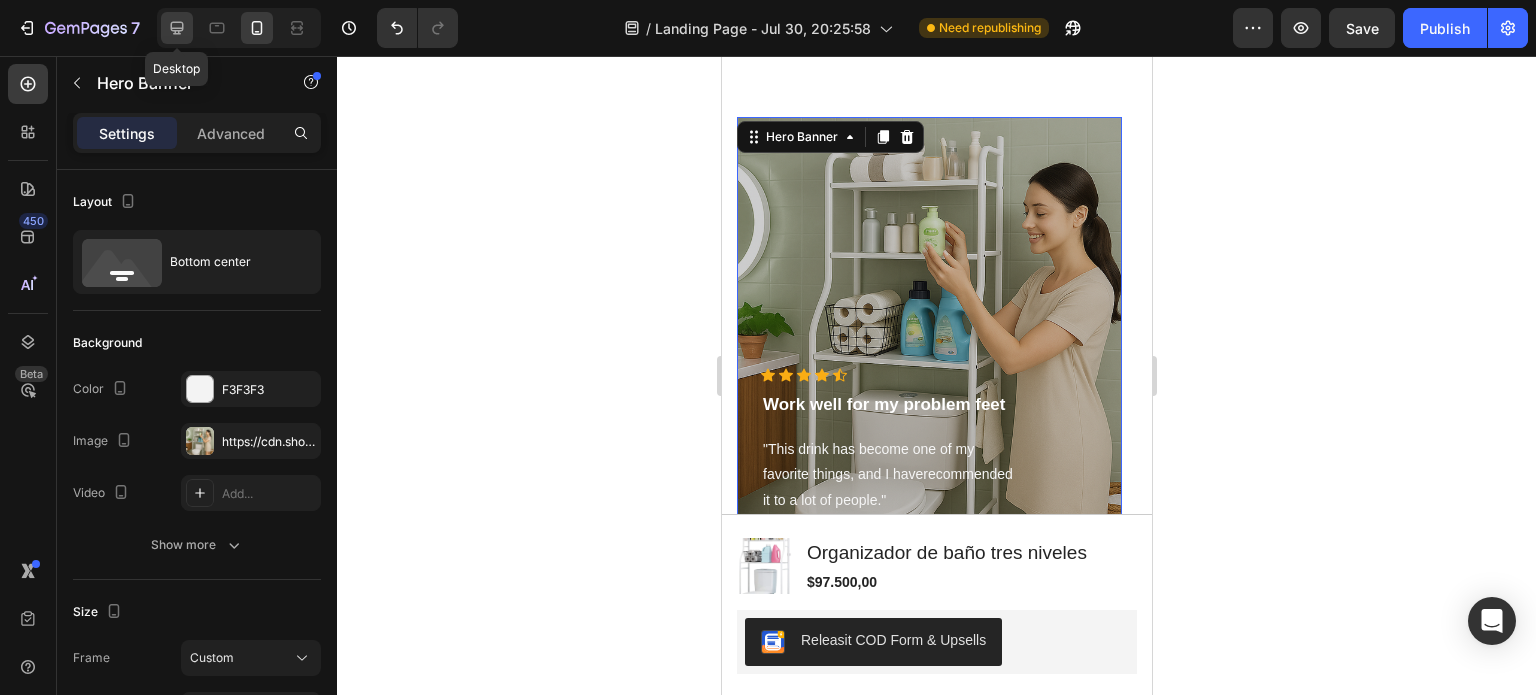 click 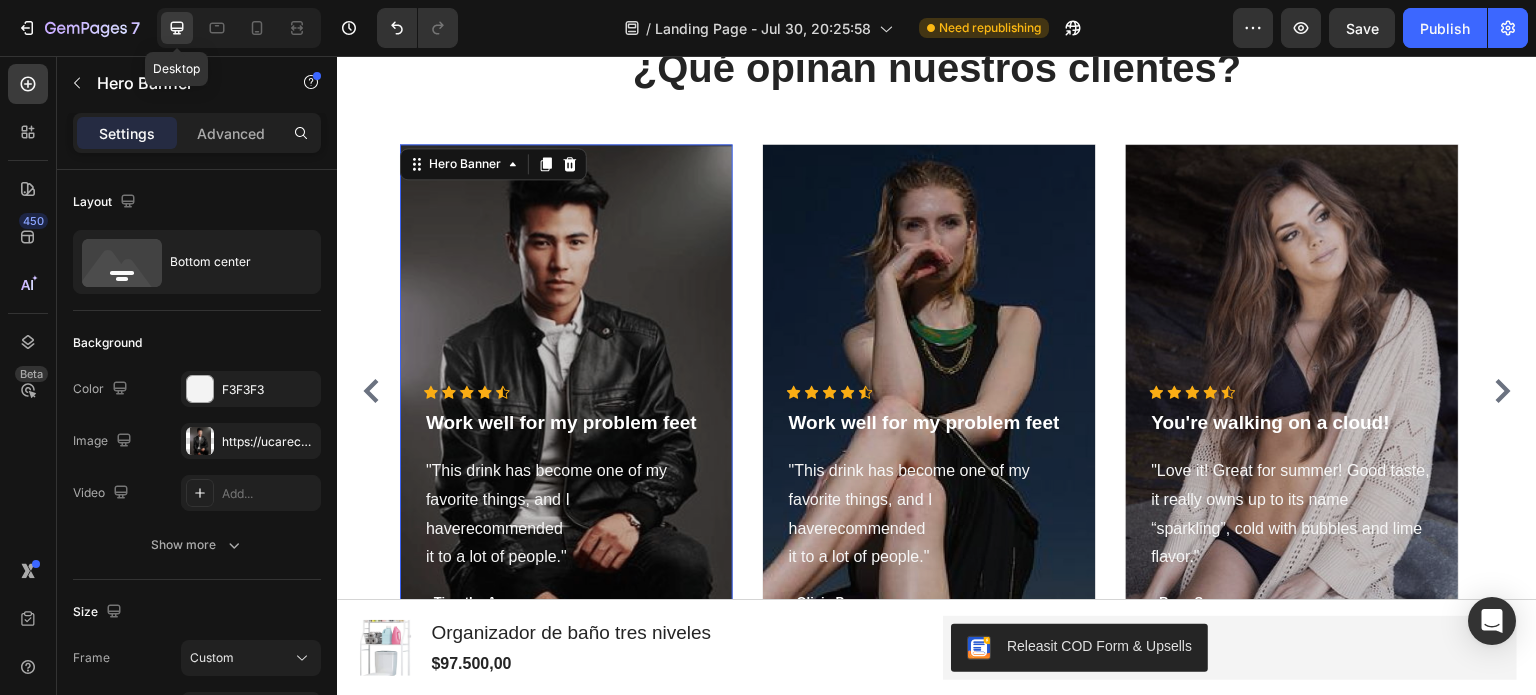 scroll, scrollTop: 4267, scrollLeft: 0, axis: vertical 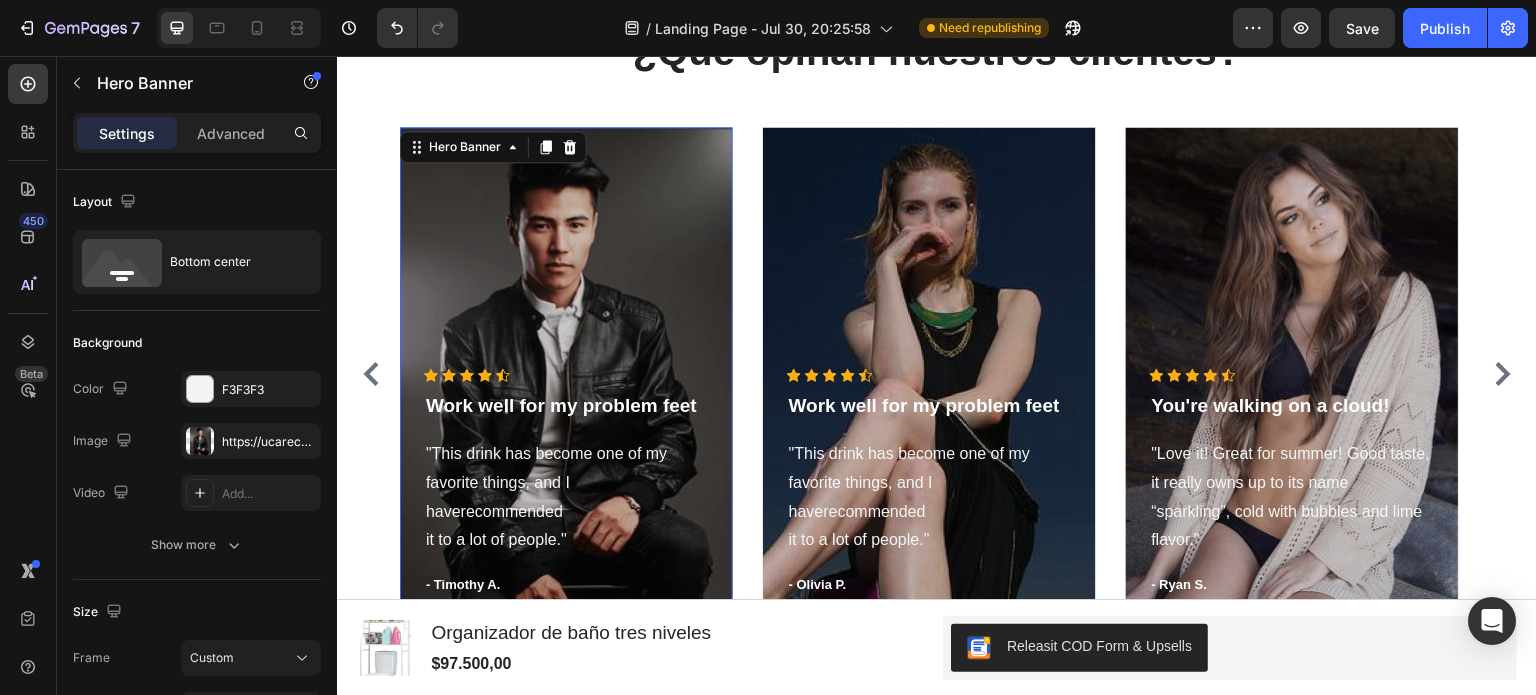 click at bounding box center (566, 374) 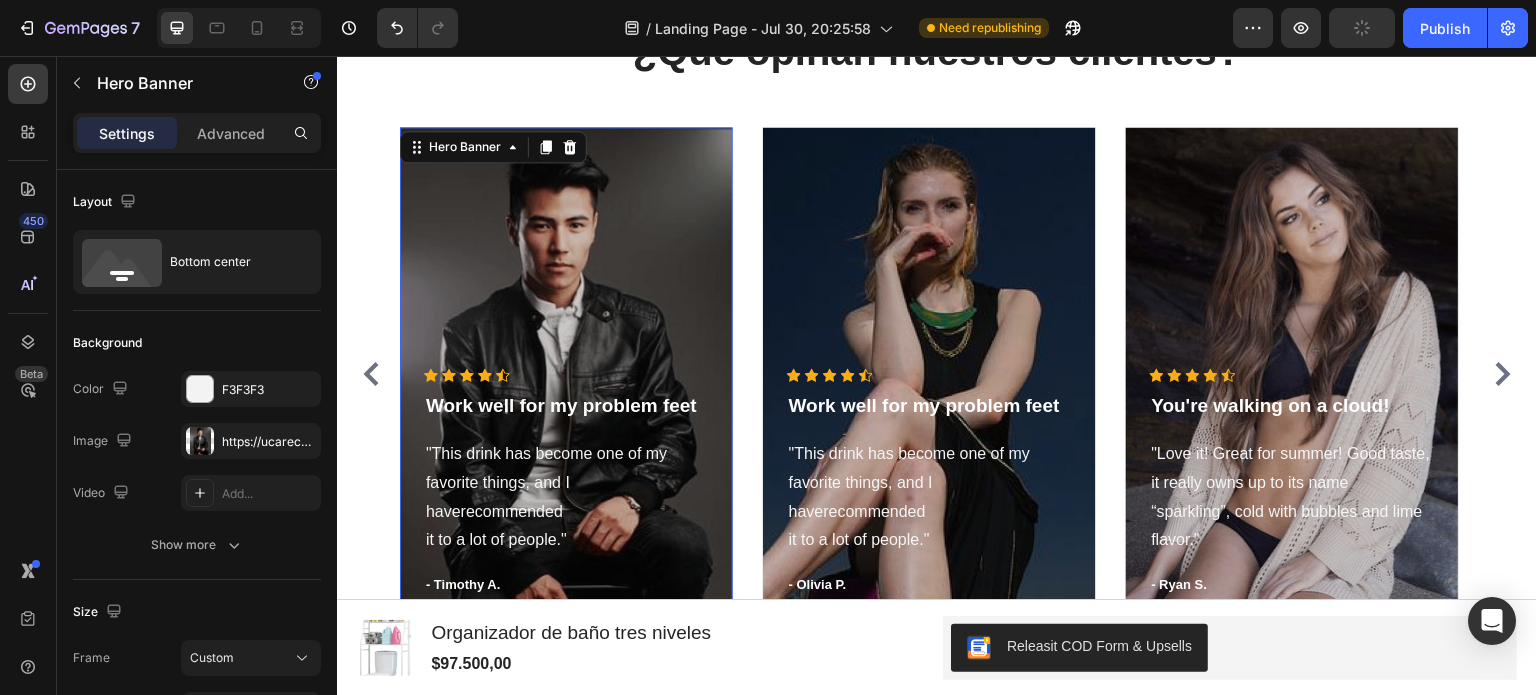 click at bounding box center [566, 374] 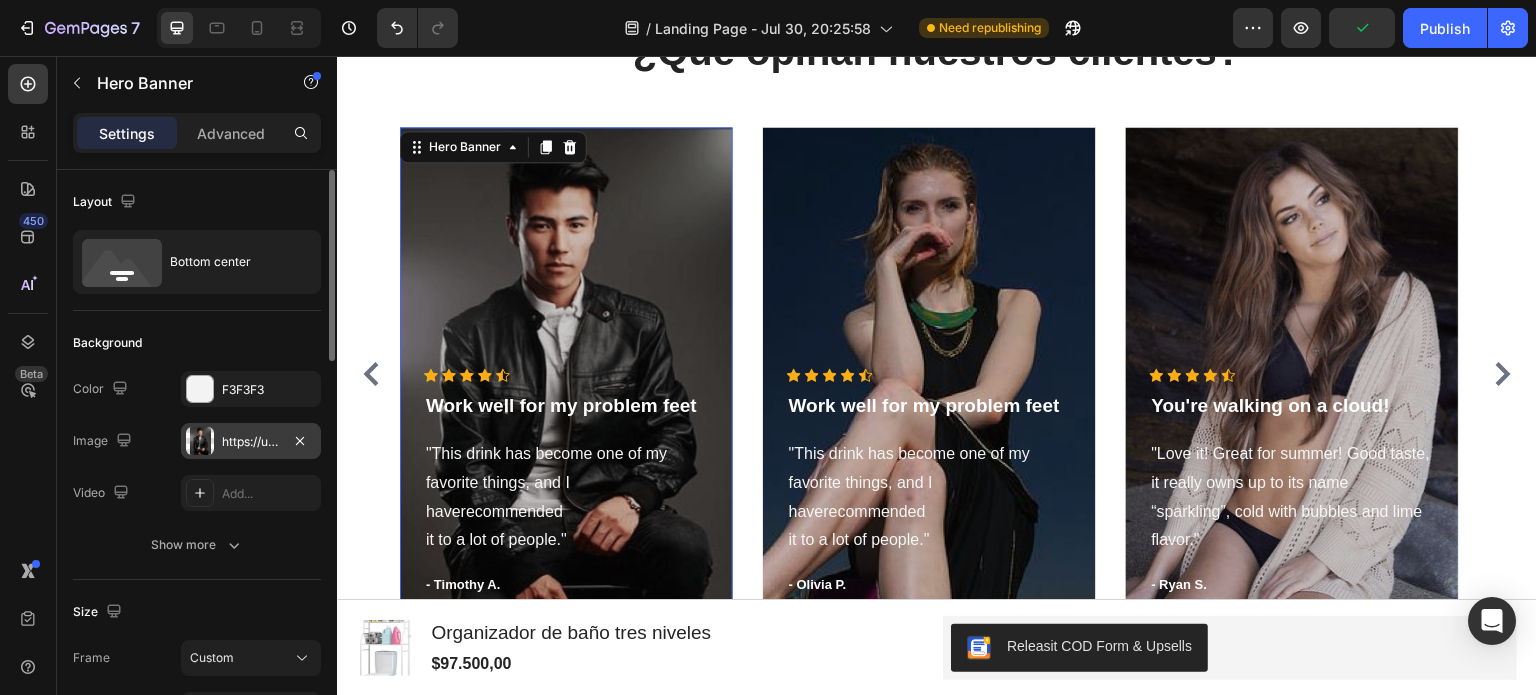 click on "https://ucarecdn.com/1aecb1d6-7ebe-4d52-ae2e-ec64806a3255/-/format/auto/" at bounding box center (251, 442) 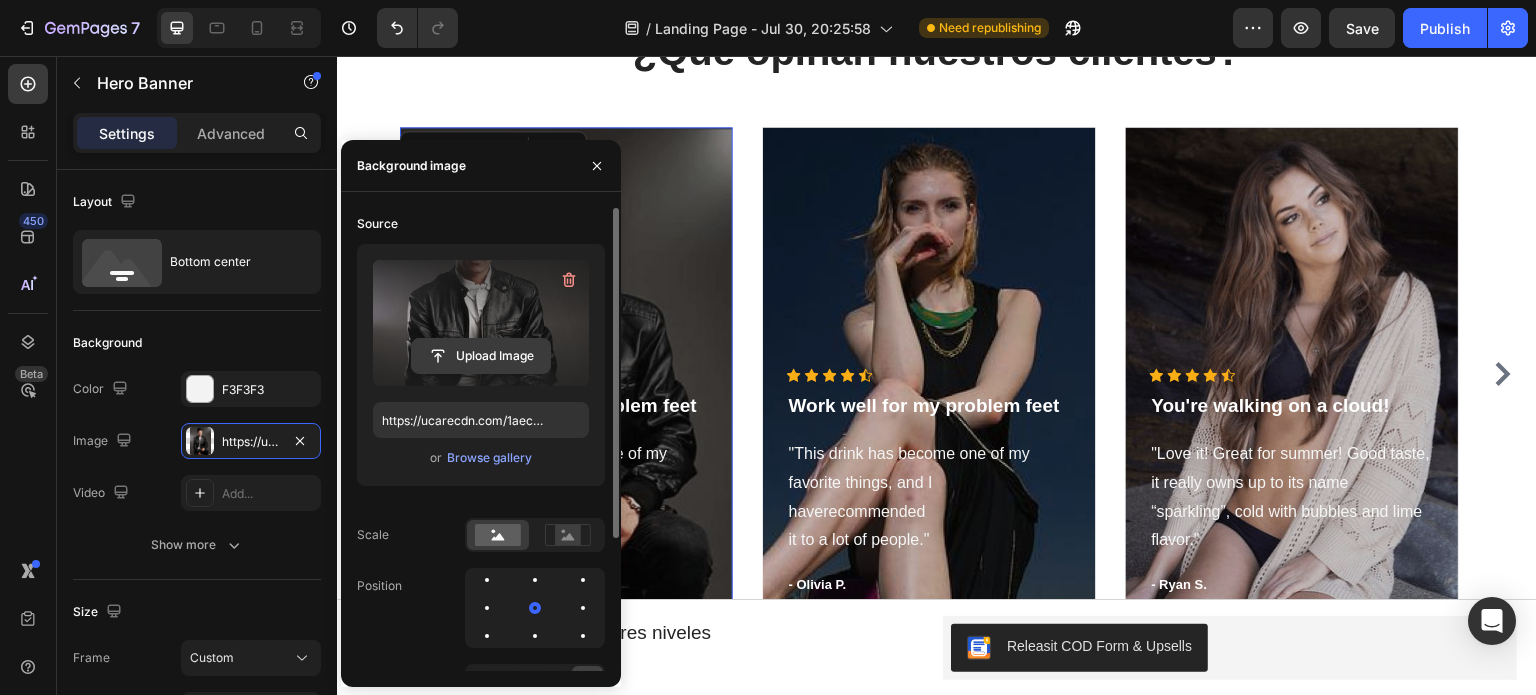click 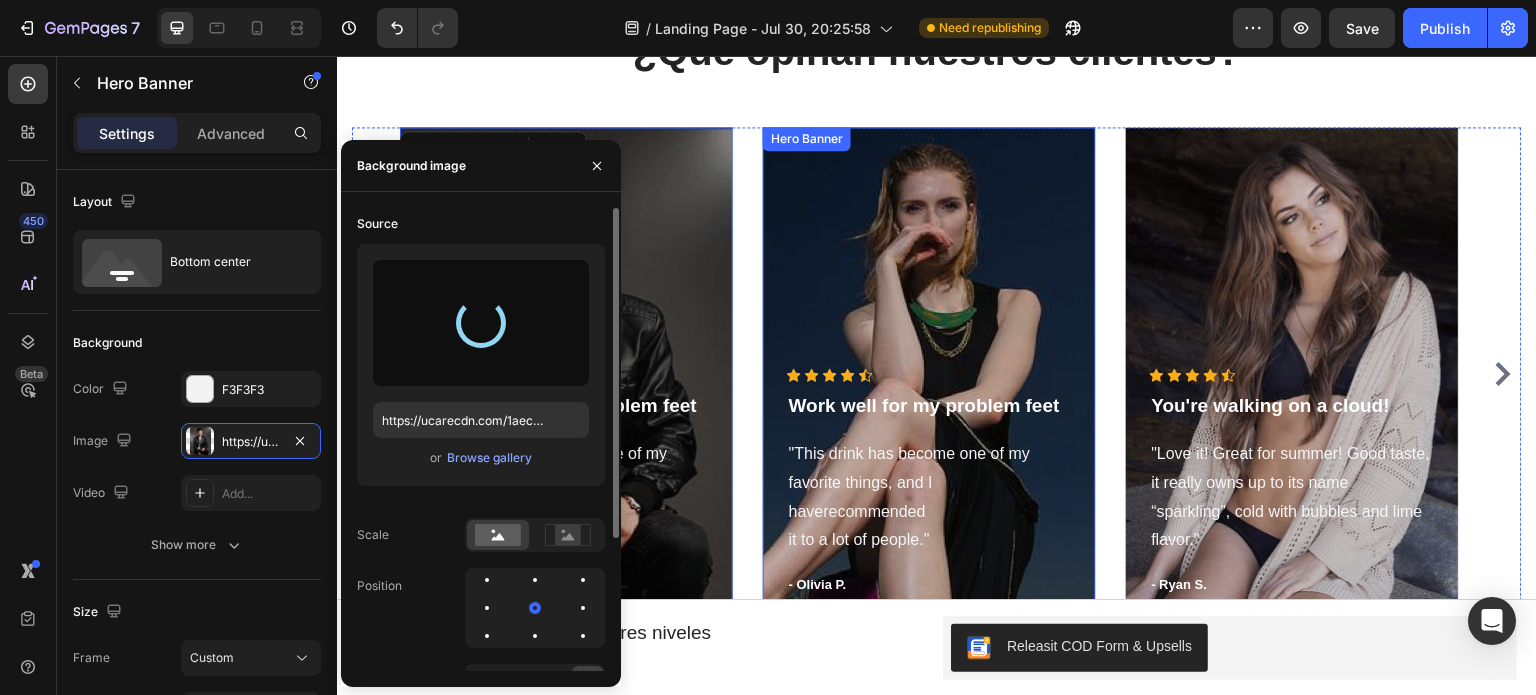 type on "https://cdn.shopify.com/s/files/1/0754/6975/0488/files/gempages_568513547185685431-b94dfe32-e869-40a1-8b13-30958fc8b421.png" 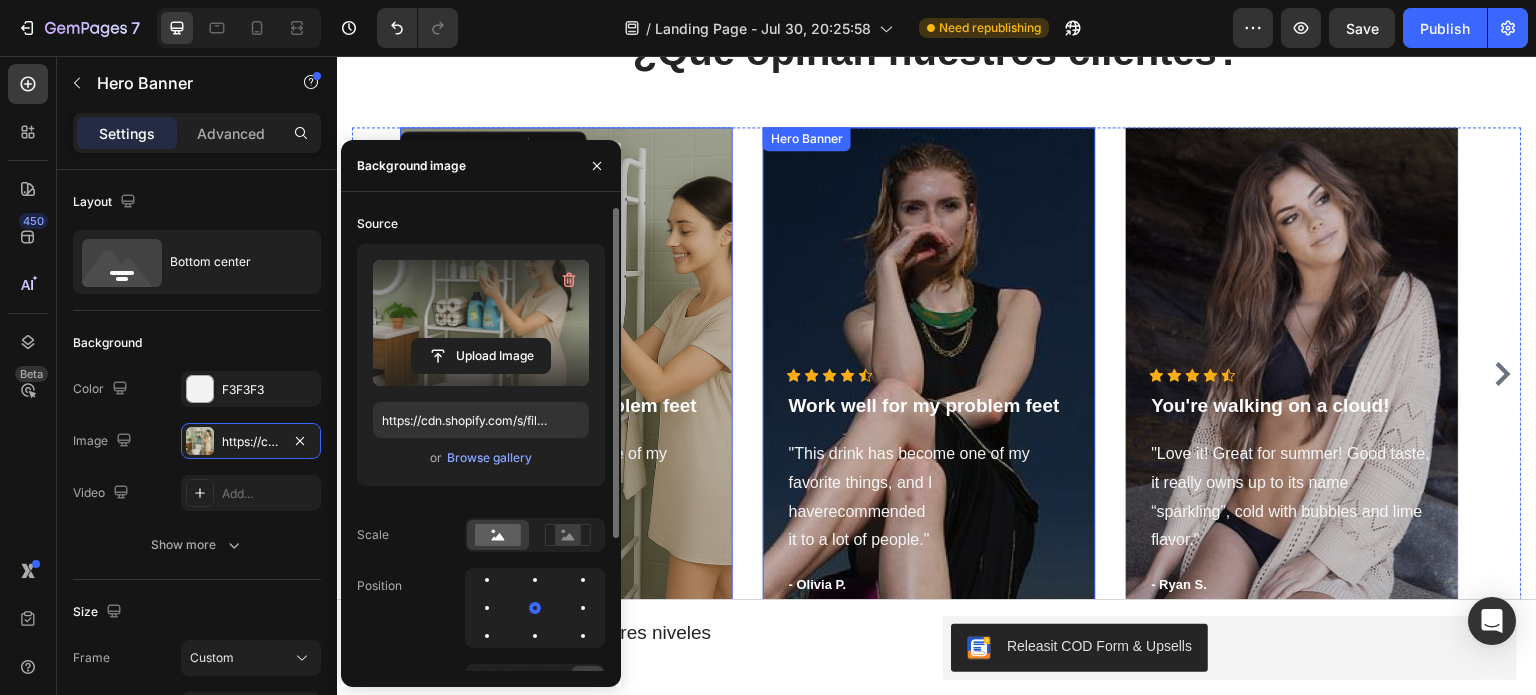 click at bounding box center [929, 374] 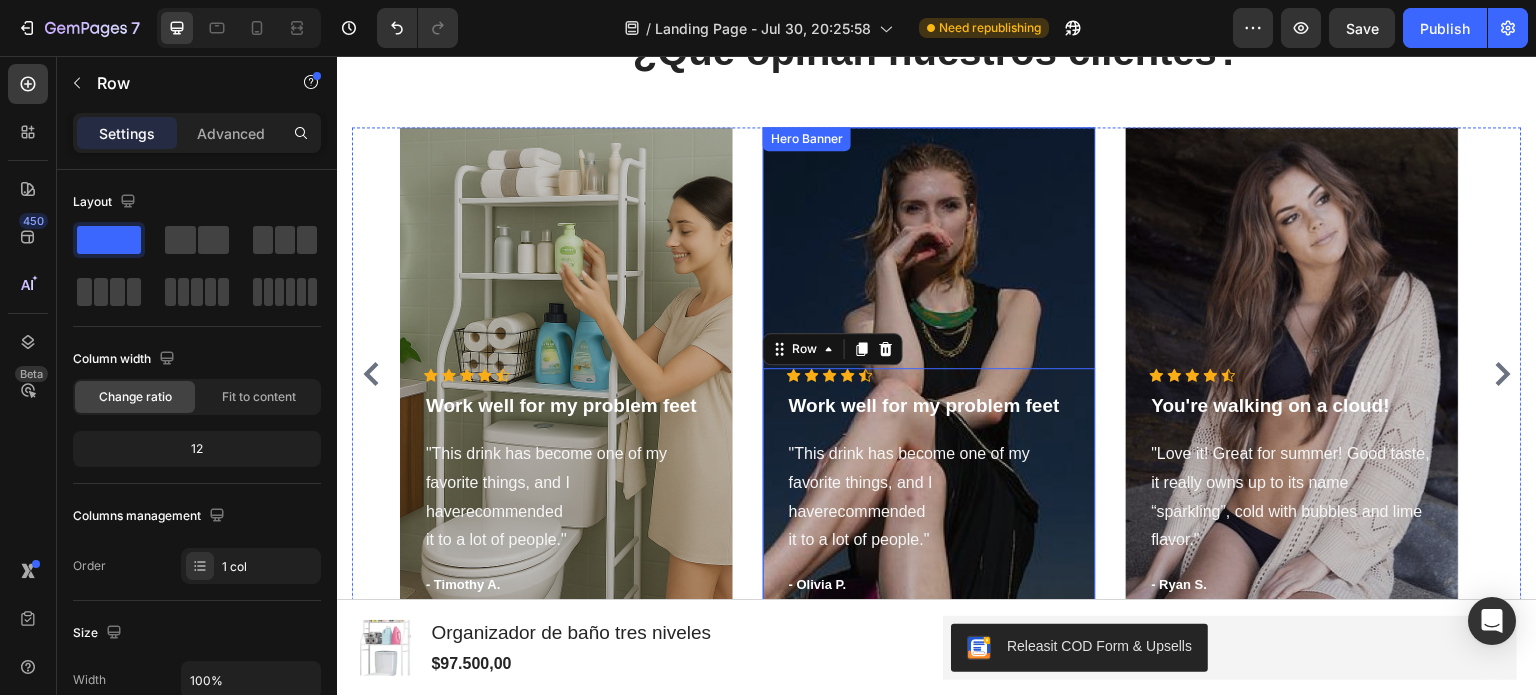 click at bounding box center [929, 374] 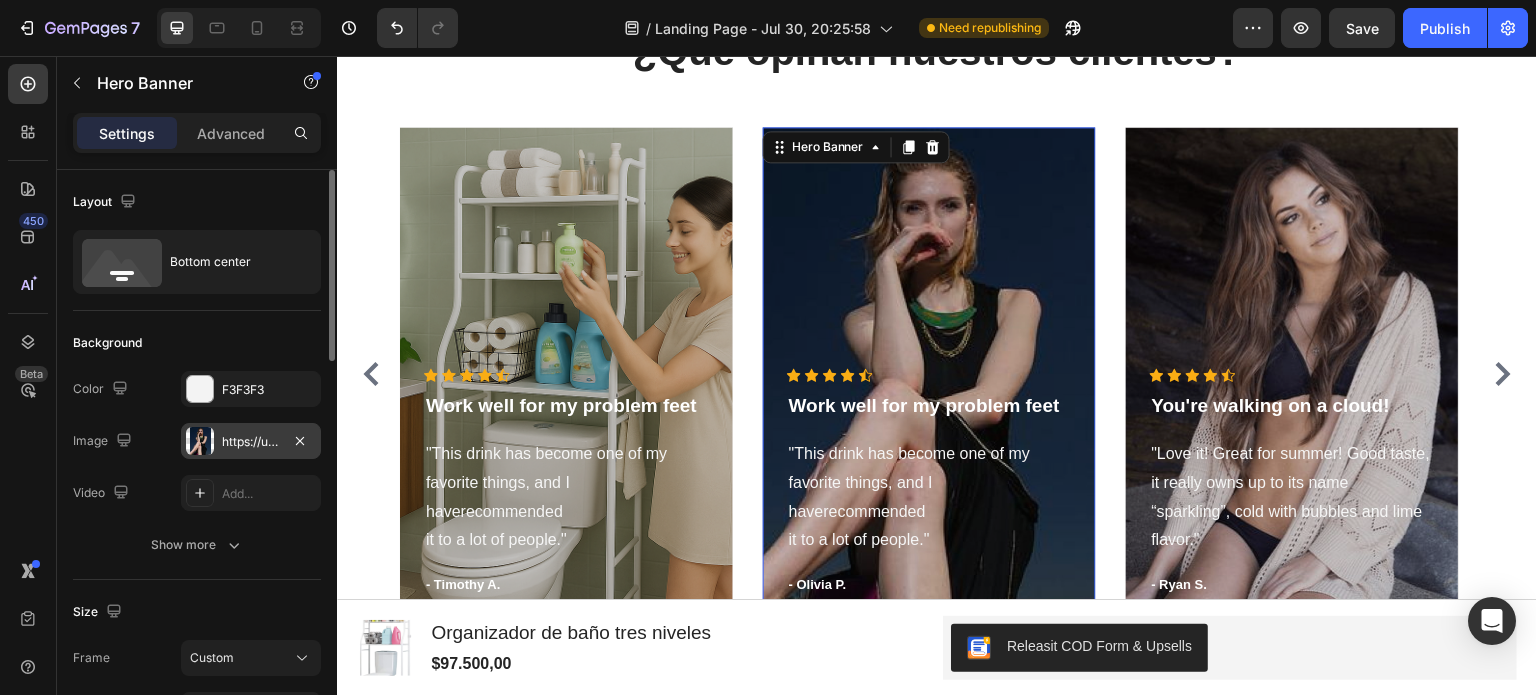 click on "https://ucarecdn.com/fdcc9726-33ac-4b0e-835e-31cc78e92cf4/-/format/auto/" at bounding box center [251, 441] 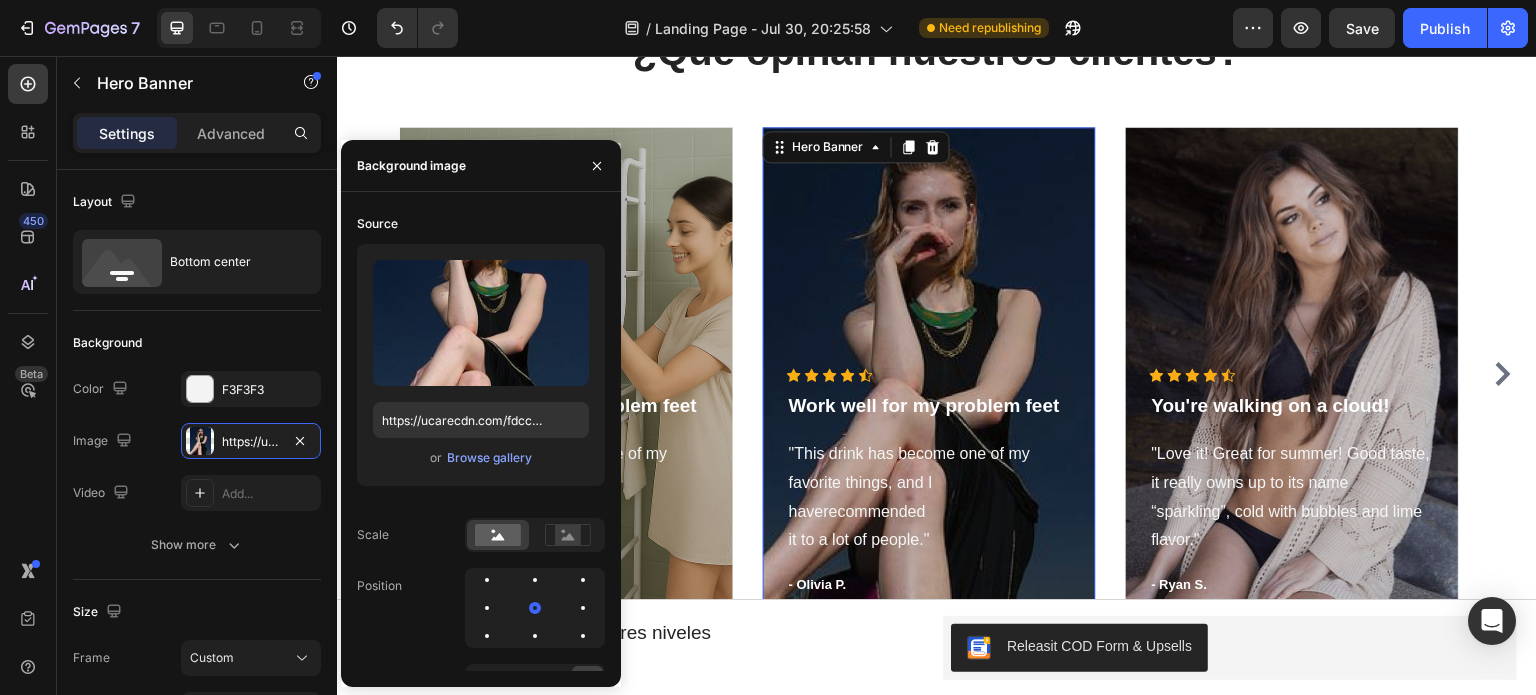 click at bounding box center [481, 323] 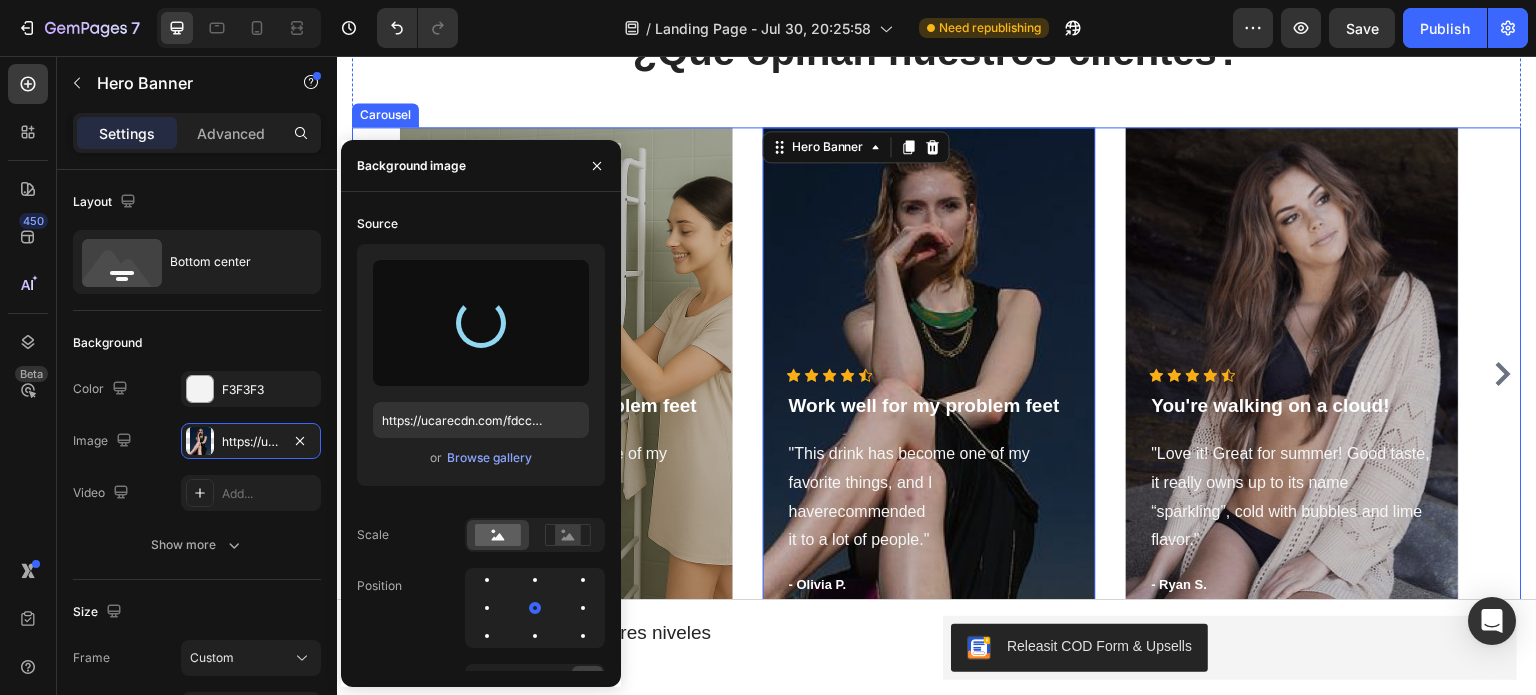 type on "https://cdn.shopify.com/s/files/1/0754/6975/0488/files/gempages_568513547185685431-bfa4477d-8591-4779-ba8d-bfa62e9c301e.png" 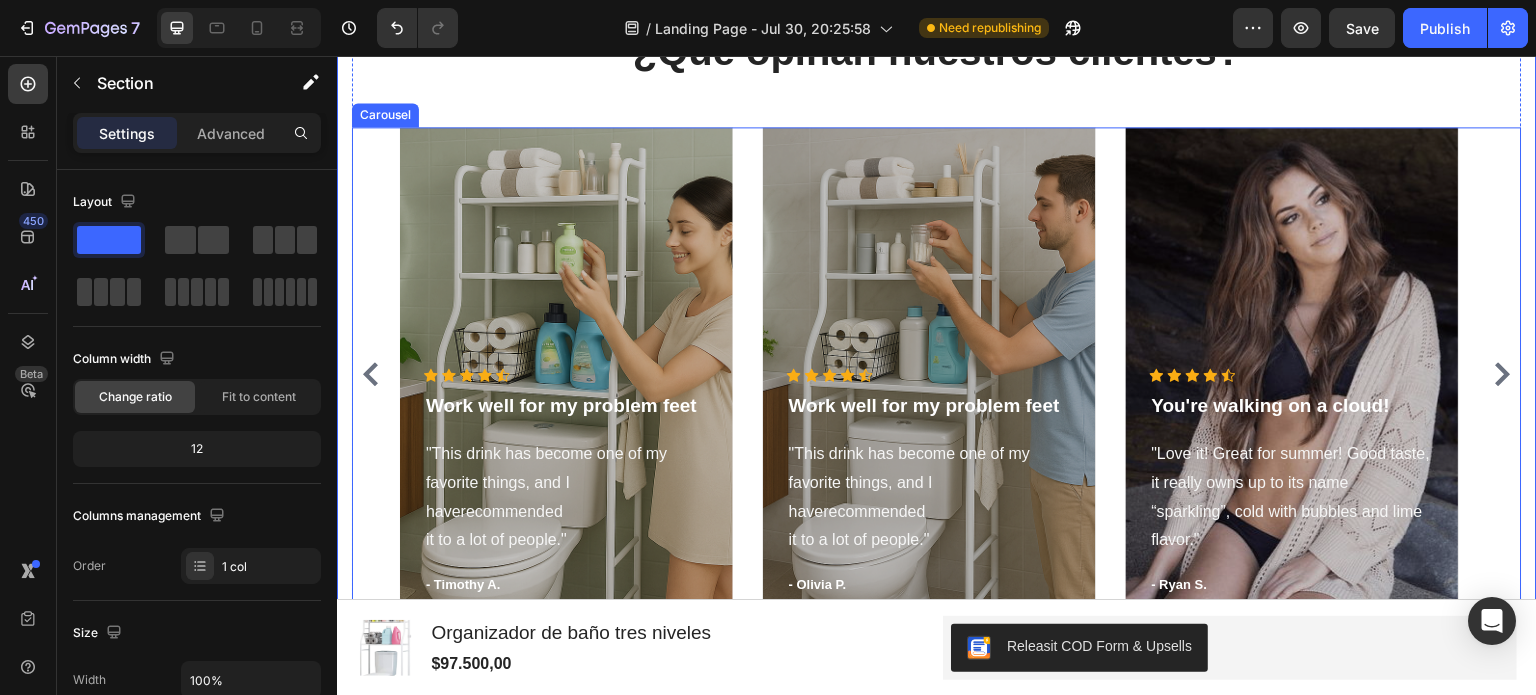 click 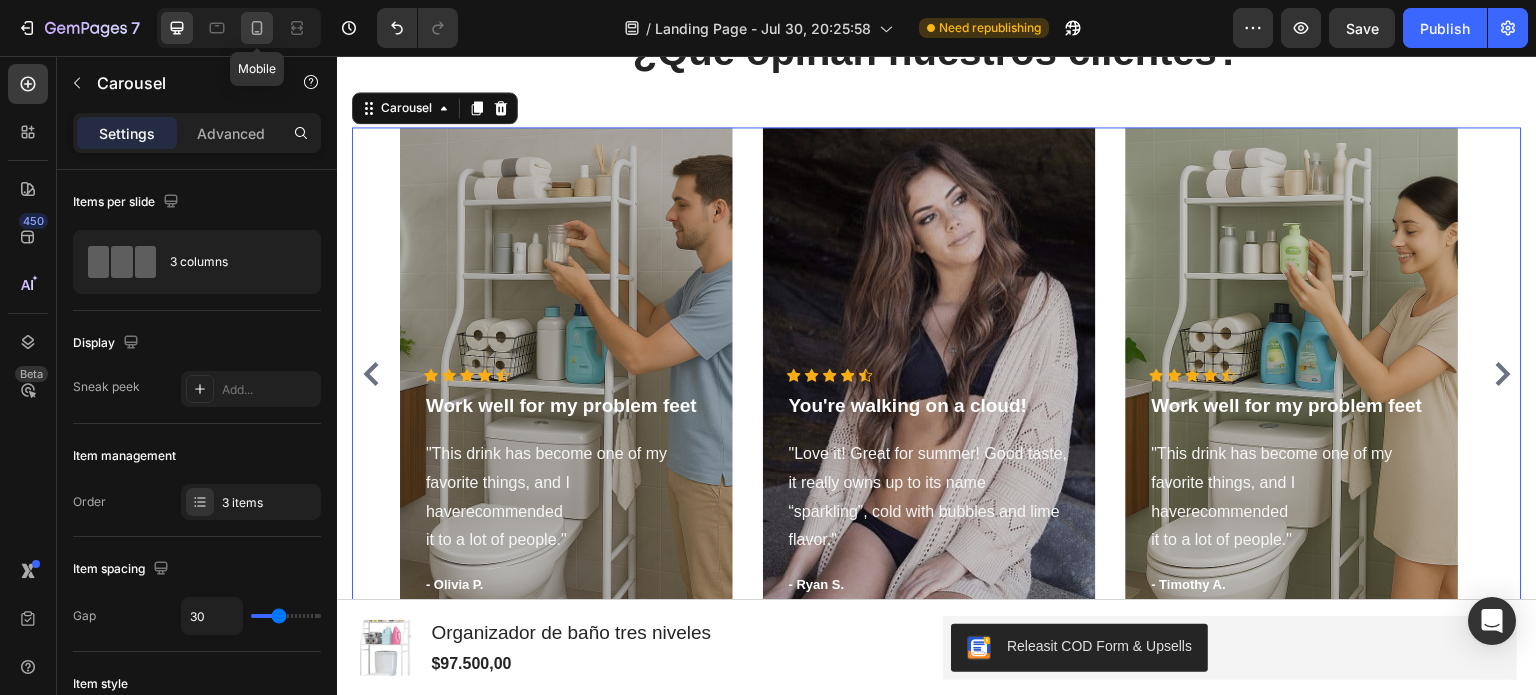 click 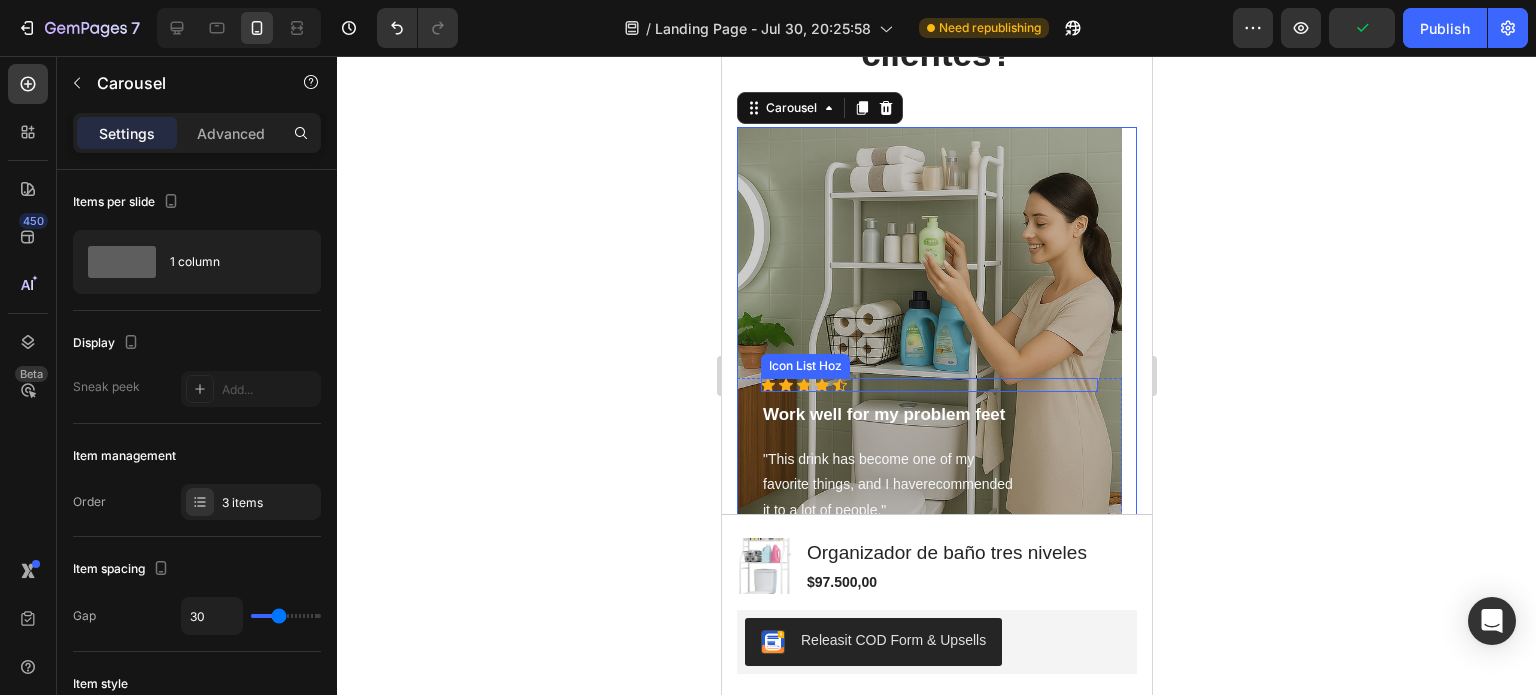scroll, scrollTop: 4372, scrollLeft: 0, axis: vertical 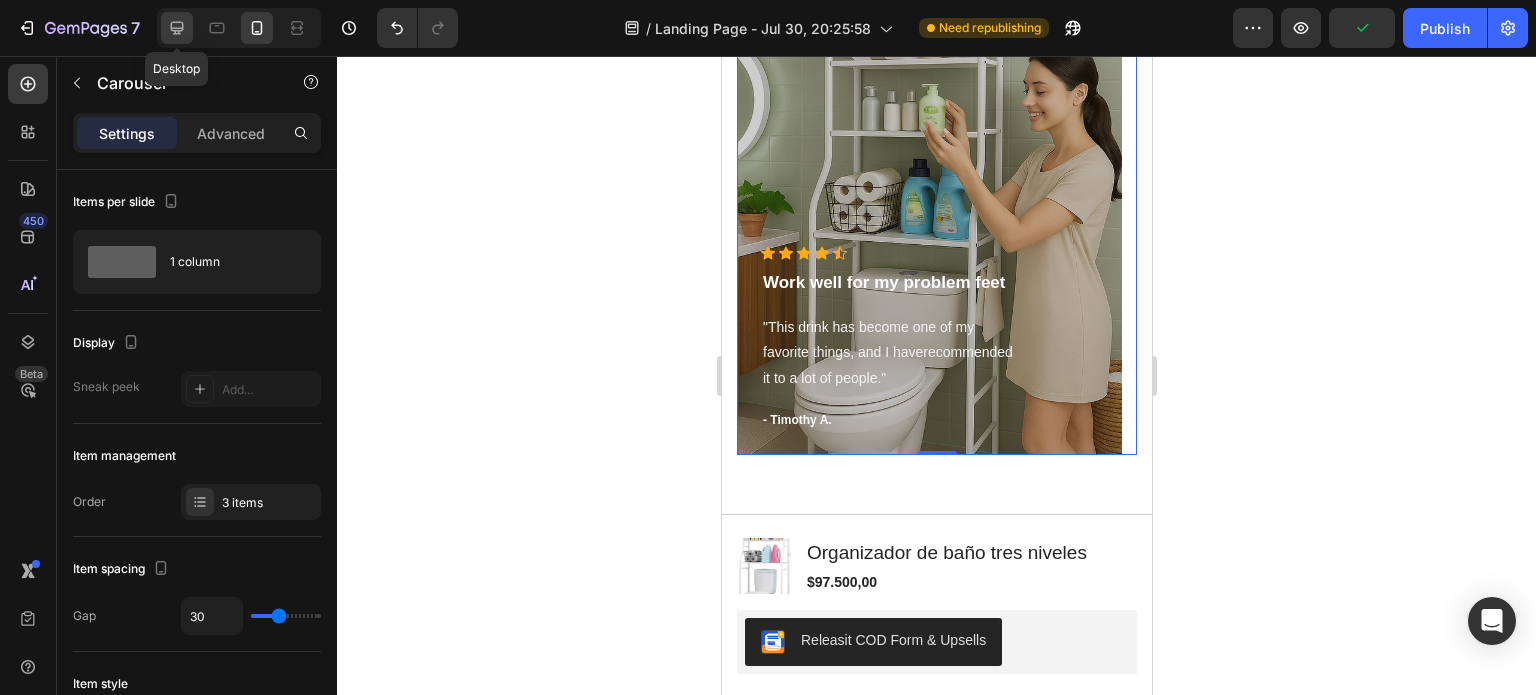 click 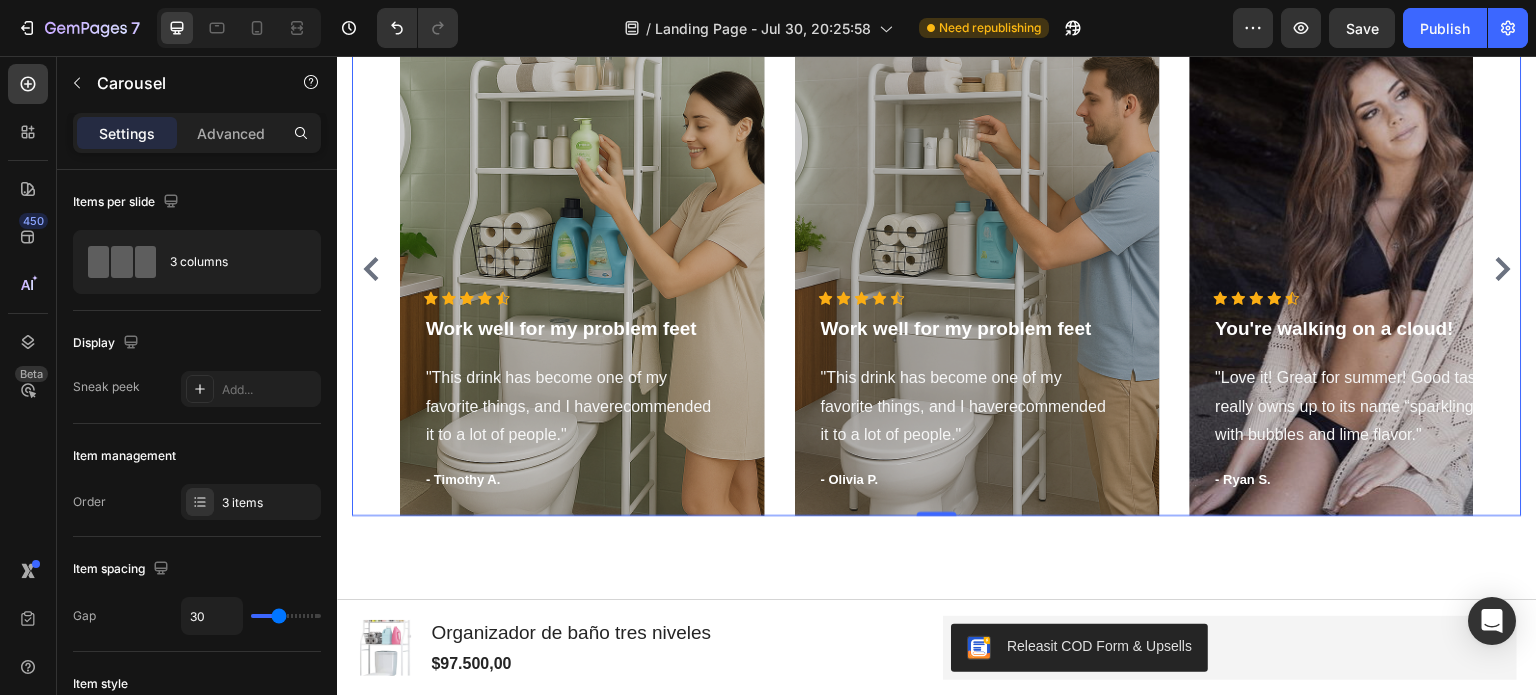 scroll, scrollTop: 4267, scrollLeft: 0, axis: vertical 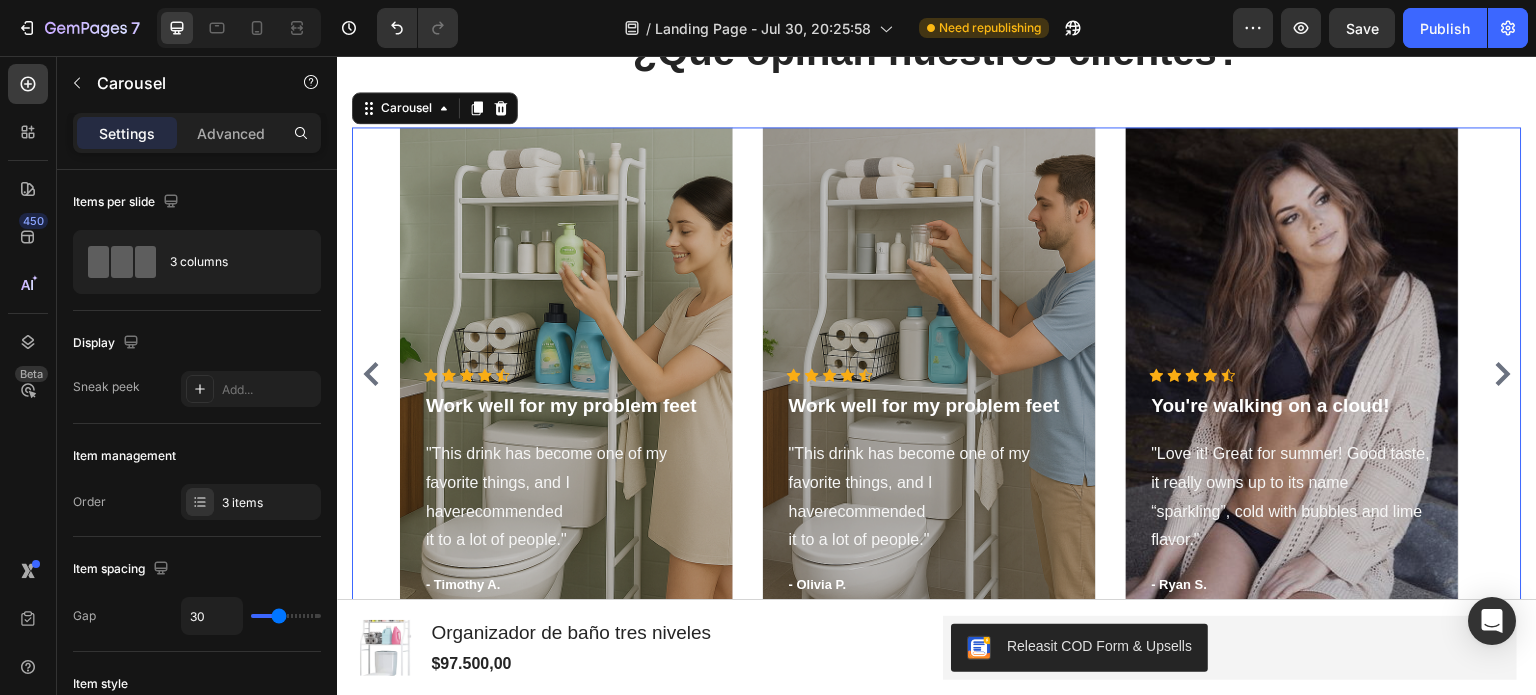 click 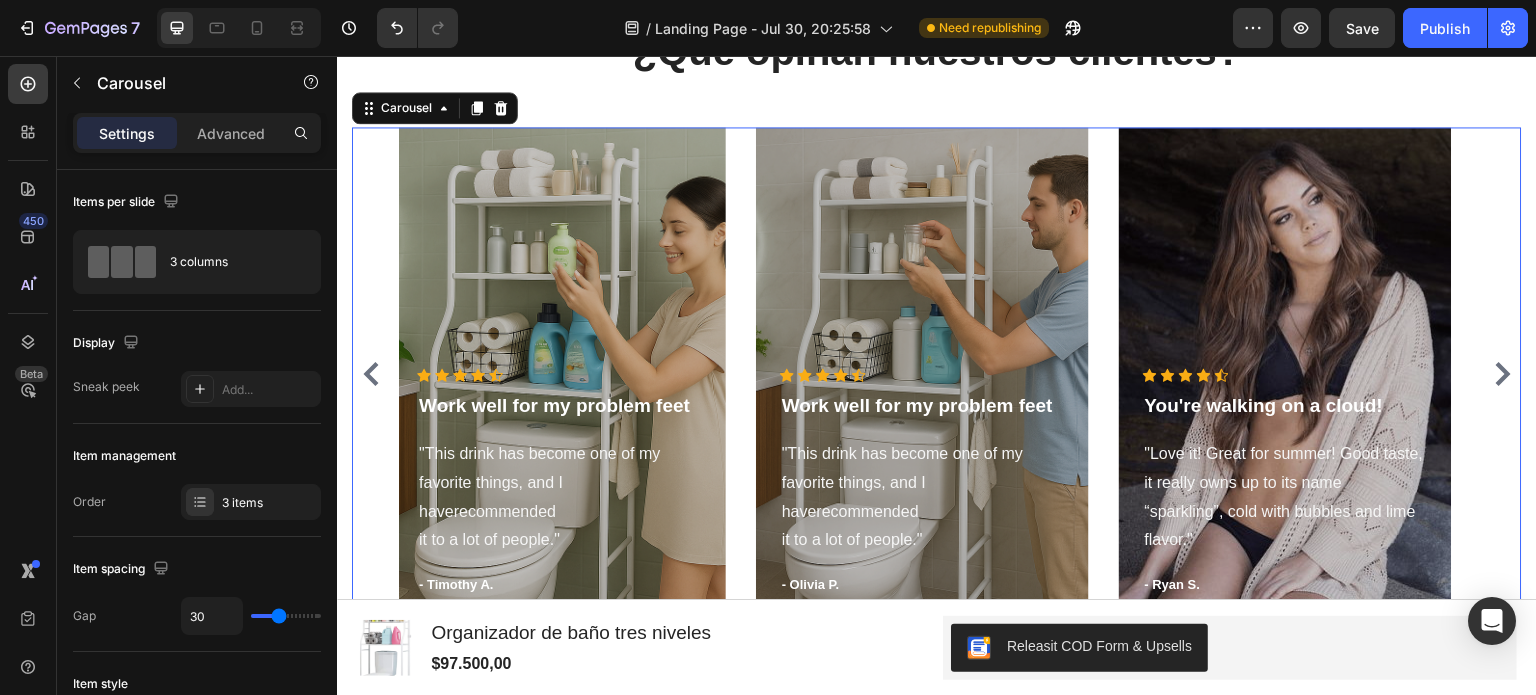 click 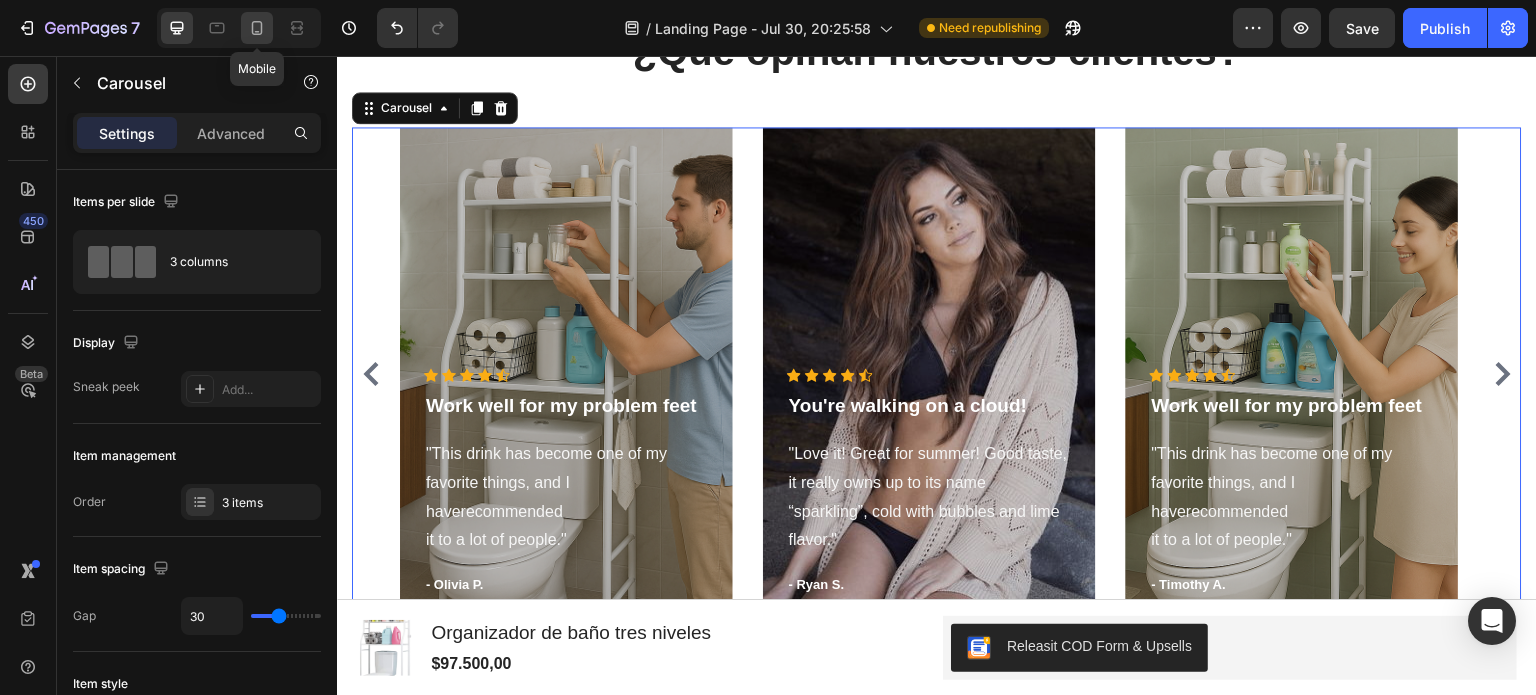 click 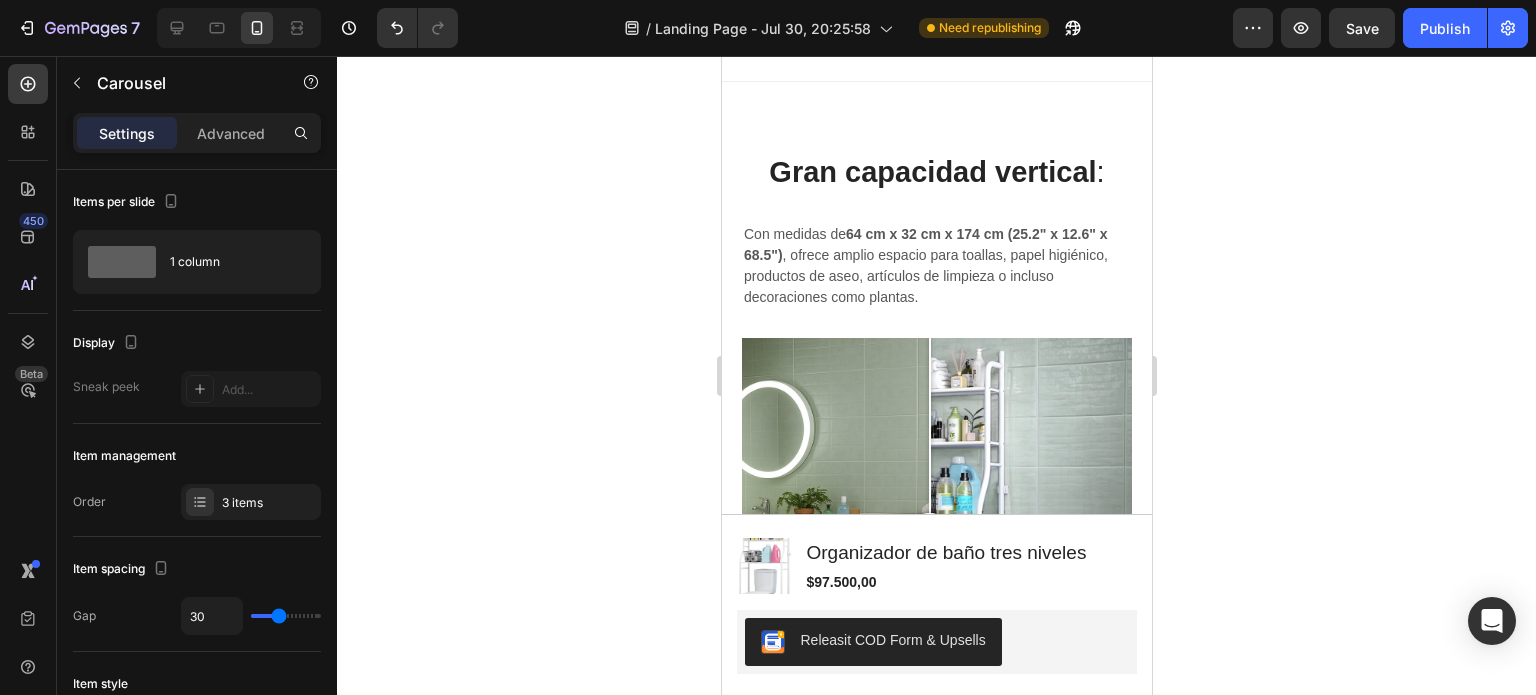 scroll, scrollTop: 1350, scrollLeft: 0, axis: vertical 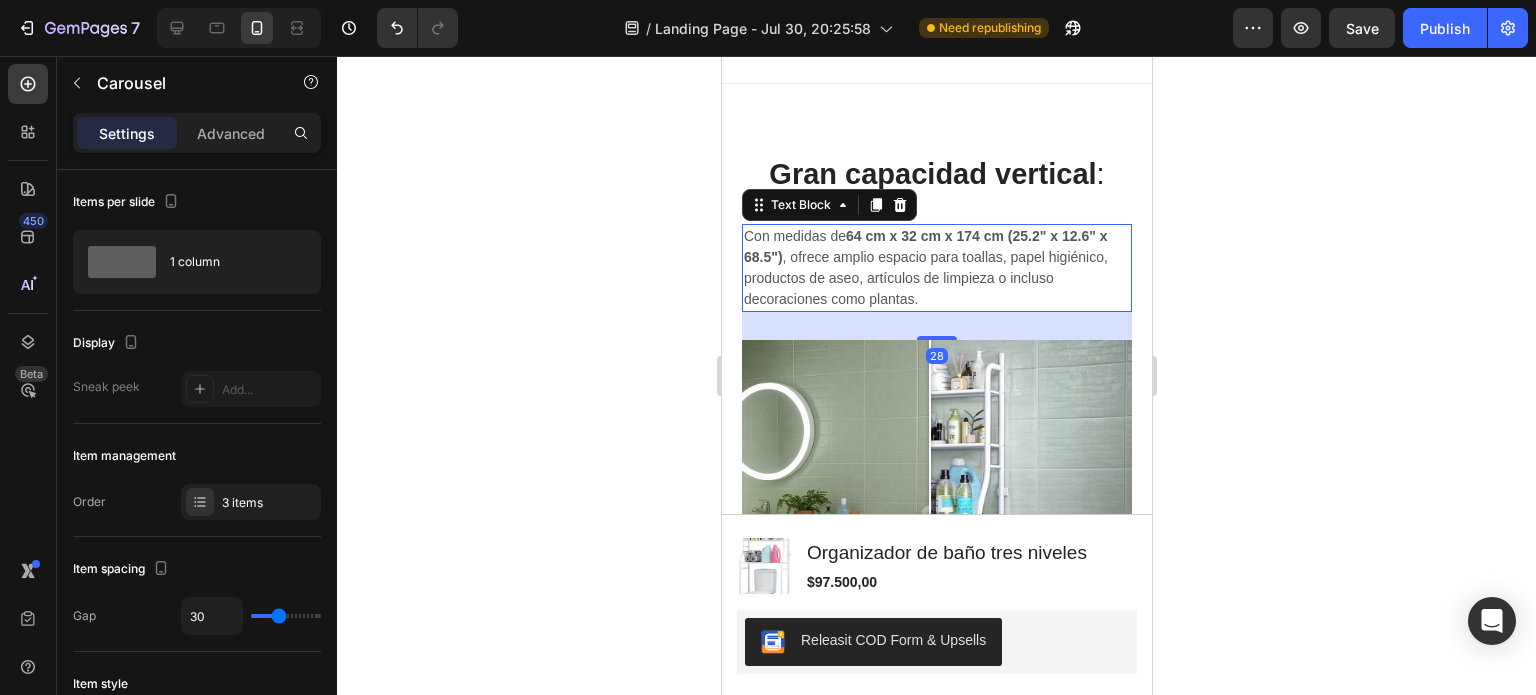 click on "Con medidas de  64 cm x 32 cm x 174 cm (25.2" x 12.6" x 68.5") , ofrece amplio espacio para toallas, papel higiénico, productos de aseo, artículos de limpieza o incluso decoraciones como plantas." at bounding box center [936, 268] 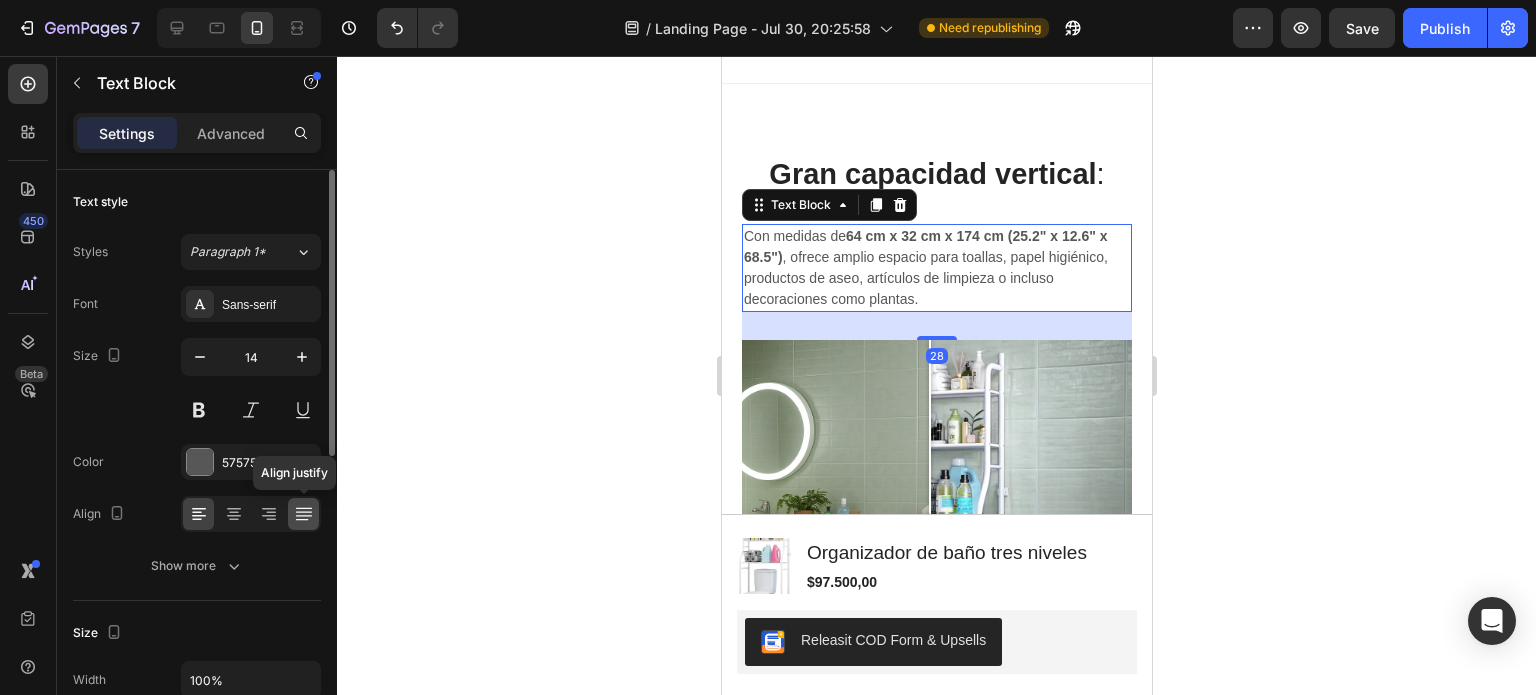 click 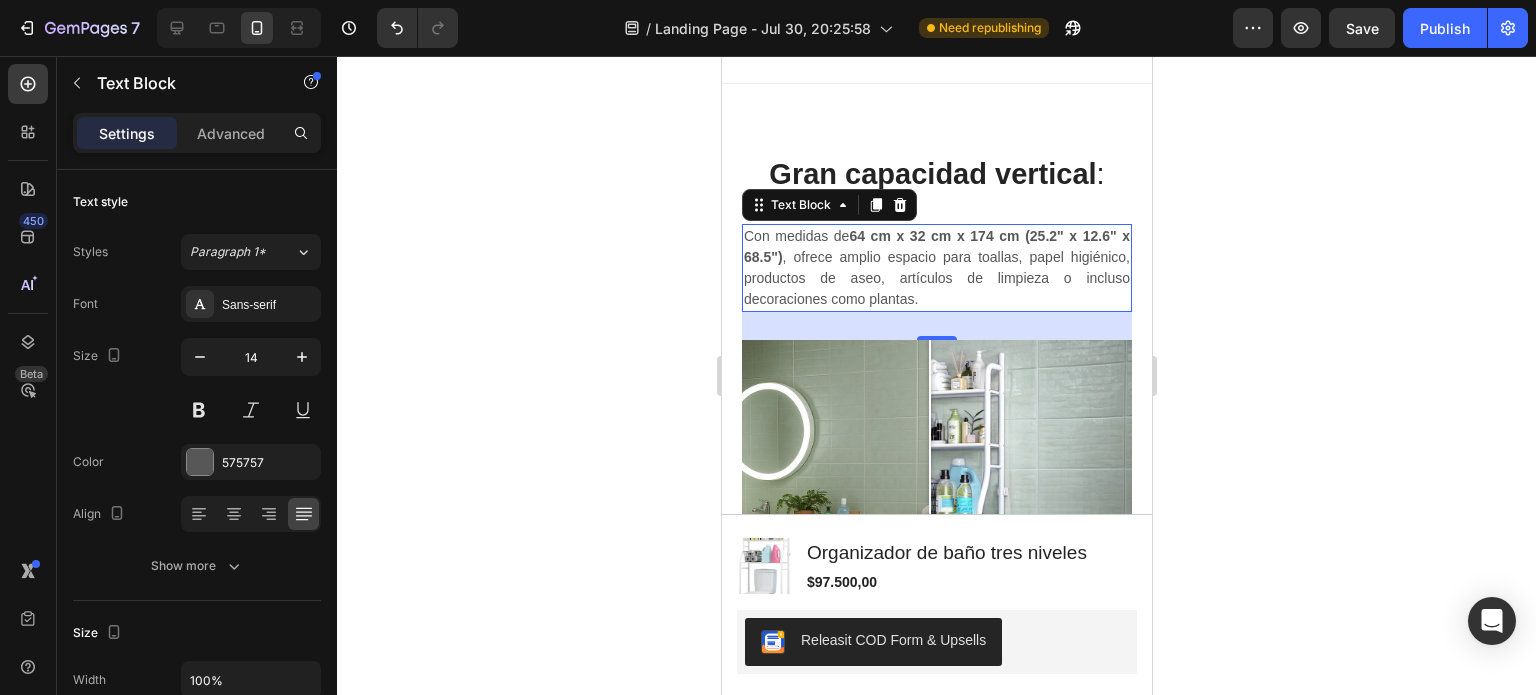 click 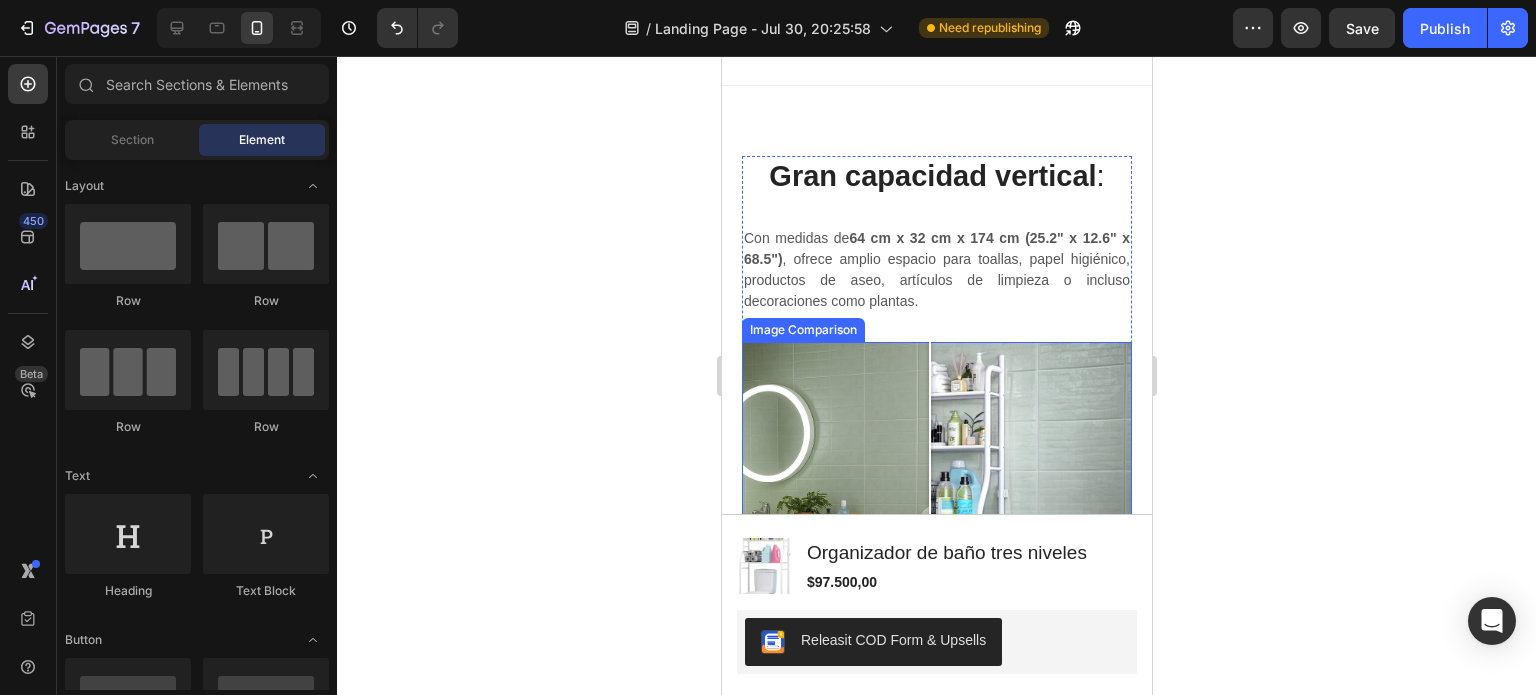 scroll, scrollTop: 1570, scrollLeft: 0, axis: vertical 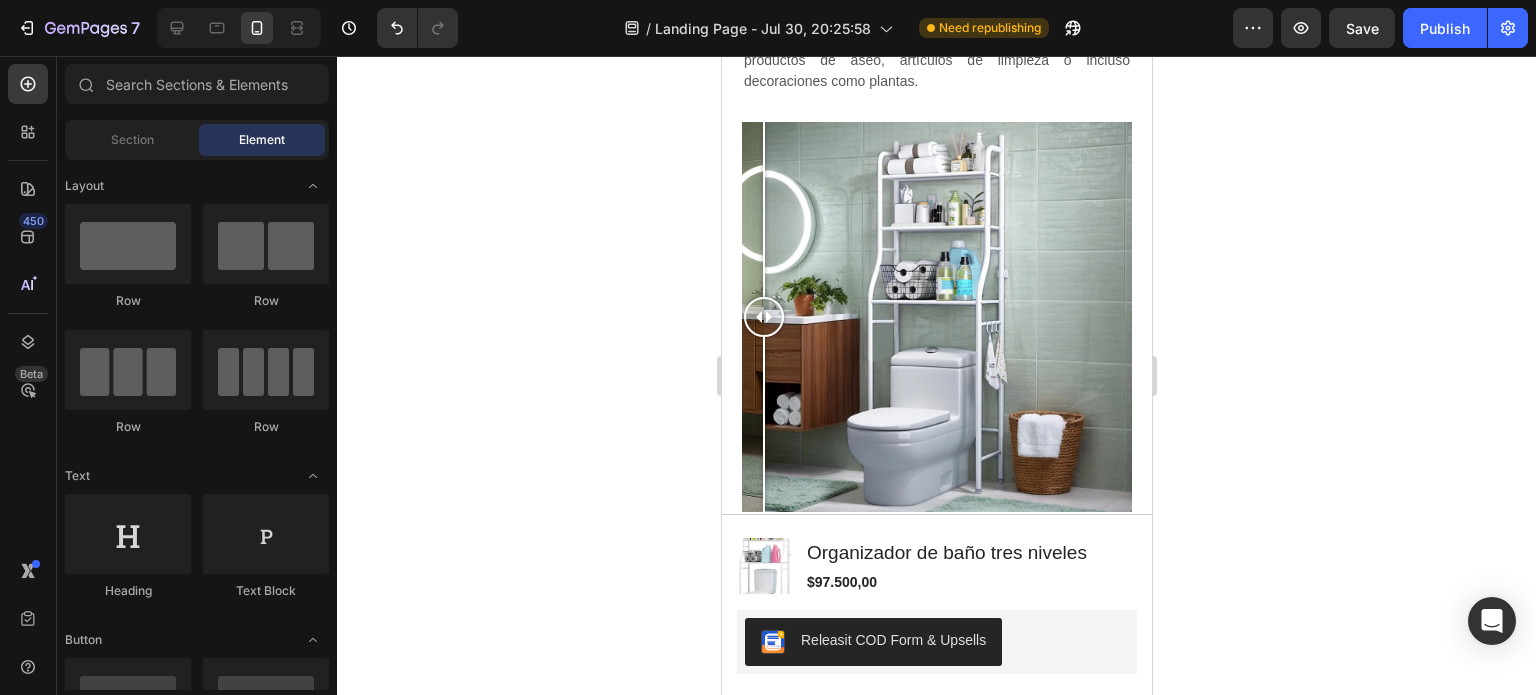 drag, startPoint x: 940, startPoint y: 308, endPoint x: 678, endPoint y: 381, distance: 271.97977 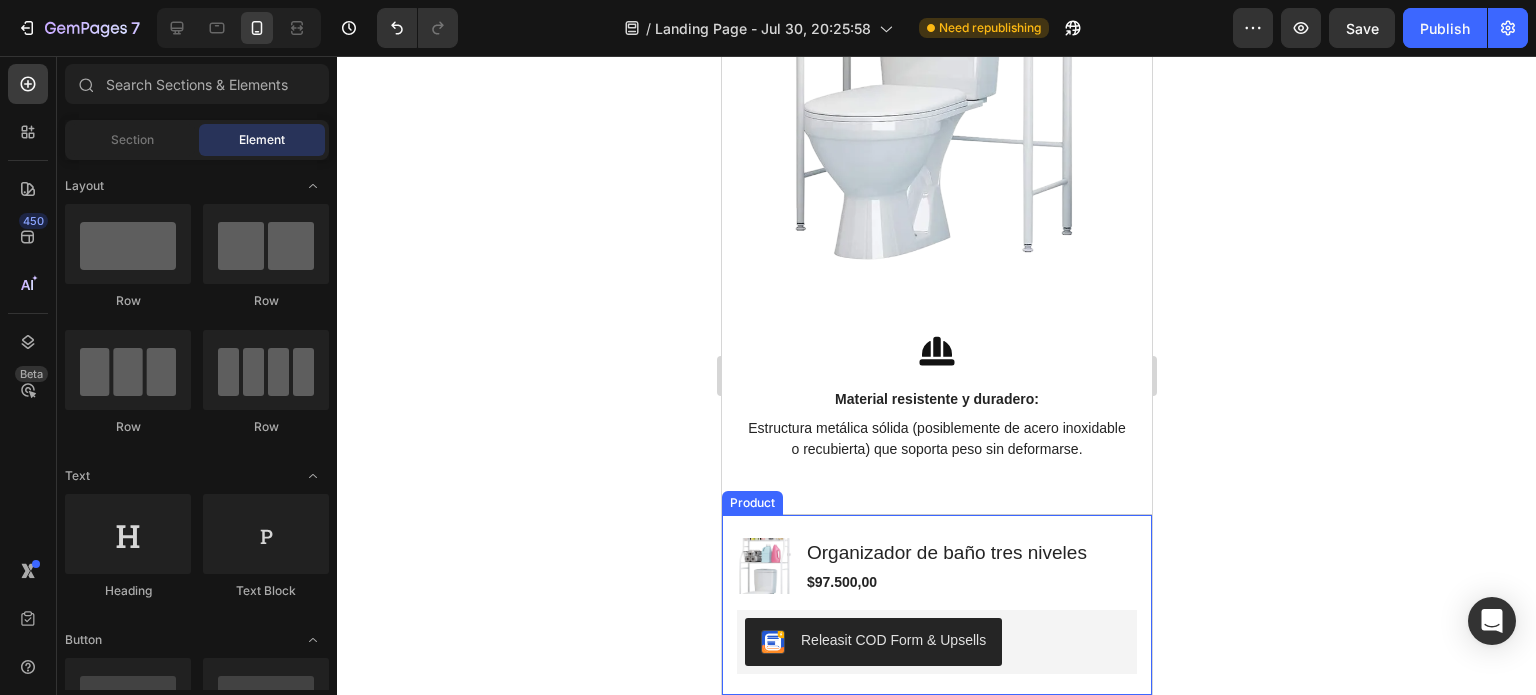 scroll, scrollTop: 3531, scrollLeft: 0, axis: vertical 